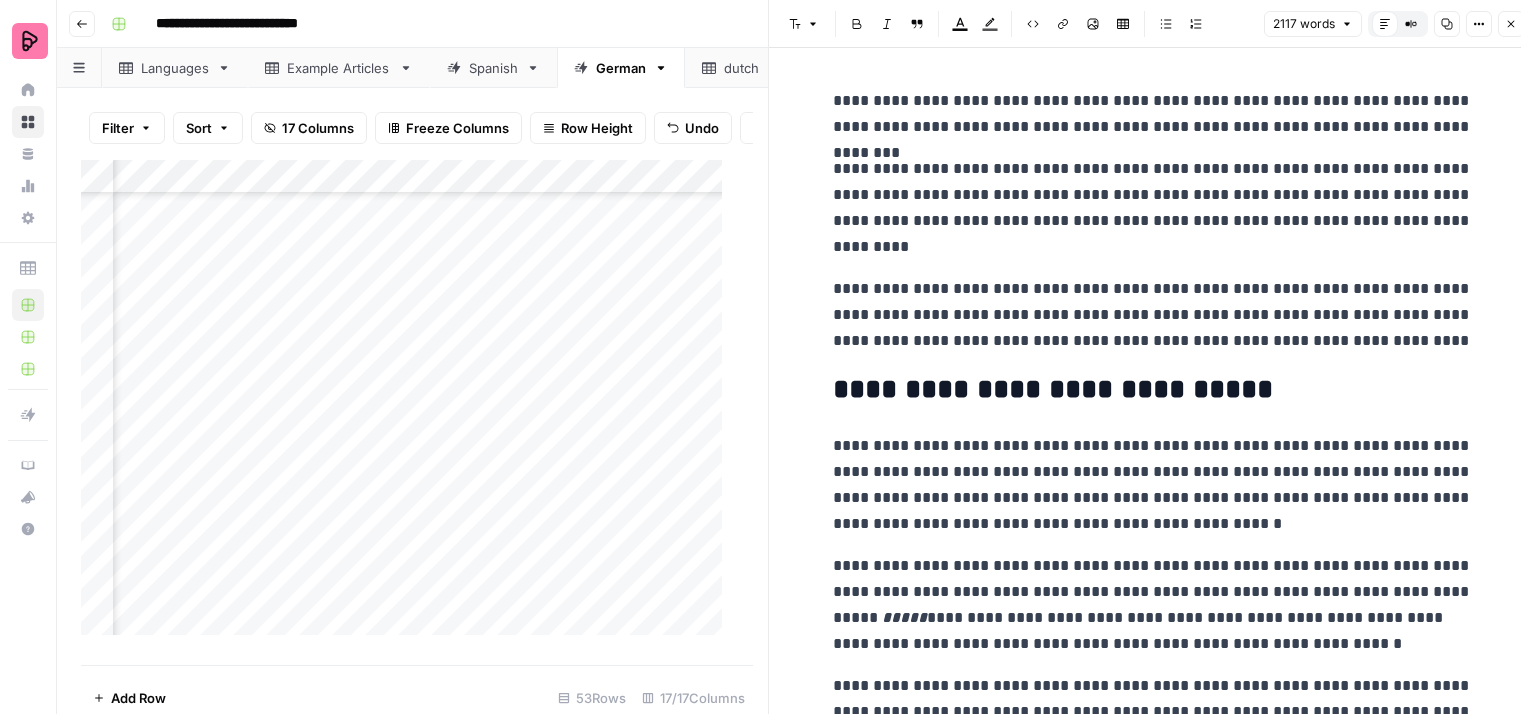scroll, scrollTop: 16, scrollLeft: 0, axis: vertical 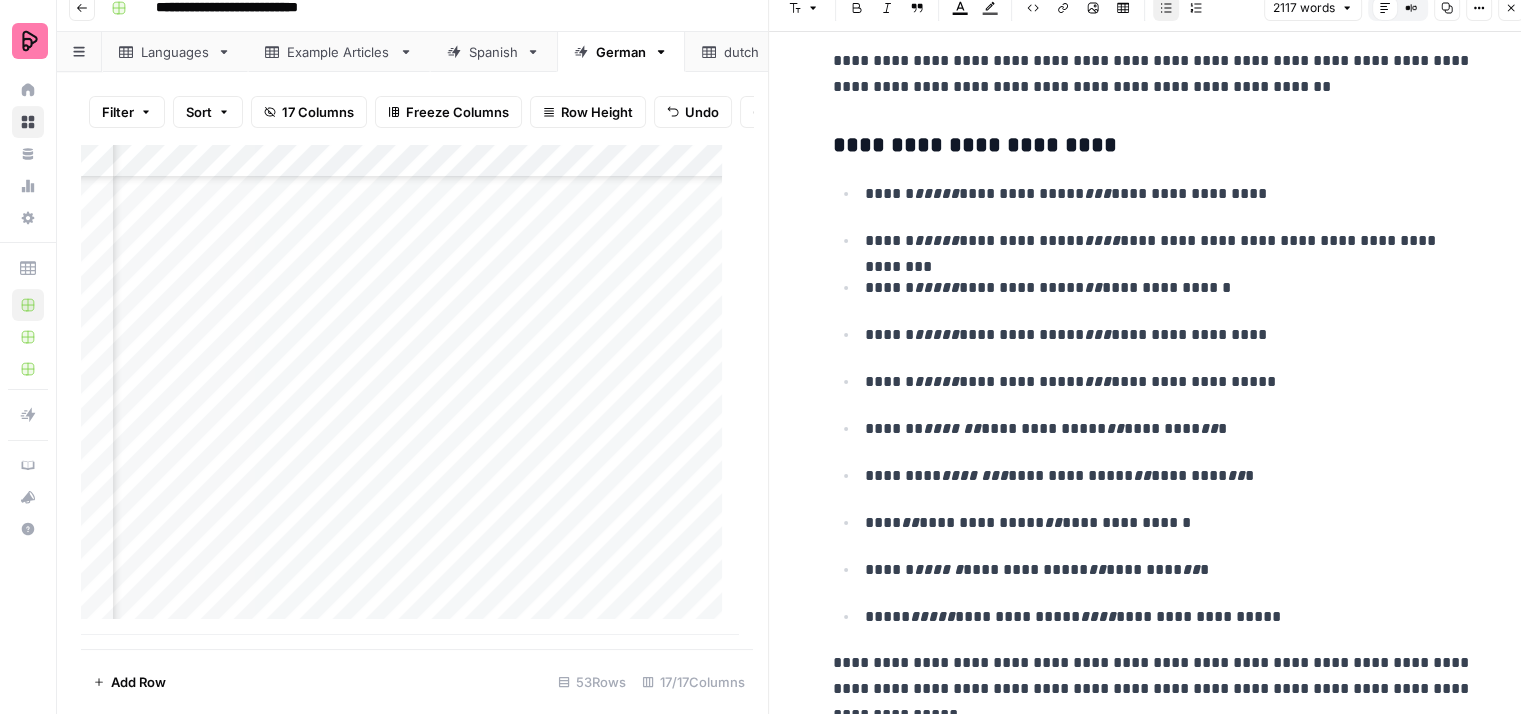 click on "**********" at bounding box center (1169, 241) 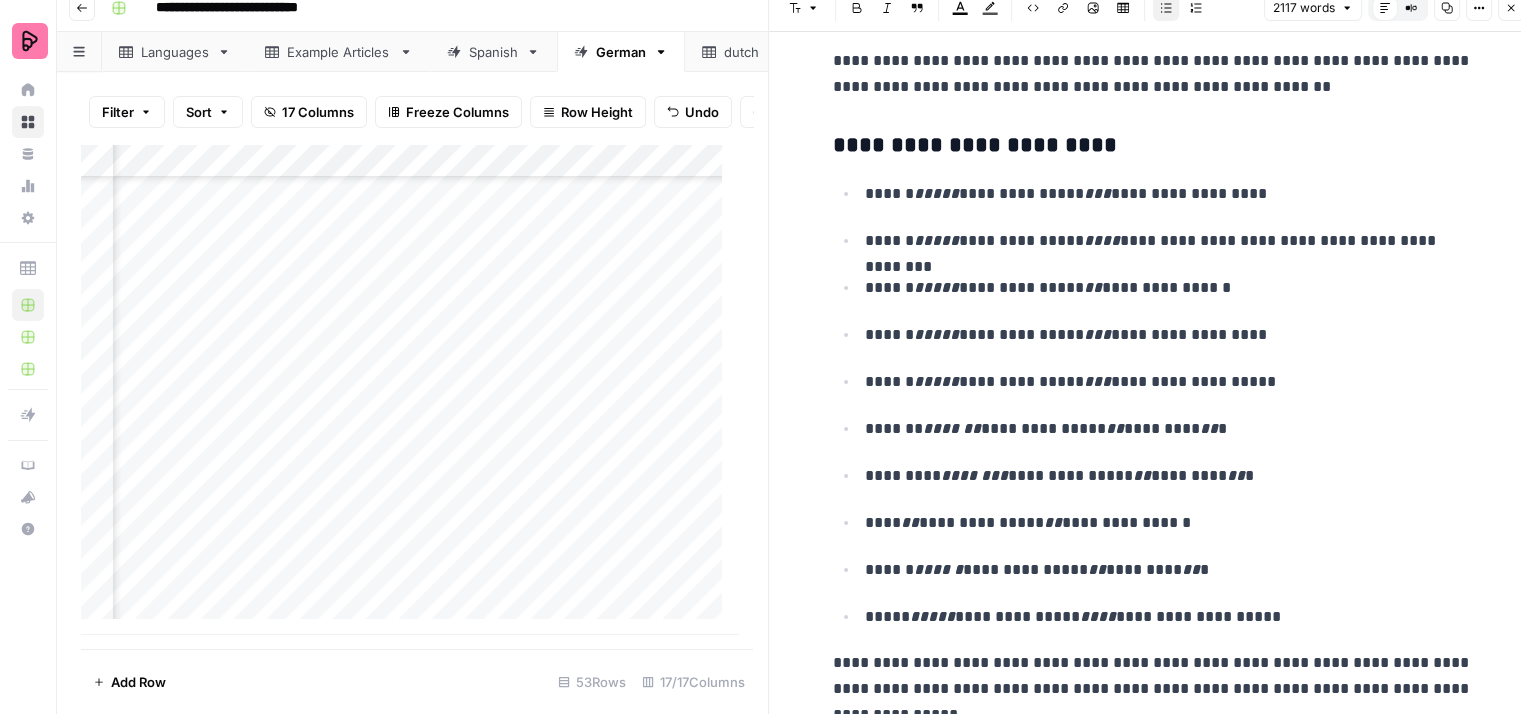 click on "**********" at bounding box center (1169, 288) 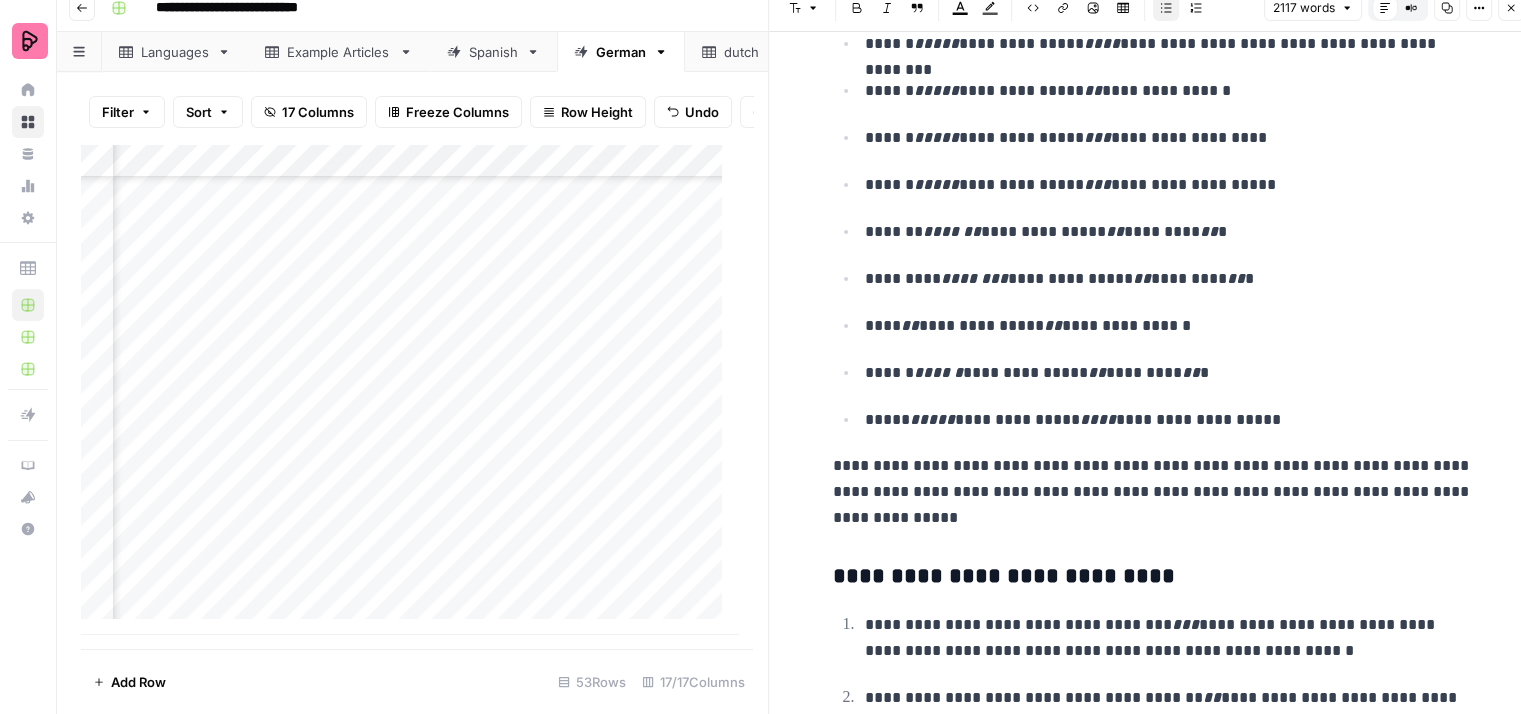 scroll, scrollTop: 9186, scrollLeft: 0, axis: vertical 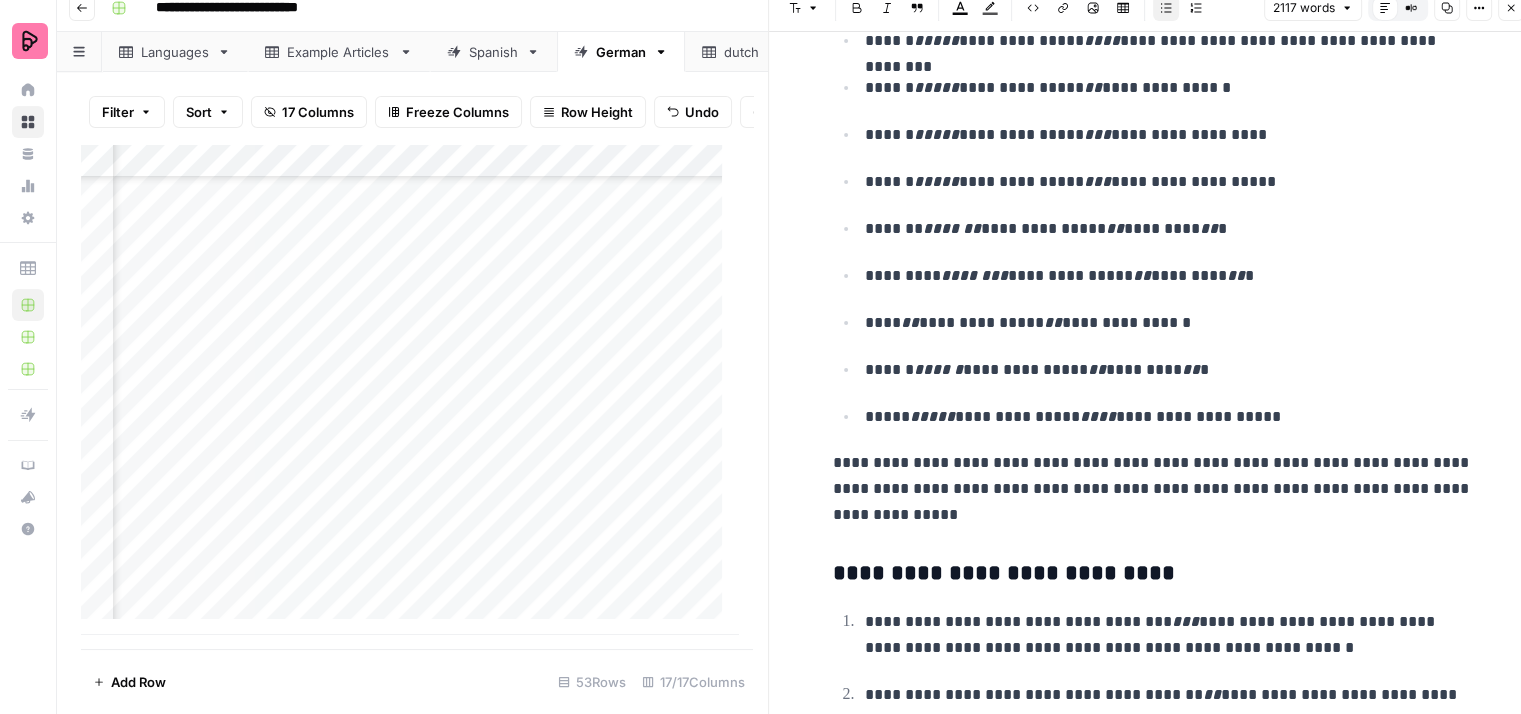 click on "**********" at bounding box center [1169, 417] 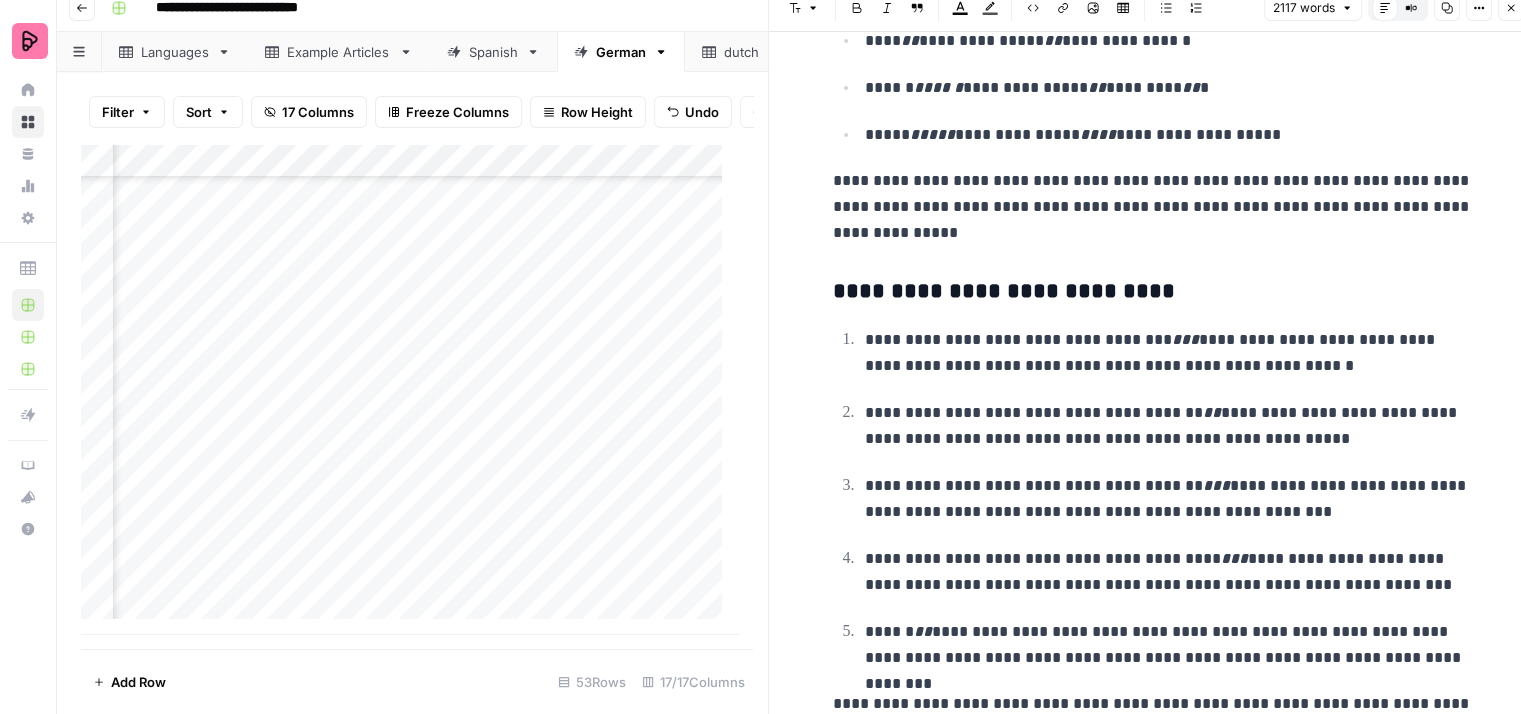 scroll, scrollTop: 9486, scrollLeft: 0, axis: vertical 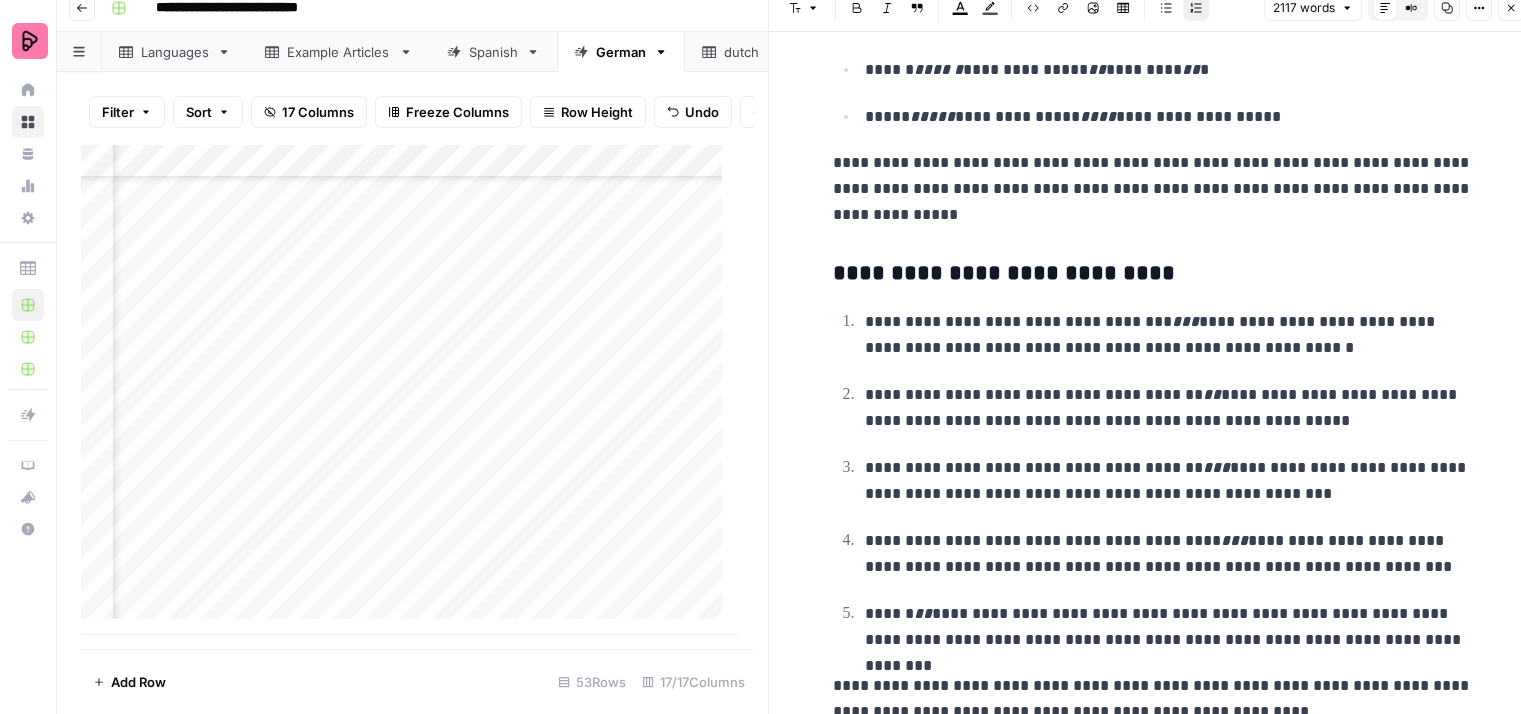 click on "**********" at bounding box center (1169, 335) 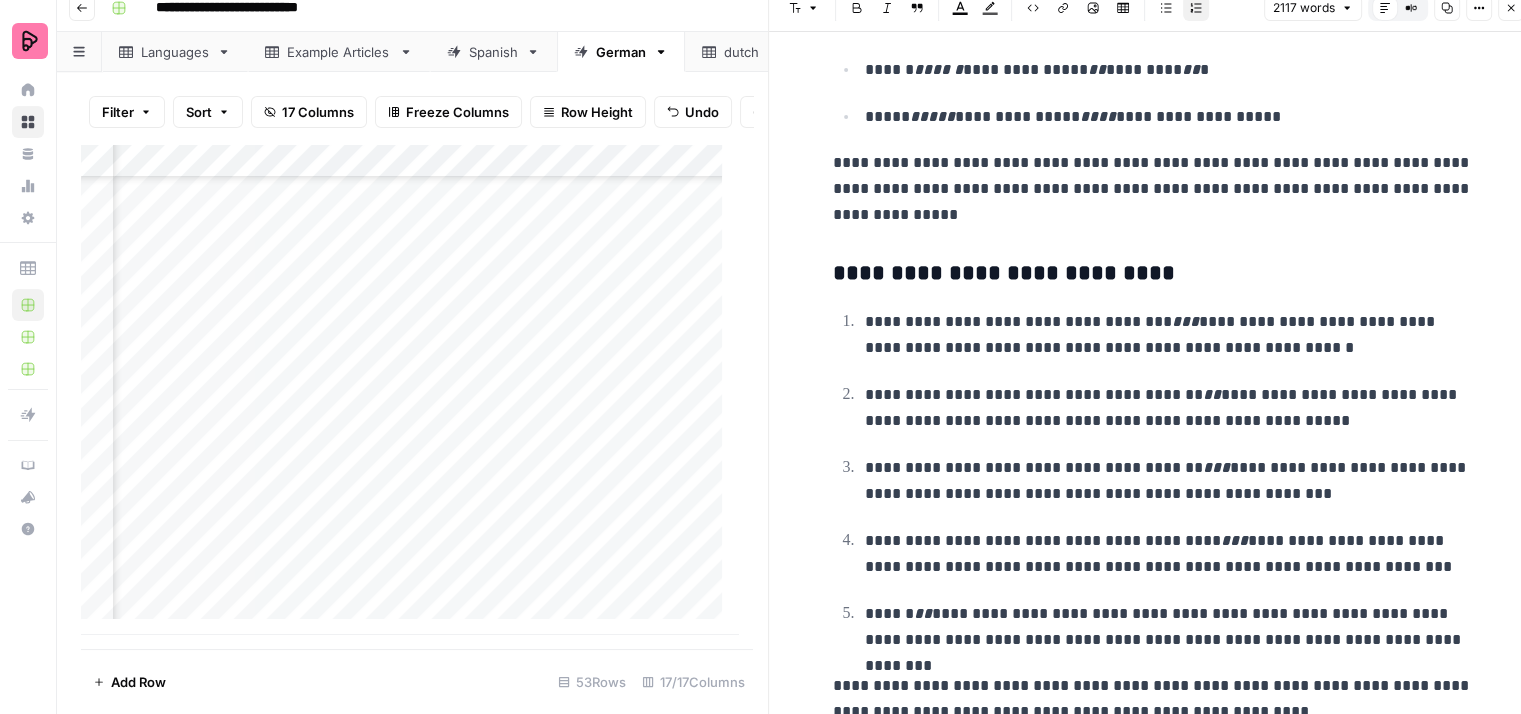 click on "**********" at bounding box center (1169, 408) 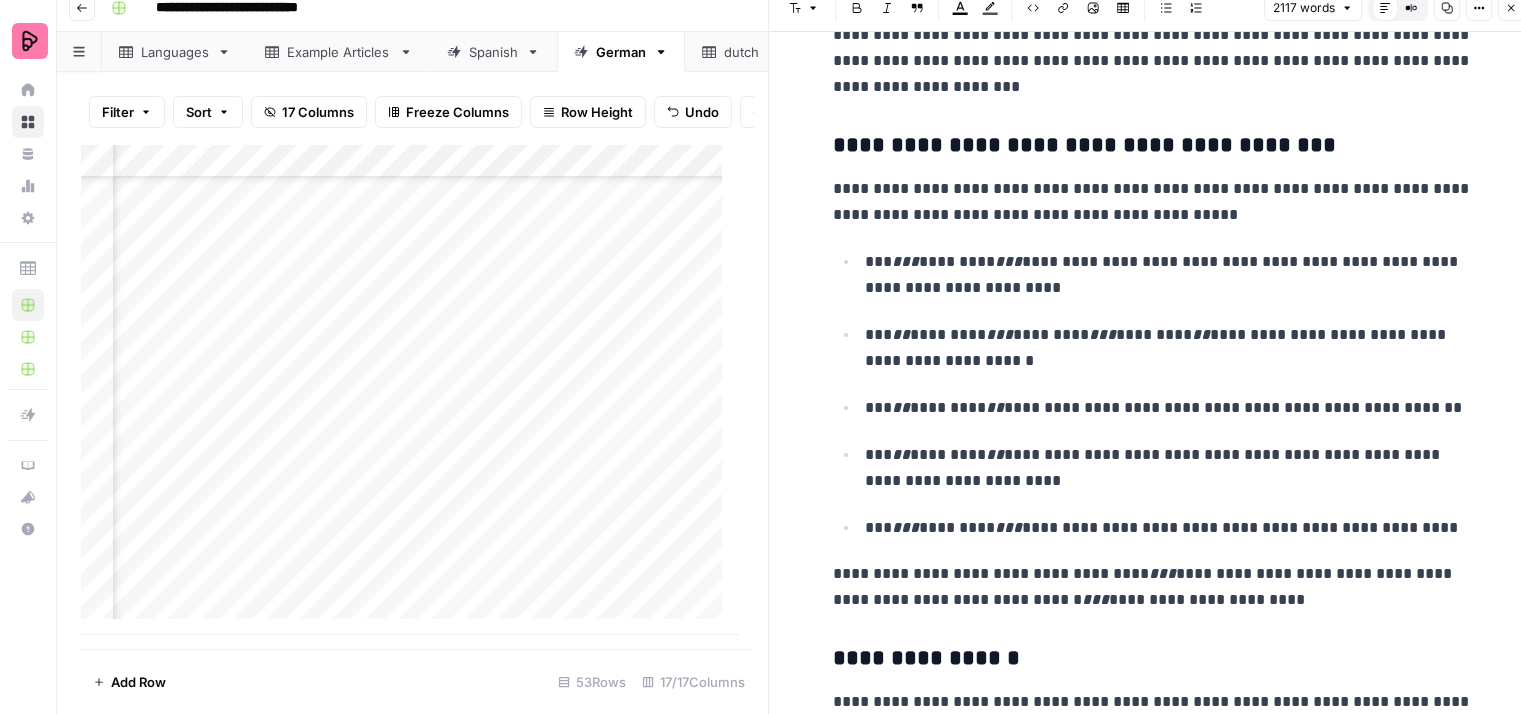 scroll, scrollTop: 6586, scrollLeft: 0, axis: vertical 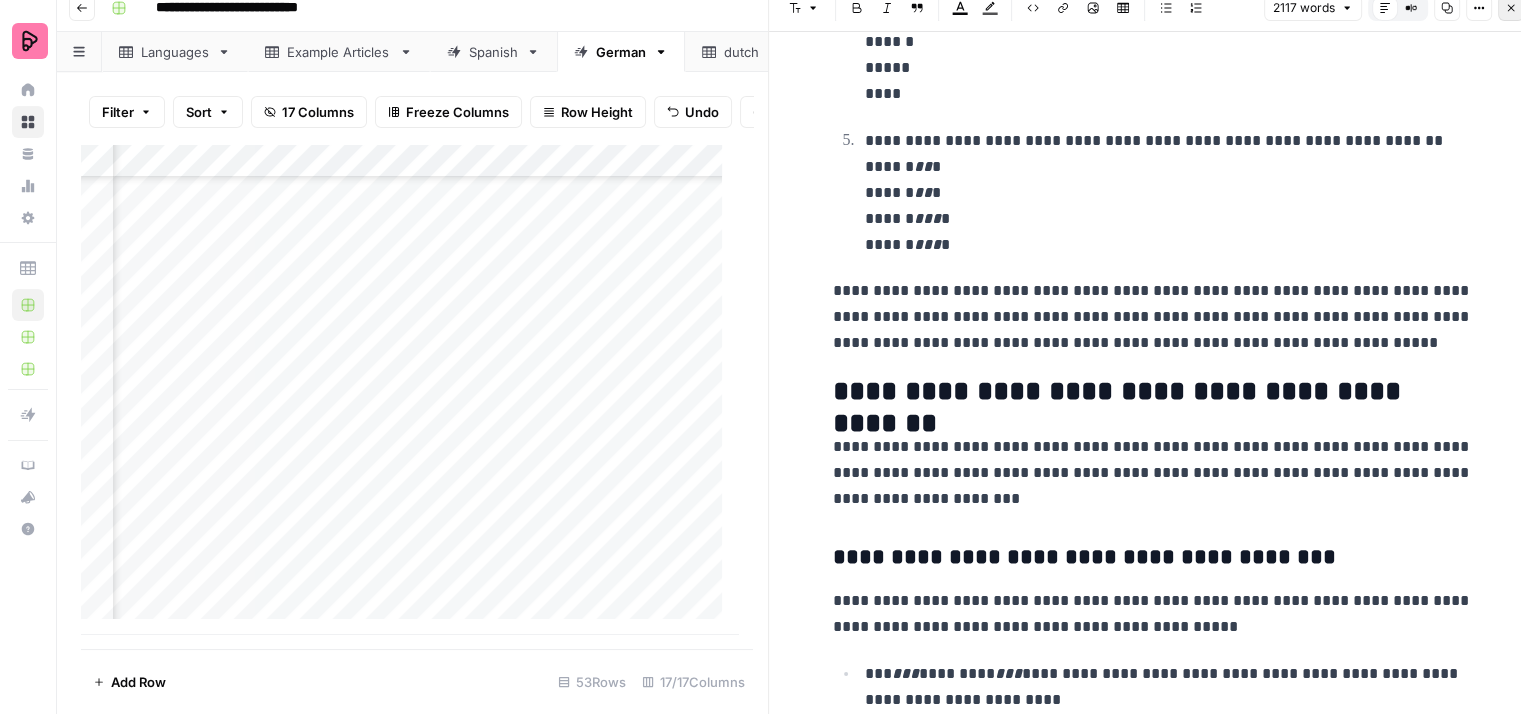 click 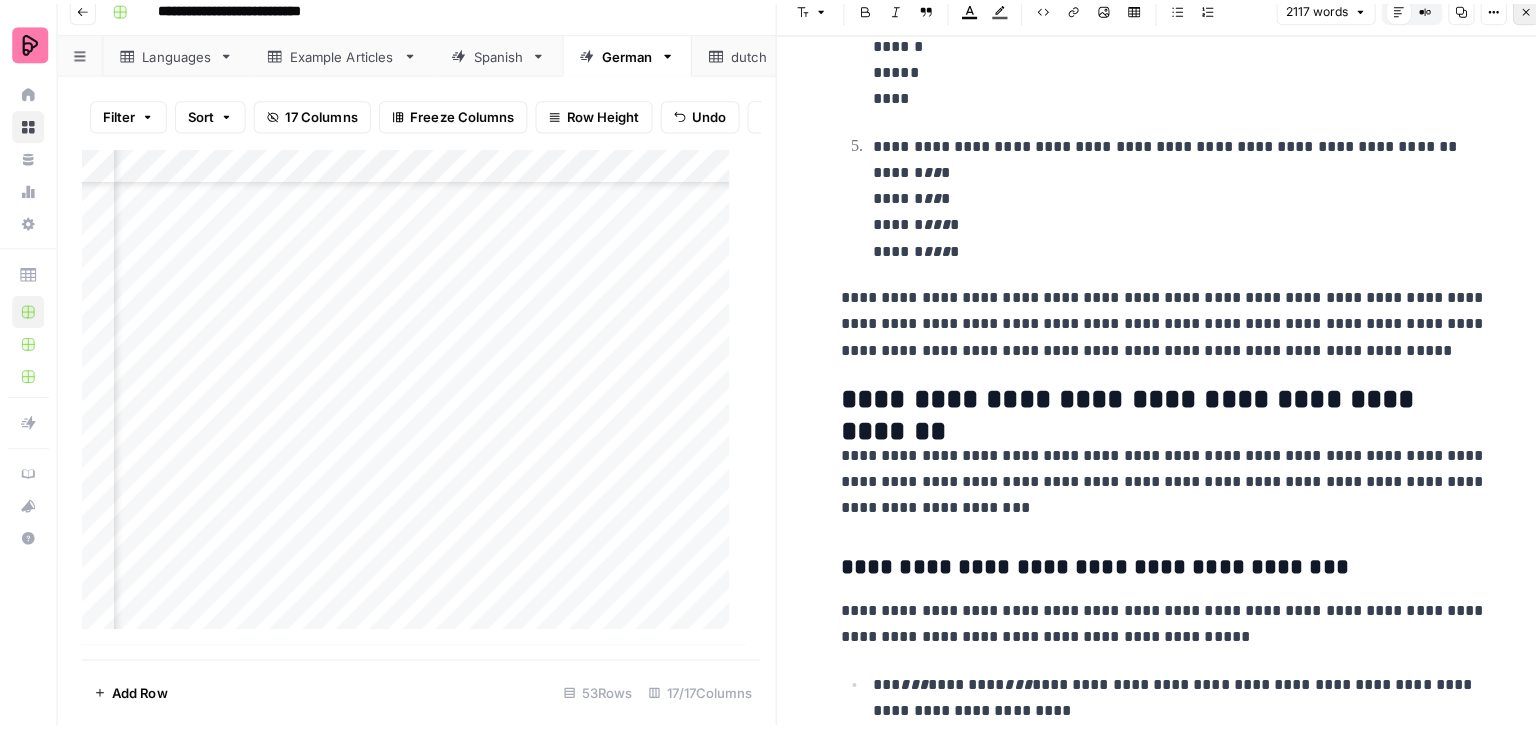 scroll, scrollTop: 0, scrollLeft: 0, axis: both 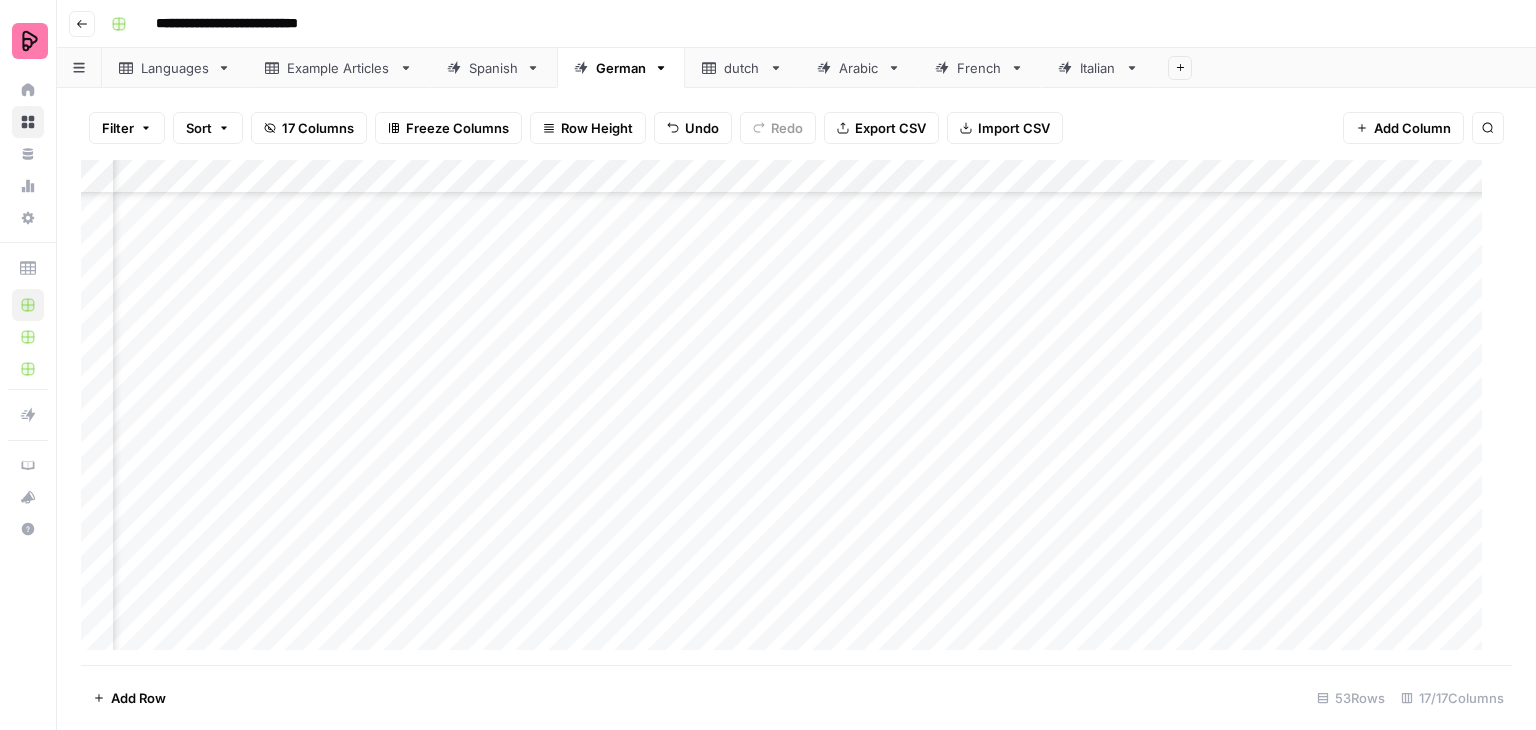click on "Add Column" at bounding box center (789, 413) 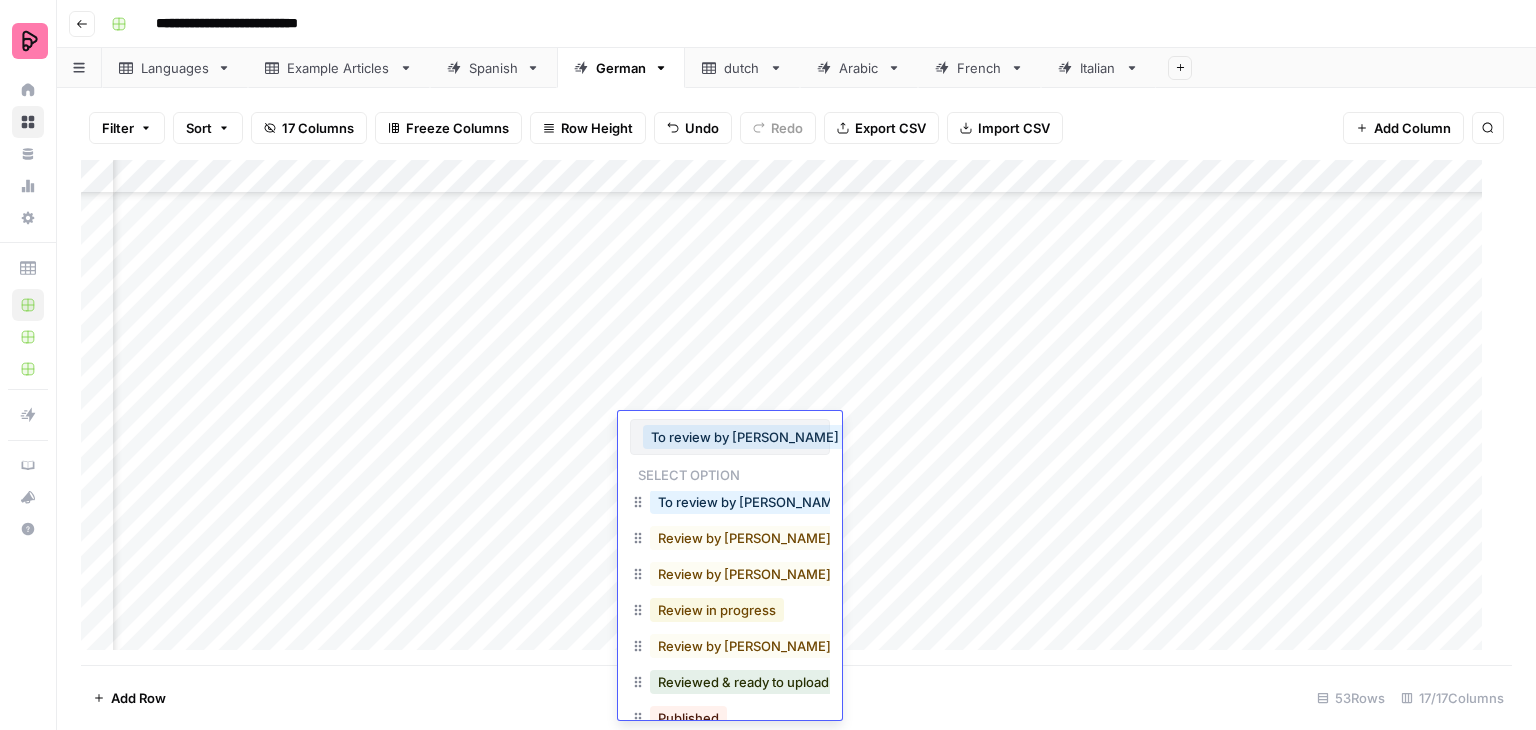 scroll, scrollTop: 155, scrollLeft: 0, axis: vertical 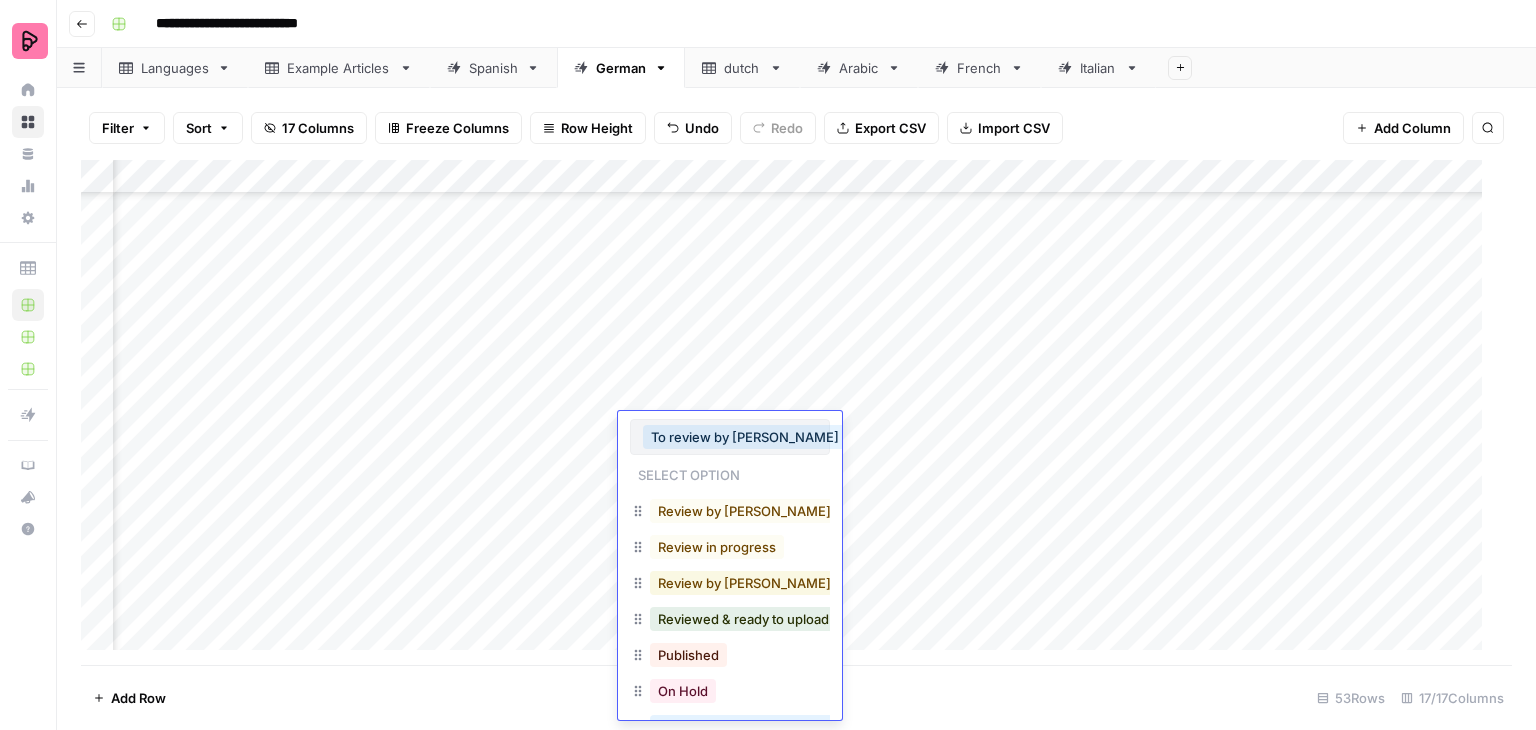click on "Review by [PERSON_NAME] in progress" at bounding box center (781, 583) 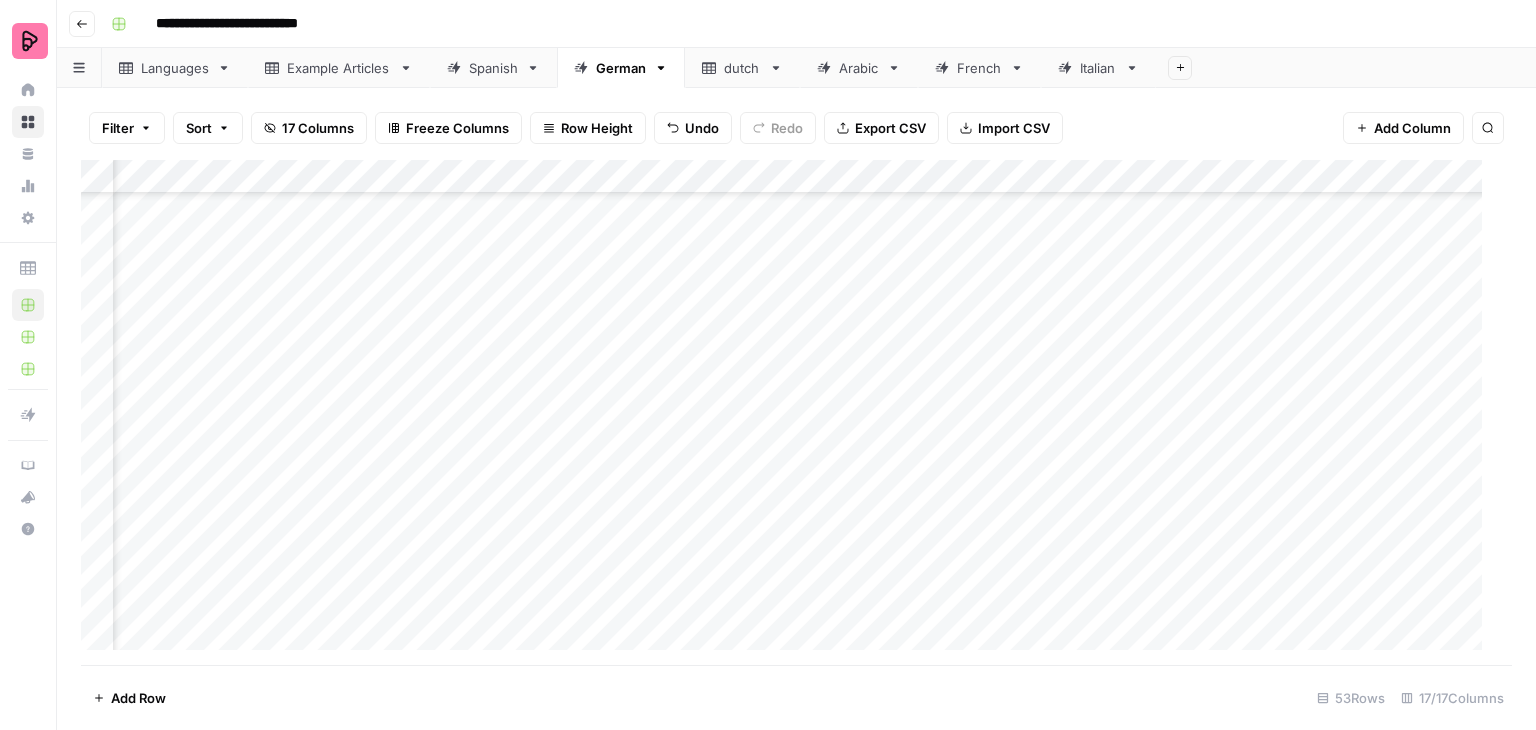 click on "Add Column" at bounding box center (789, 413) 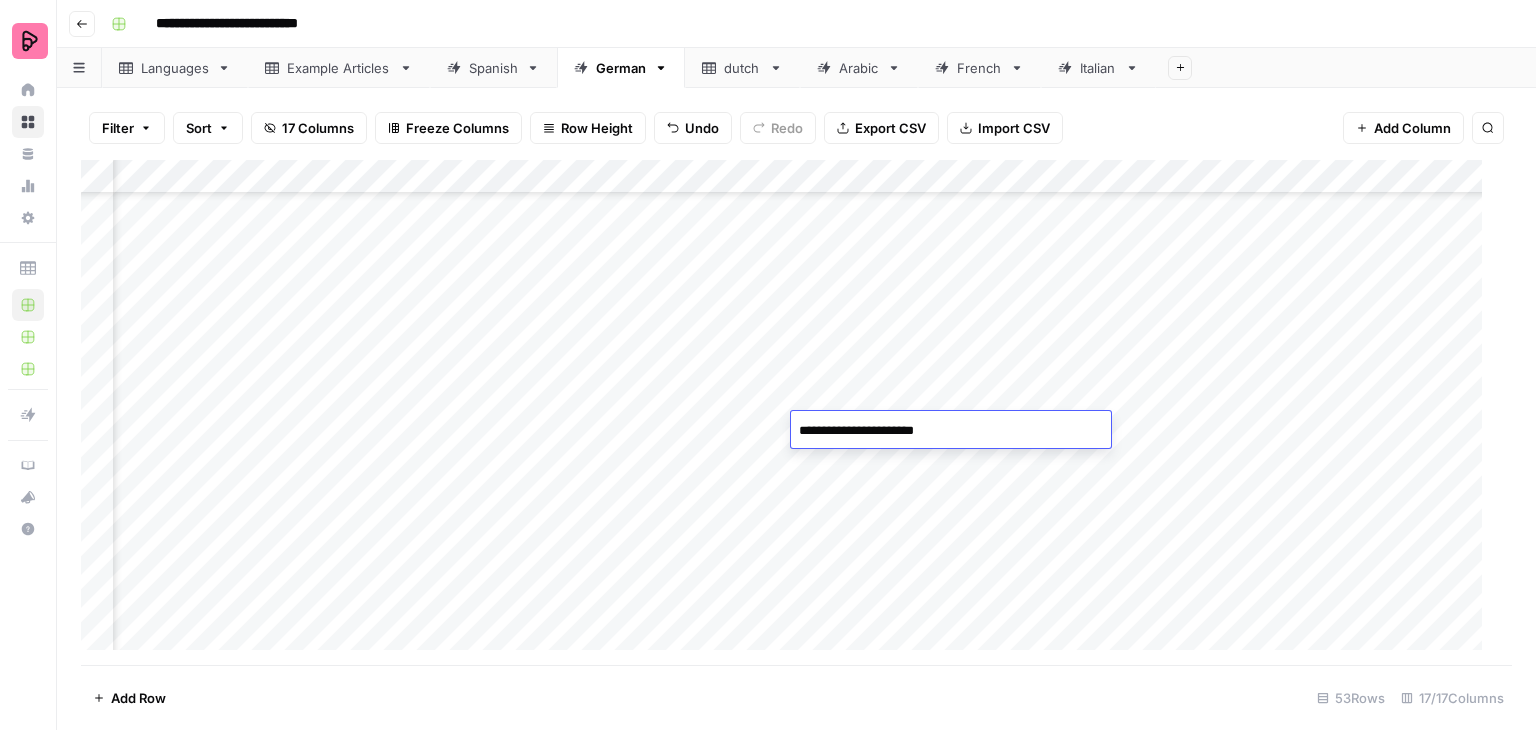 click on "Add Column" at bounding box center [789, 413] 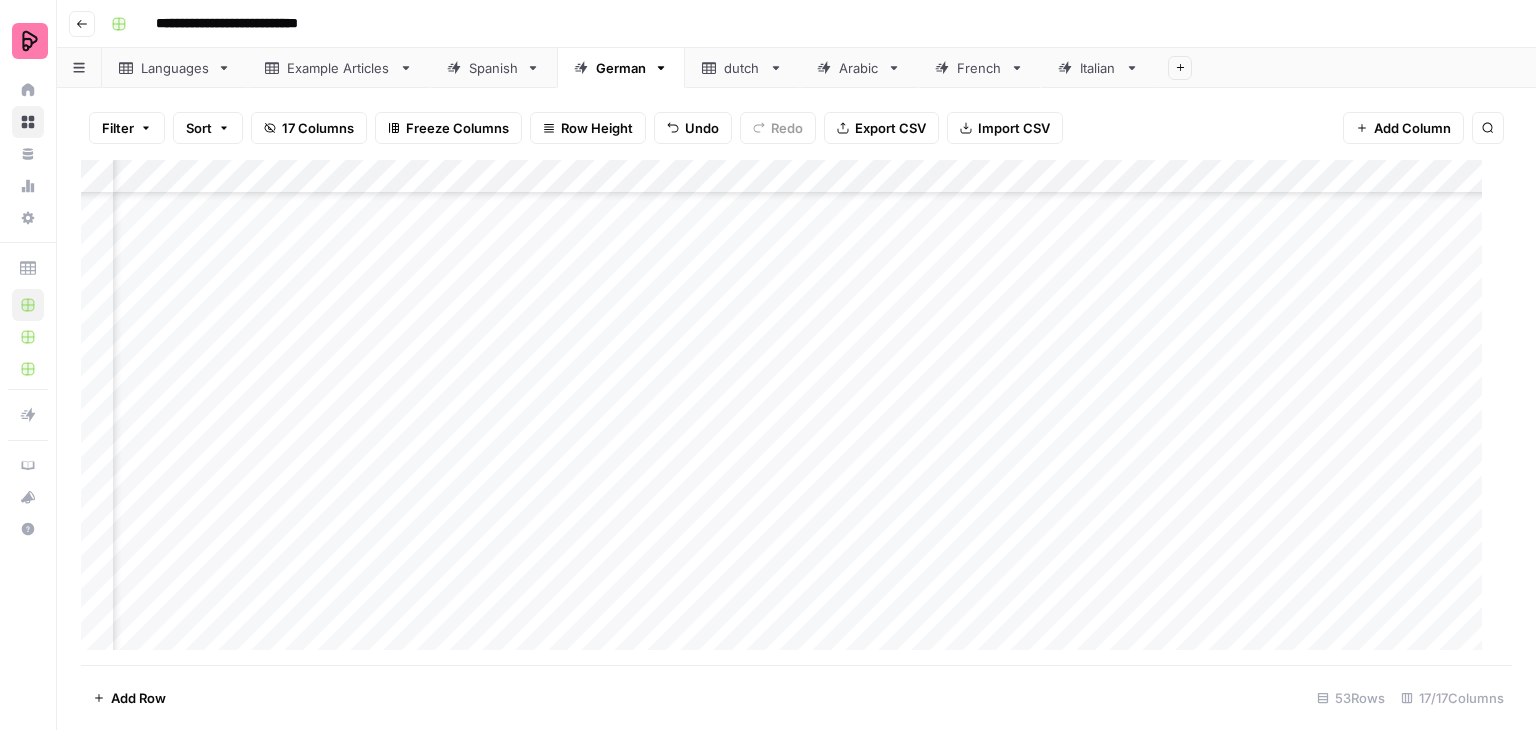 click on "Add Column" at bounding box center [789, 413] 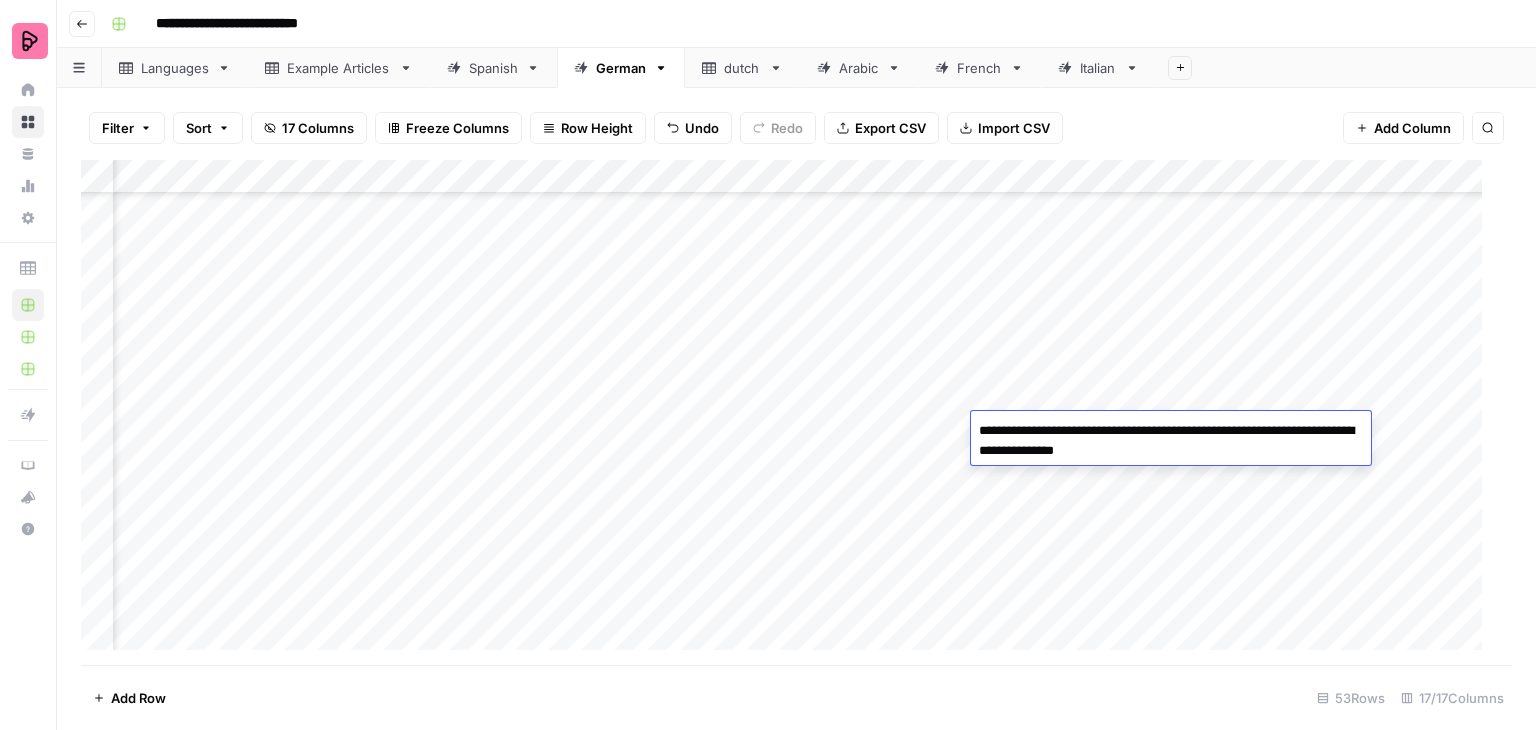 click on "Add Column" at bounding box center [789, 413] 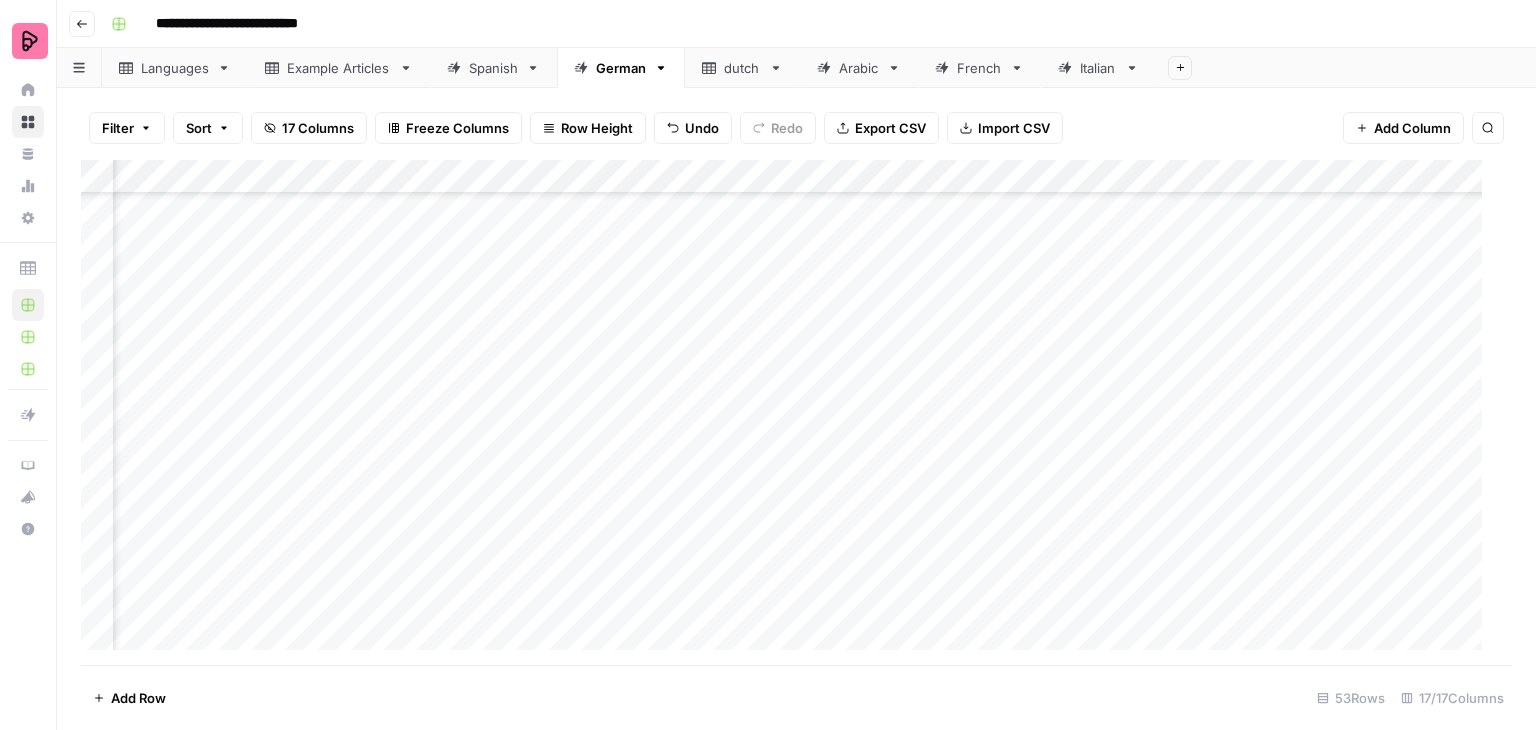 click on "Add Column" at bounding box center [789, 413] 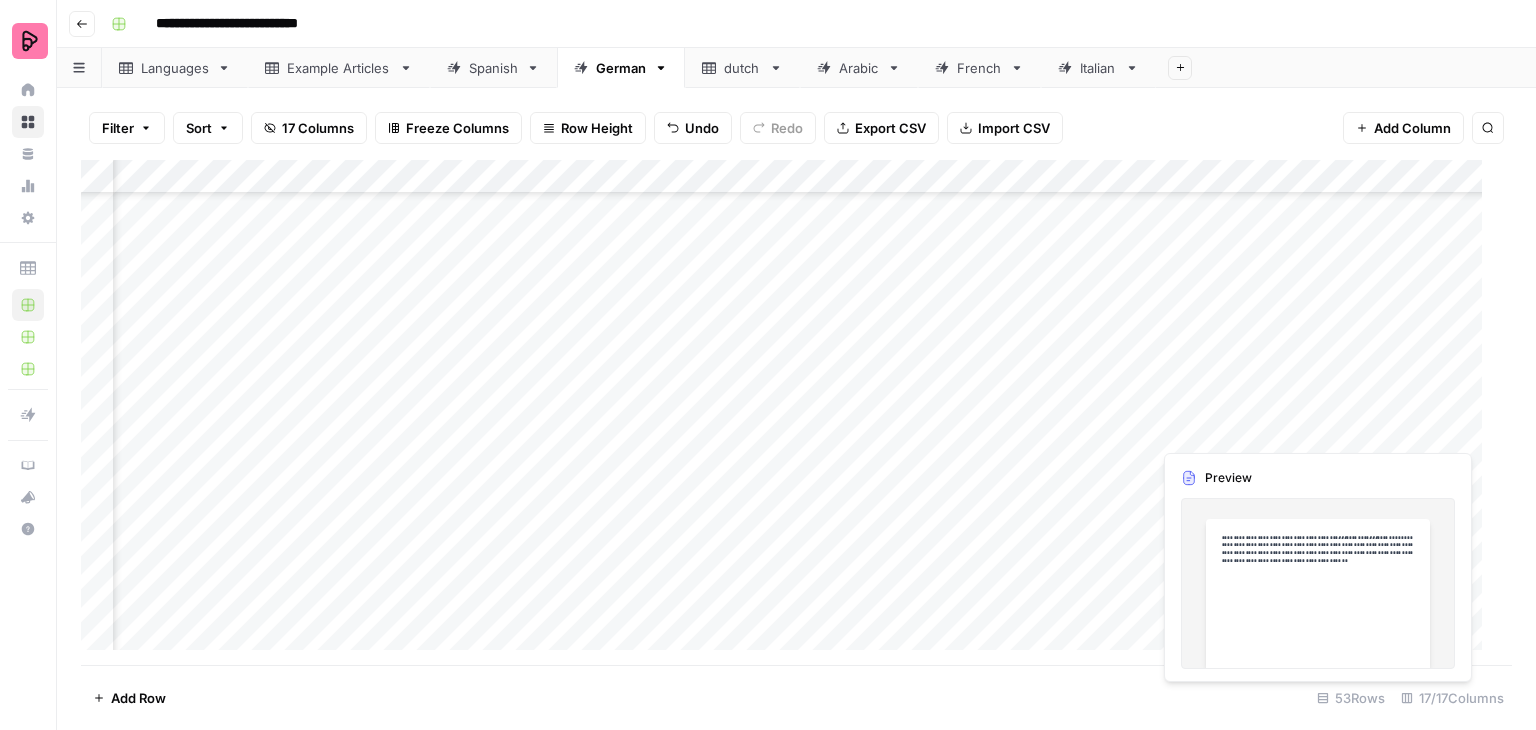 click on "Add Column" at bounding box center [789, 413] 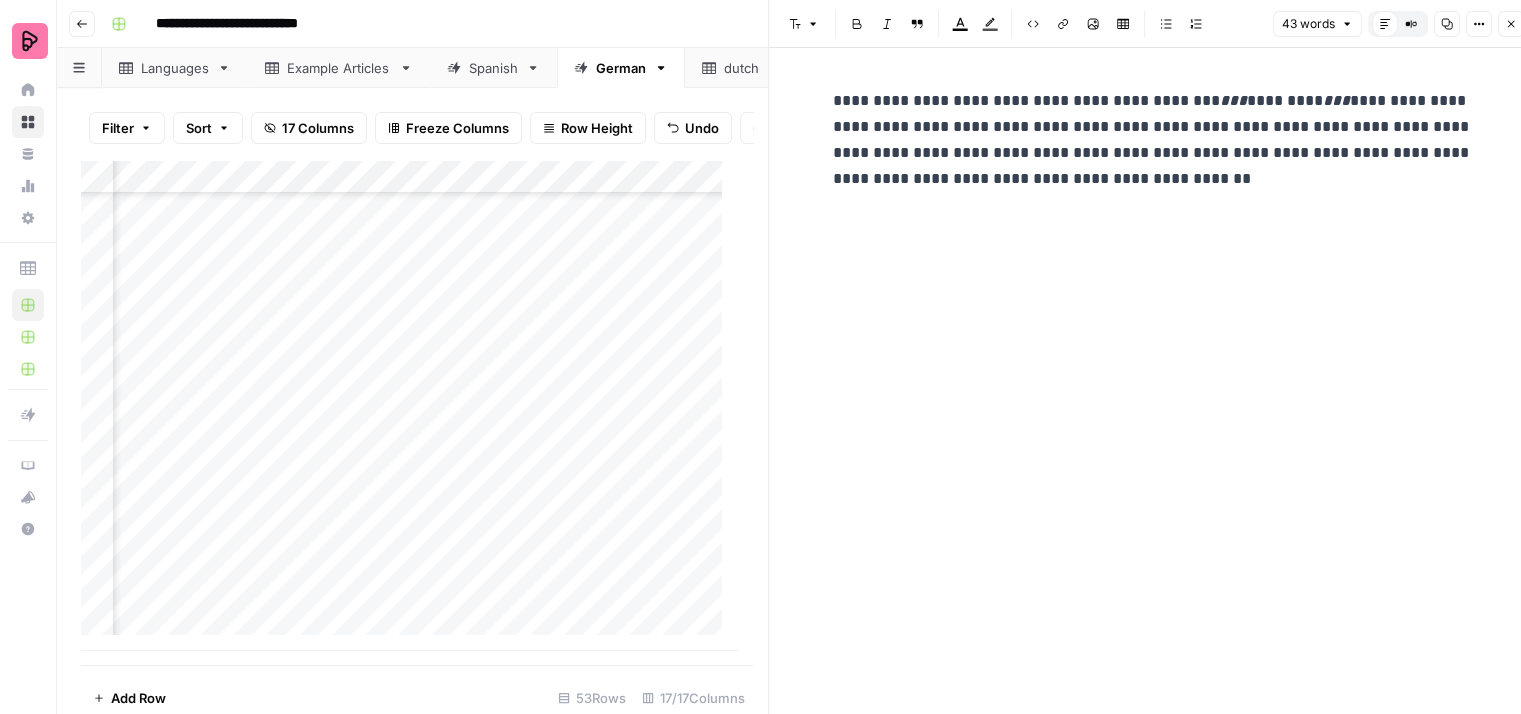 click on "**********" at bounding box center (1153, 140) 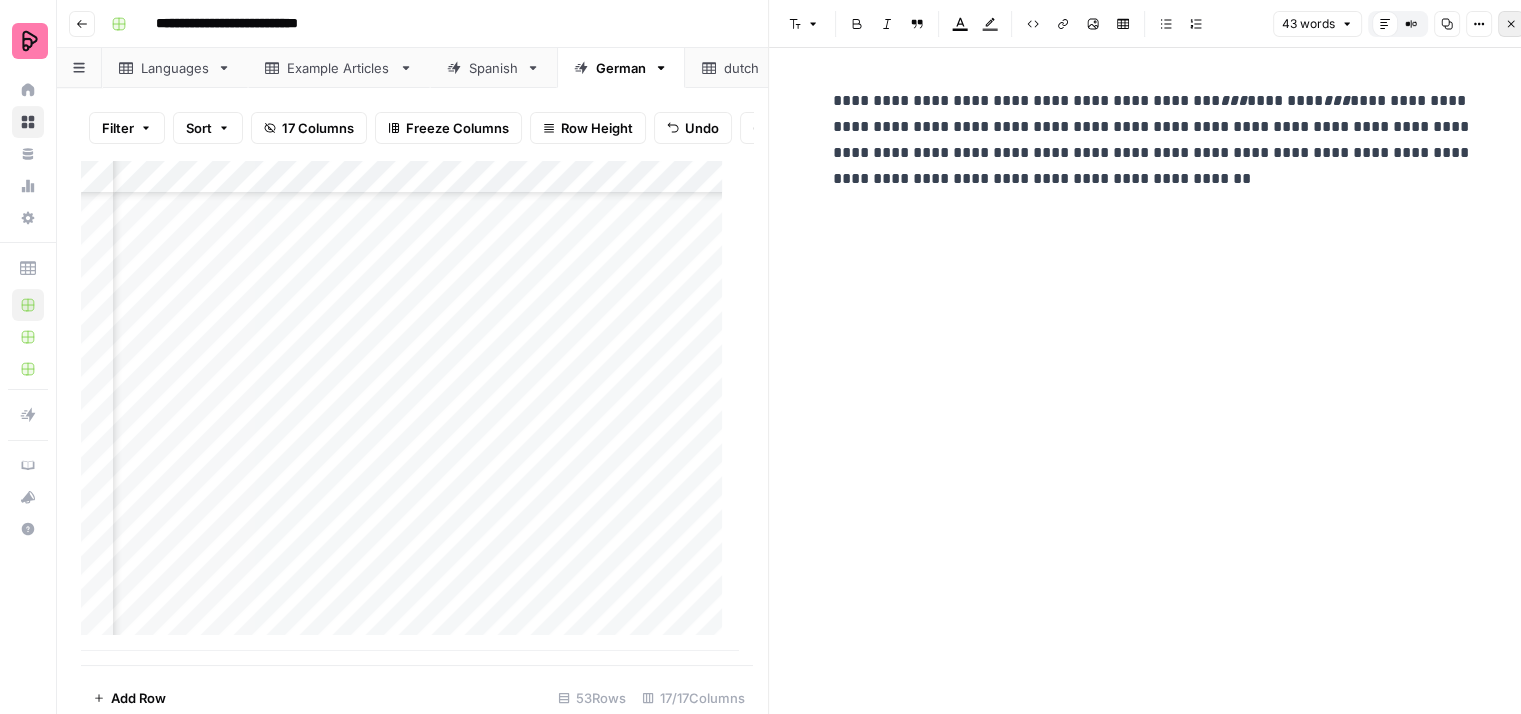 click 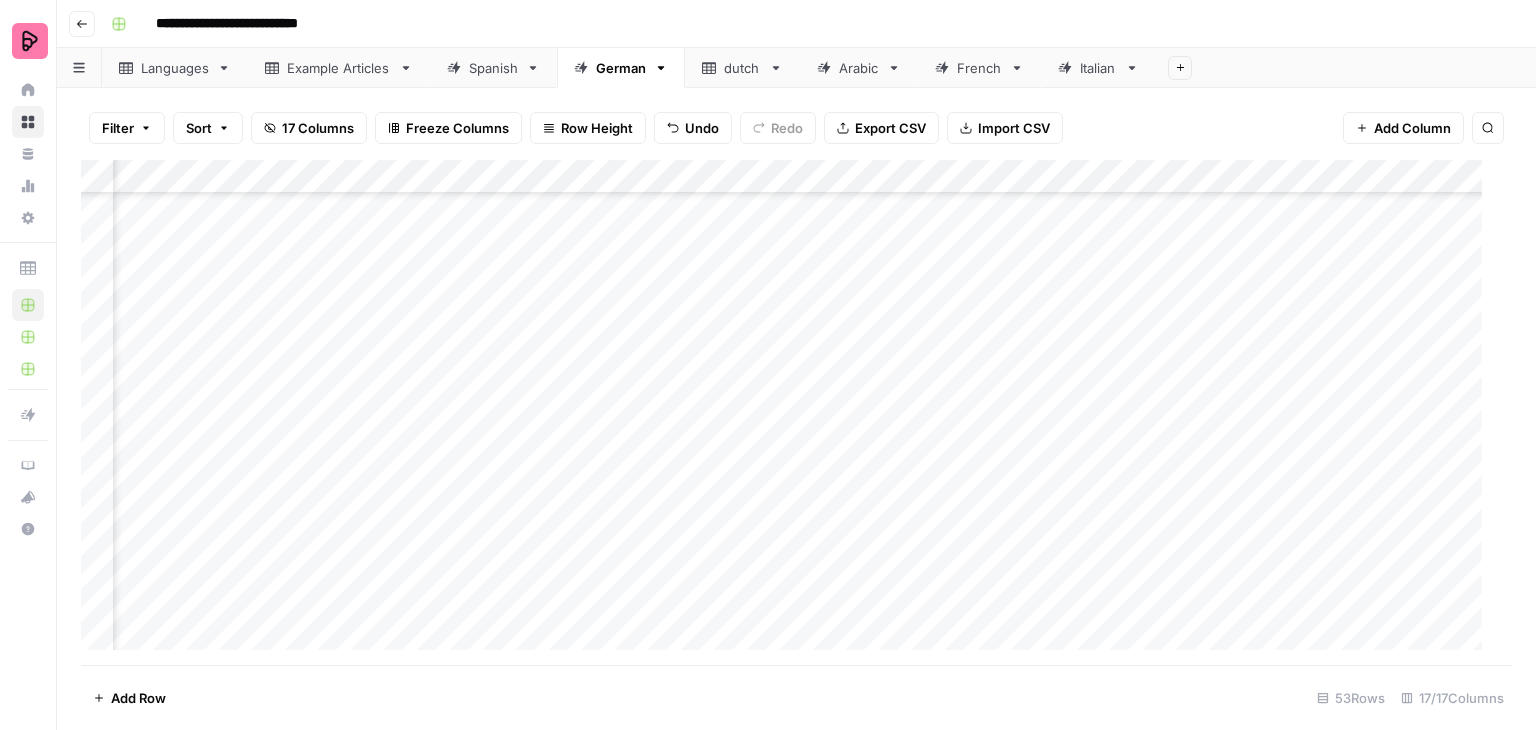 click on "Add Column" at bounding box center [789, 413] 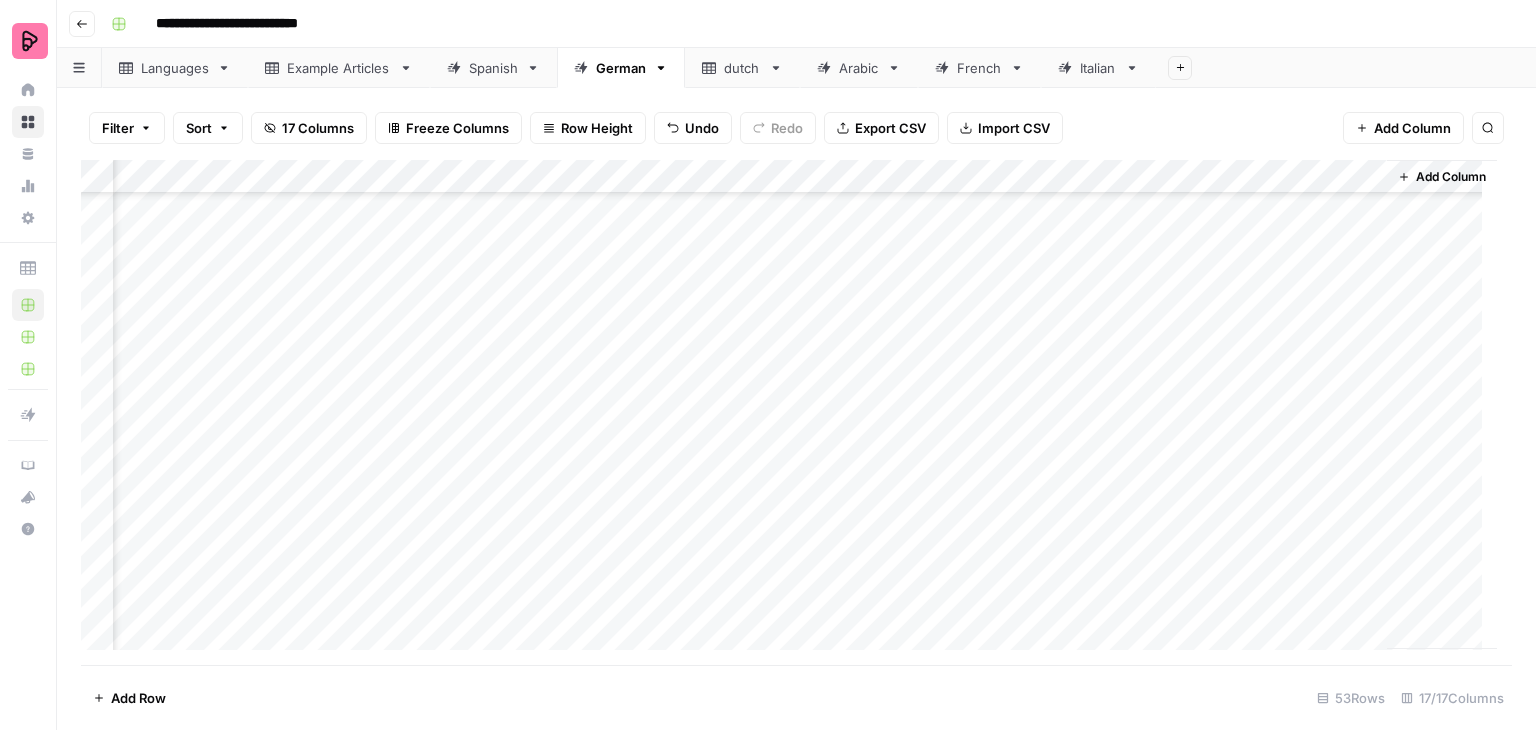 click on "Add Column" at bounding box center [789, 413] 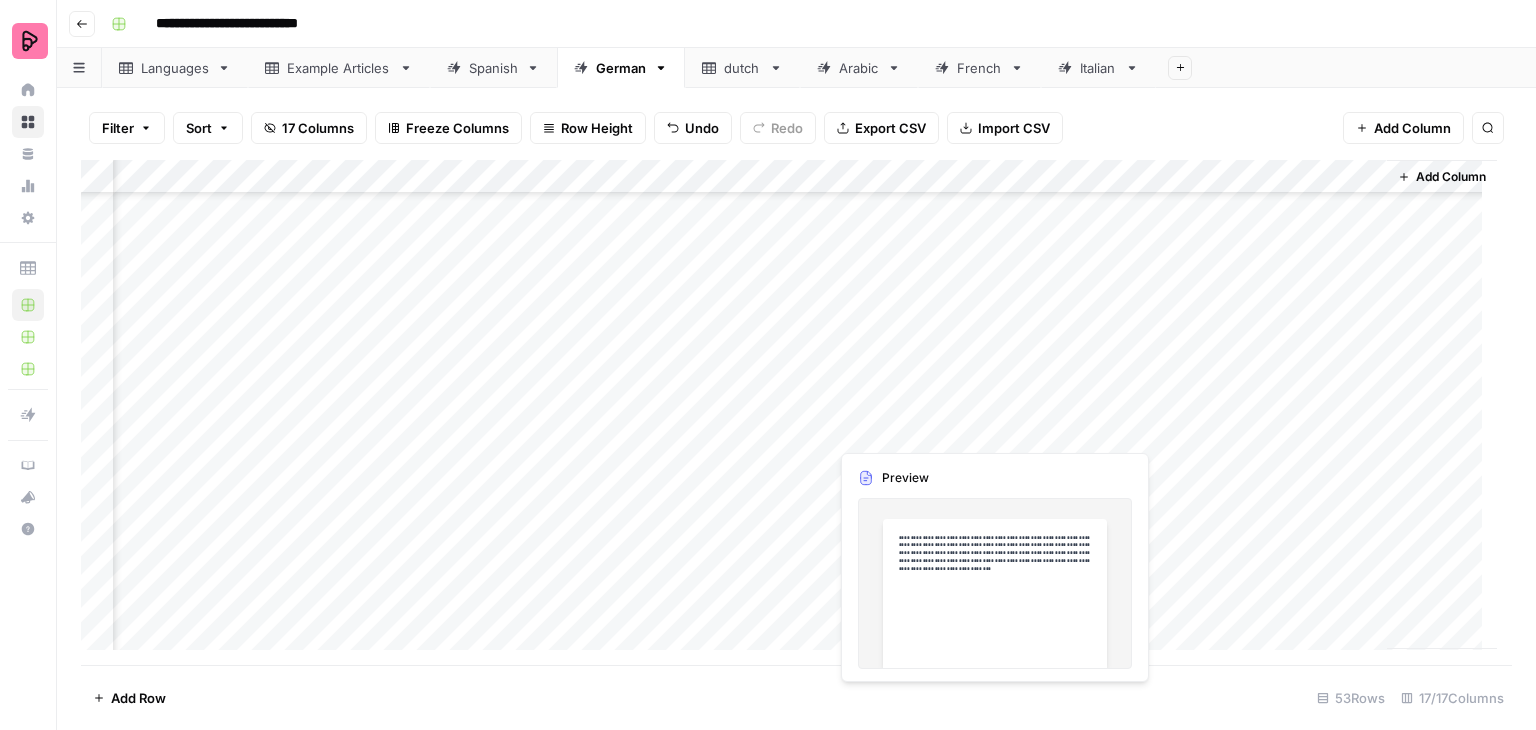 click on "Add Column" at bounding box center (789, 413) 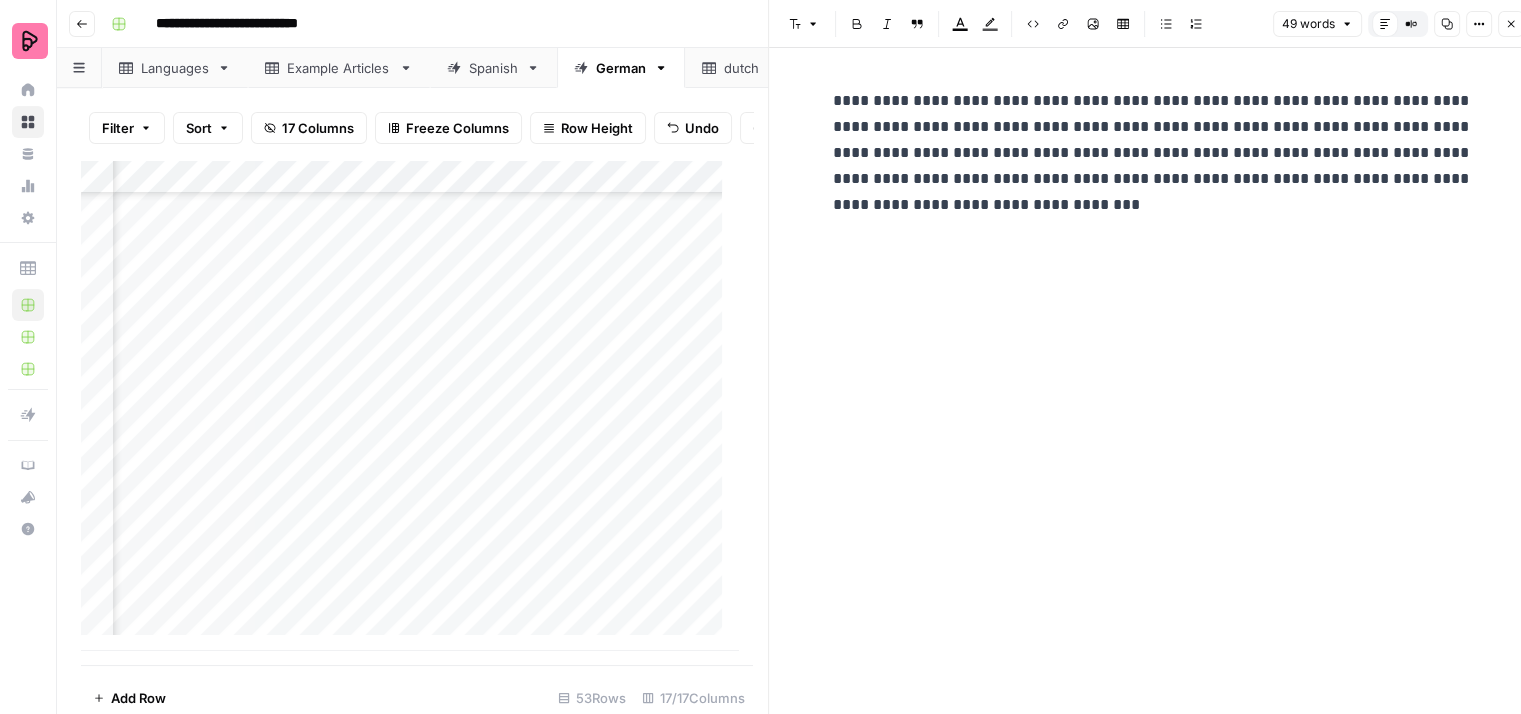 click on "**********" at bounding box center (1153, 153) 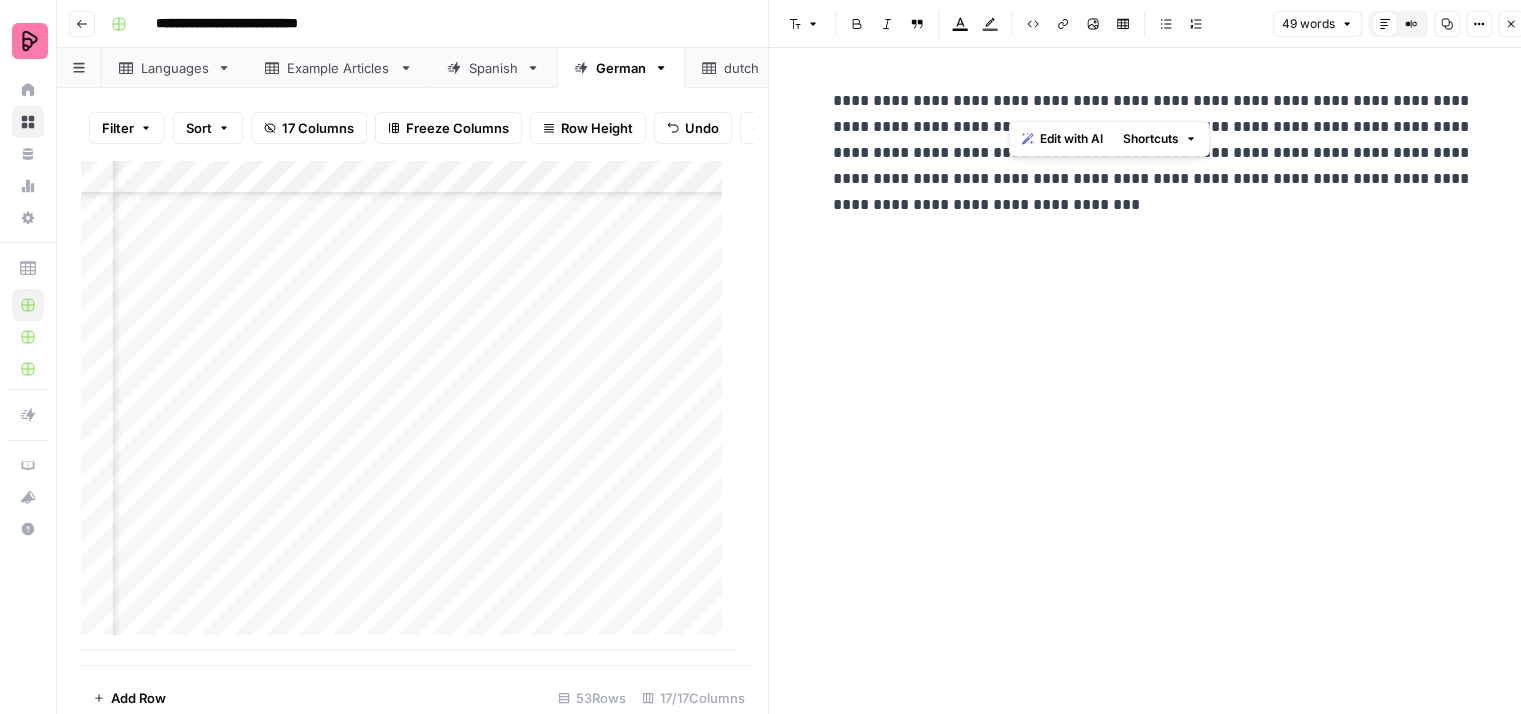 click on "**********" at bounding box center [1153, 153] 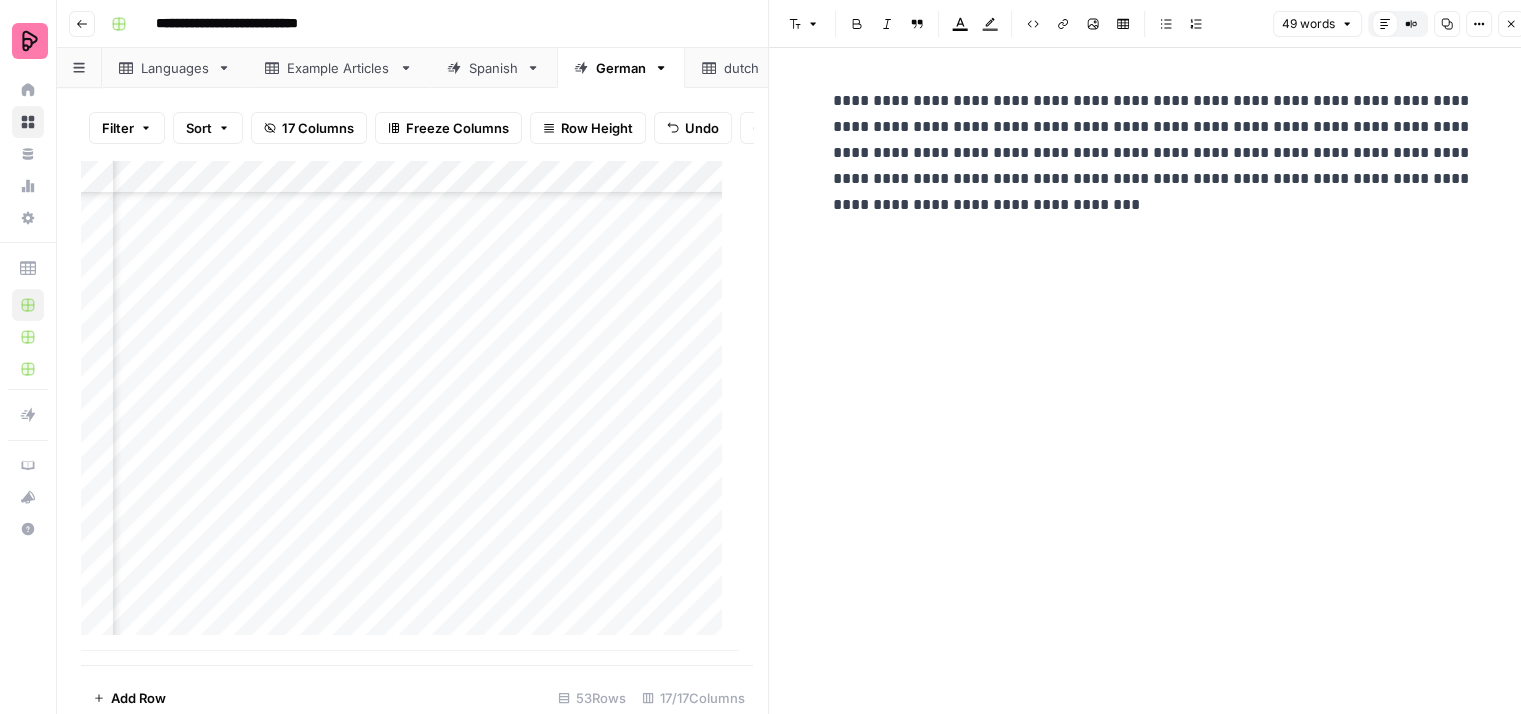 click on "**********" at bounding box center [1153, 153] 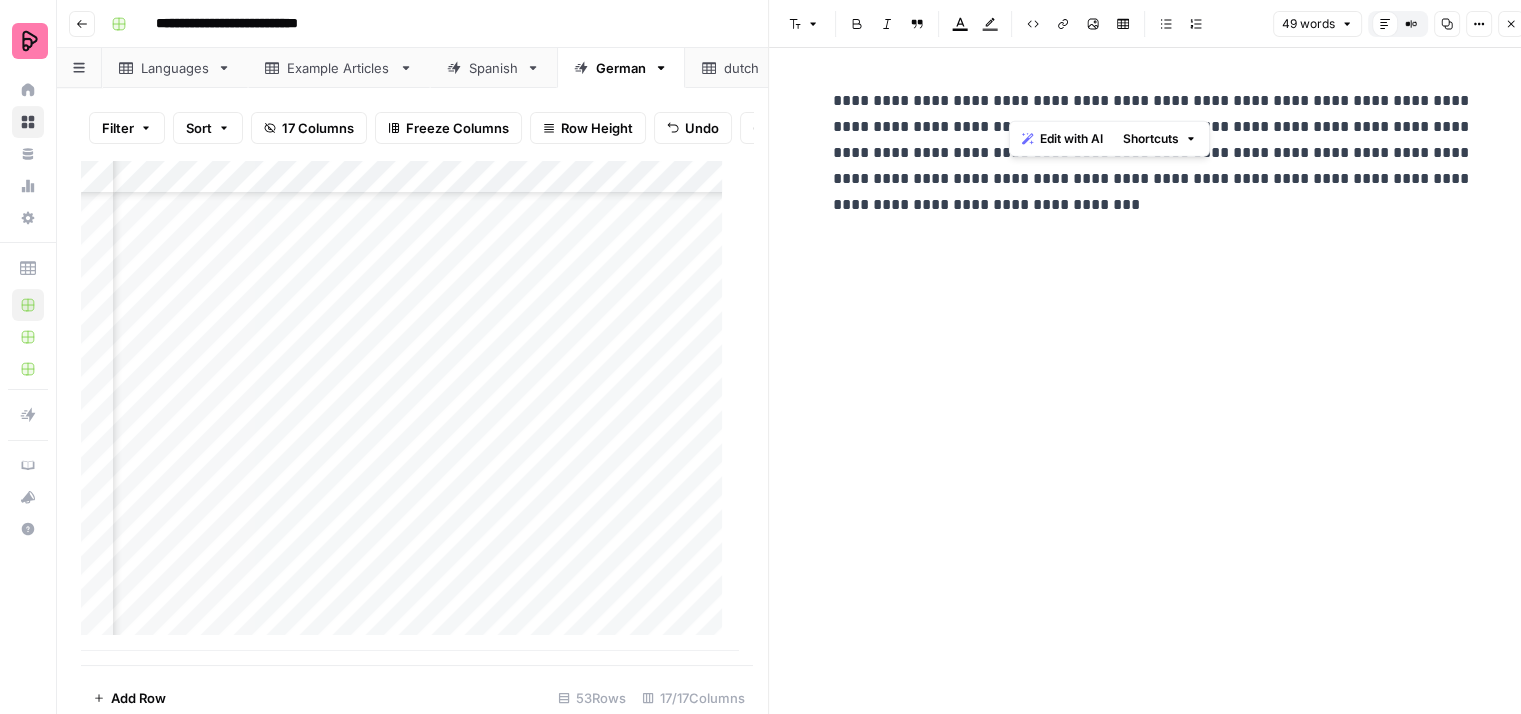 type 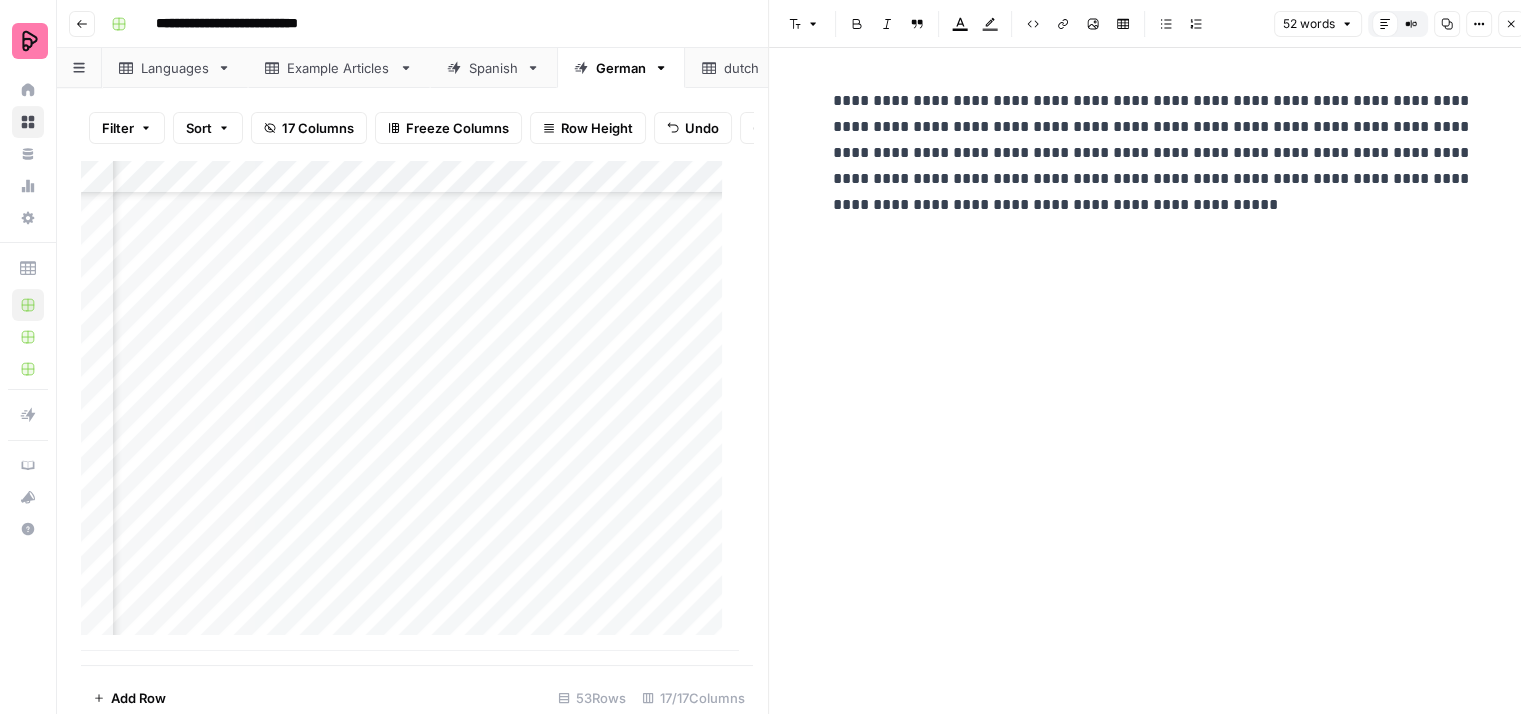 click on "**********" at bounding box center (1153, 153) 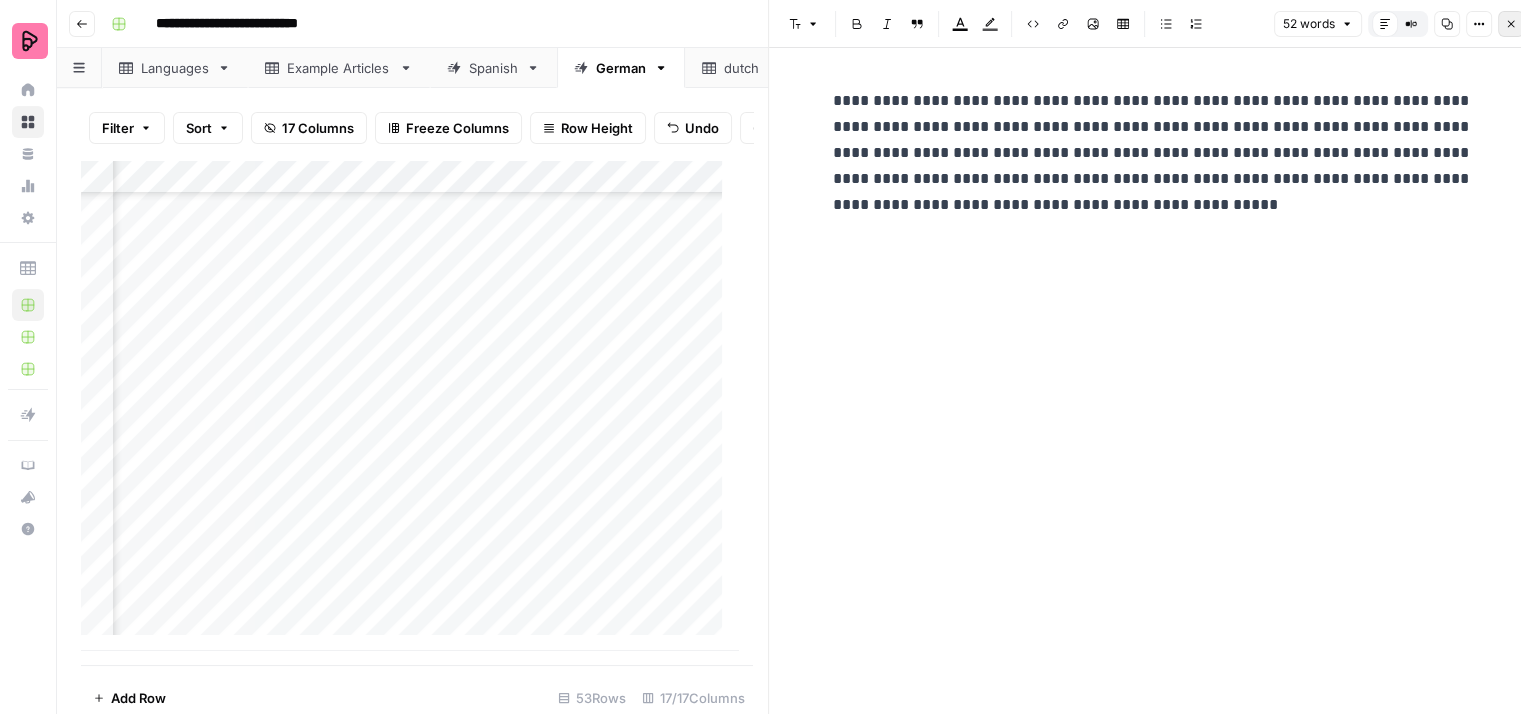 click 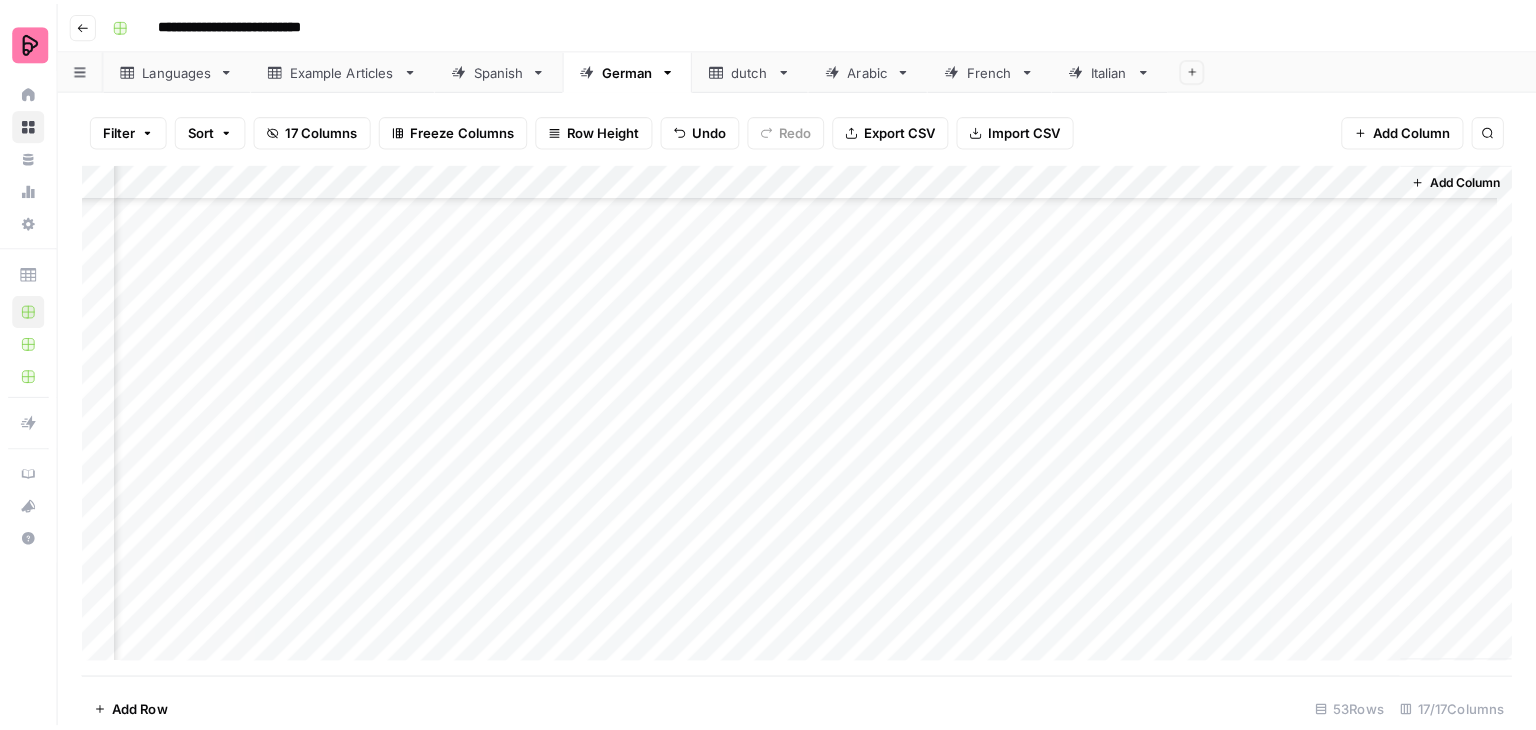 scroll, scrollTop: 1377, scrollLeft: 2029, axis: both 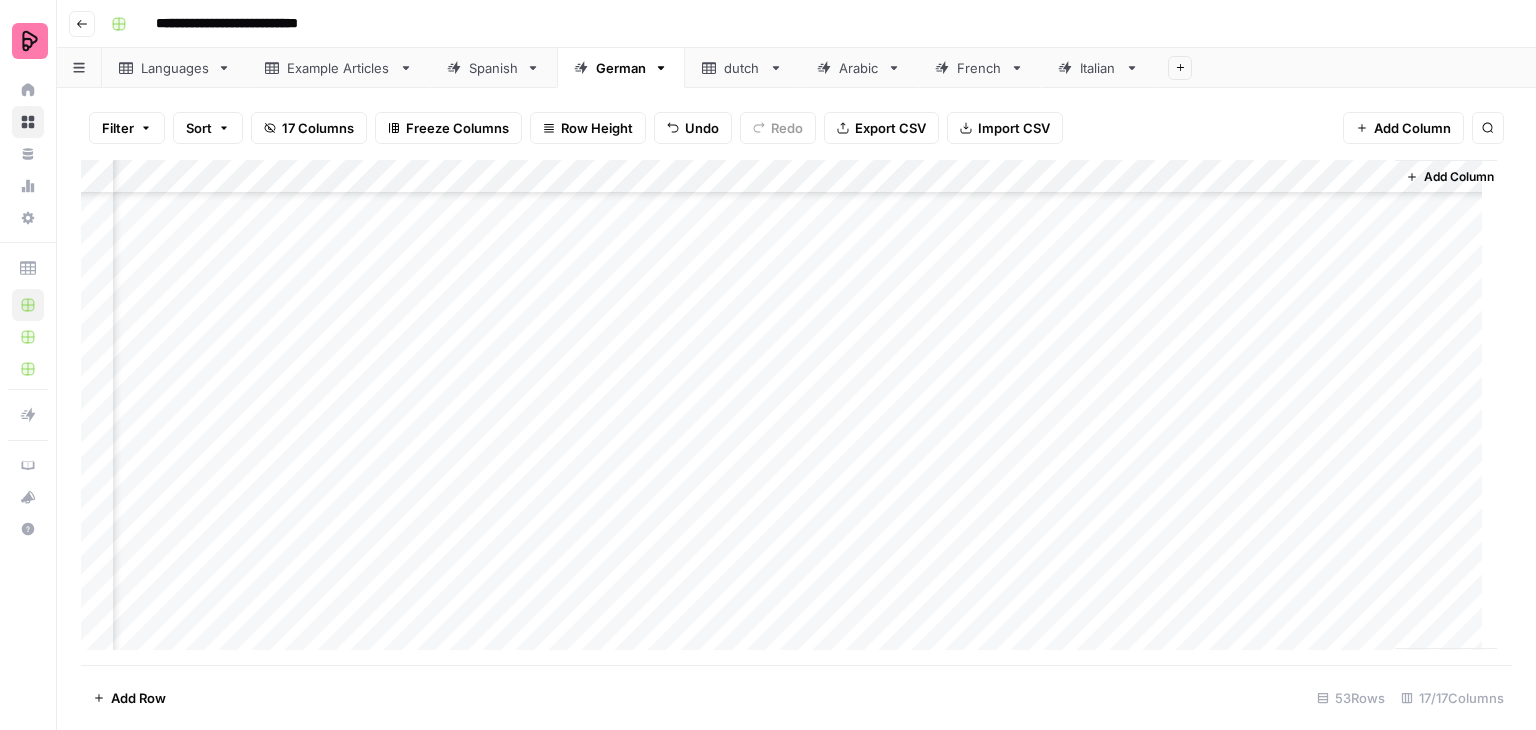 click on "Add Column" at bounding box center [789, 413] 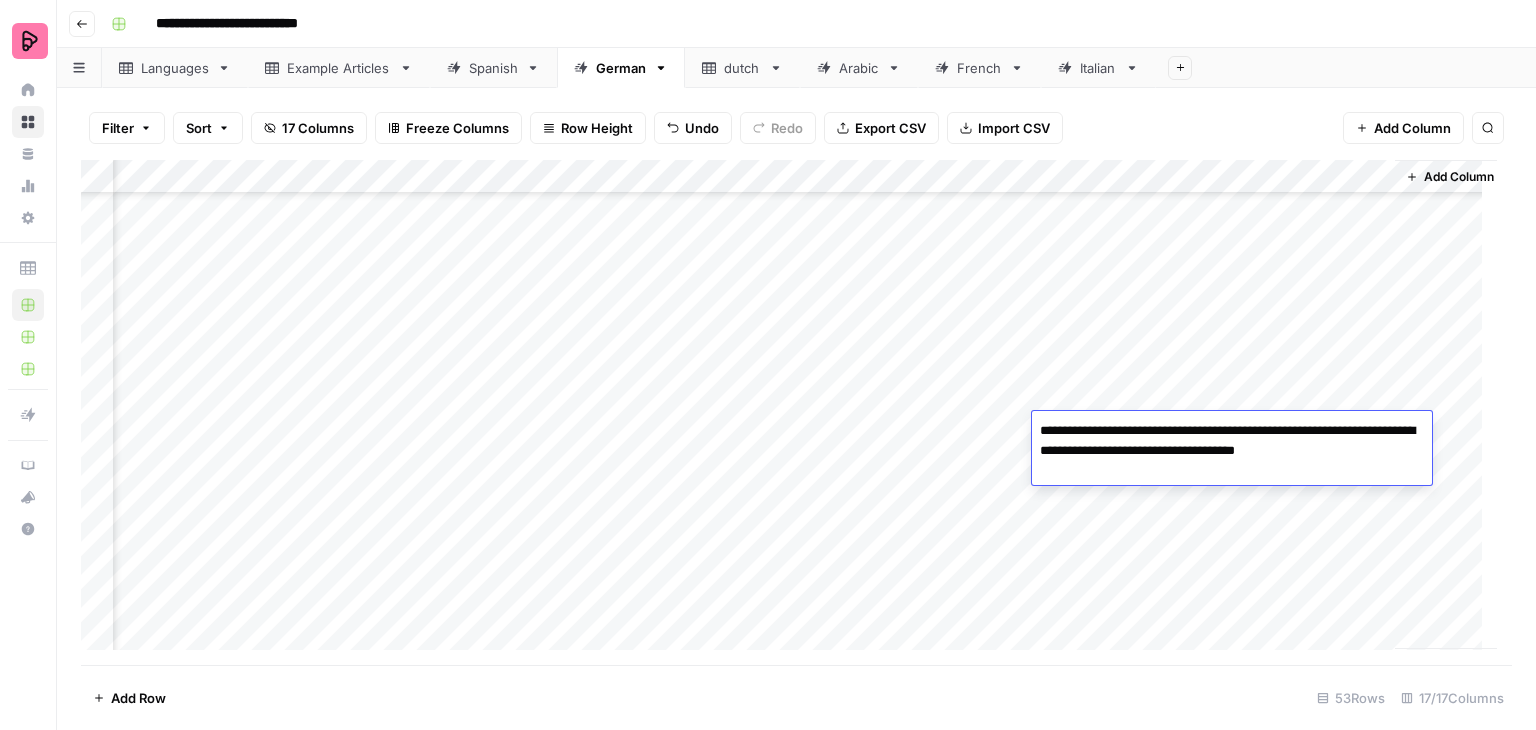 click on "Add Column" at bounding box center [789, 413] 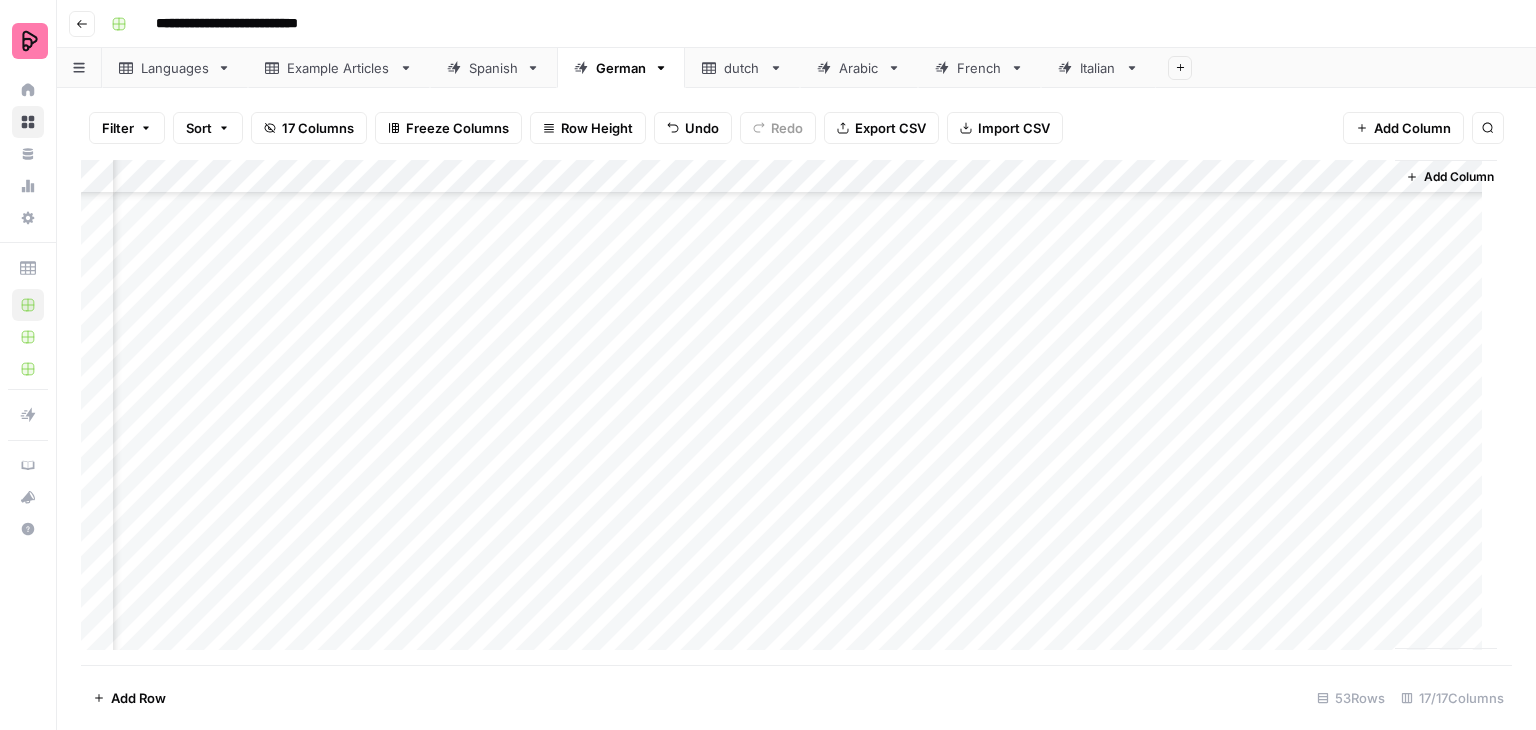 click on "Add Column" at bounding box center [789, 413] 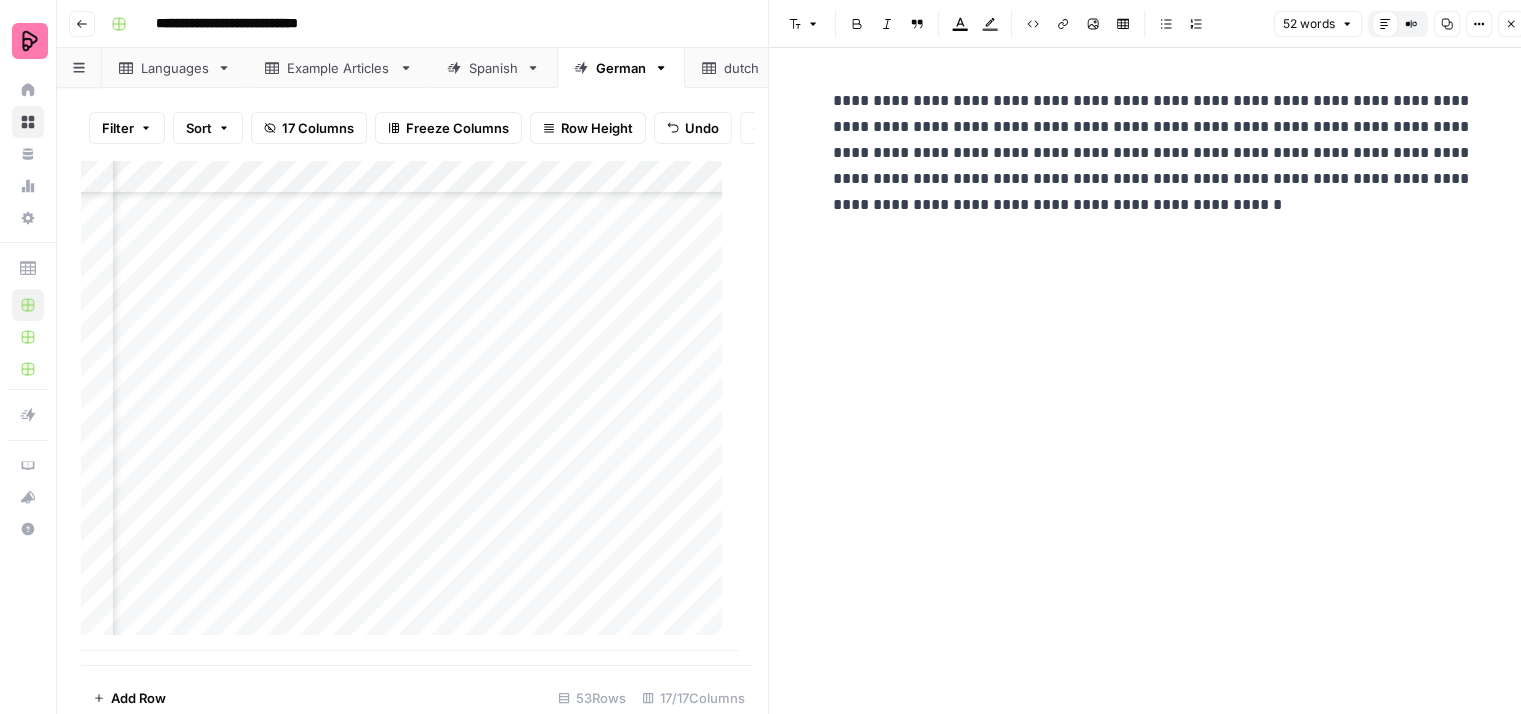 click on "**********" at bounding box center [1153, 153] 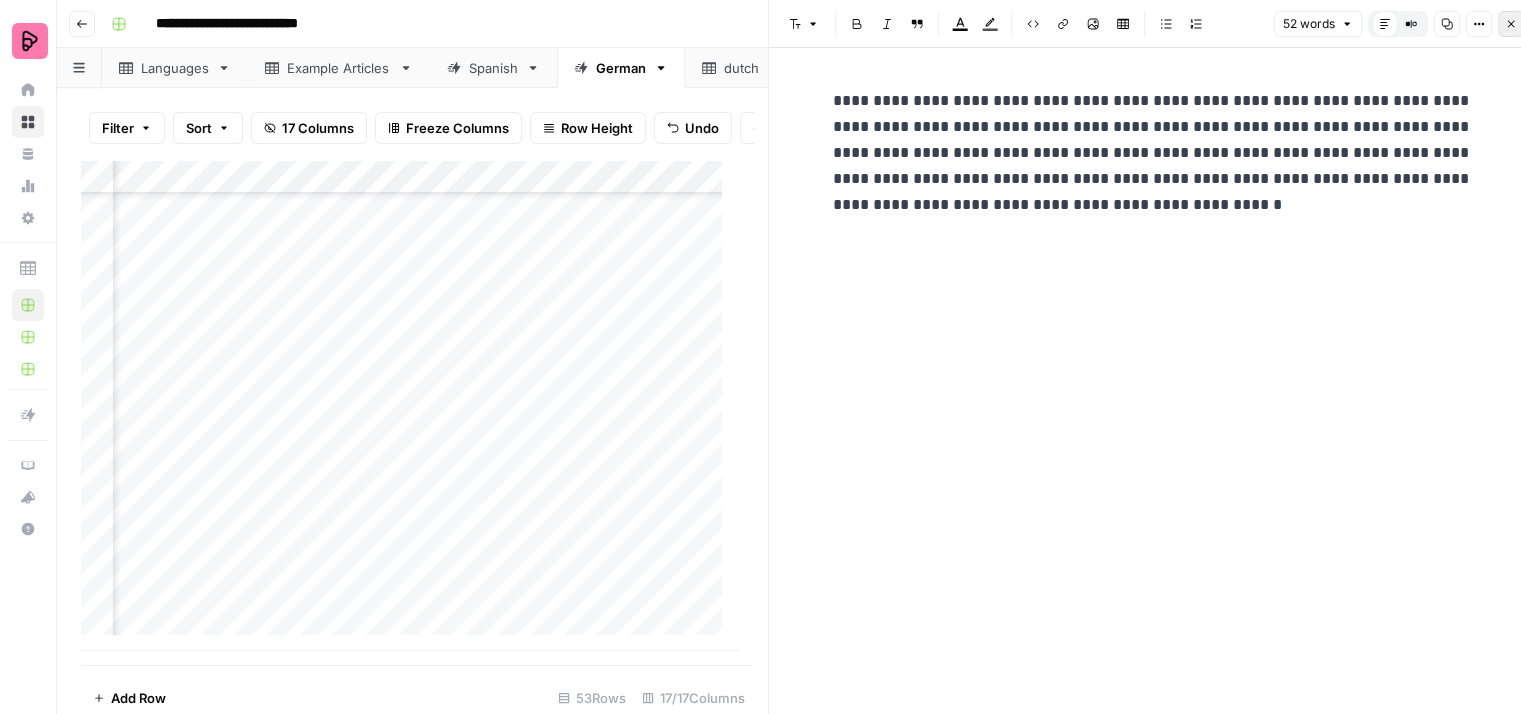 click on "Close" at bounding box center (1511, 24) 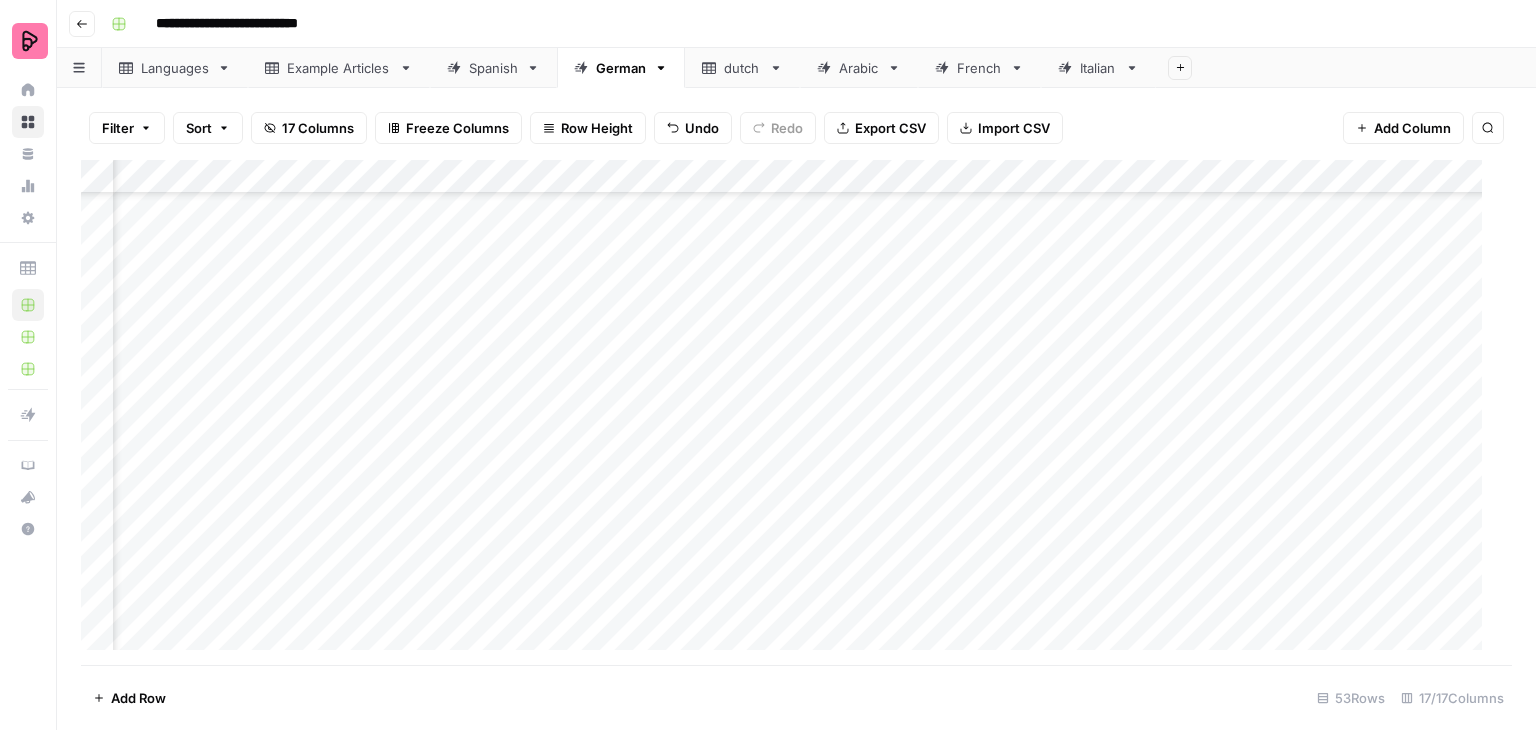 scroll, scrollTop: 1377, scrollLeft: 735, axis: both 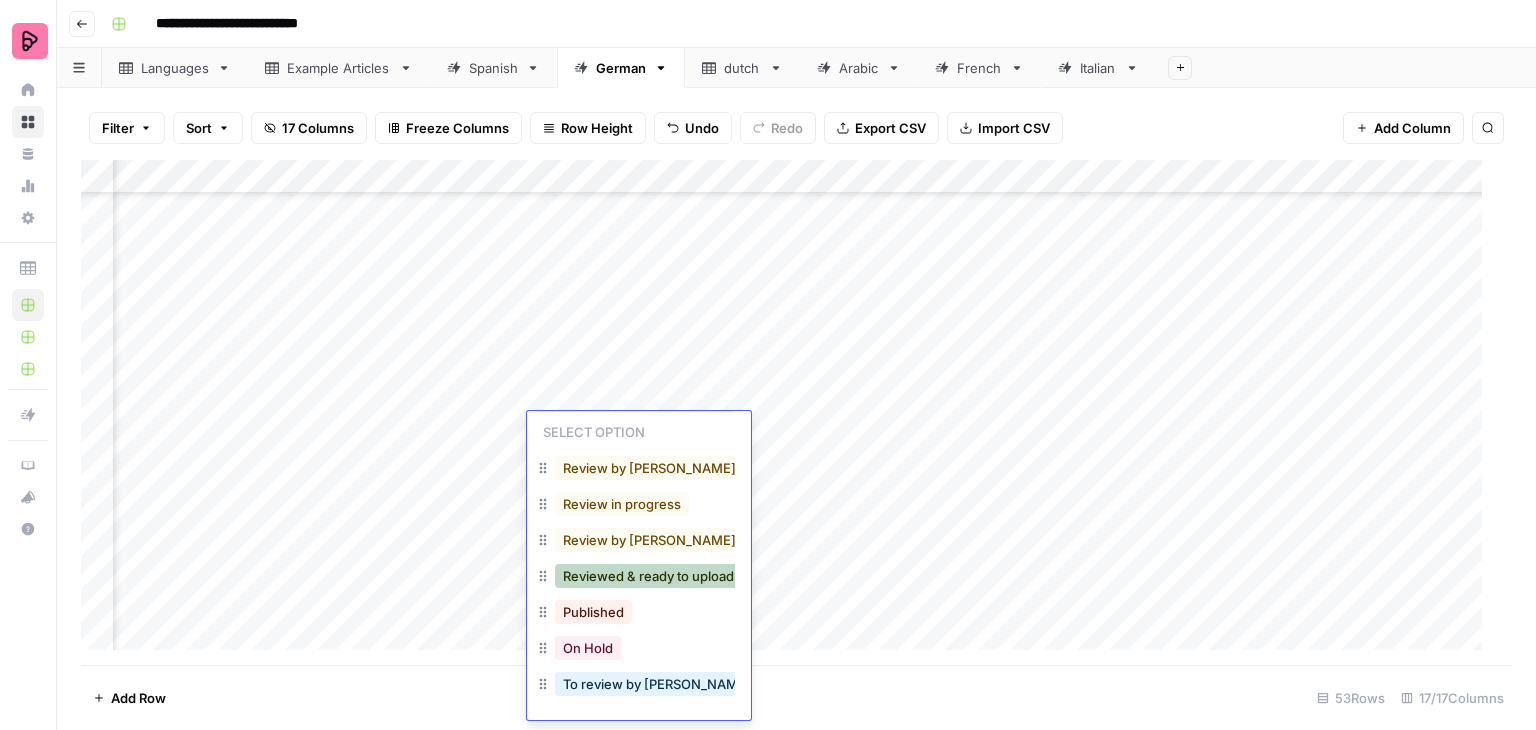 click on "Reviewed & ready to upload" at bounding box center [648, 576] 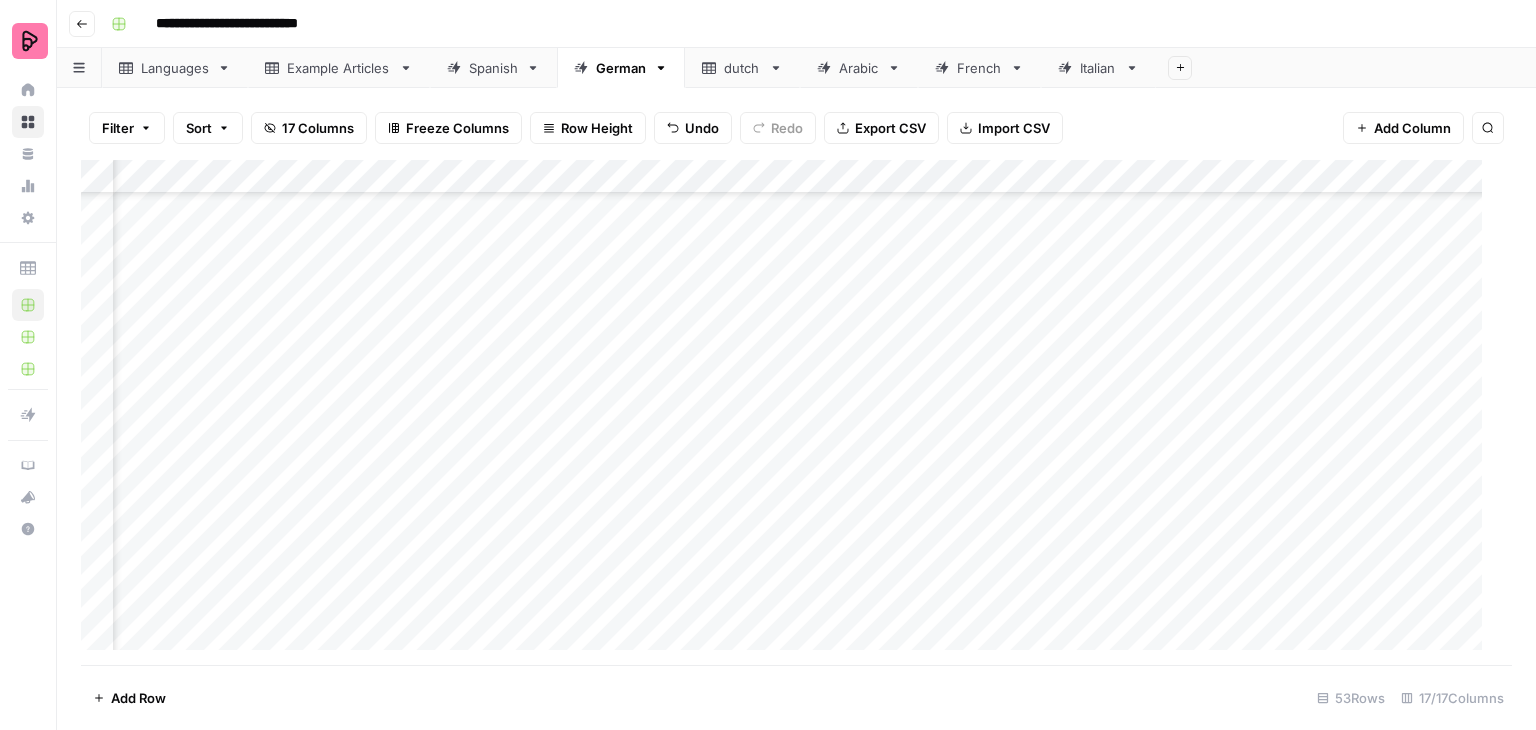 click on "Add Column" at bounding box center [789, 413] 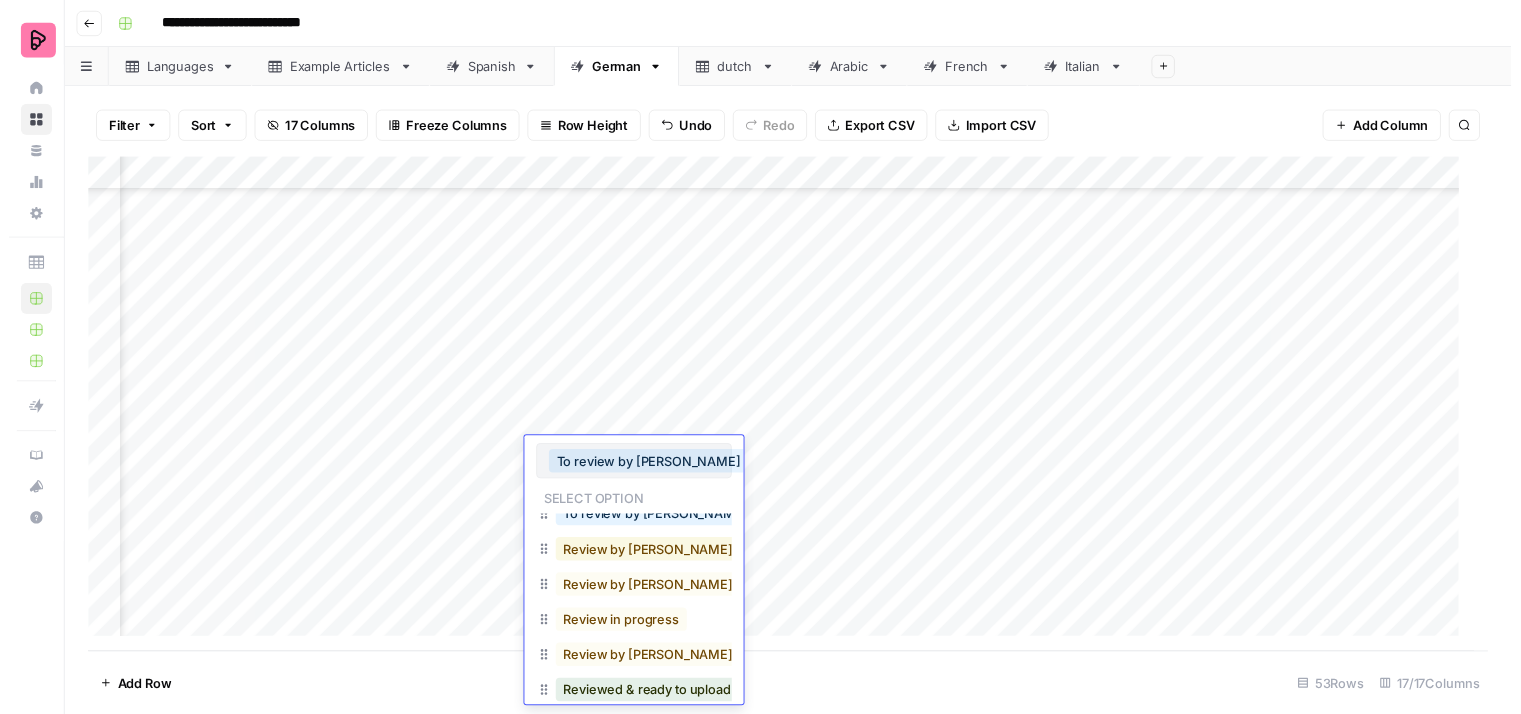 scroll, scrollTop: 155, scrollLeft: 0, axis: vertical 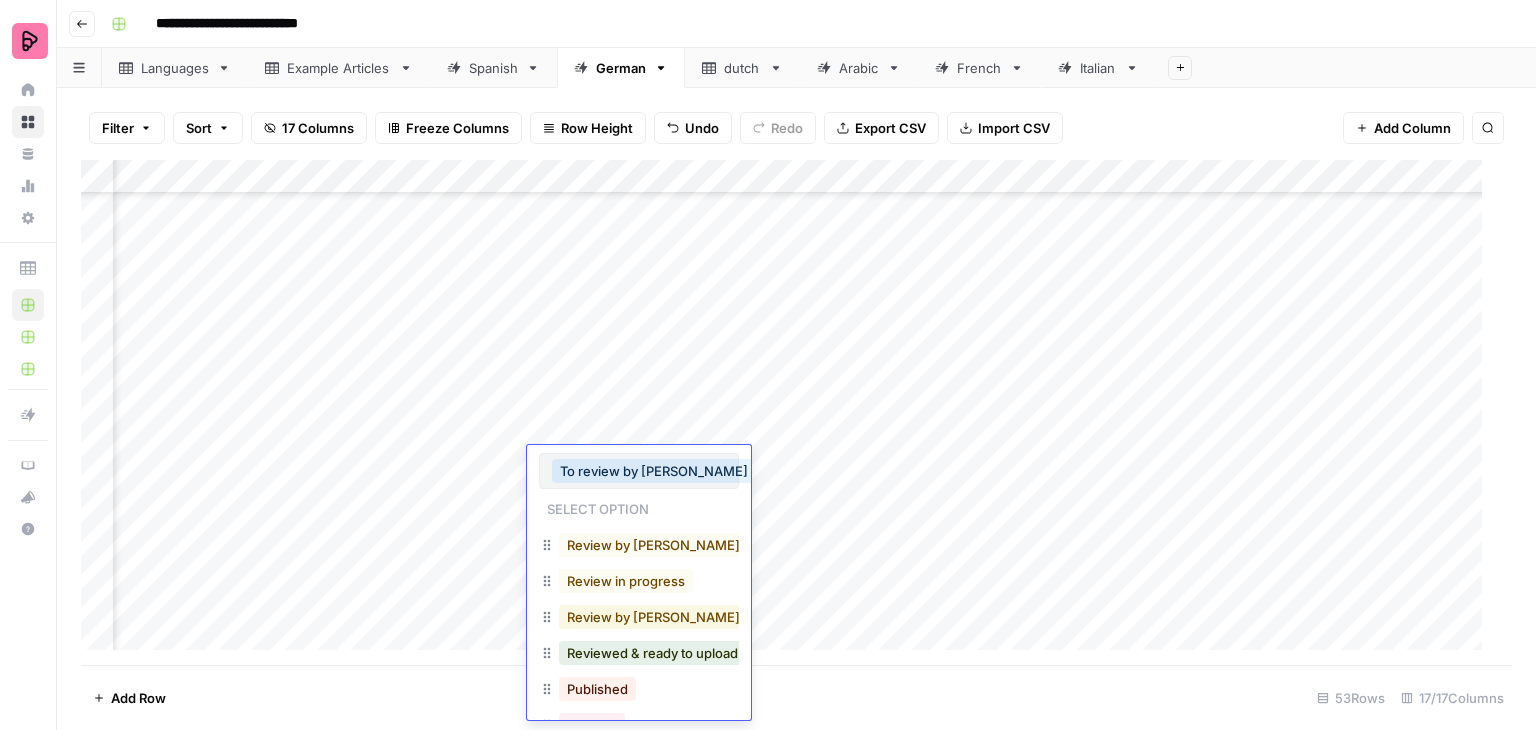 click on "Review by [PERSON_NAME] in progress" at bounding box center [690, 617] 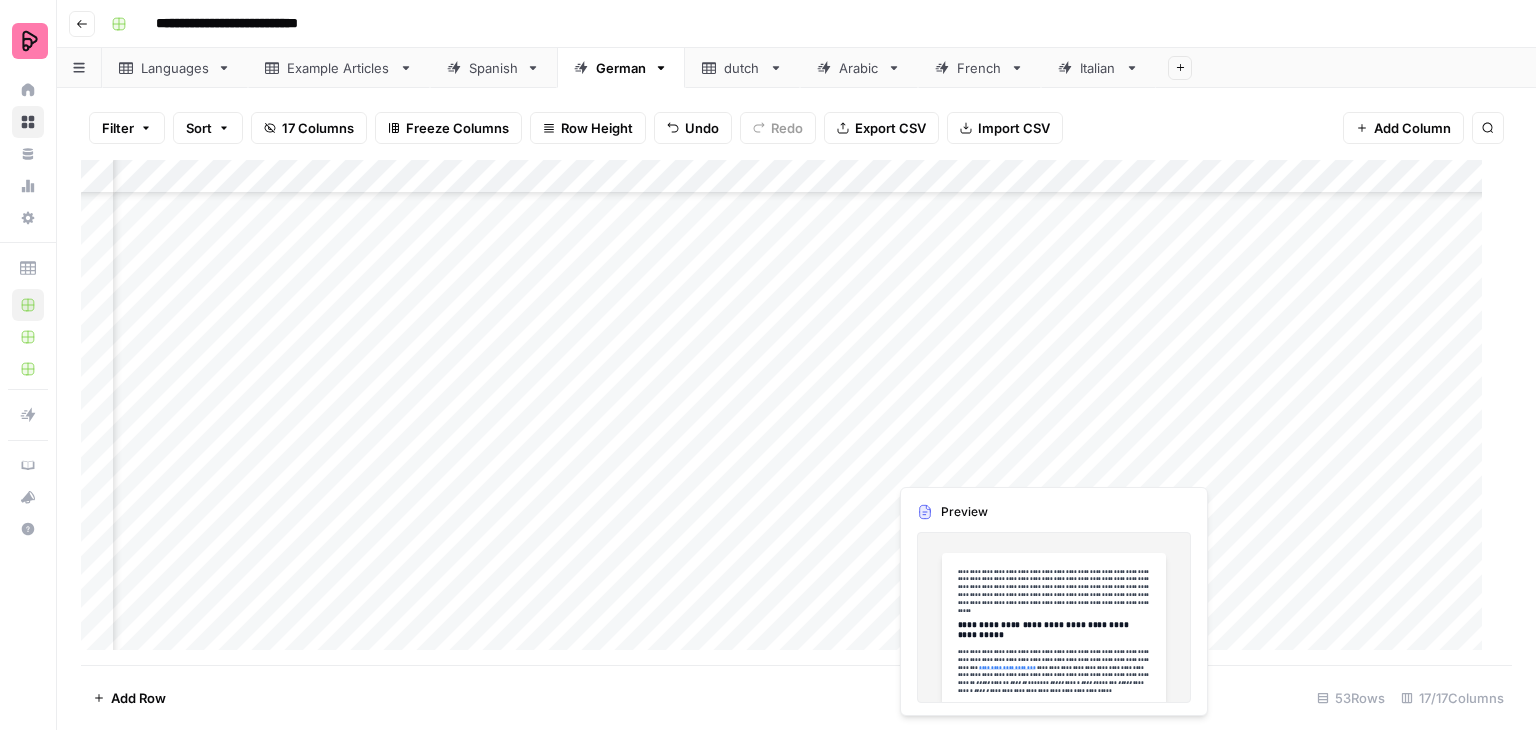 click on "Add Column" at bounding box center (789, 413) 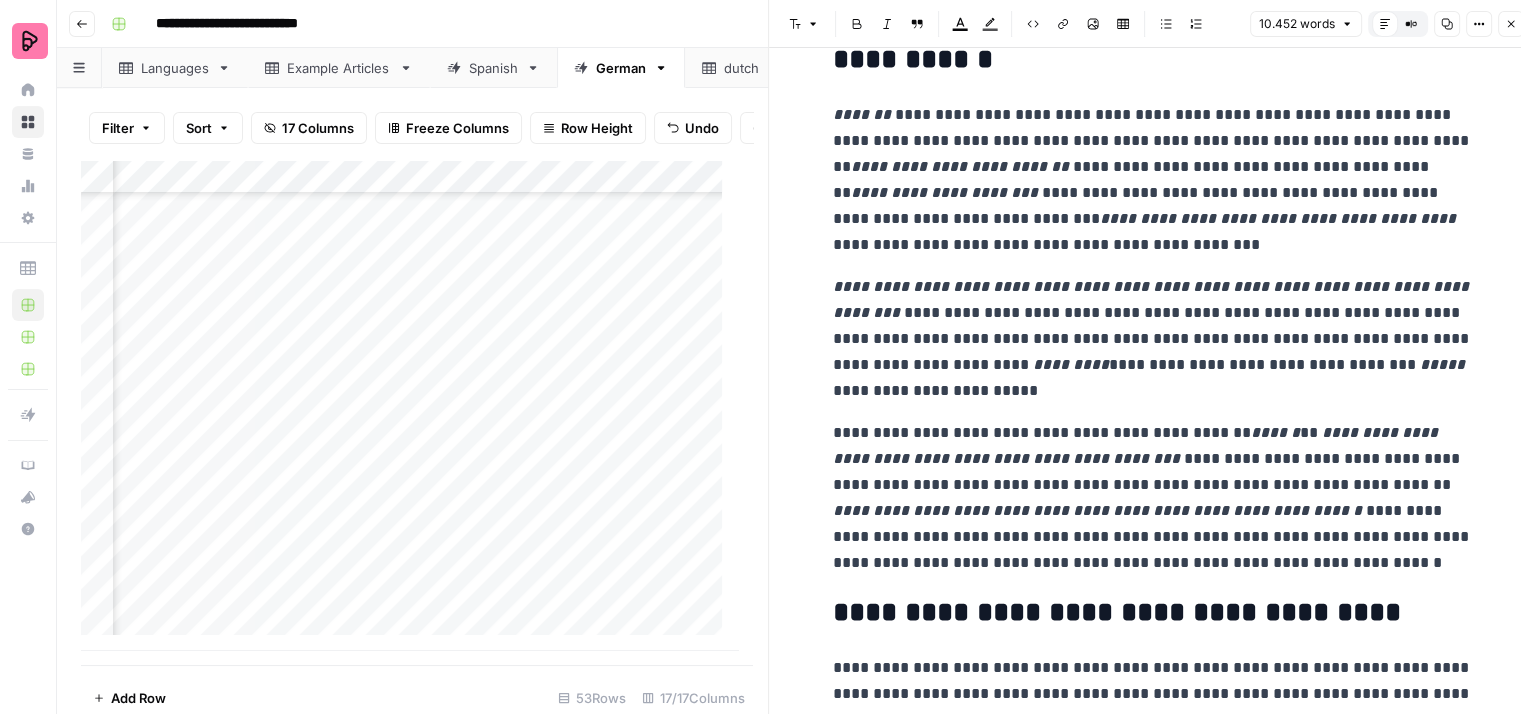 scroll, scrollTop: 25200, scrollLeft: 0, axis: vertical 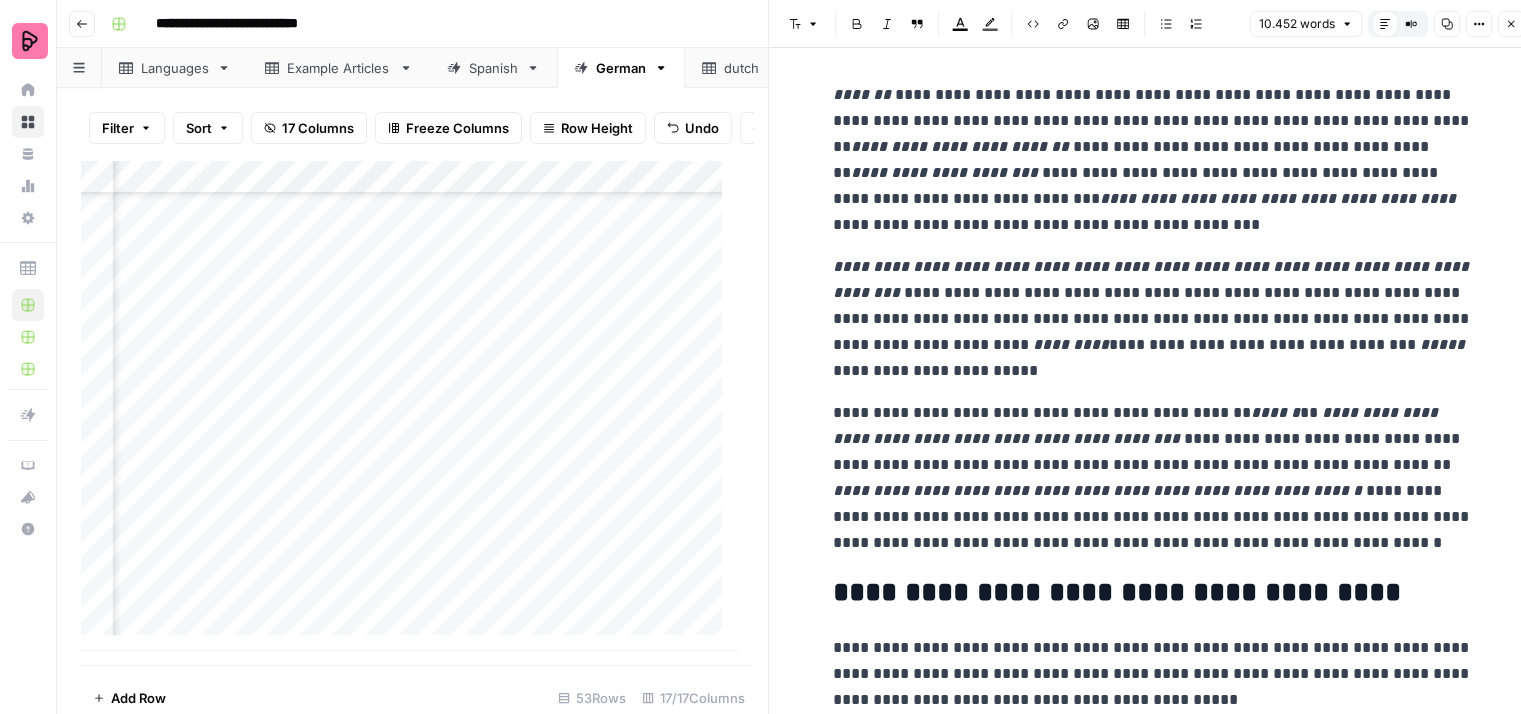 click on "Add Column" at bounding box center [409, 405] 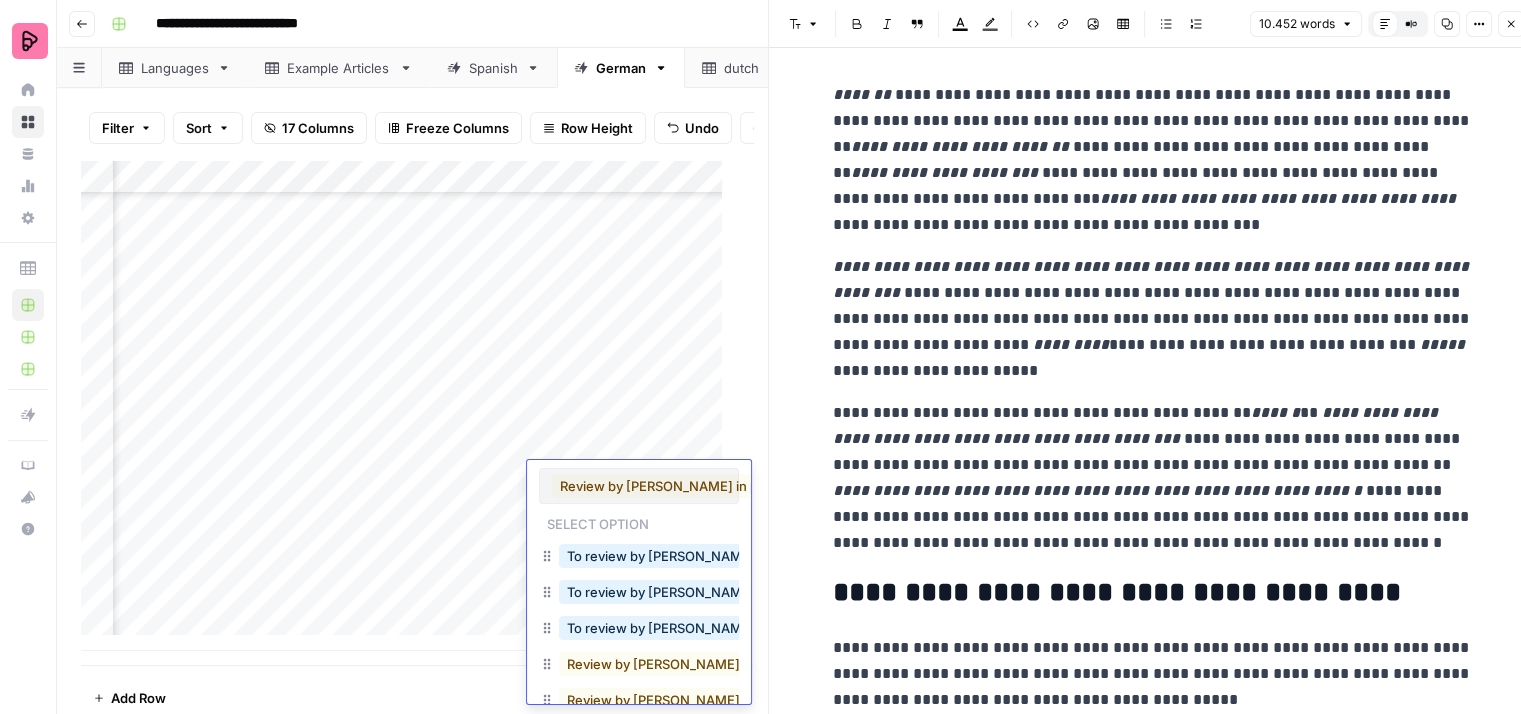 scroll, scrollTop: 0, scrollLeft: 4, axis: horizontal 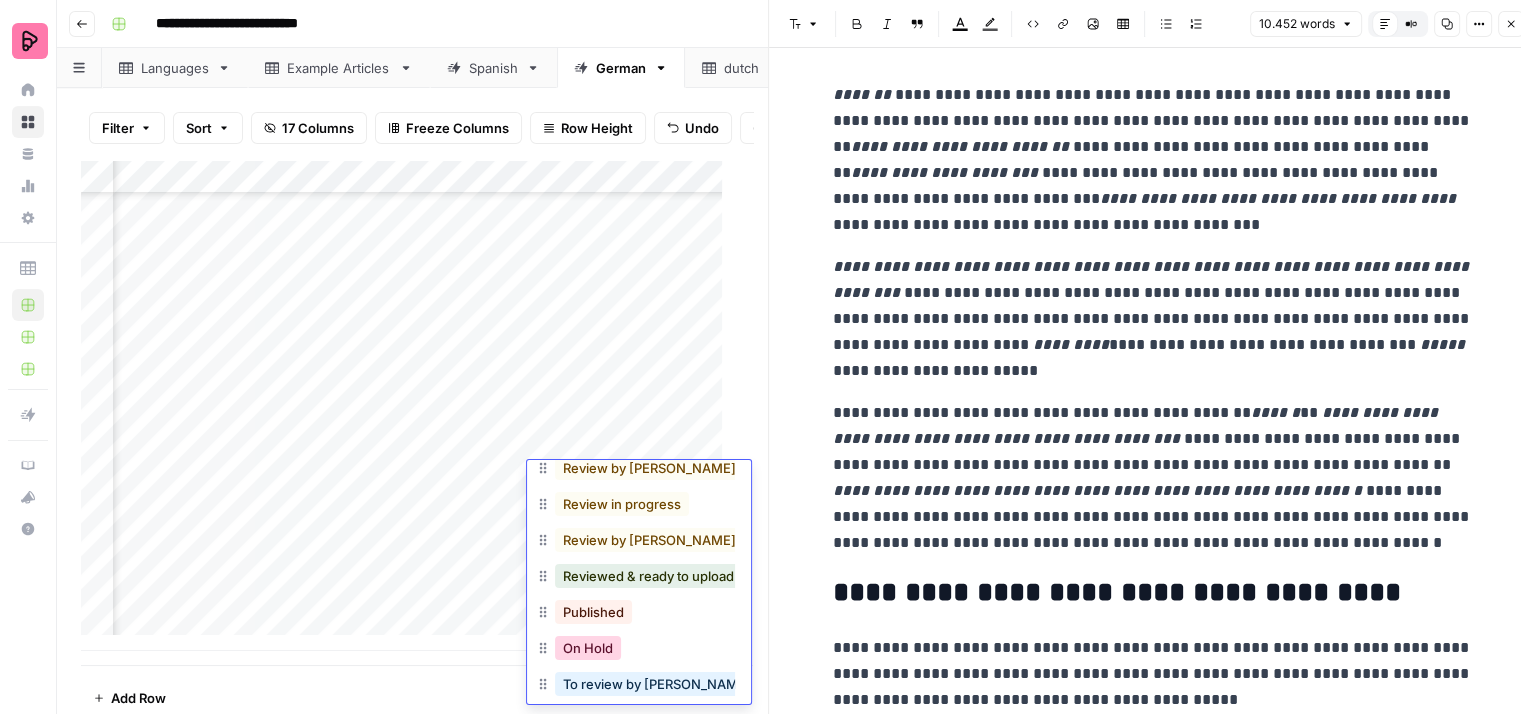 click on "On Hold" at bounding box center [588, 648] 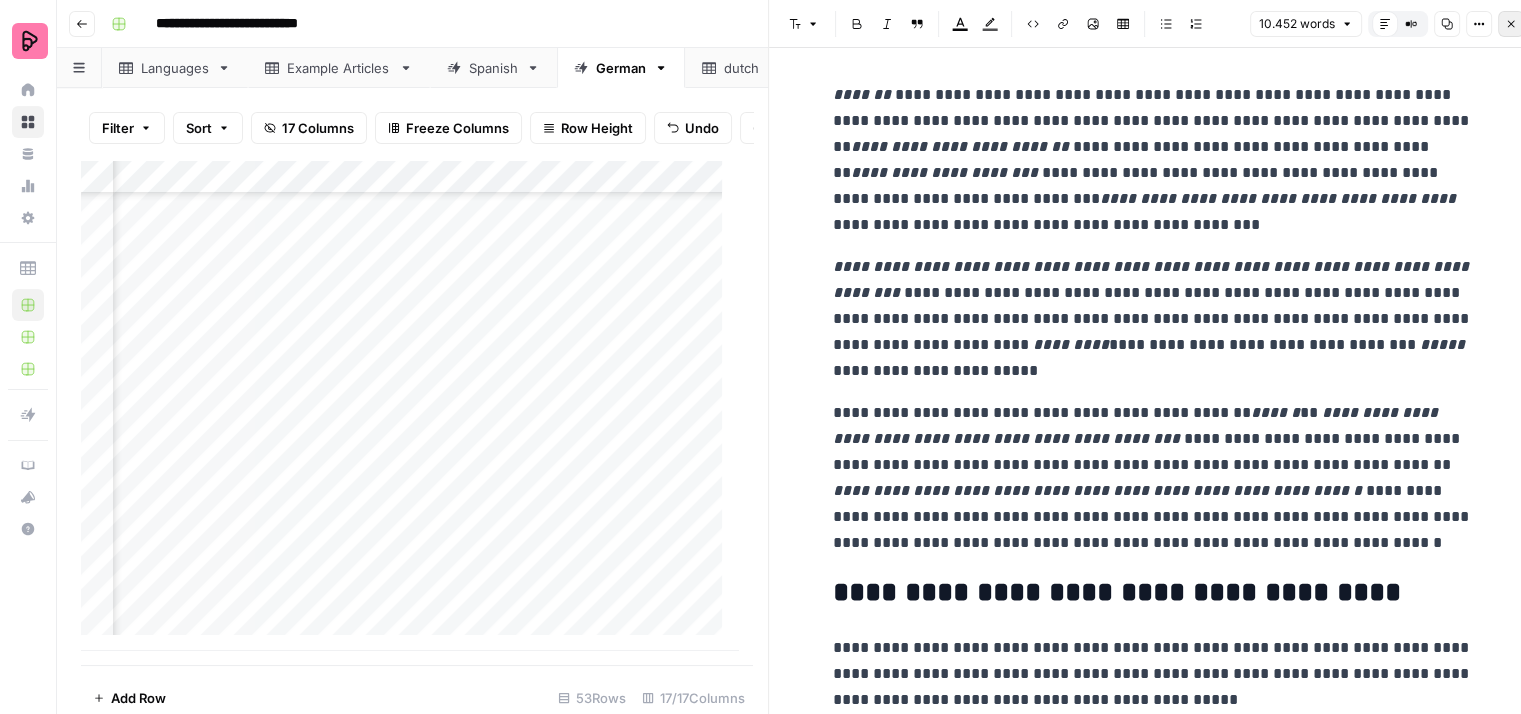 click on "Close" at bounding box center [1511, 24] 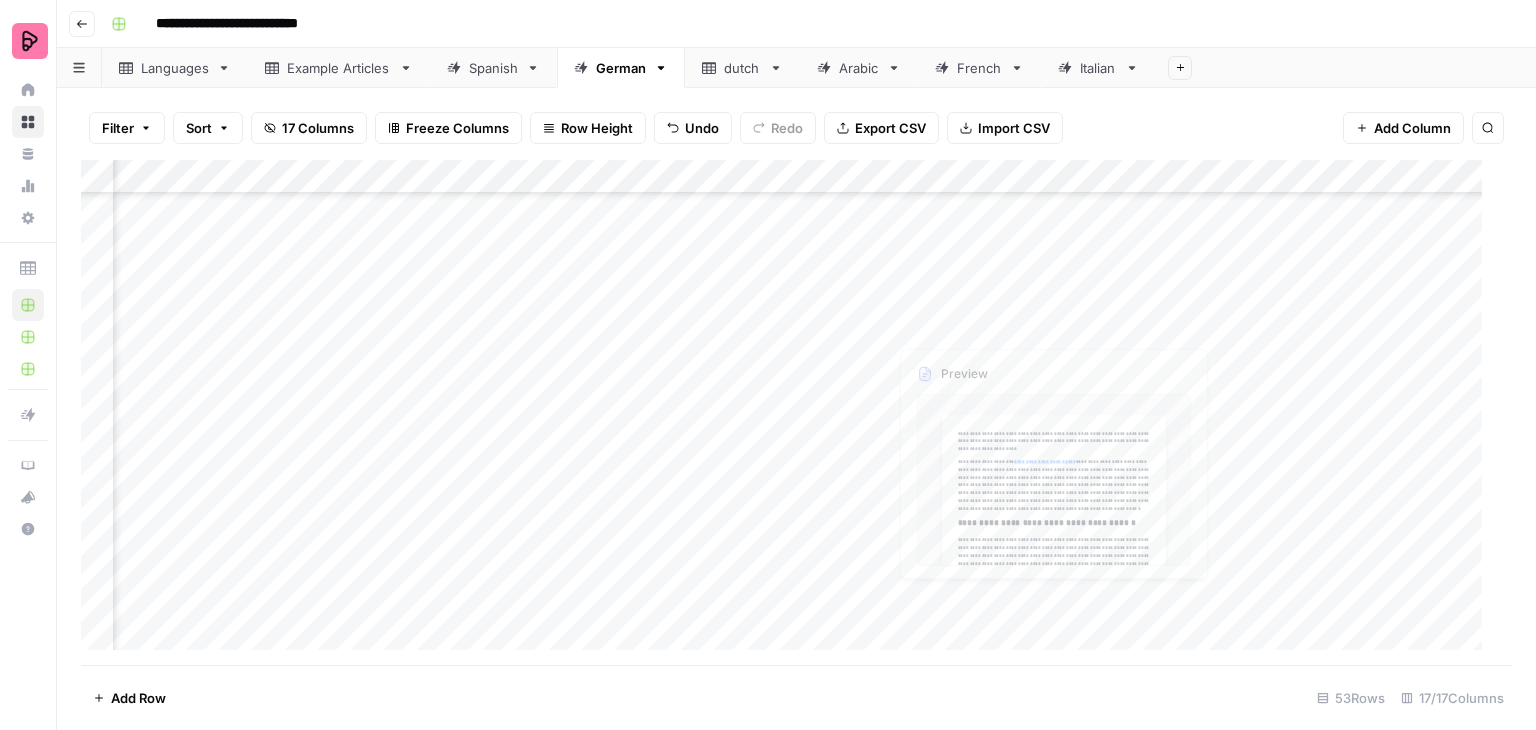 click on "Add Column" at bounding box center [789, 413] 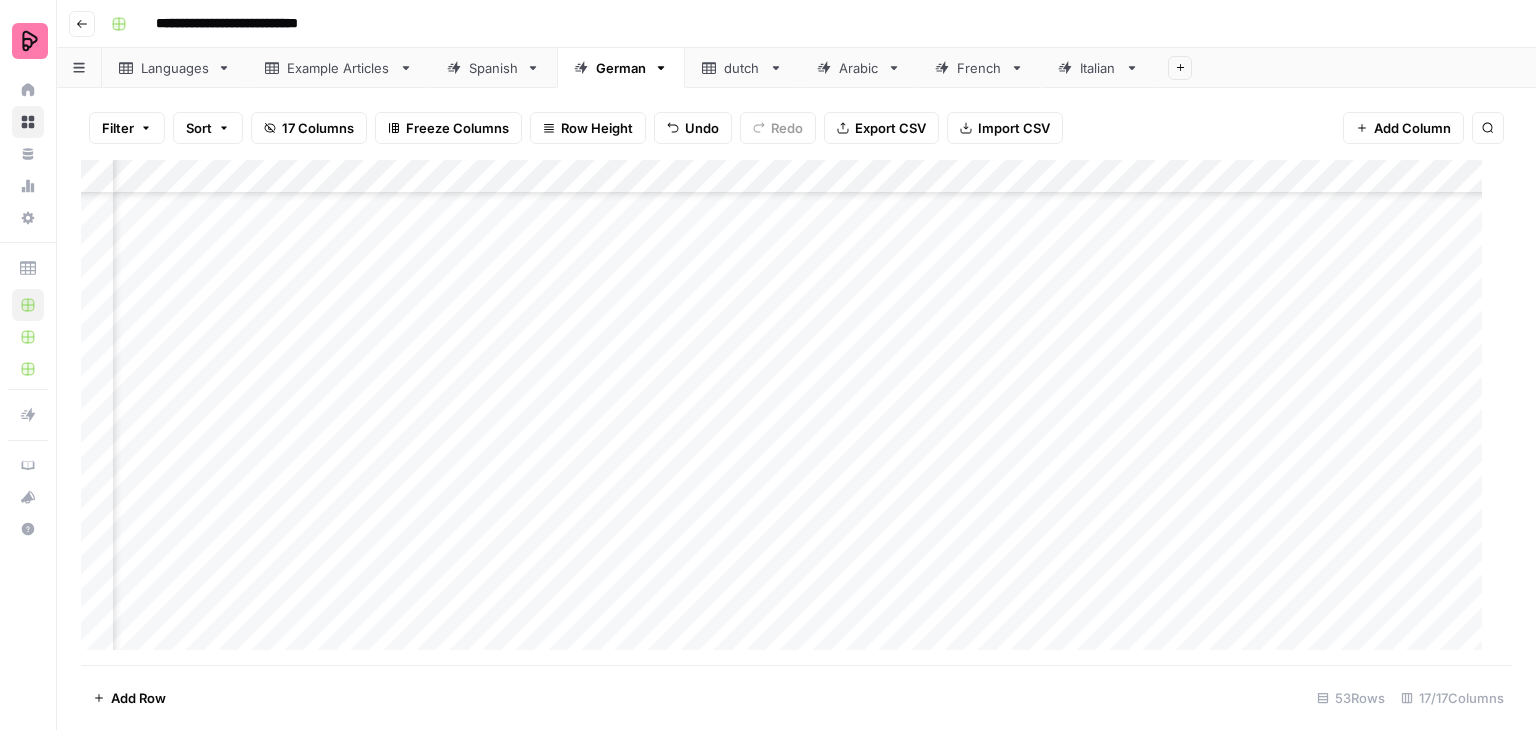 click on "Add Column" at bounding box center (789, 413) 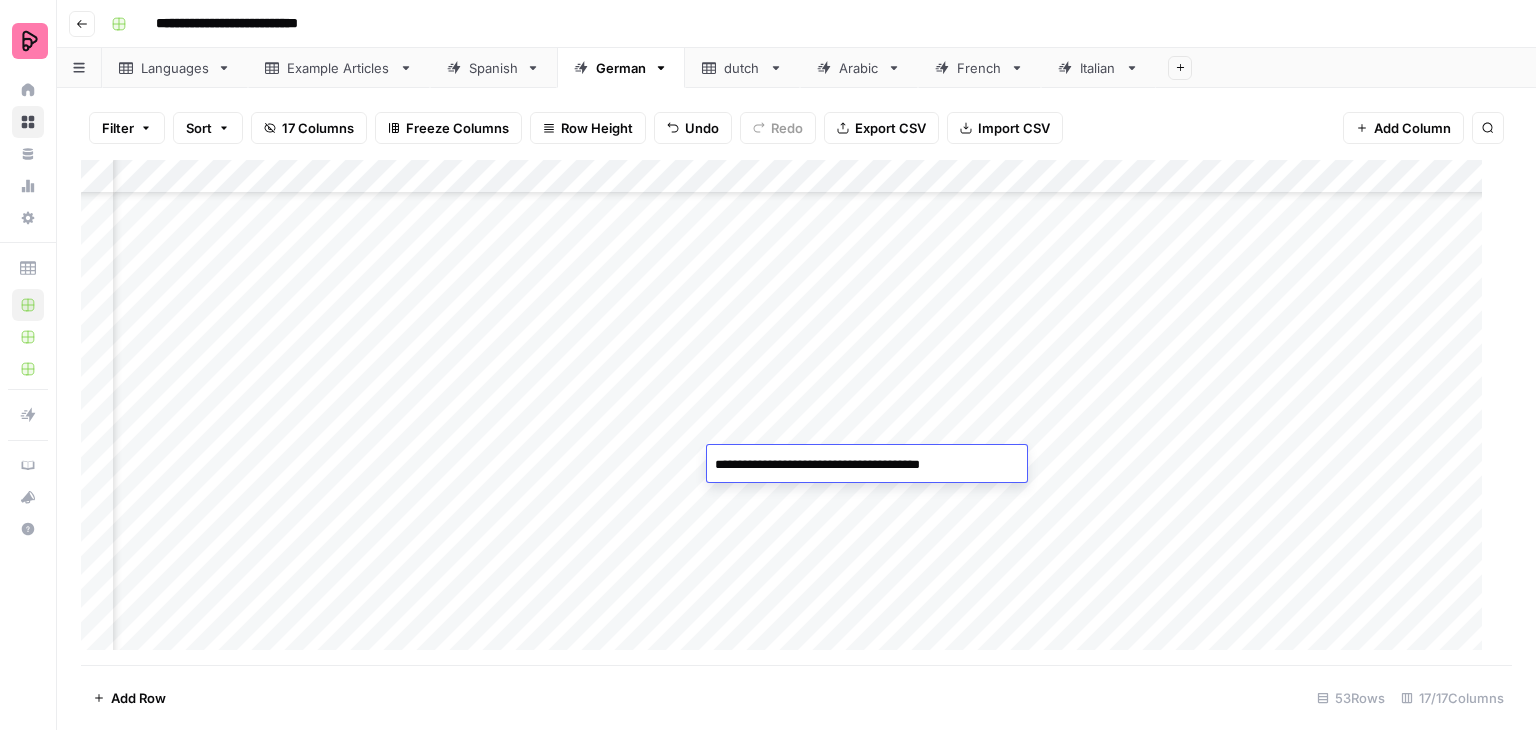 drag, startPoint x: 1000, startPoint y: 463, endPoint x: 690, endPoint y: 472, distance: 310.1306 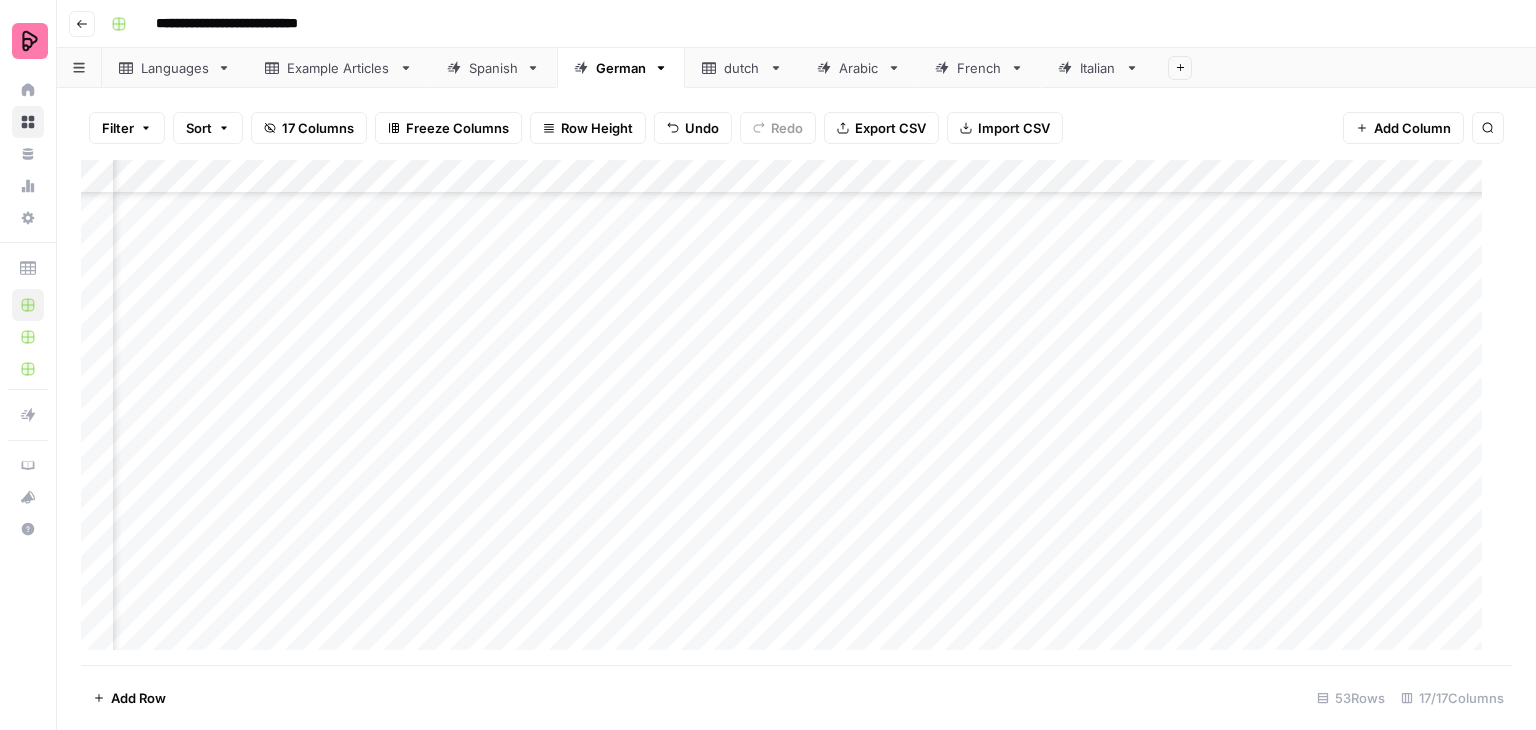 click on "Add Column" at bounding box center [789, 413] 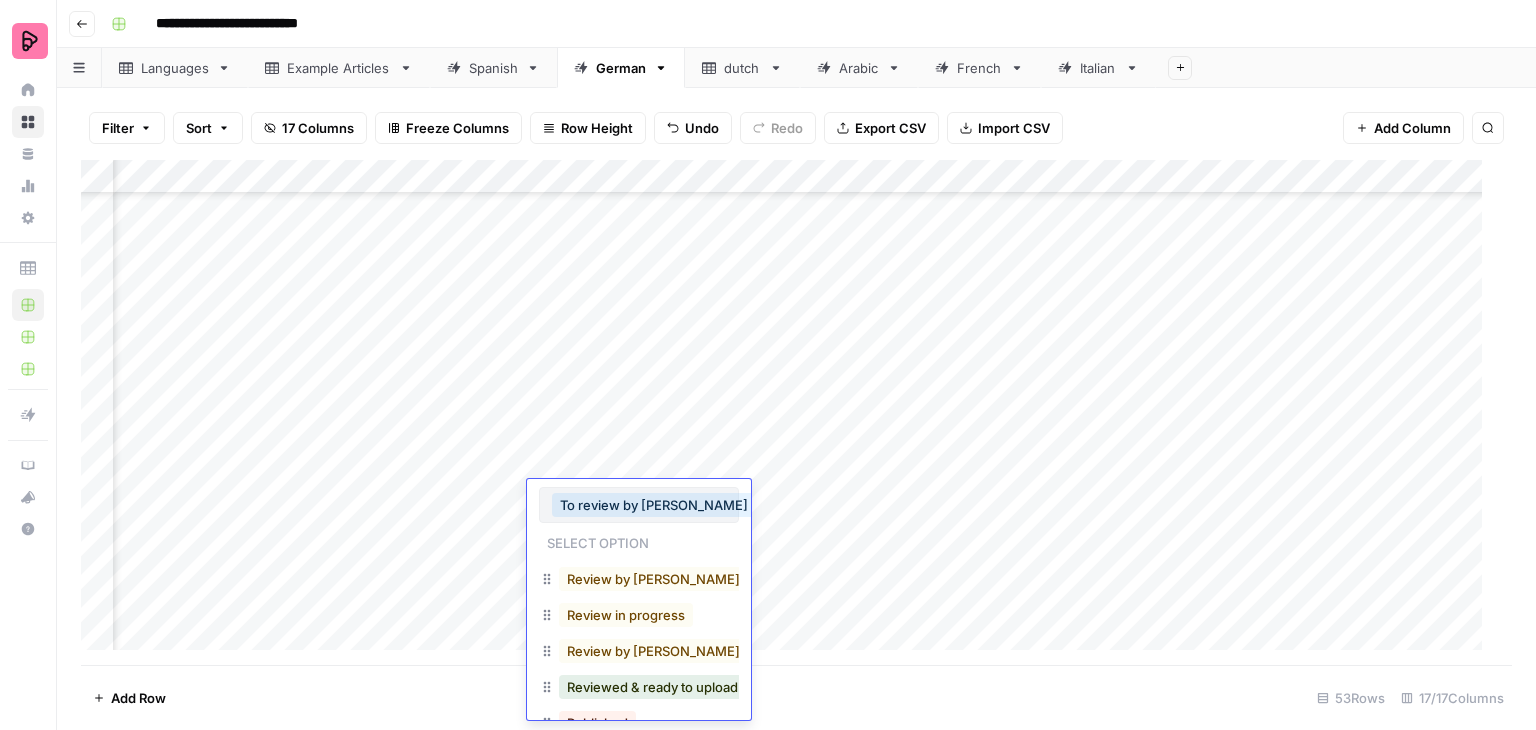 scroll, scrollTop: 155, scrollLeft: 0, axis: vertical 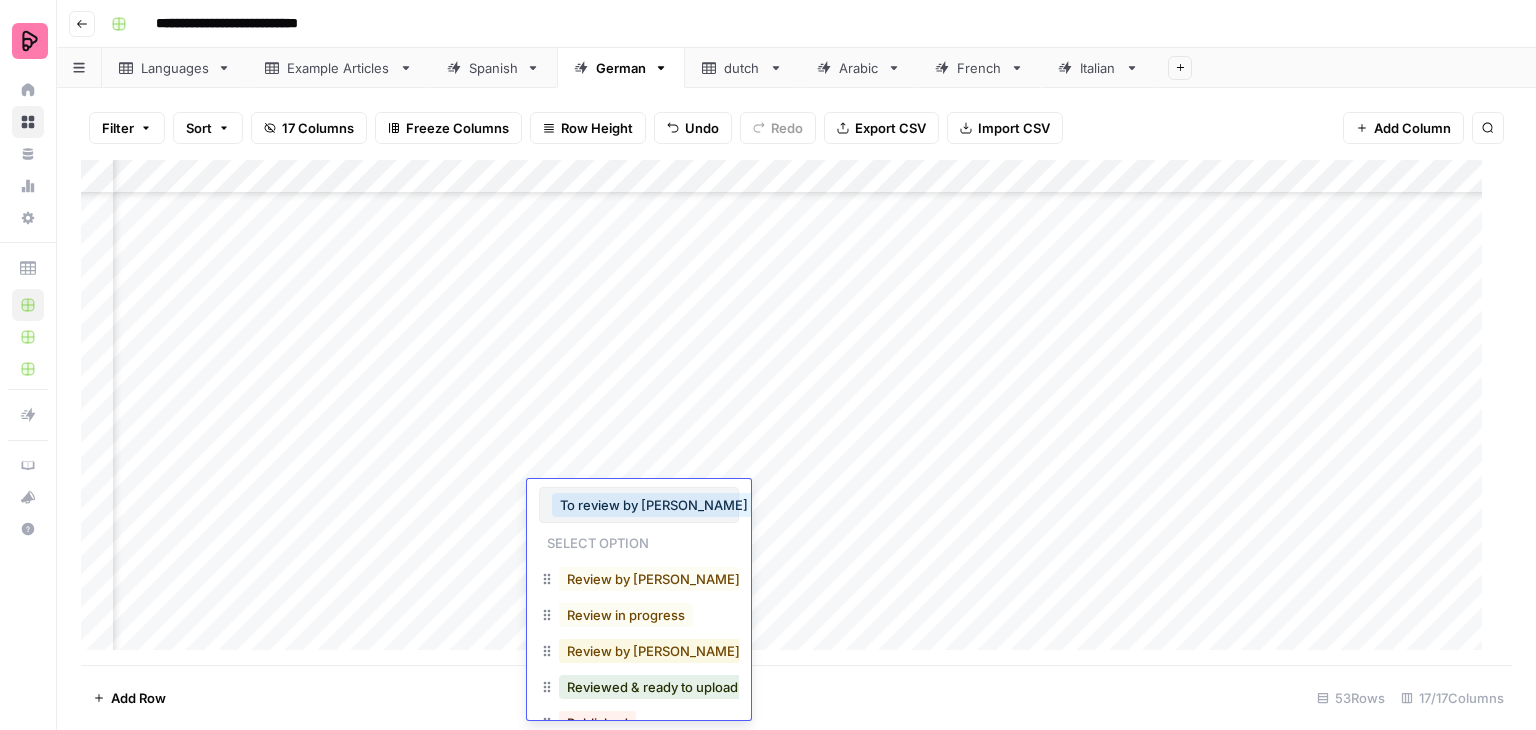 click on "Review by [PERSON_NAME] in progress" at bounding box center (690, 651) 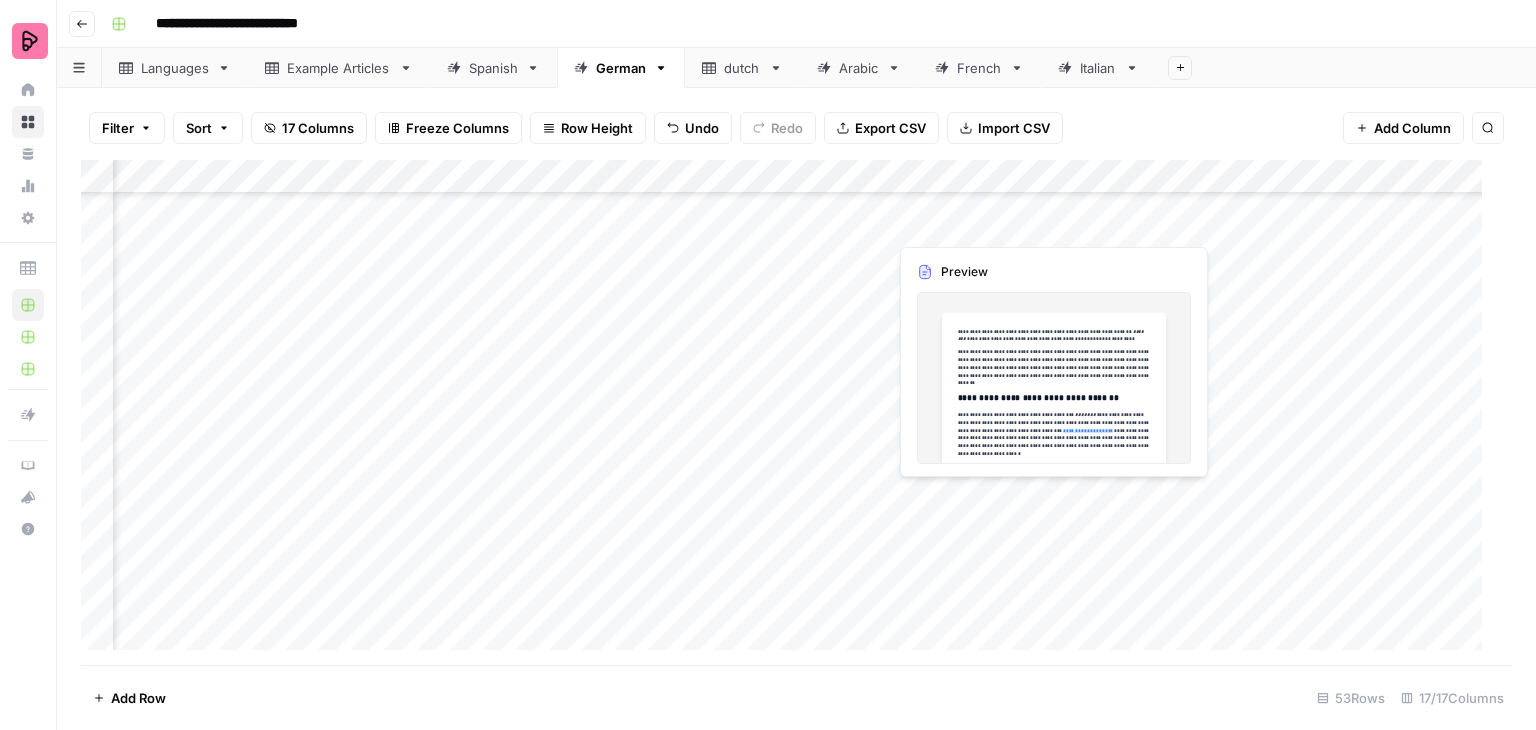 click on "Add Column" at bounding box center [789, 413] 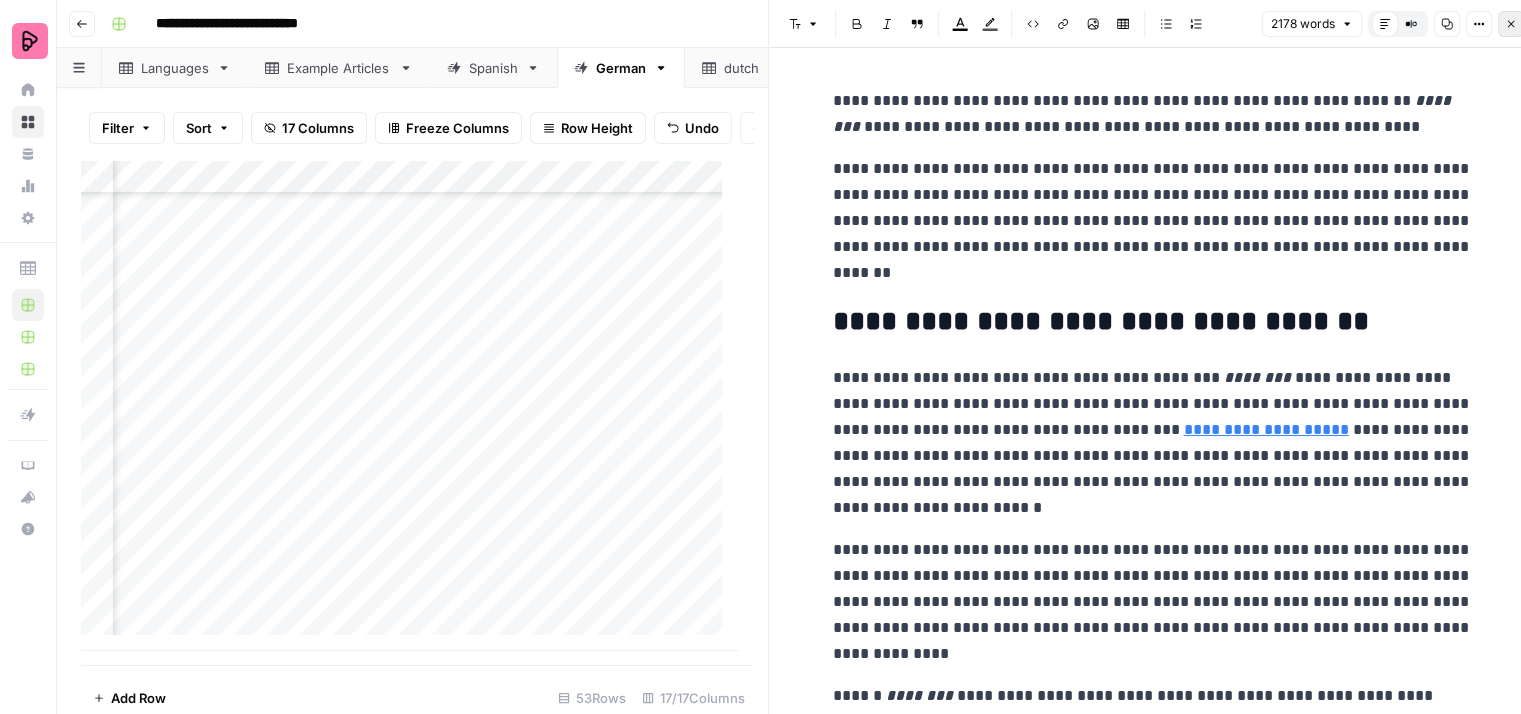 click 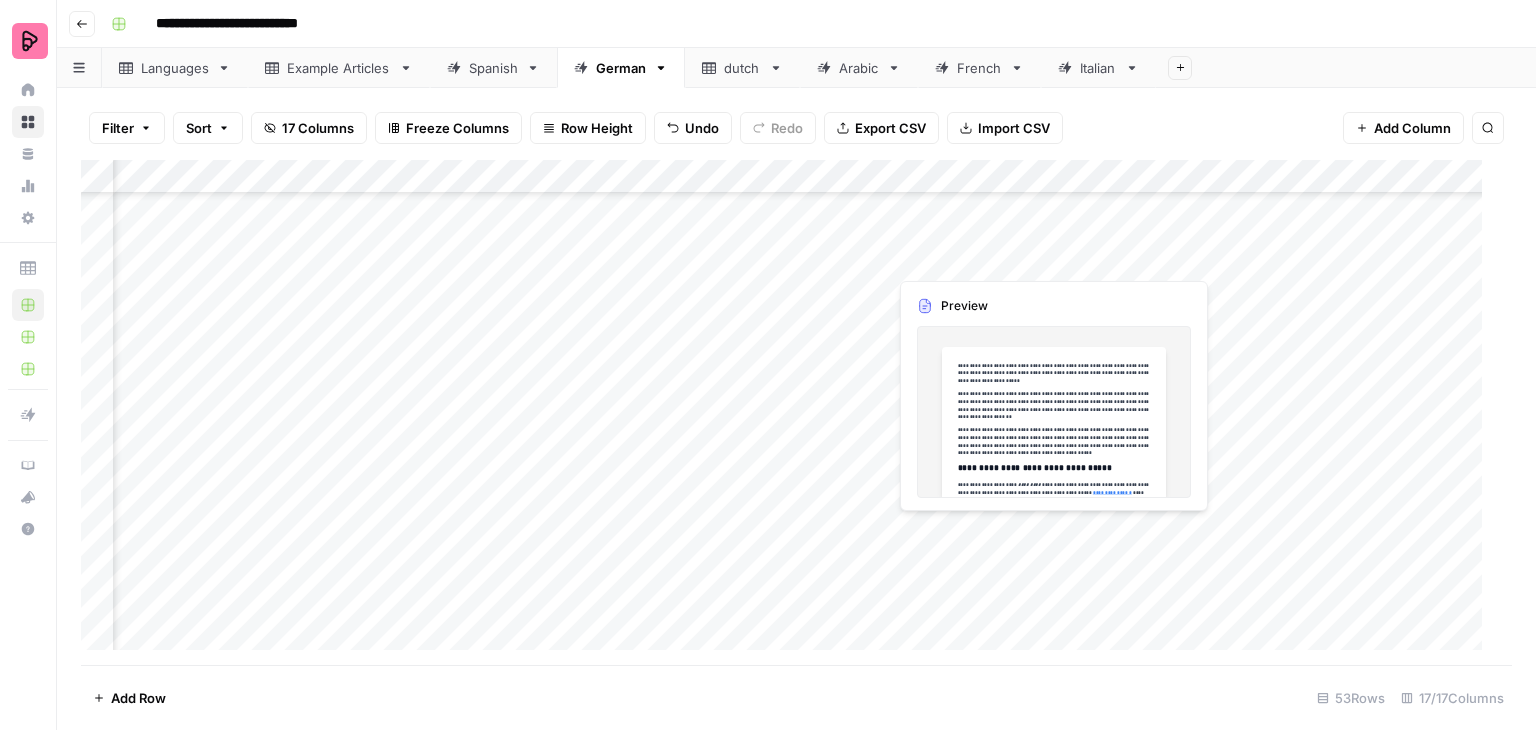 click on "Add Column" at bounding box center [789, 413] 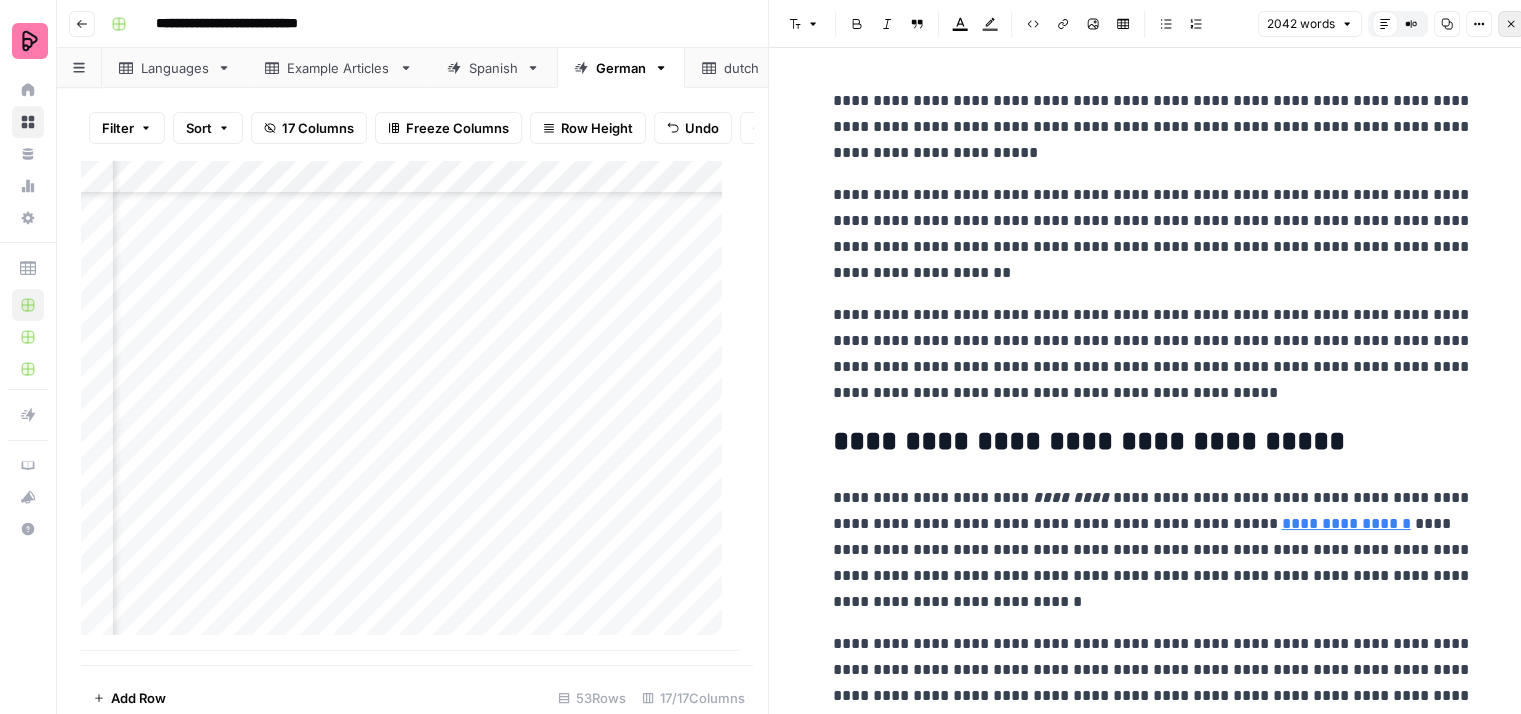click on "Close" at bounding box center (1511, 24) 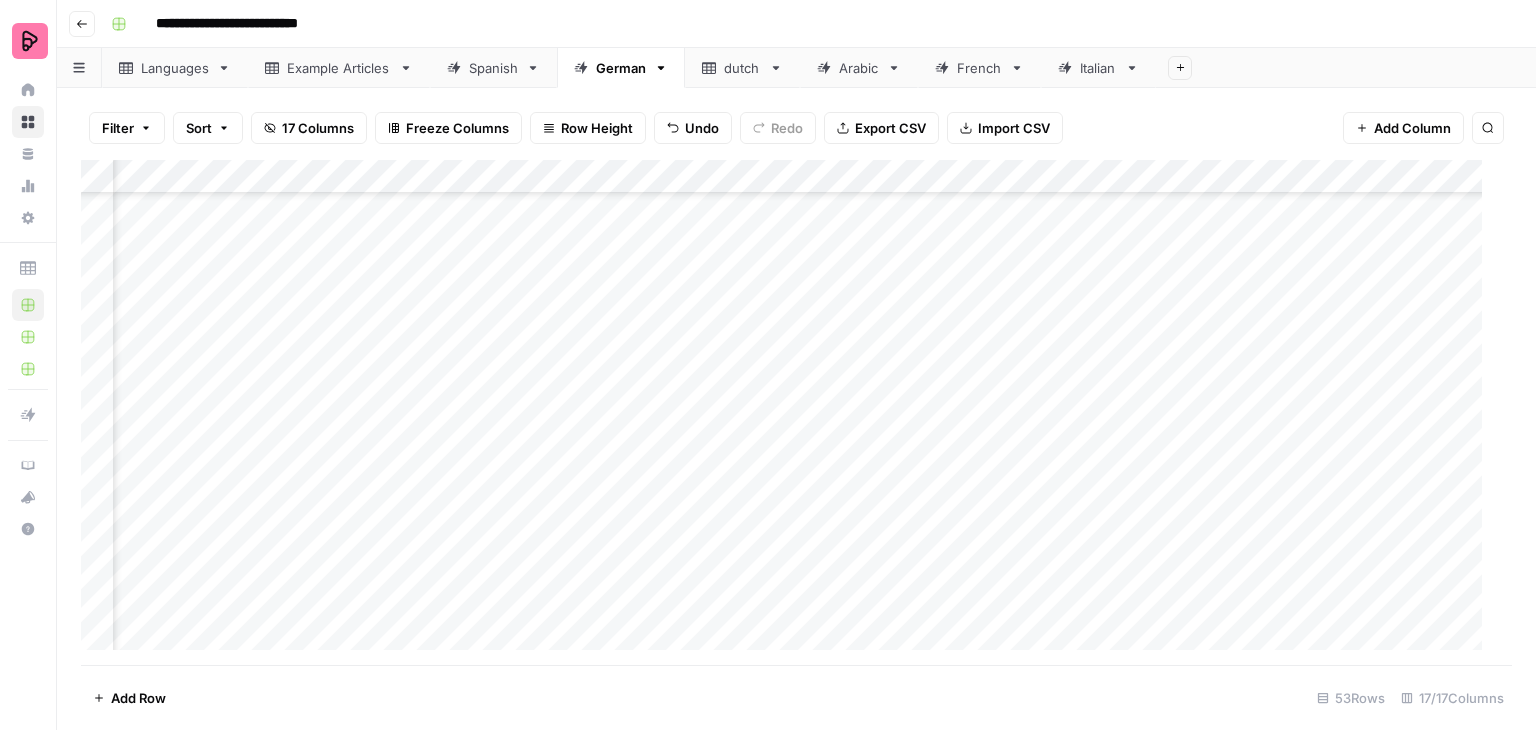 click on "Add Column" at bounding box center (789, 413) 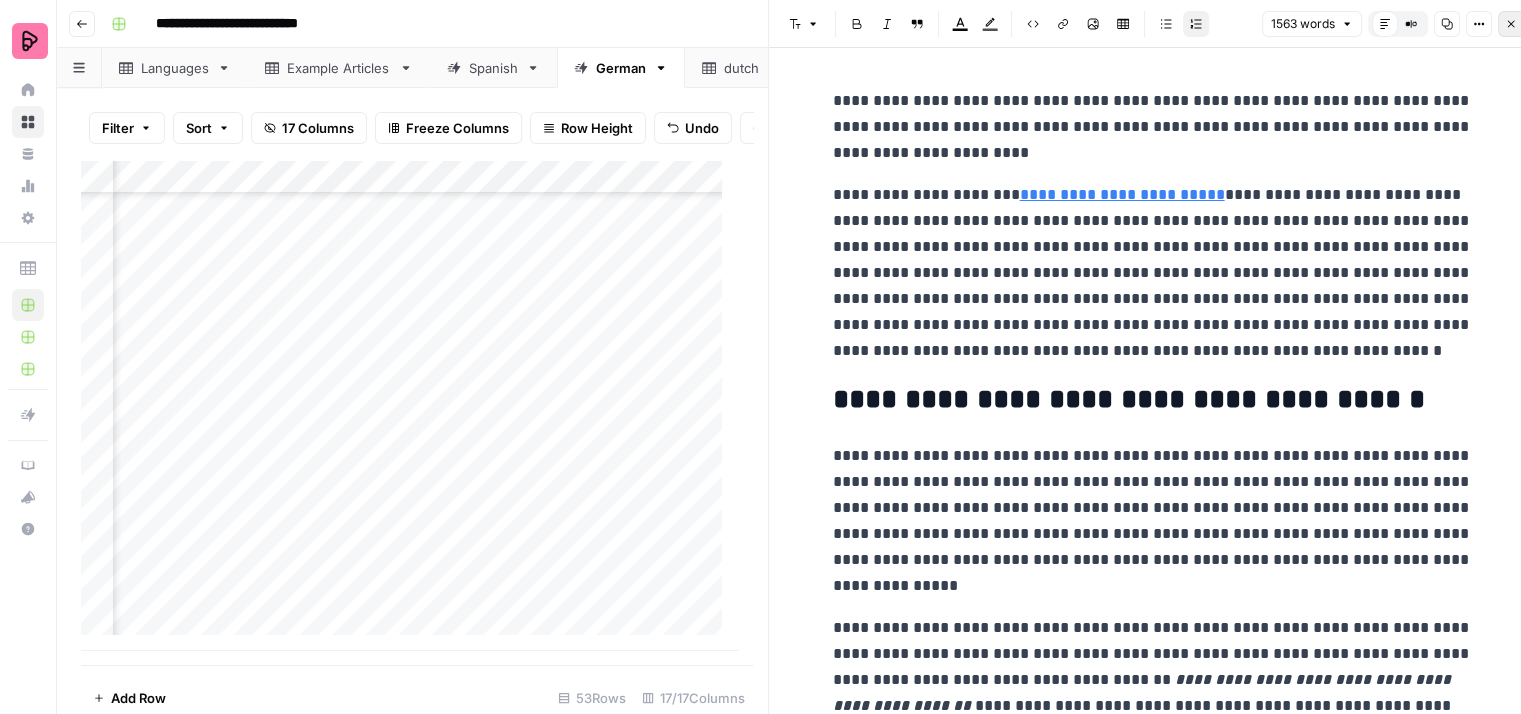 click 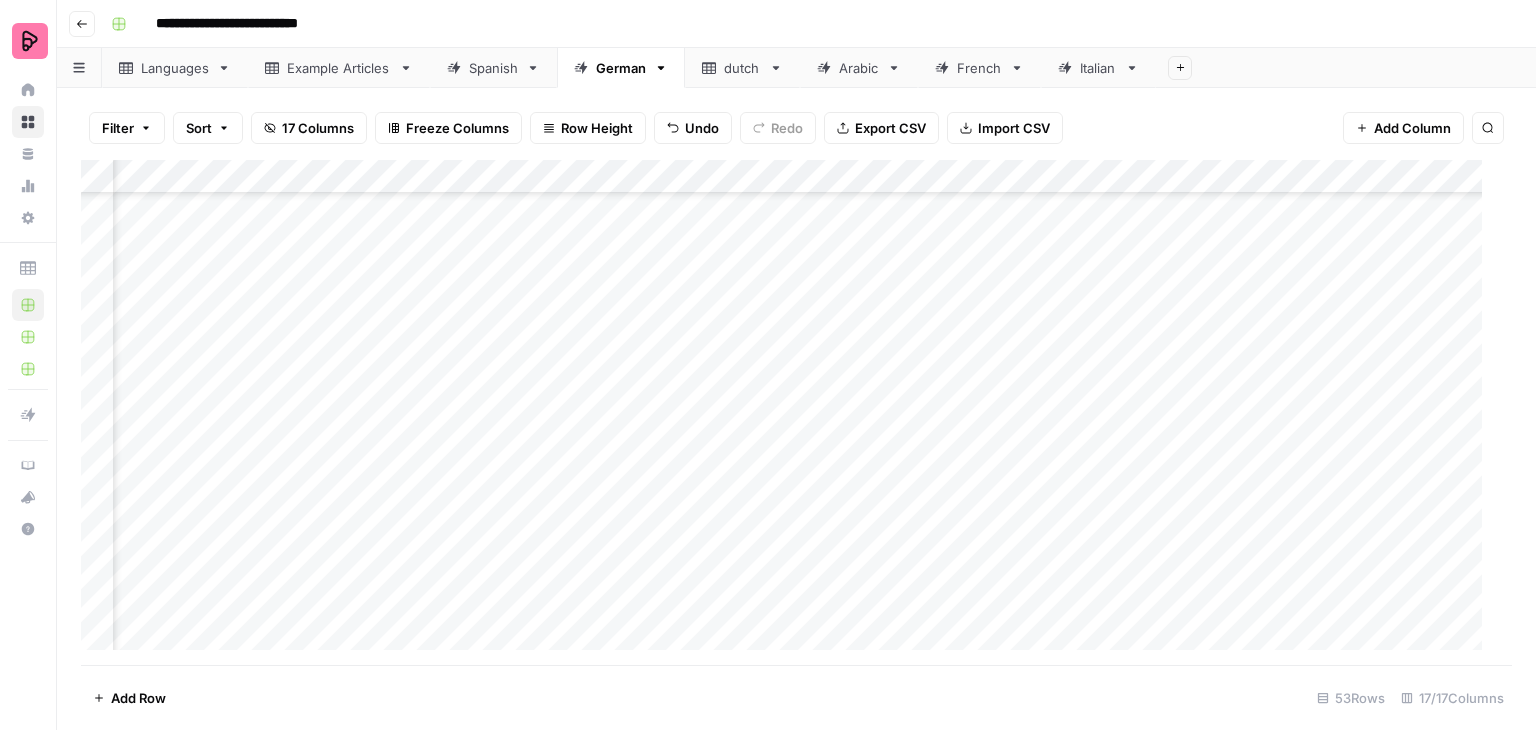 scroll, scrollTop: 1177, scrollLeft: 470, axis: both 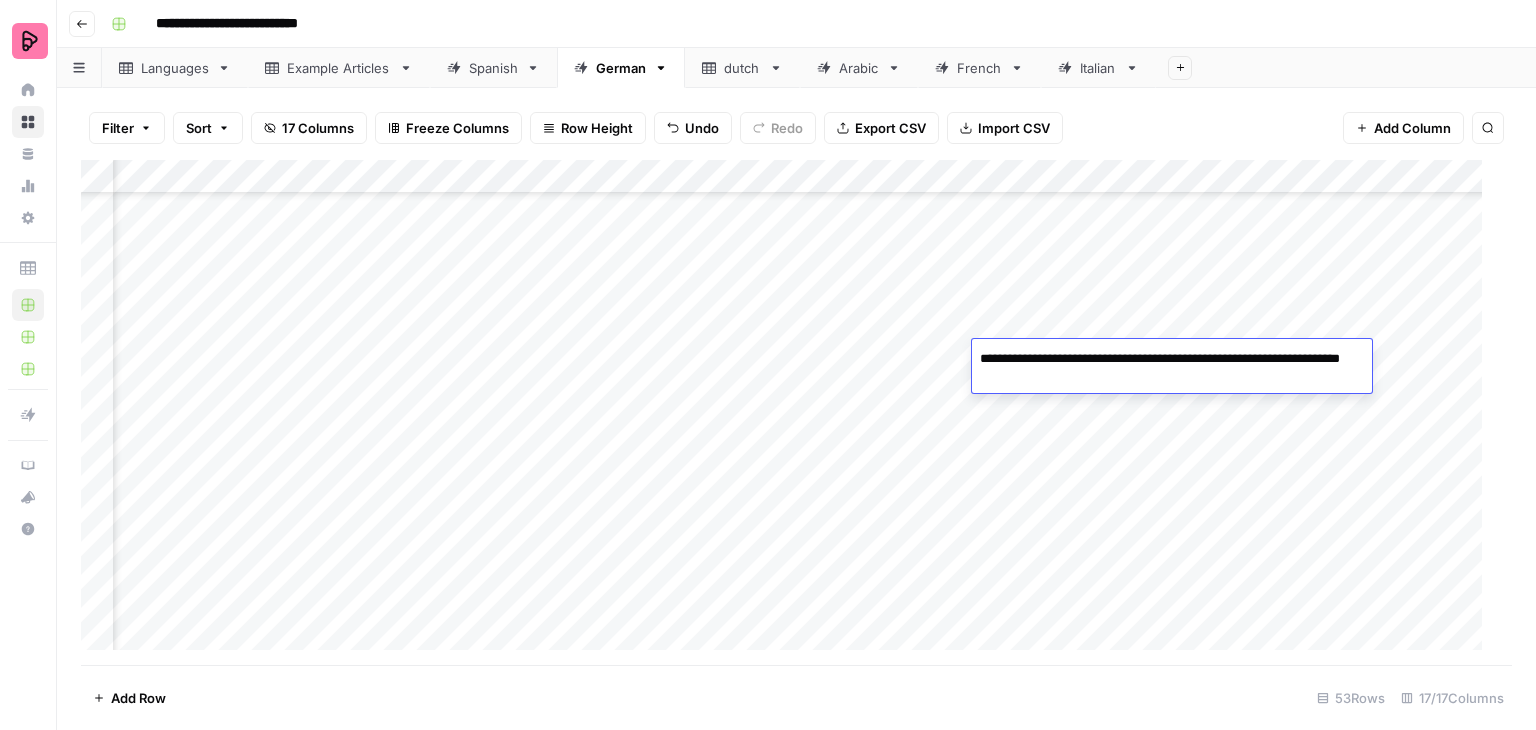 drag, startPoint x: 1016, startPoint y: 357, endPoint x: 972, endPoint y: 359, distance: 44.04543 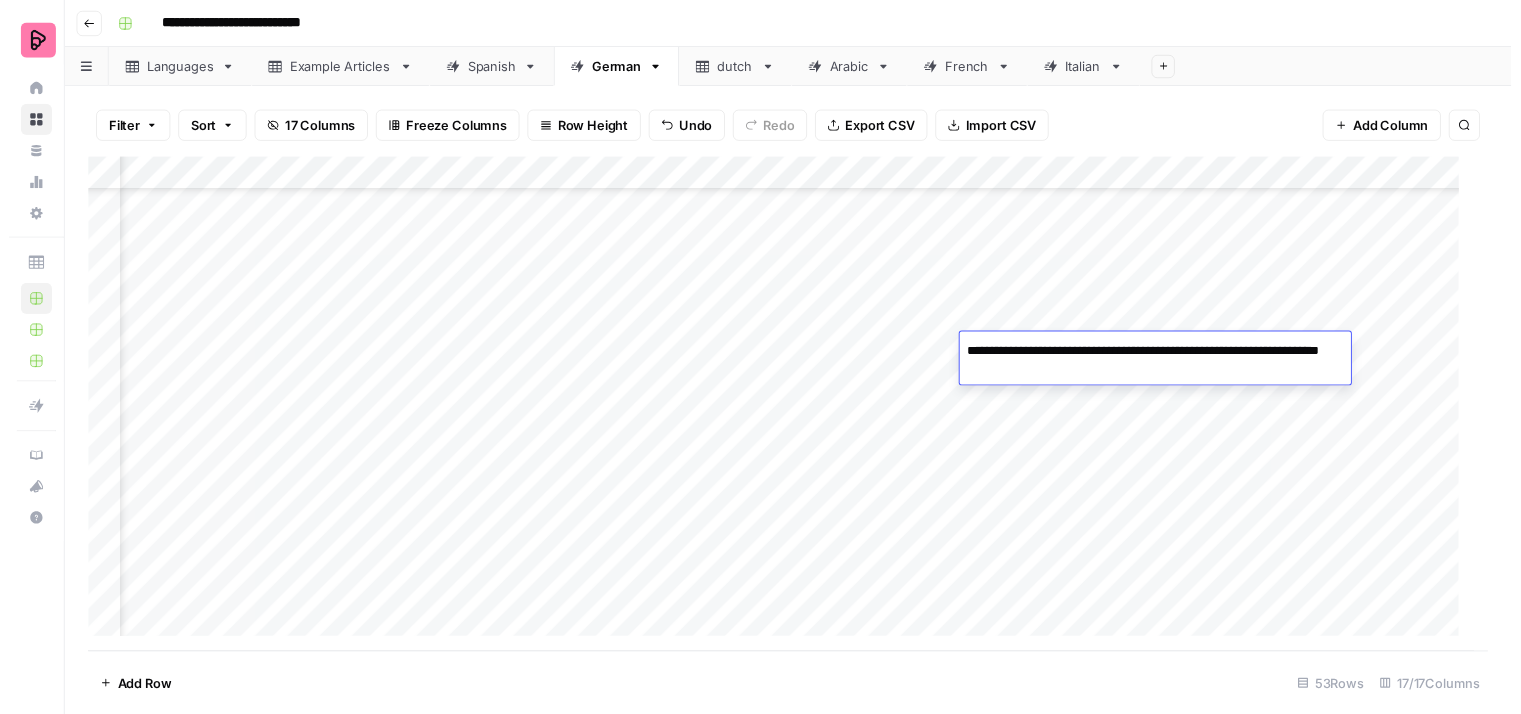 scroll, scrollTop: 1377, scrollLeft: 470, axis: both 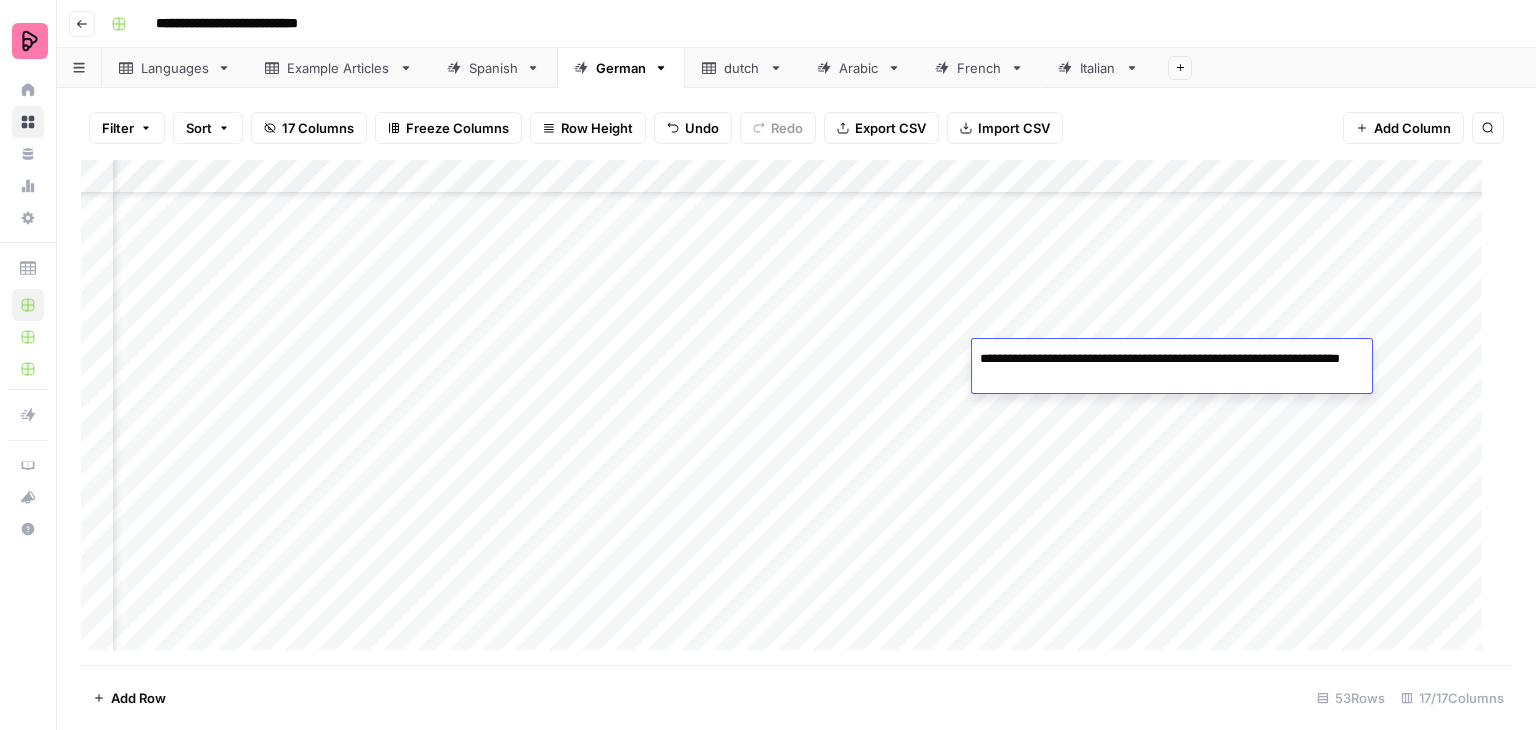 click on "Add Column" at bounding box center (789, 413) 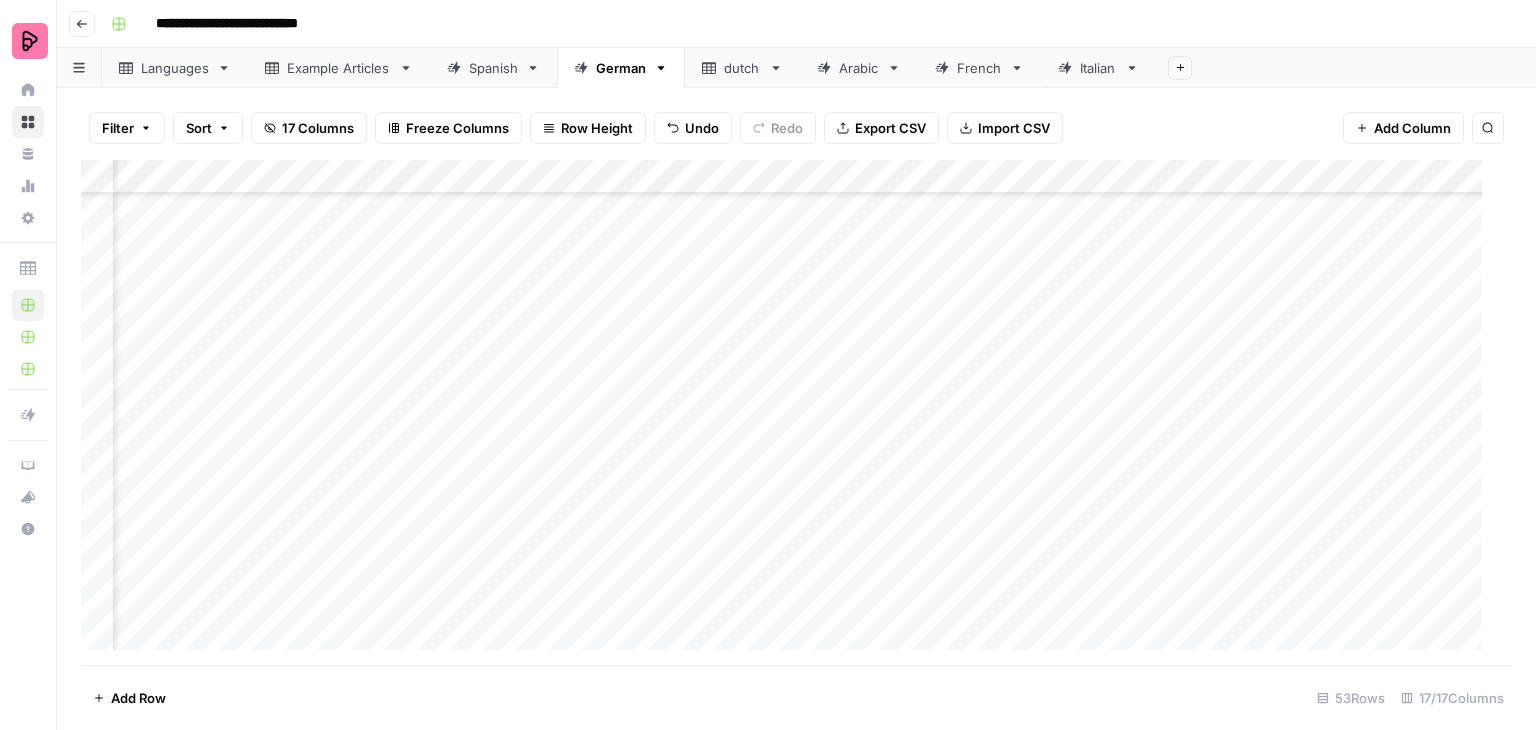 click on "Add Column" at bounding box center (789, 413) 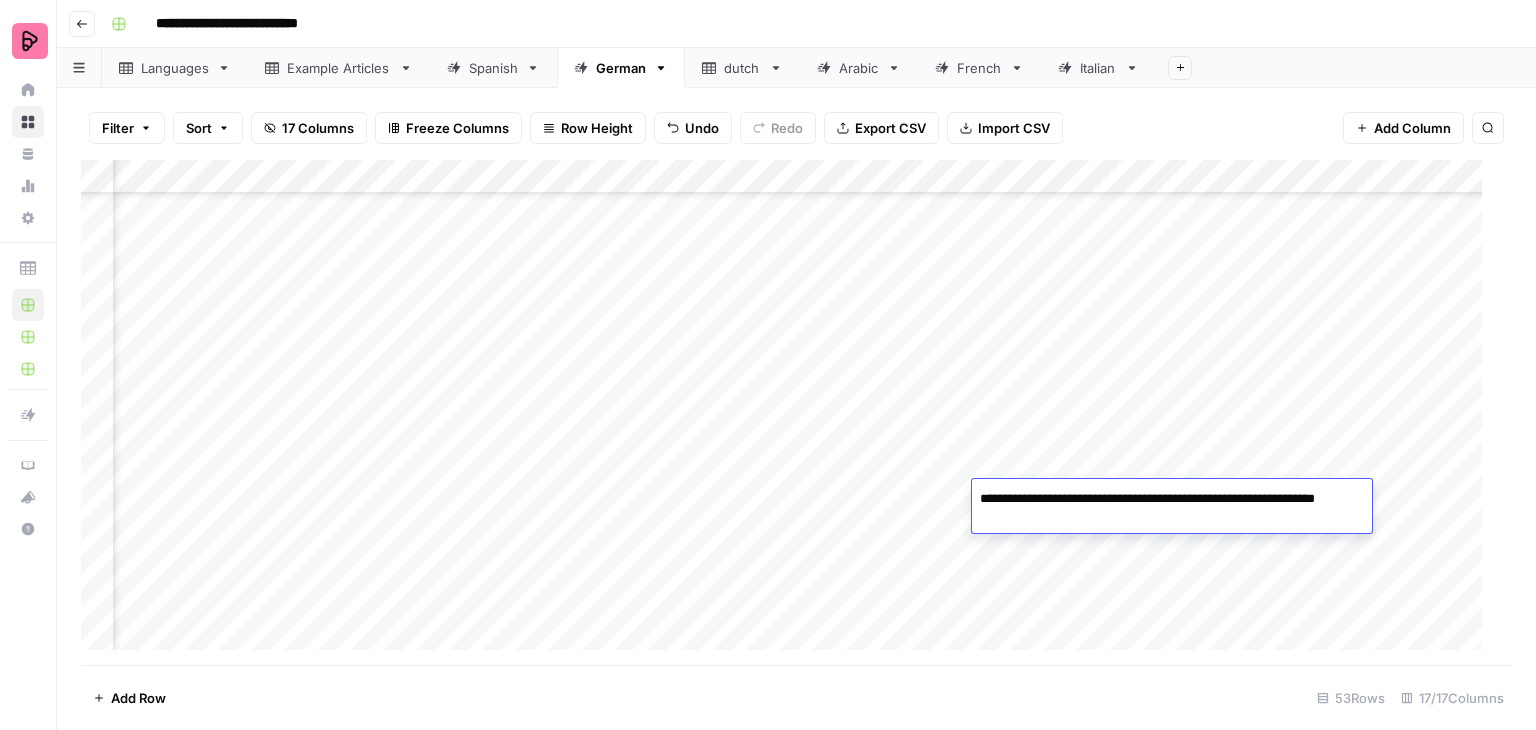 drag, startPoint x: 1011, startPoint y: 496, endPoint x: 958, endPoint y: 497, distance: 53.009434 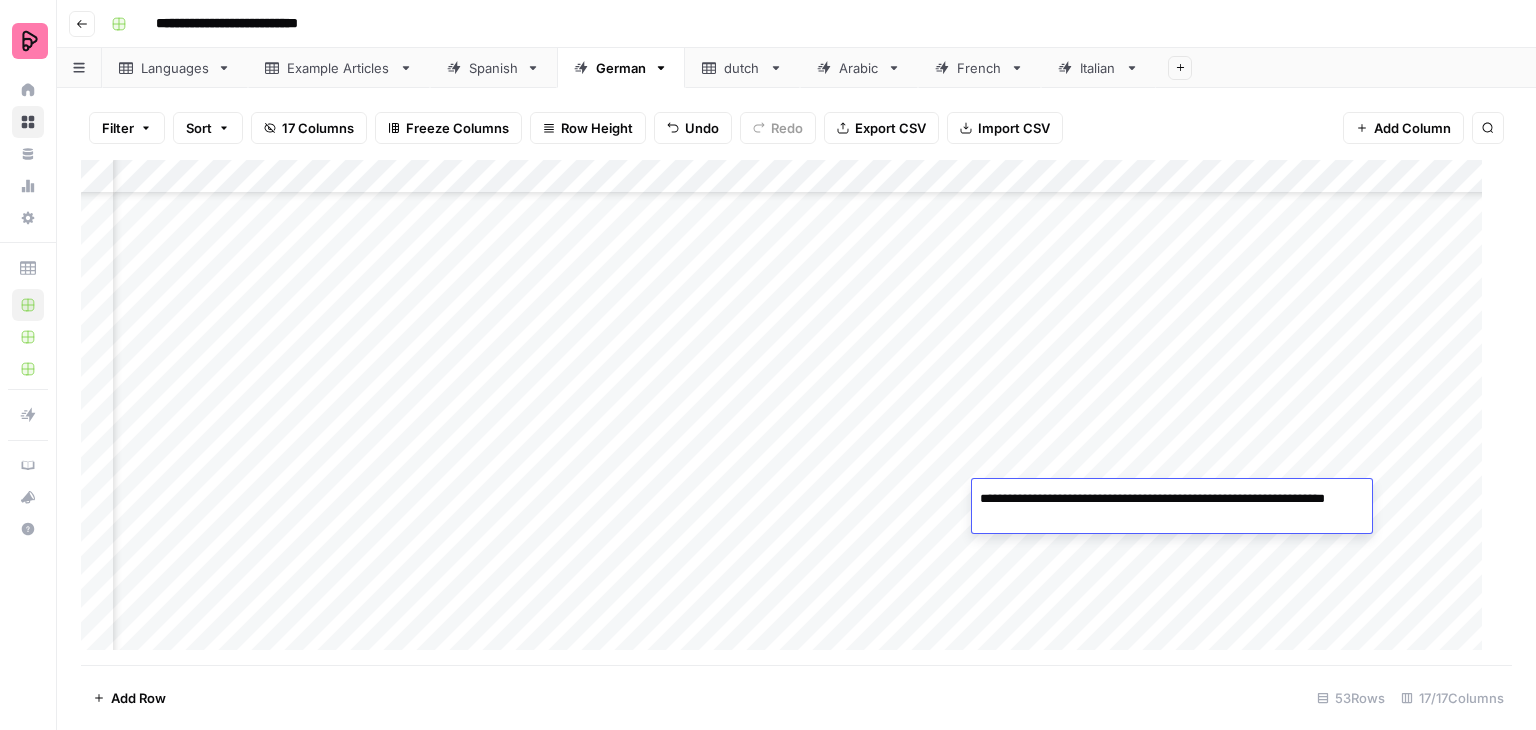 click on "**********" at bounding box center [1172, 509] 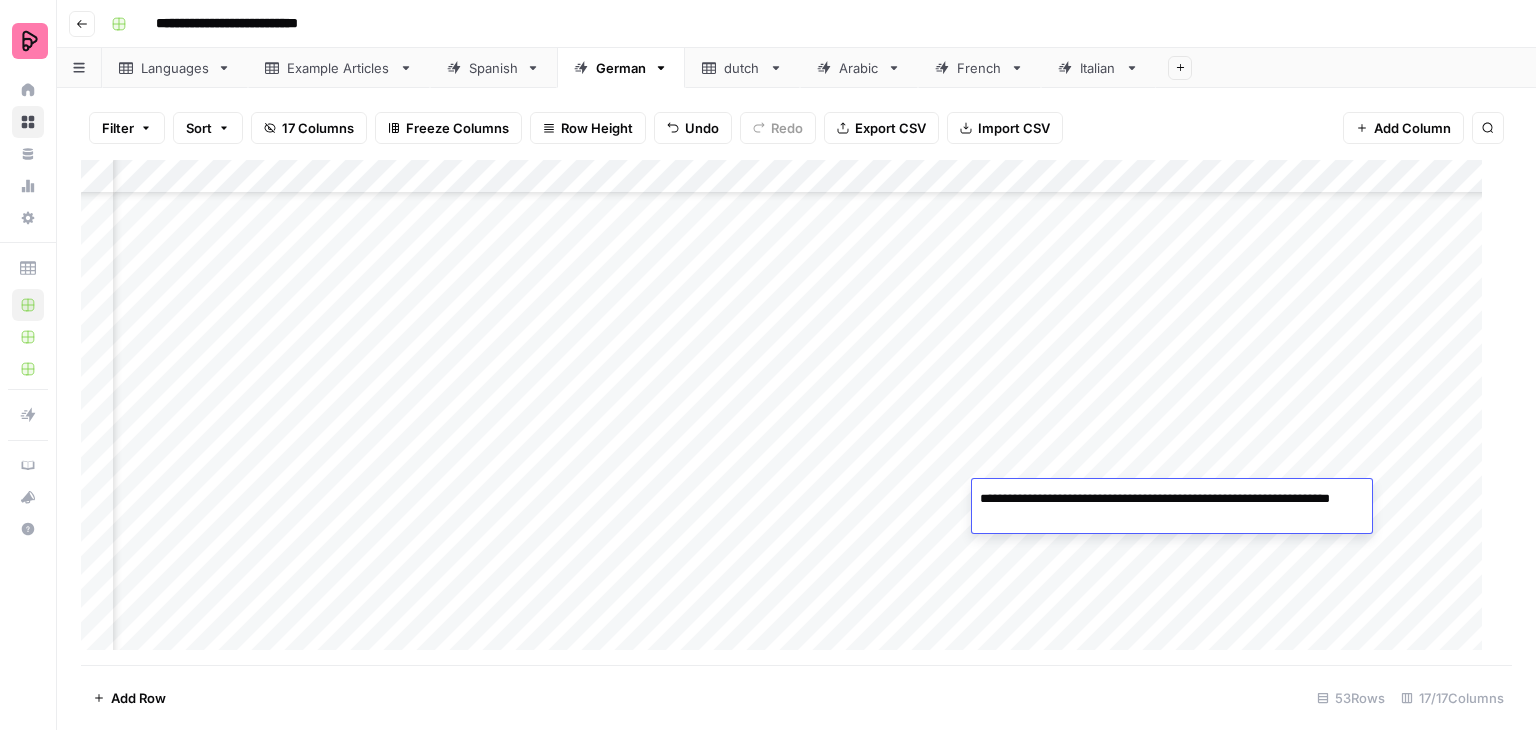 type on "**********" 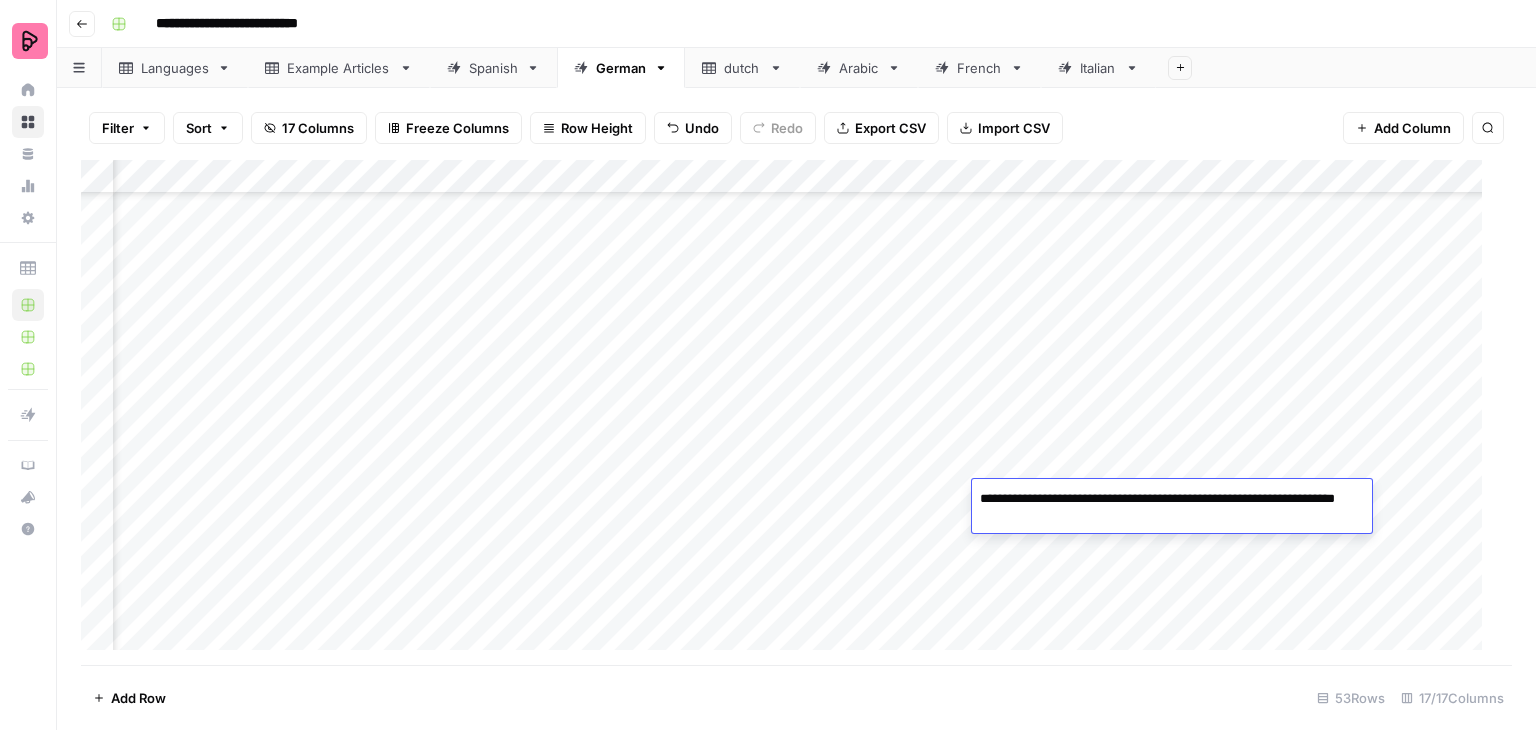 click on "Add Column" at bounding box center [789, 413] 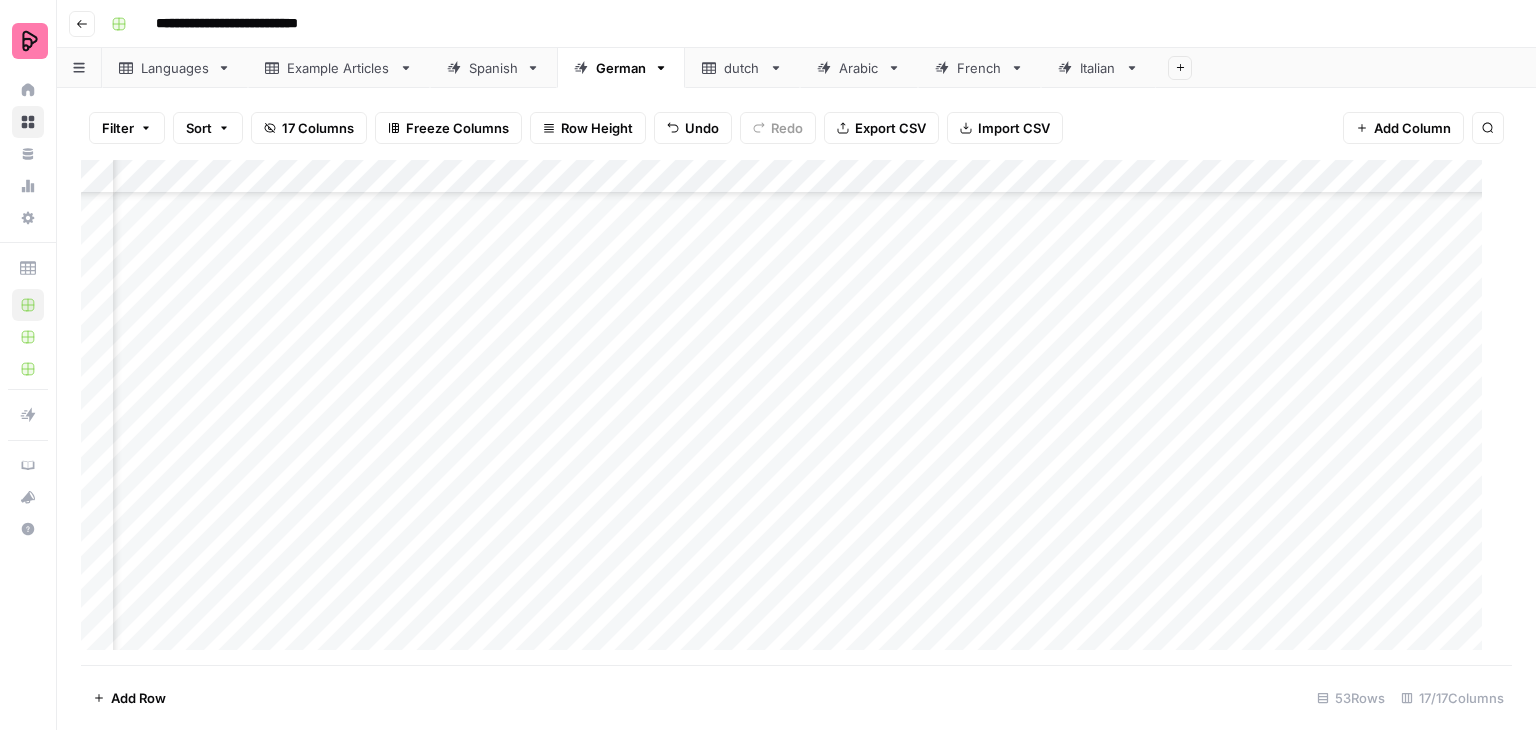 click on "Add Column" at bounding box center (789, 413) 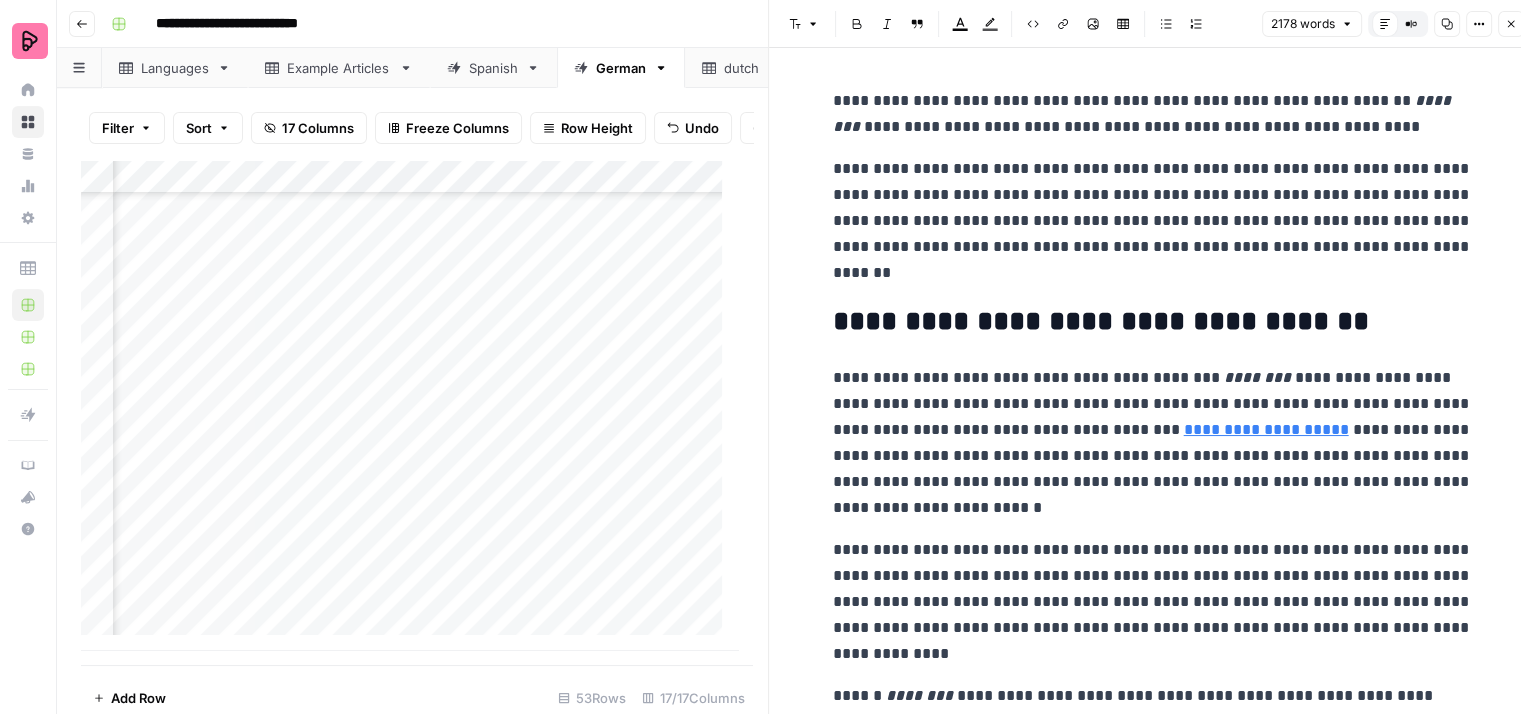 click on "**********" at bounding box center (1153, 114) 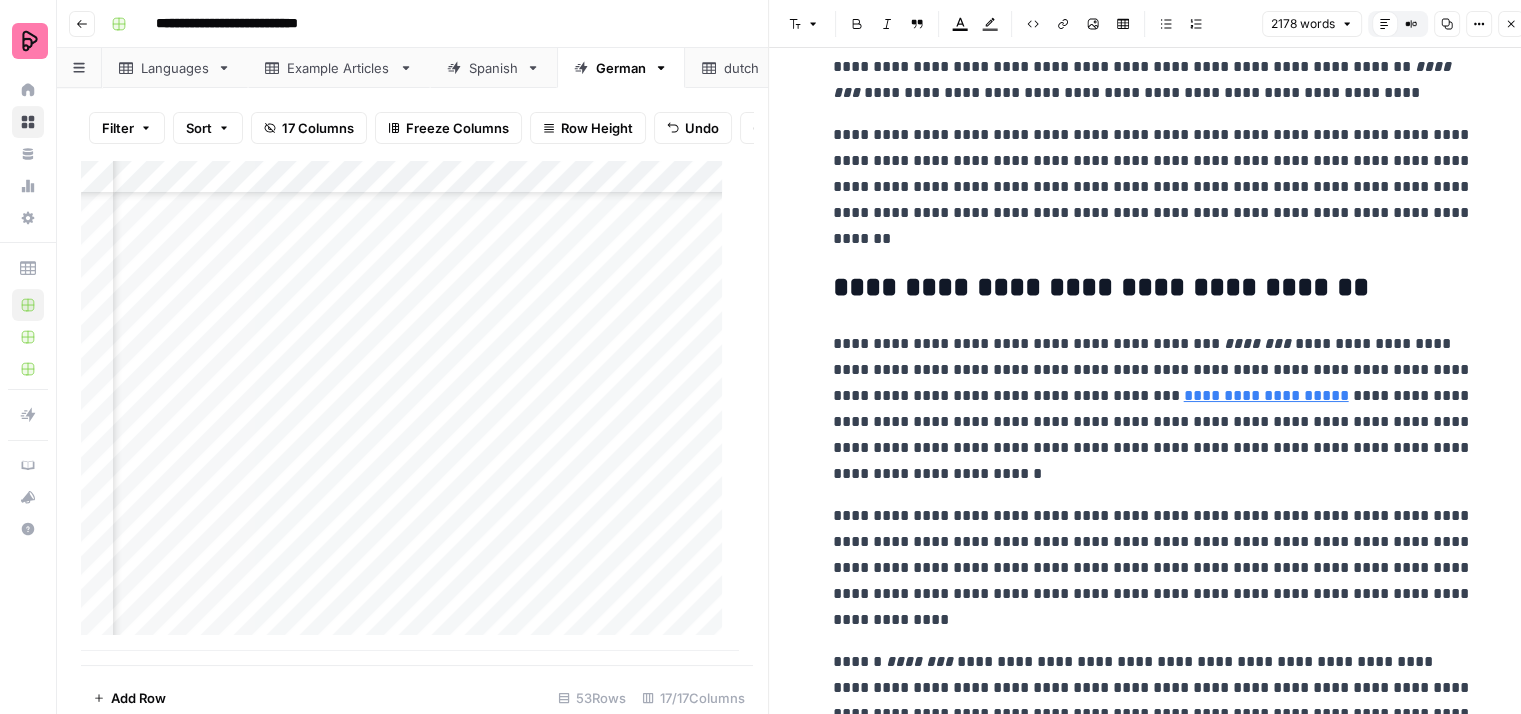 scroll, scrollTop: 0, scrollLeft: 0, axis: both 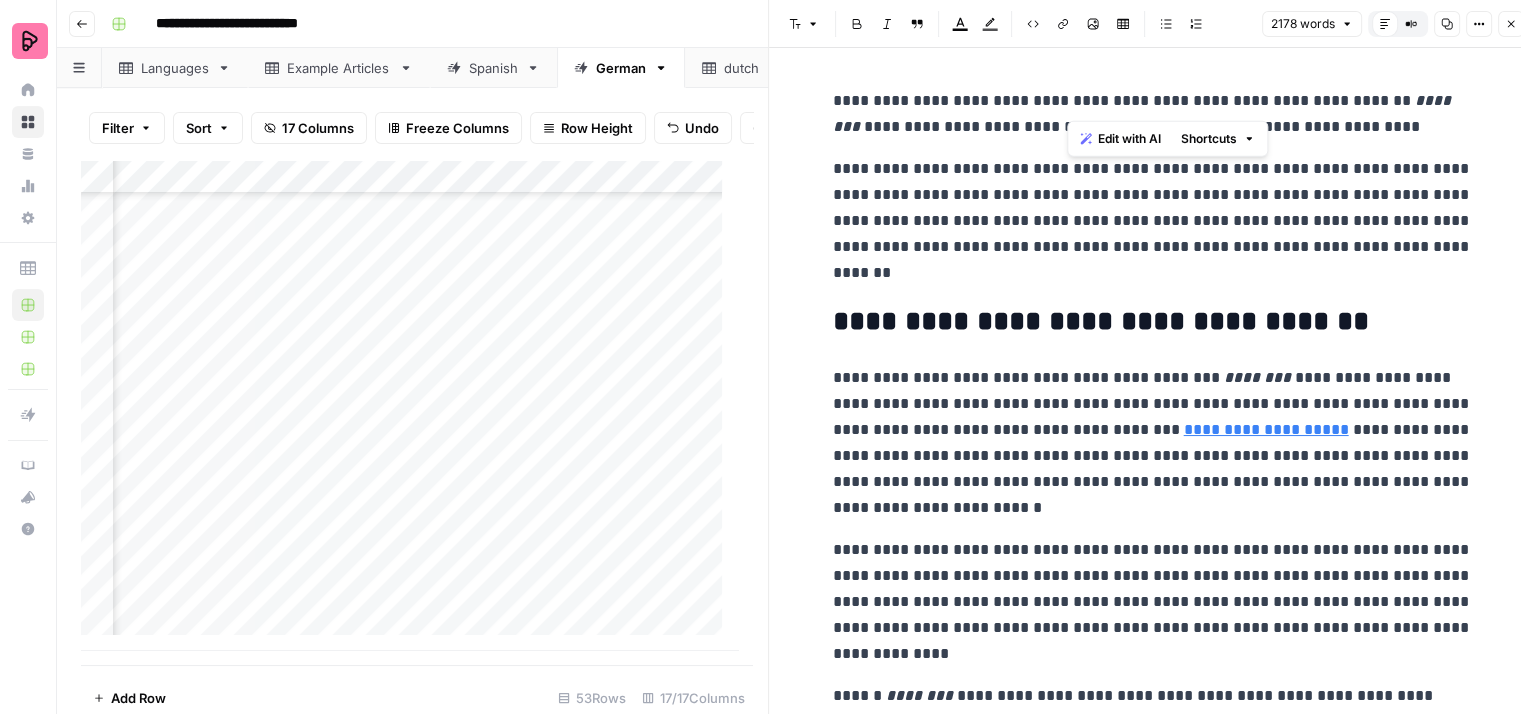 drag, startPoint x: 1117, startPoint y: 97, endPoint x: 1066, endPoint y: 97, distance: 51 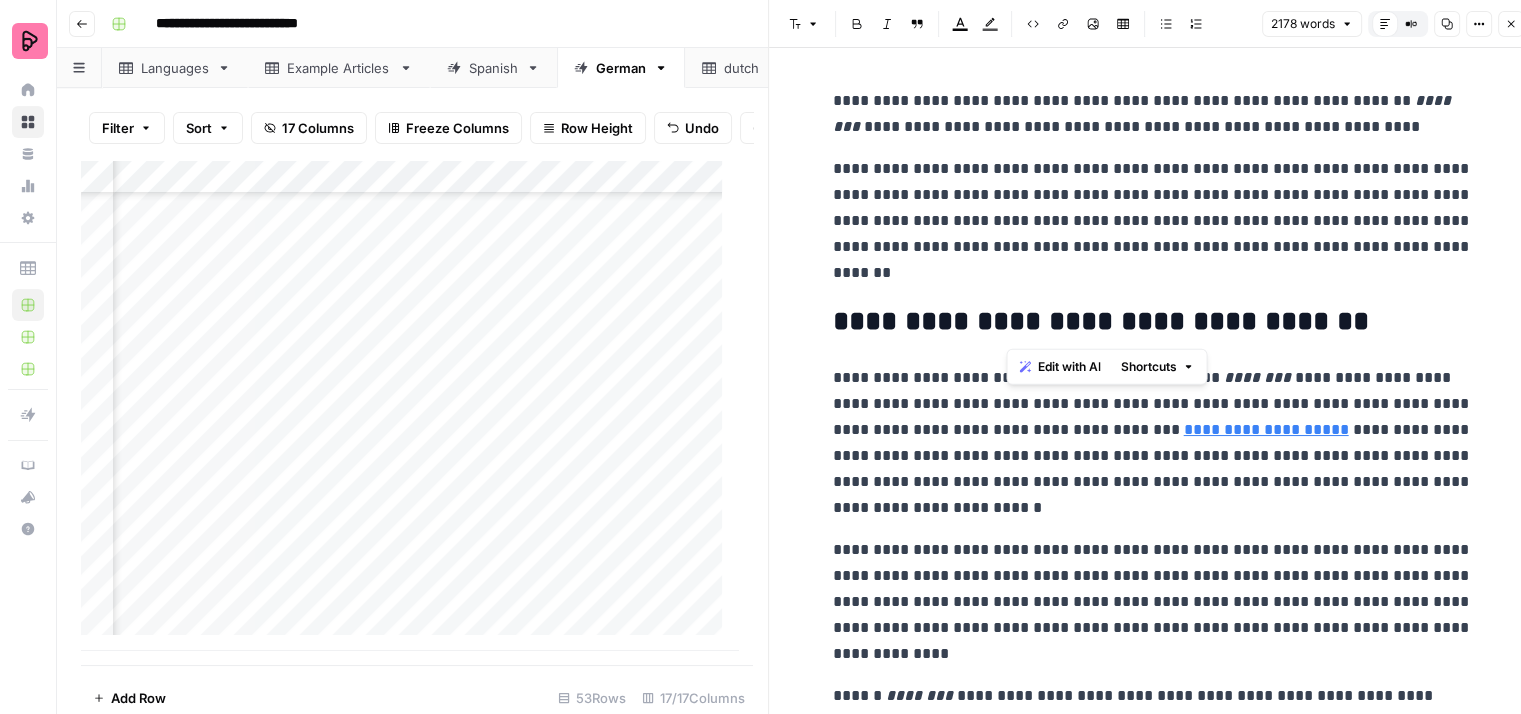 click on "**********" at bounding box center [1153, 322] 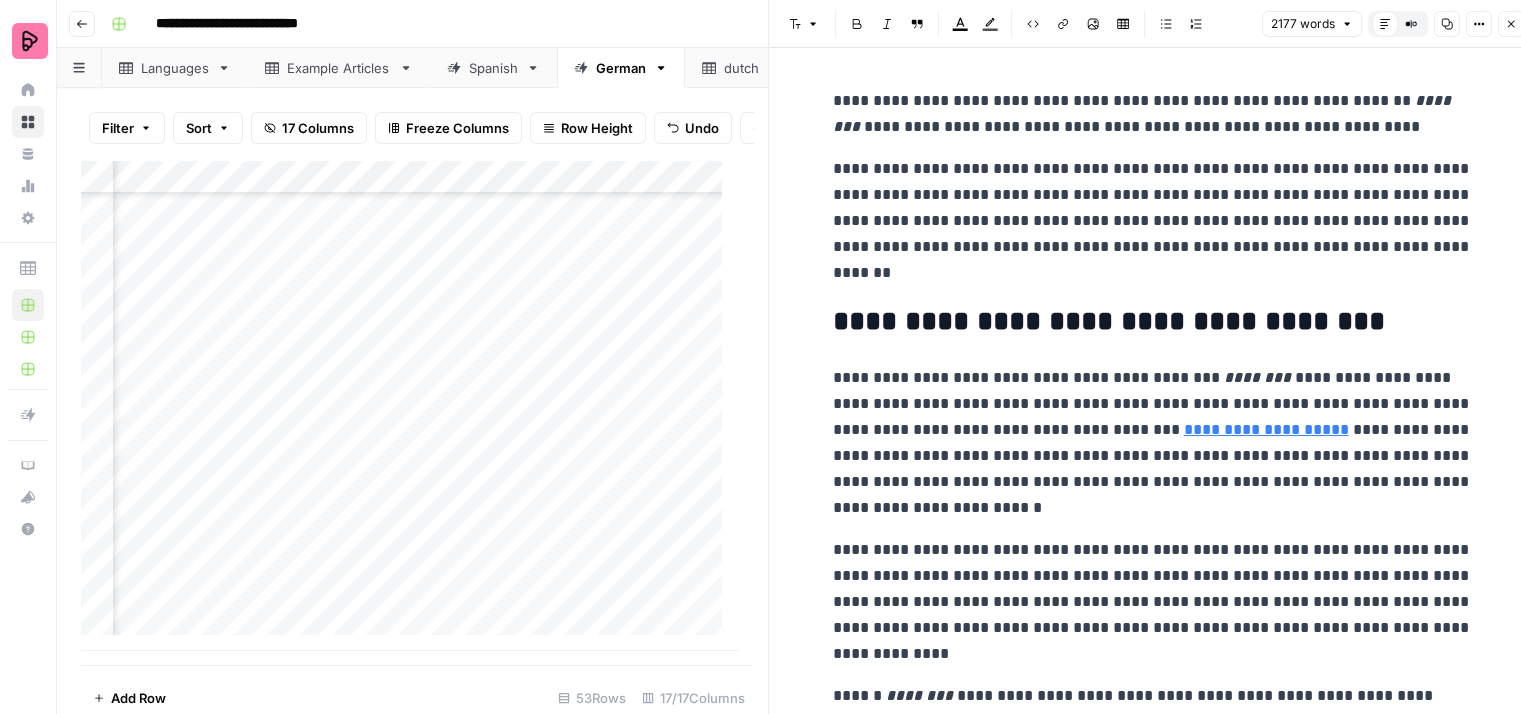 type 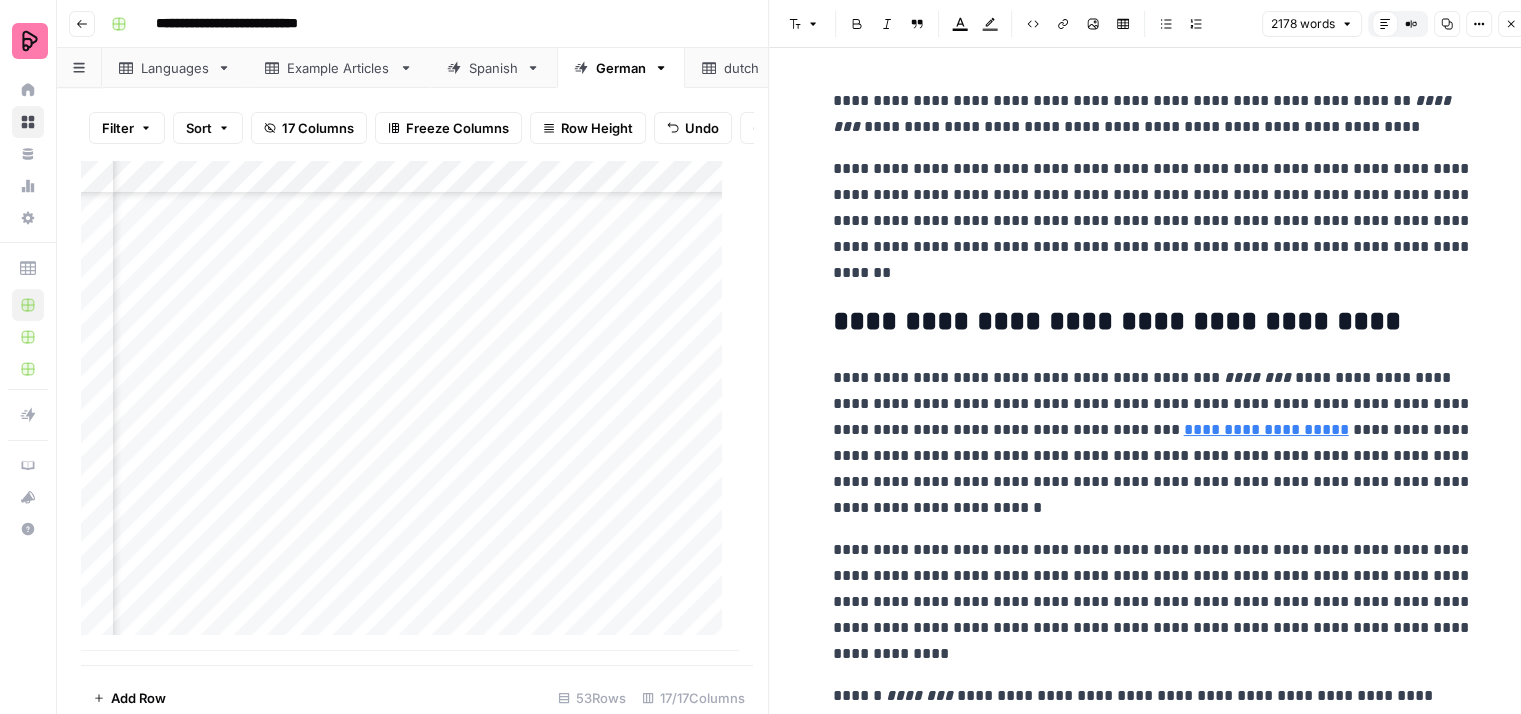 click on "**********" at bounding box center [1153, 322] 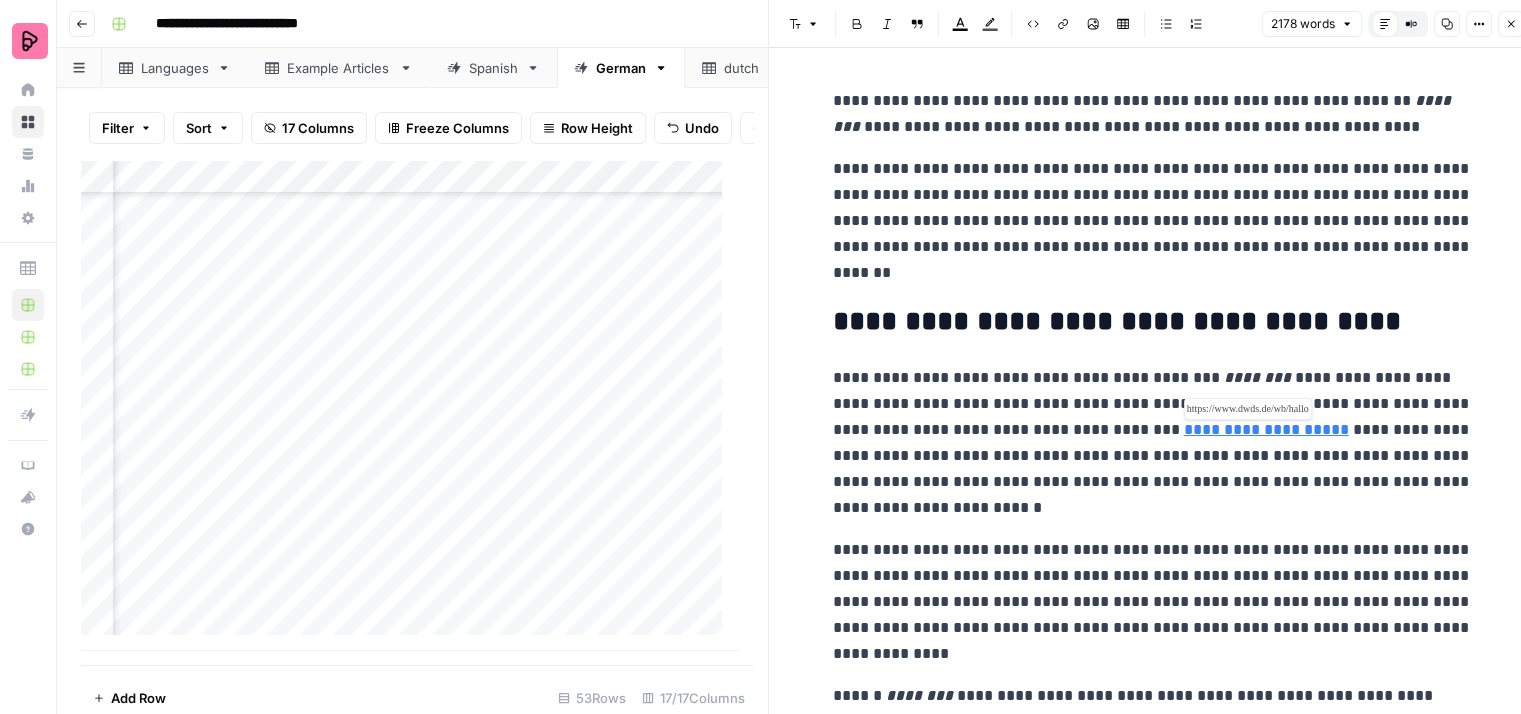 click on "**********" at bounding box center [1266, 429] 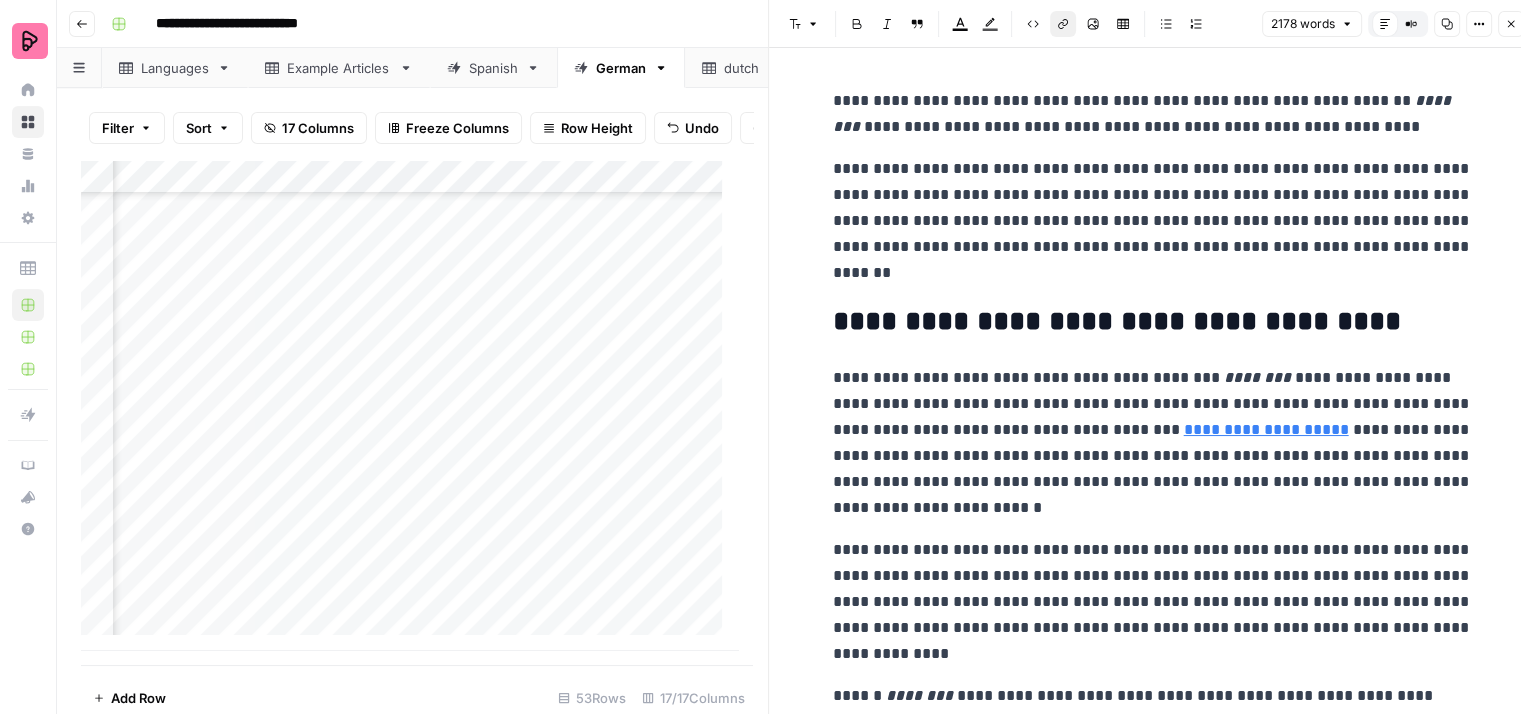 click on "Link" at bounding box center [1063, 24] 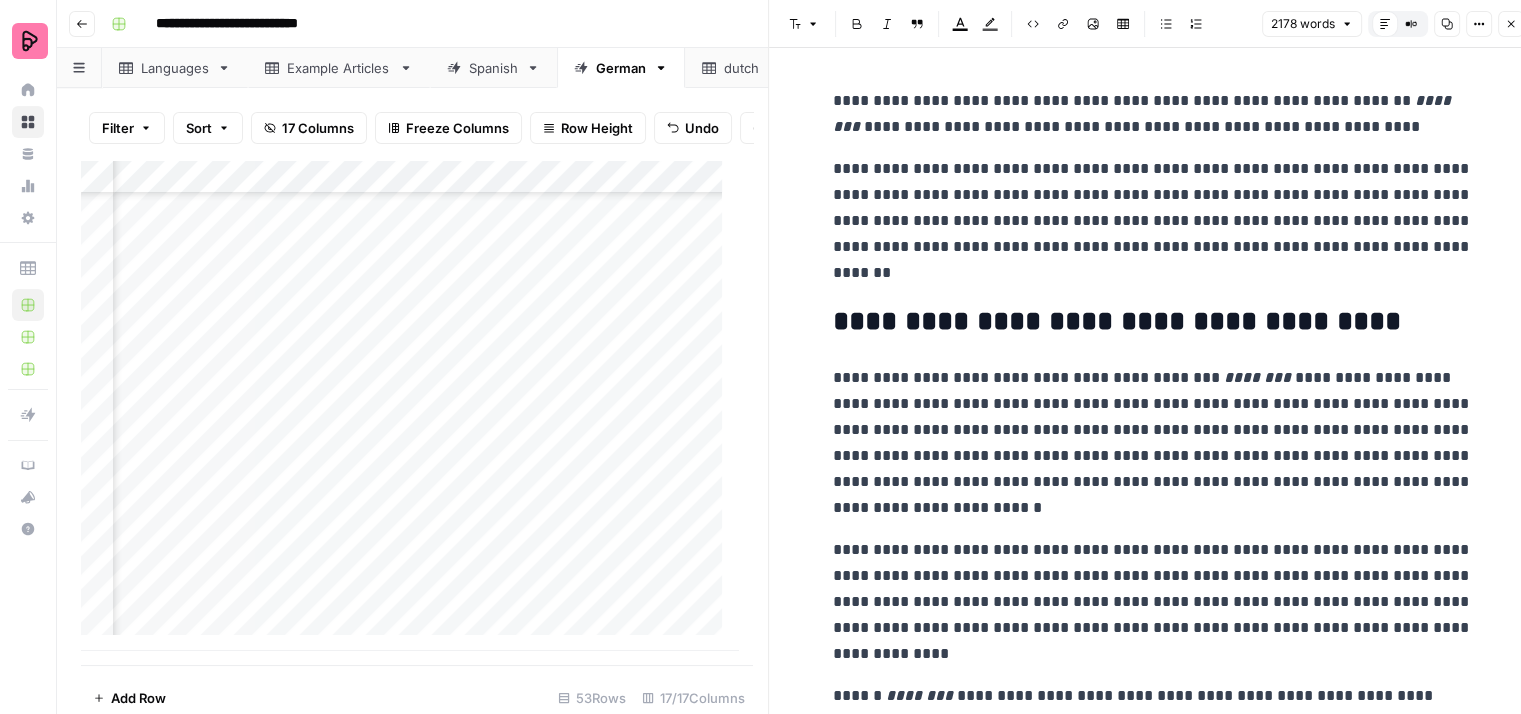 click on "**********" at bounding box center (1153, 443) 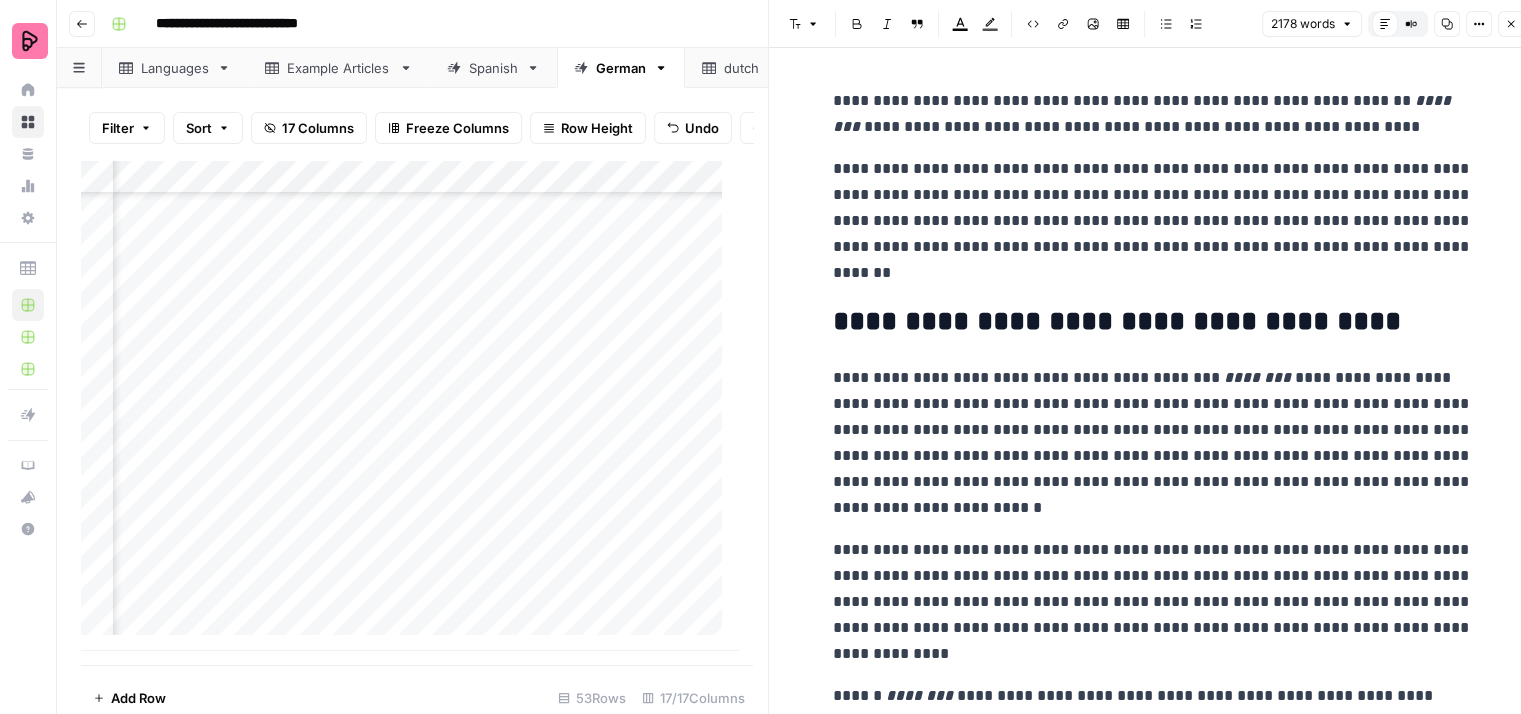 click on "**********" at bounding box center (1153, 443) 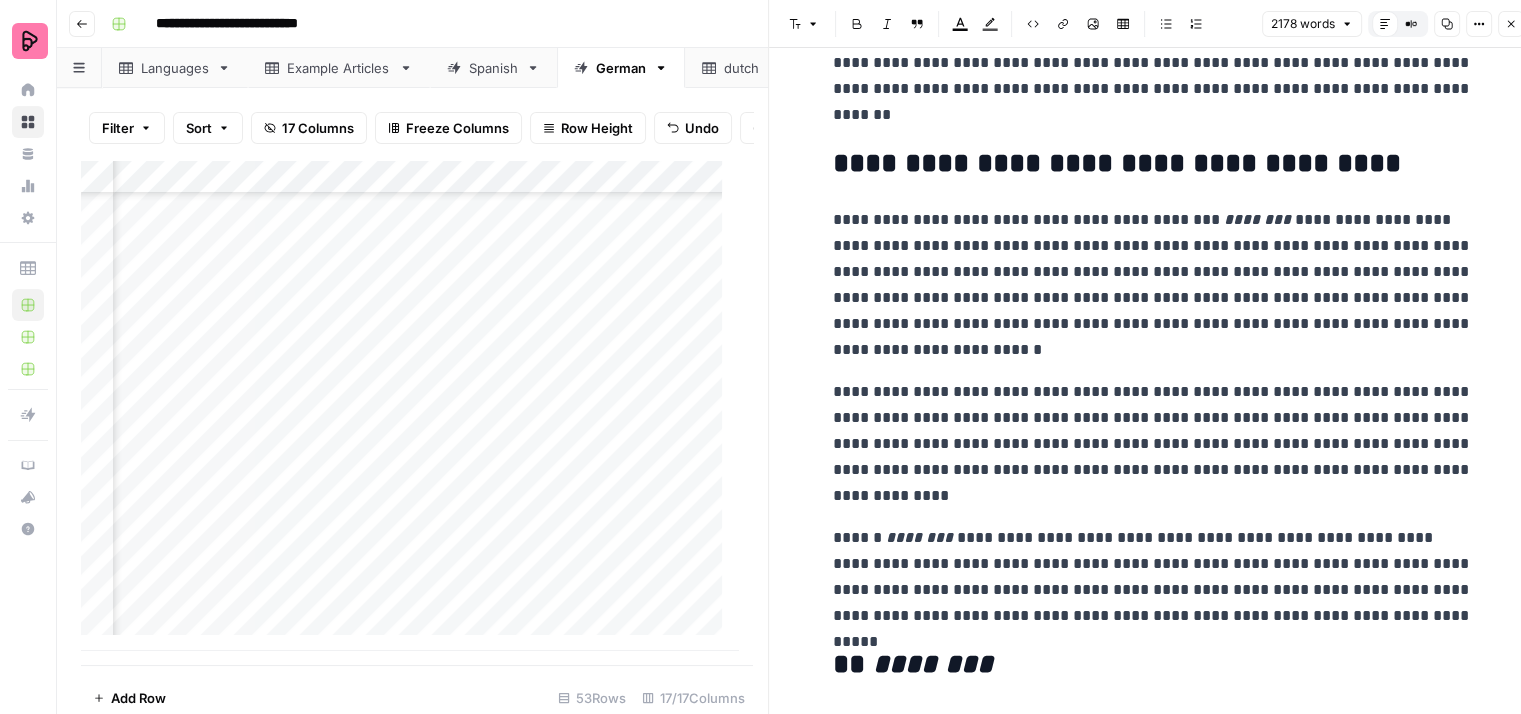 scroll, scrollTop: 200, scrollLeft: 0, axis: vertical 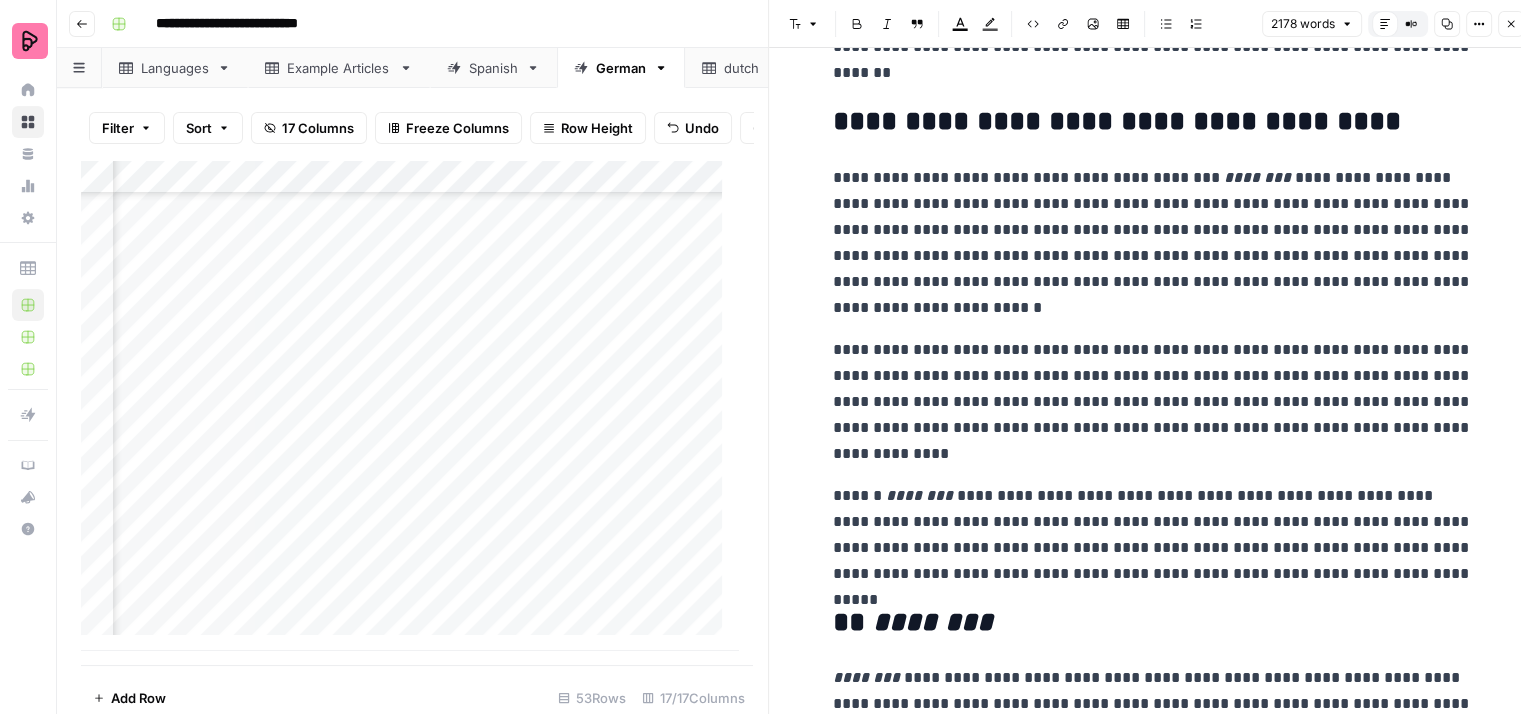 click on "**********" at bounding box center [1153, 402] 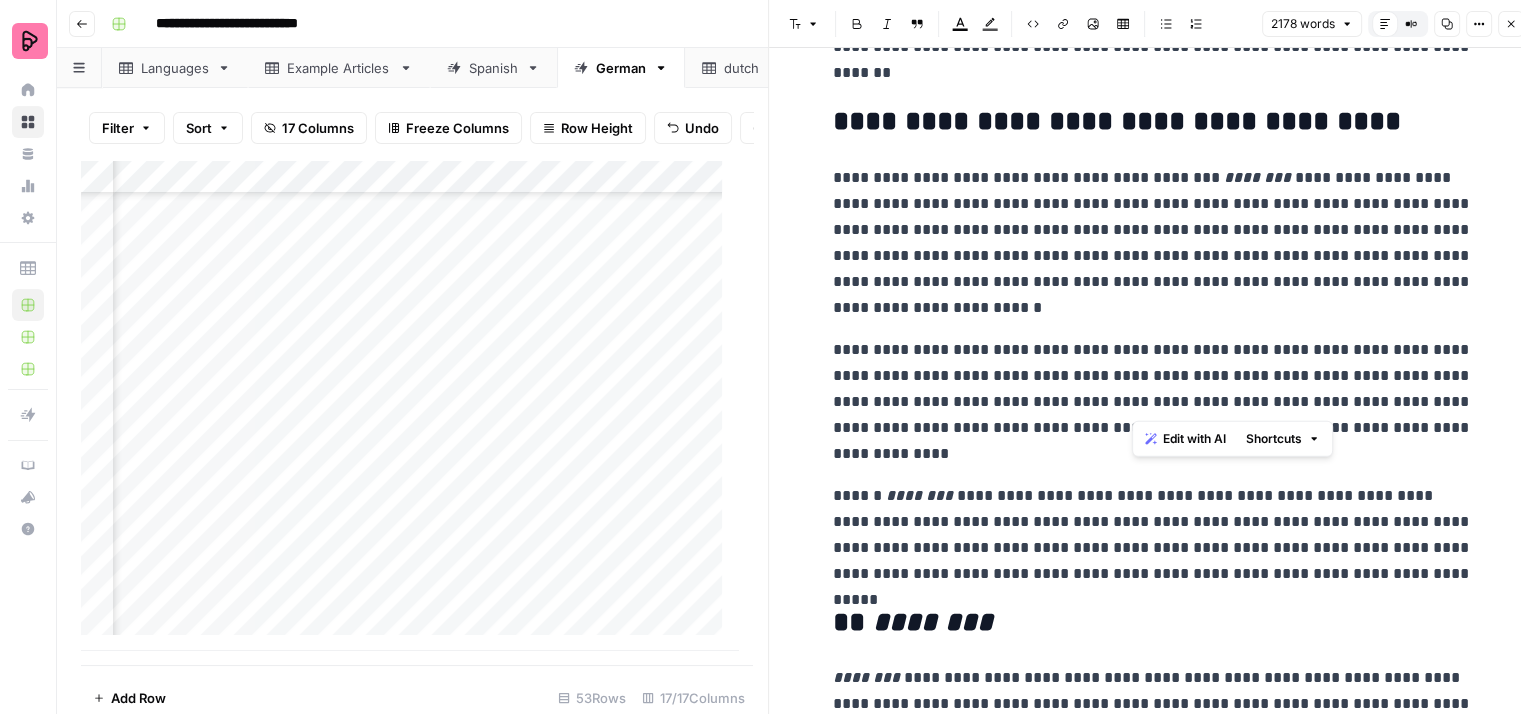 click on "**********" at bounding box center [1153, 402] 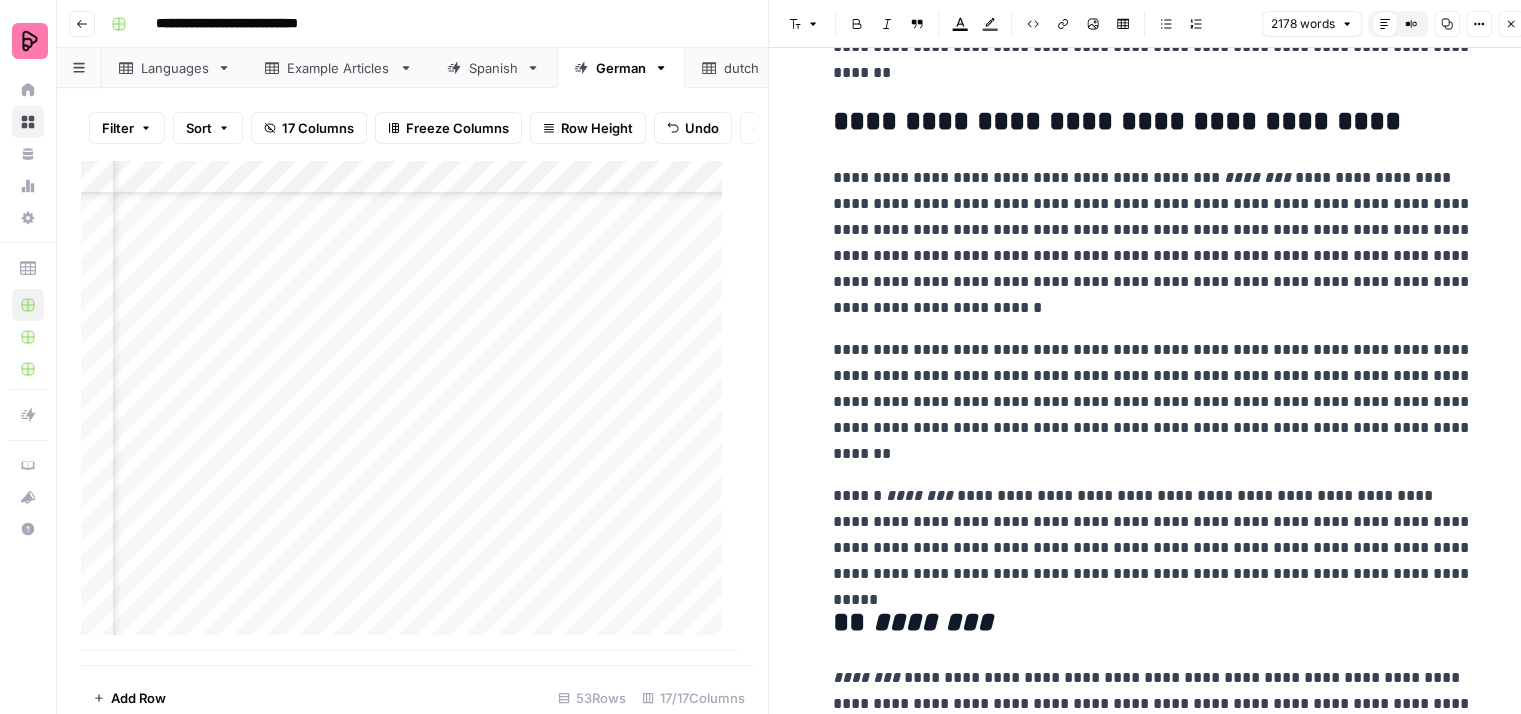 click on "**********" at bounding box center (1153, 402) 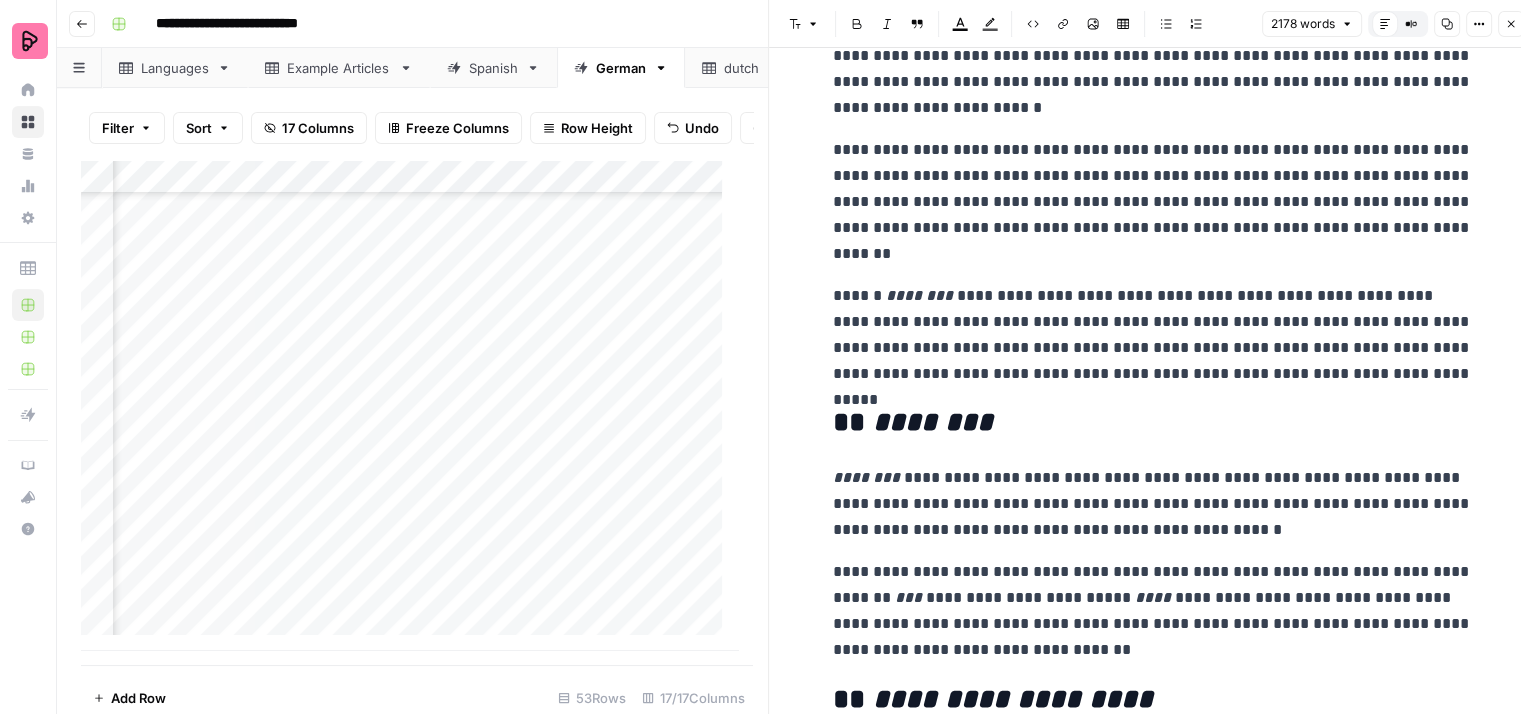 click on "**********" at bounding box center (1153, 335) 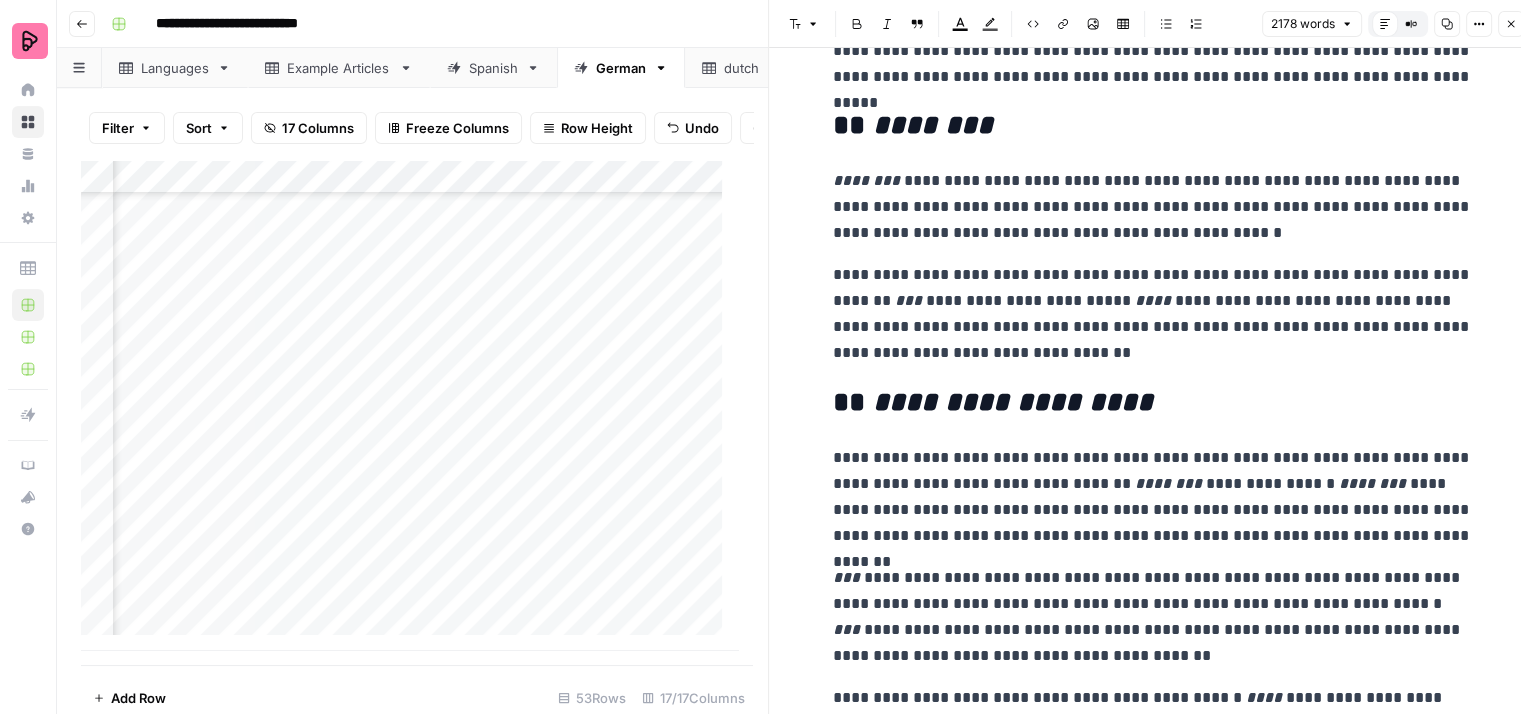 scroll, scrollTop: 700, scrollLeft: 0, axis: vertical 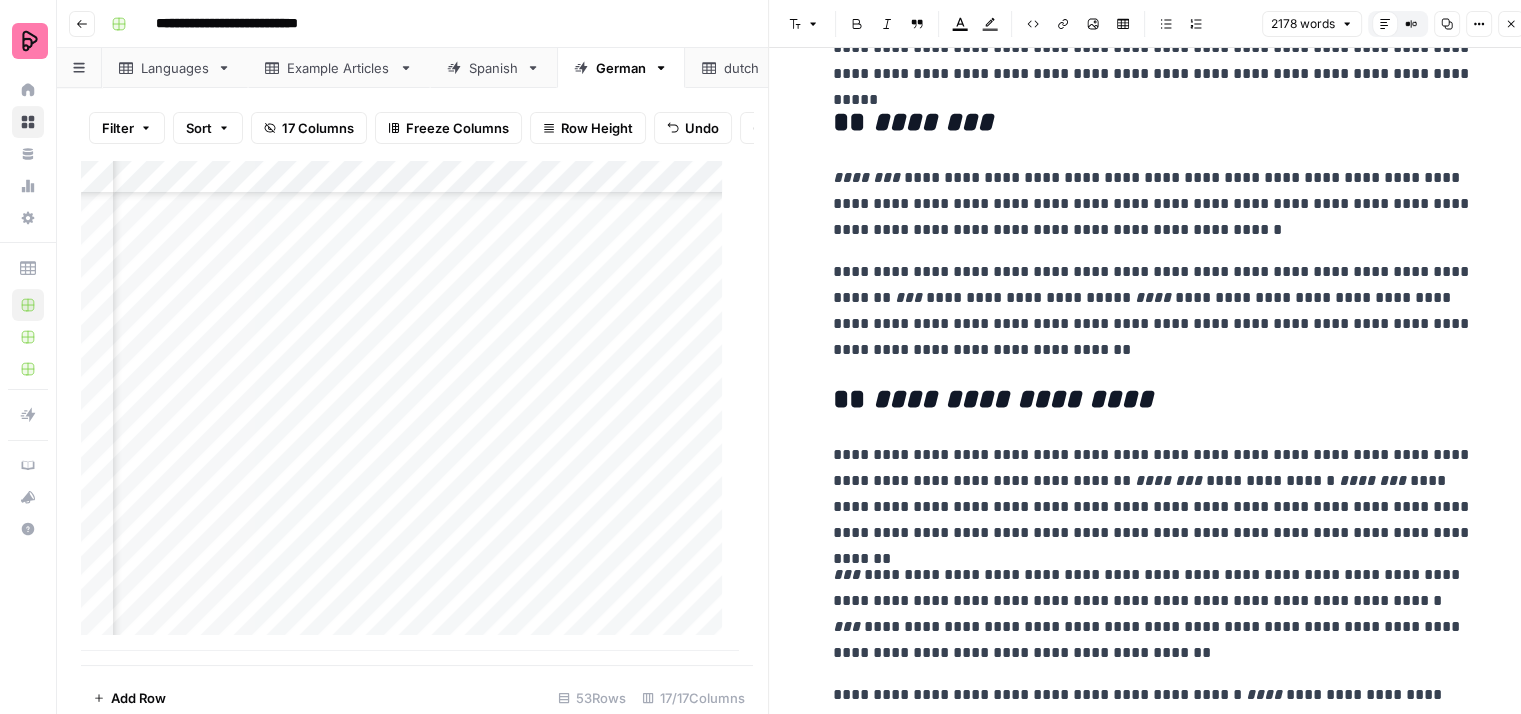 click on "**********" at bounding box center (1153, 204) 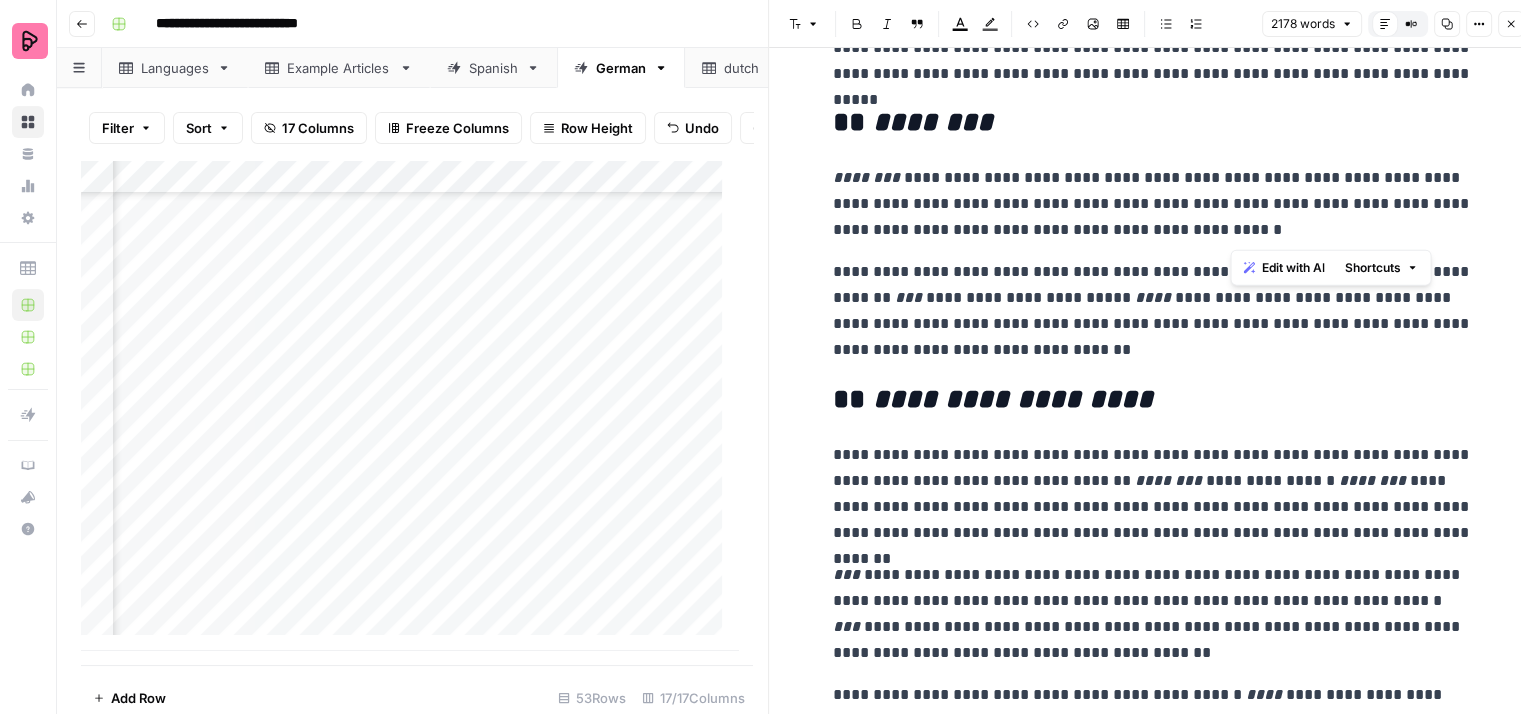 drag, startPoint x: 1252, startPoint y: 225, endPoint x: 1267, endPoint y: 174, distance: 53.160137 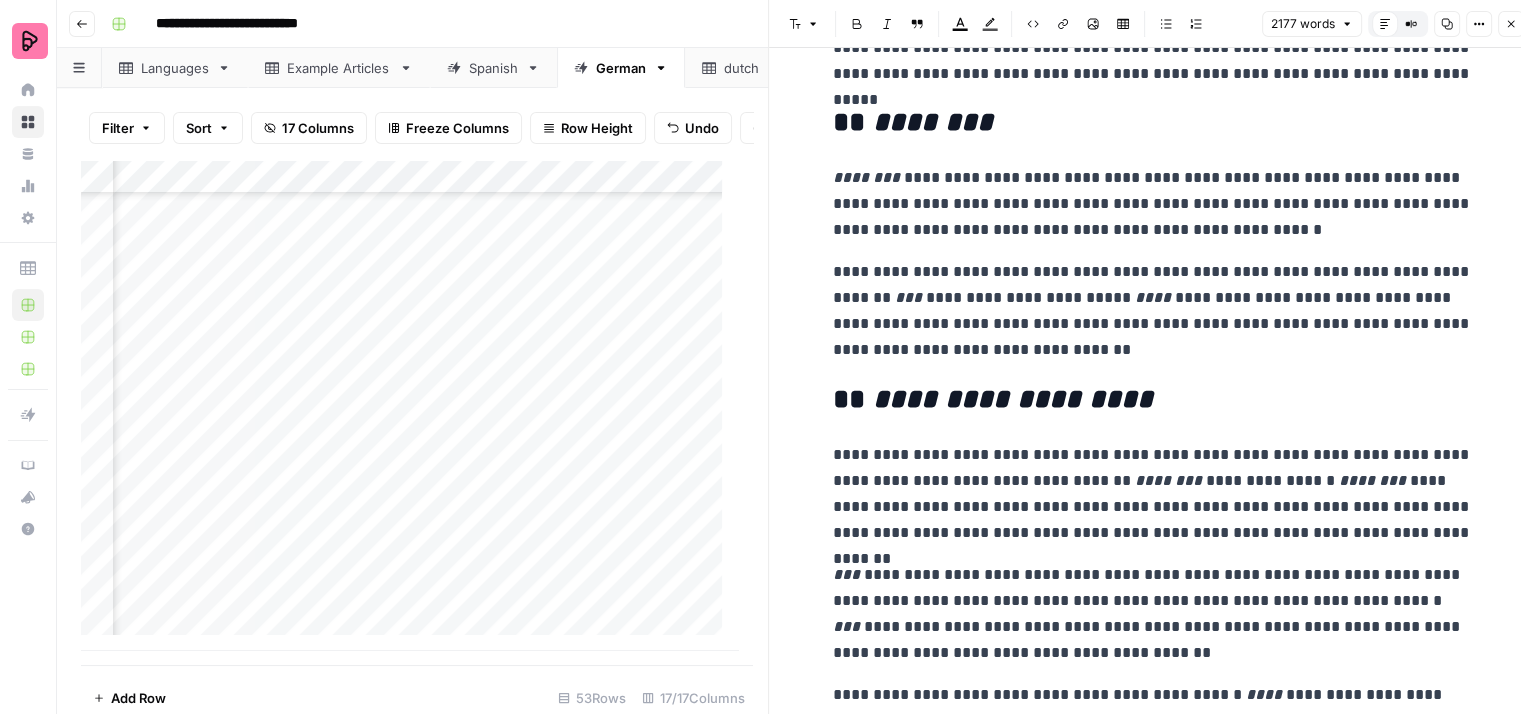 click on "**********" at bounding box center [1153, 204] 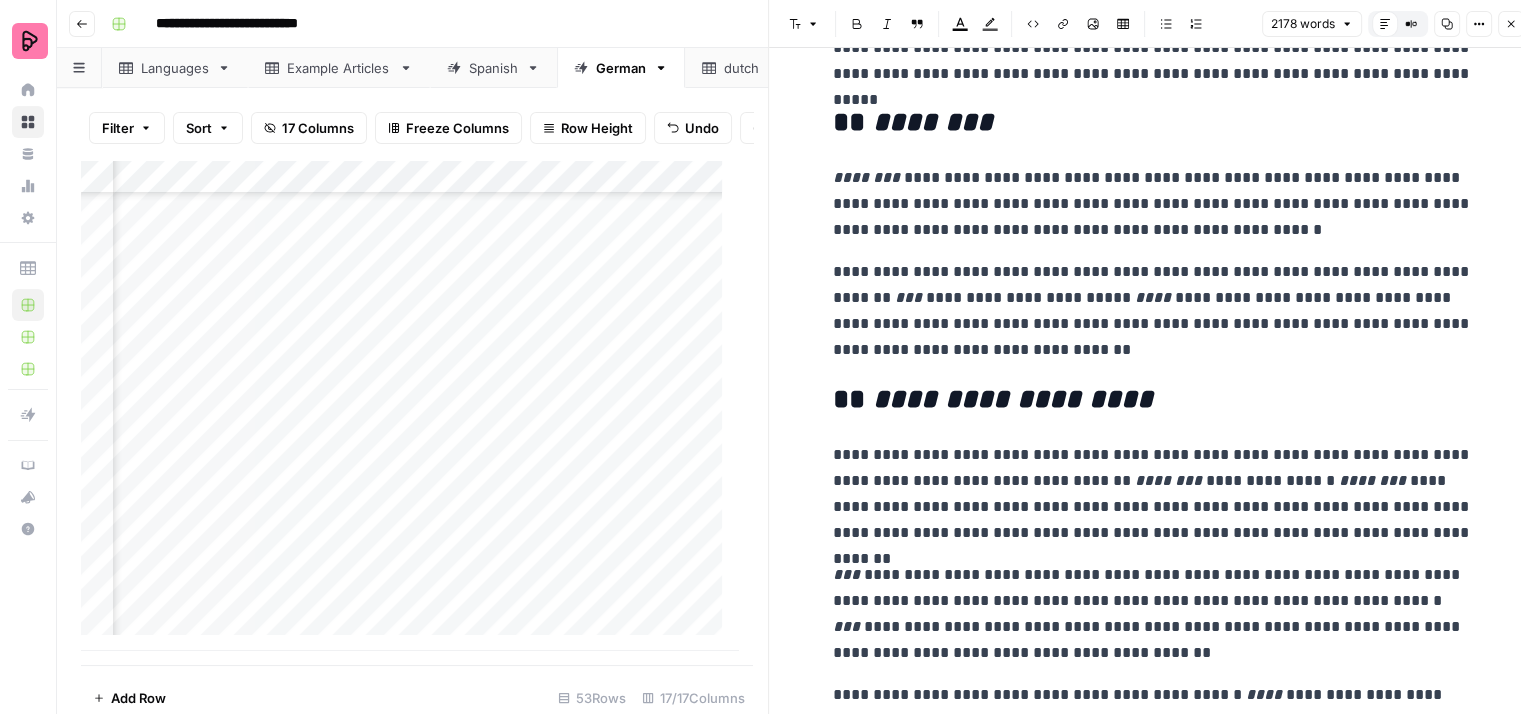click on "**********" at bounding box center (1153, 204) 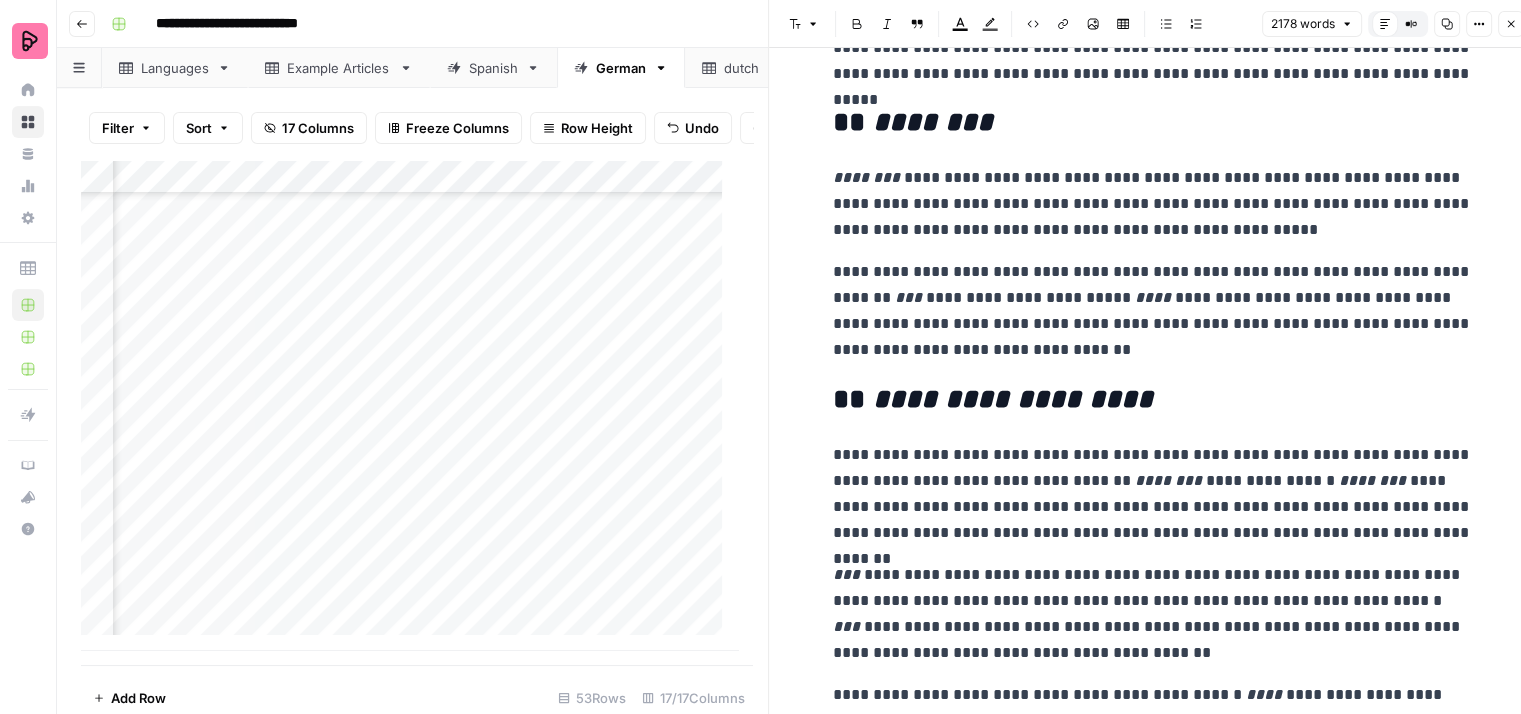 click on "**********" at bounding box center (1153, 311) 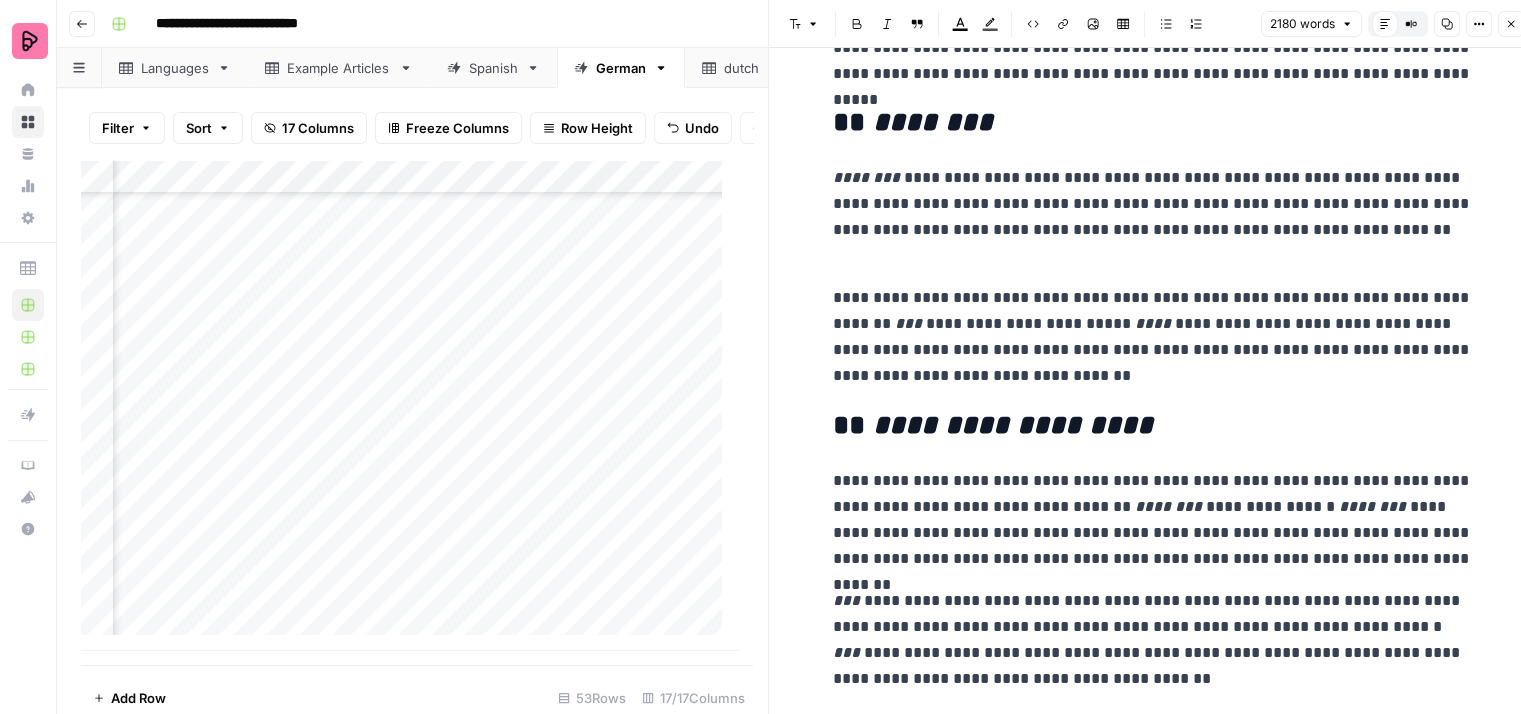 click on "**********" at bounding box center [1153, 217] 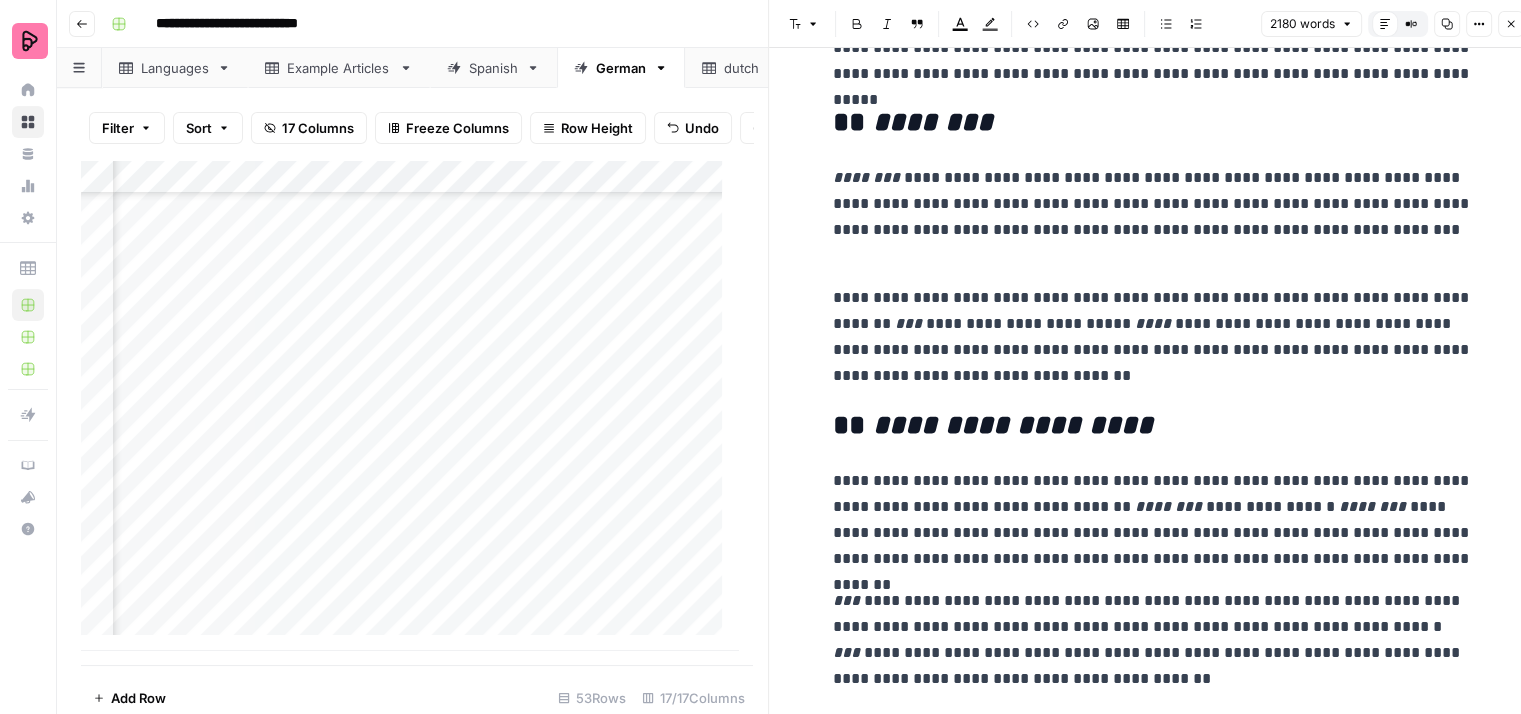 click on "**********" at bounding box center [1153, 3661] 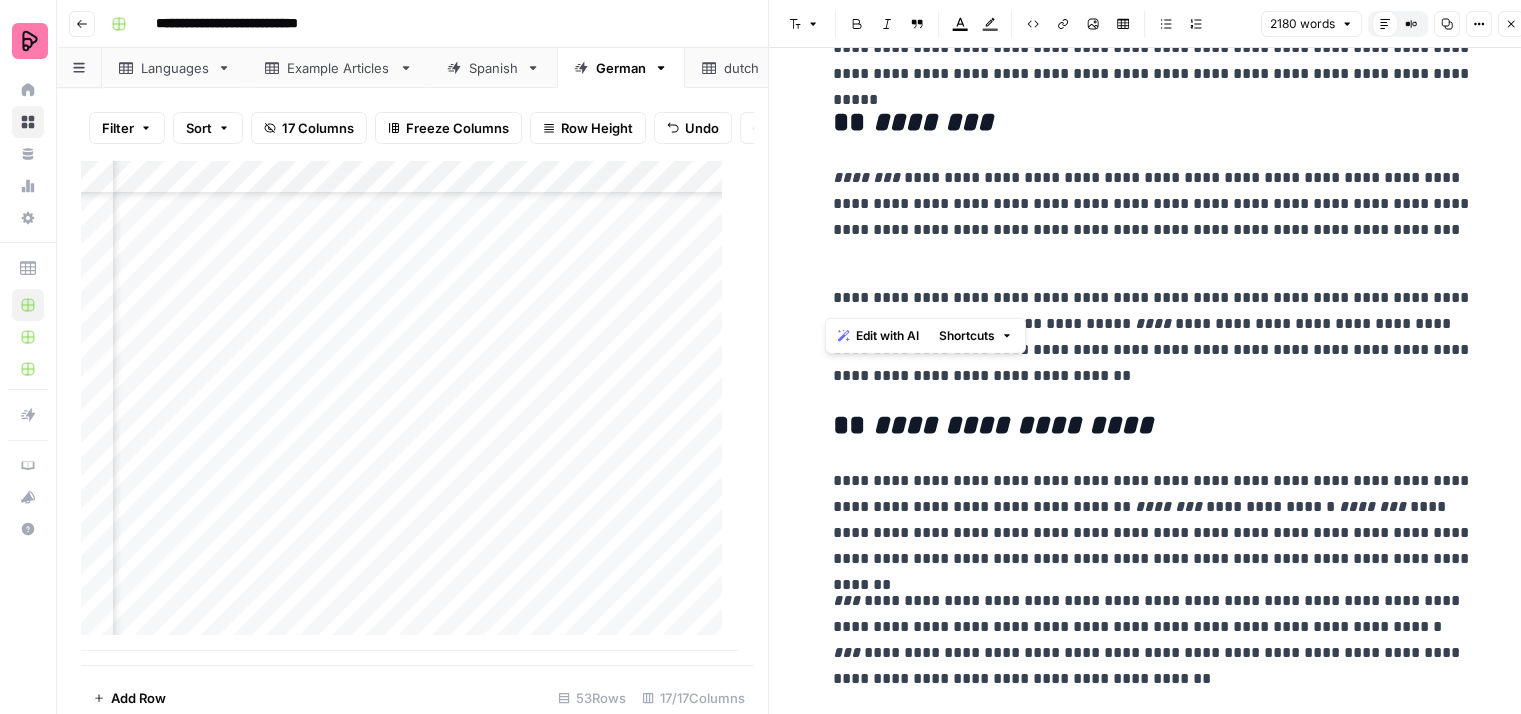 drag, startPoint x: 1404, startPoint y: 301, endPoint x: 812, endPoint y: 303, distance: 592.00336 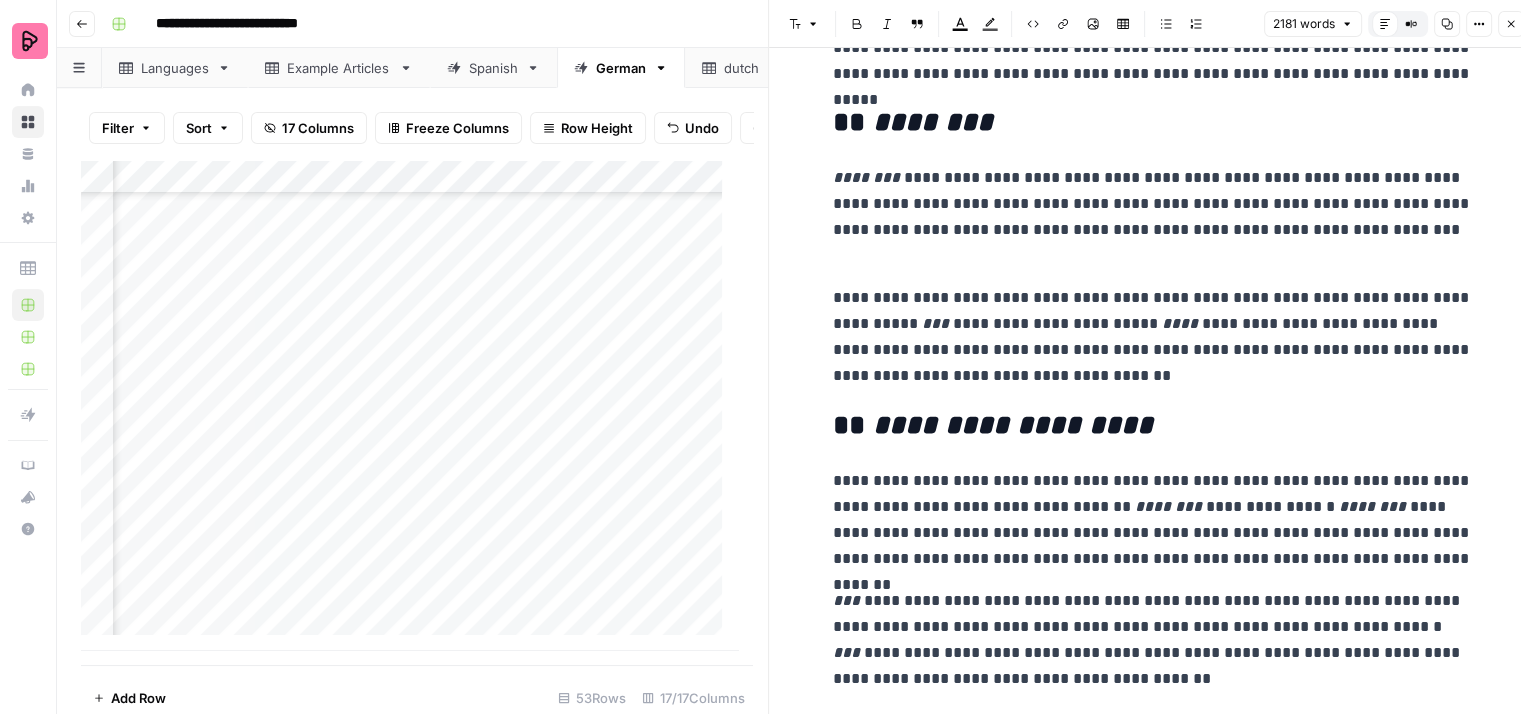 click on "**********" at bounding box center [1153, 337] 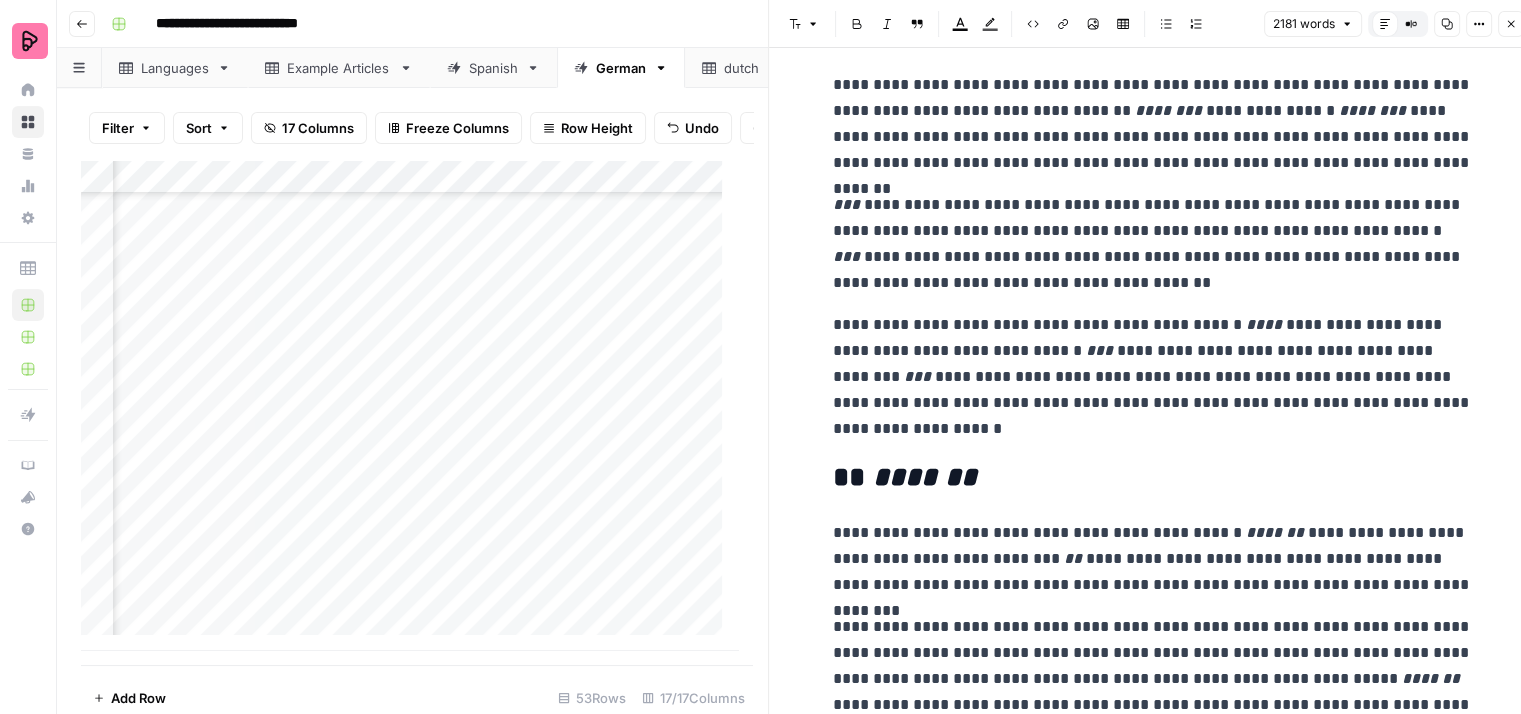 scroll, scrollTop: 1100, scrollLeft: 0, axis: vertical 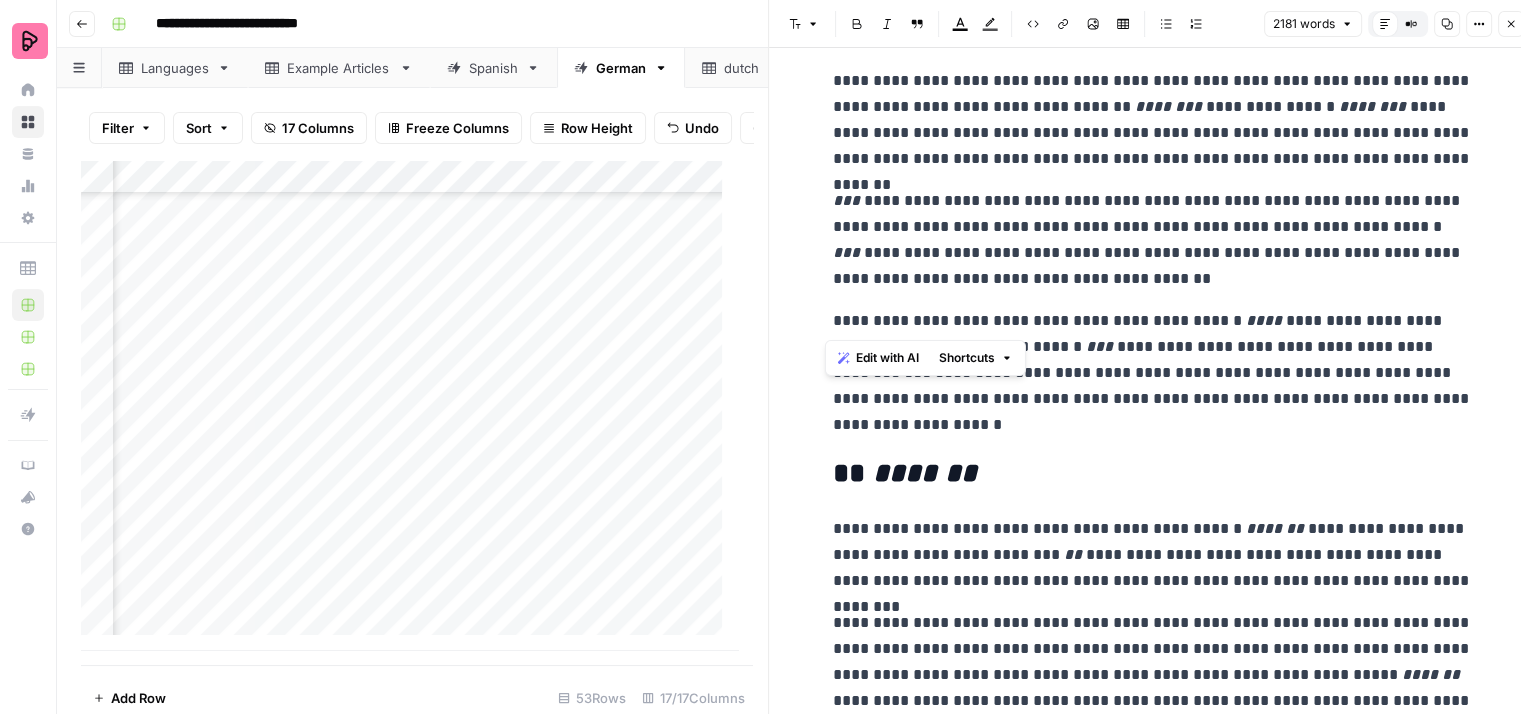 drag, startPoint x: 1160, startPoint y: 316, endPoint x: 828, endPoint y: 327, distance: 332.1822 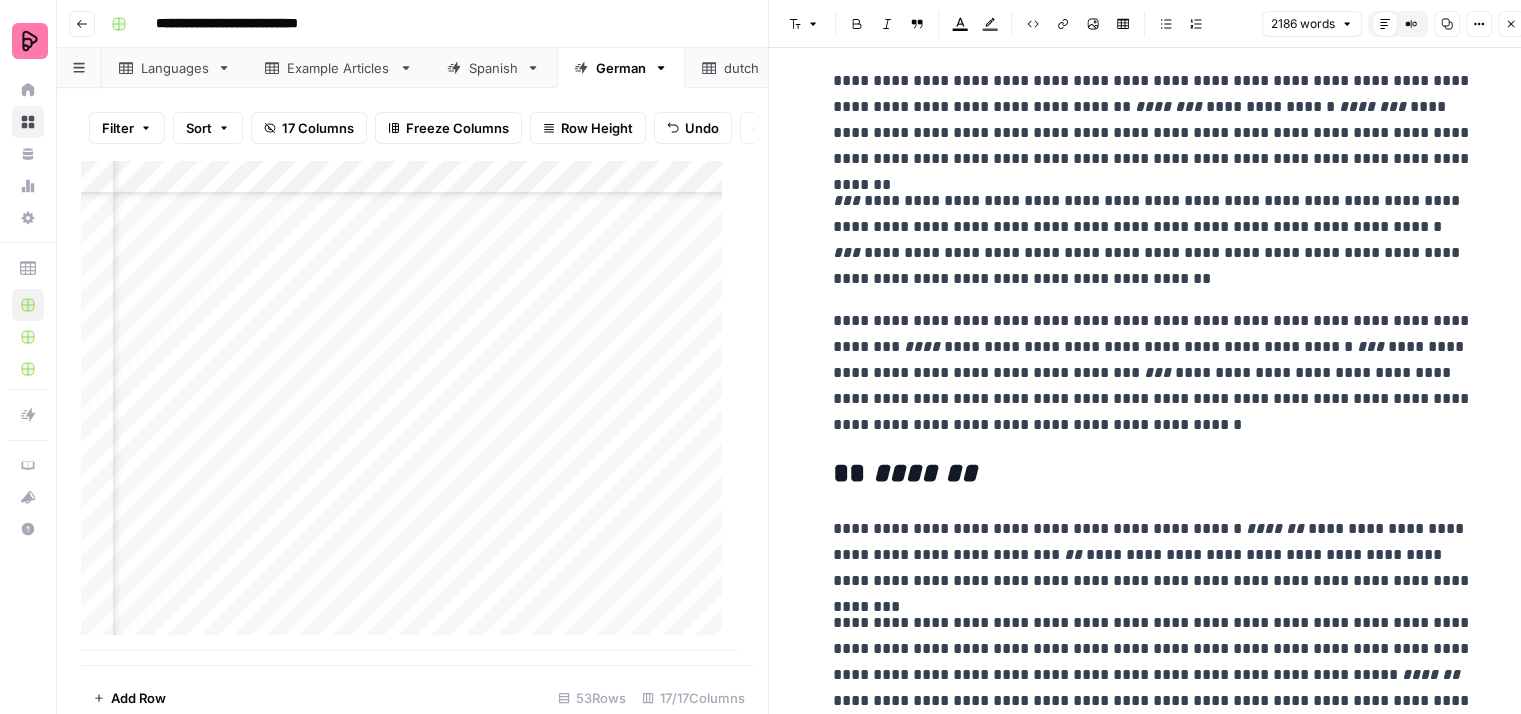click on "**********" at bounding box center (1153, 373) 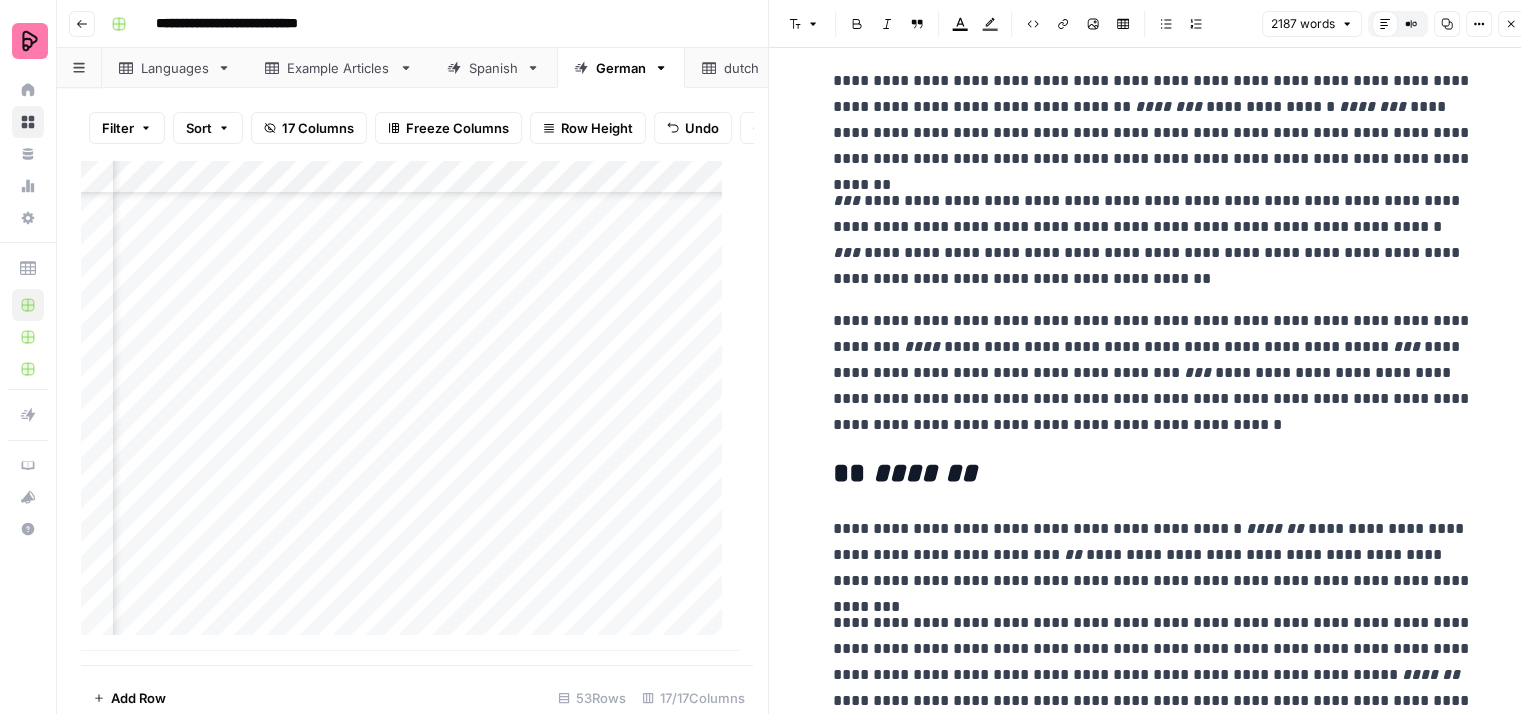 click on "**********" at bounding box center (1153, 373) 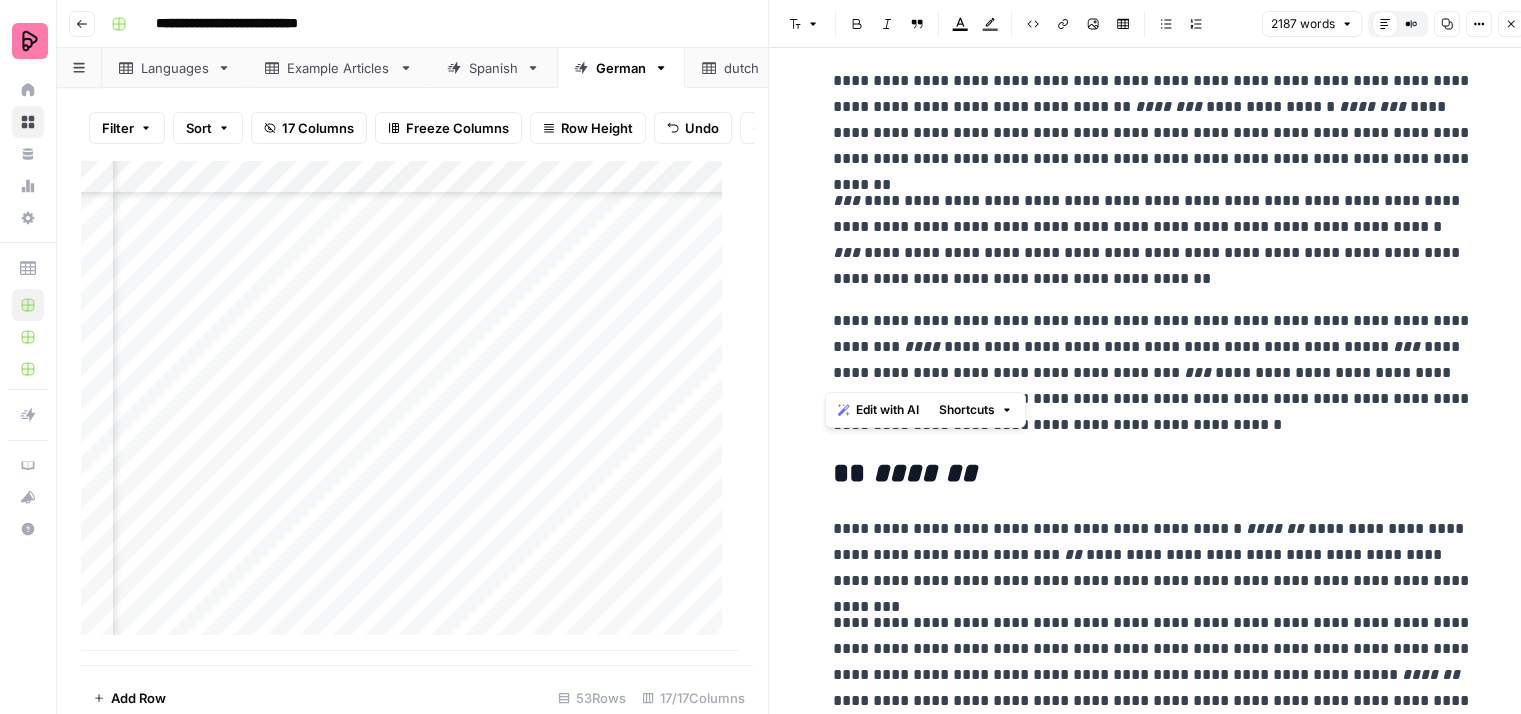 drag, startPoint x: 1231, startPoint y: 369, endPoint x: 821, endPoint y: 349, distance: 410.48752 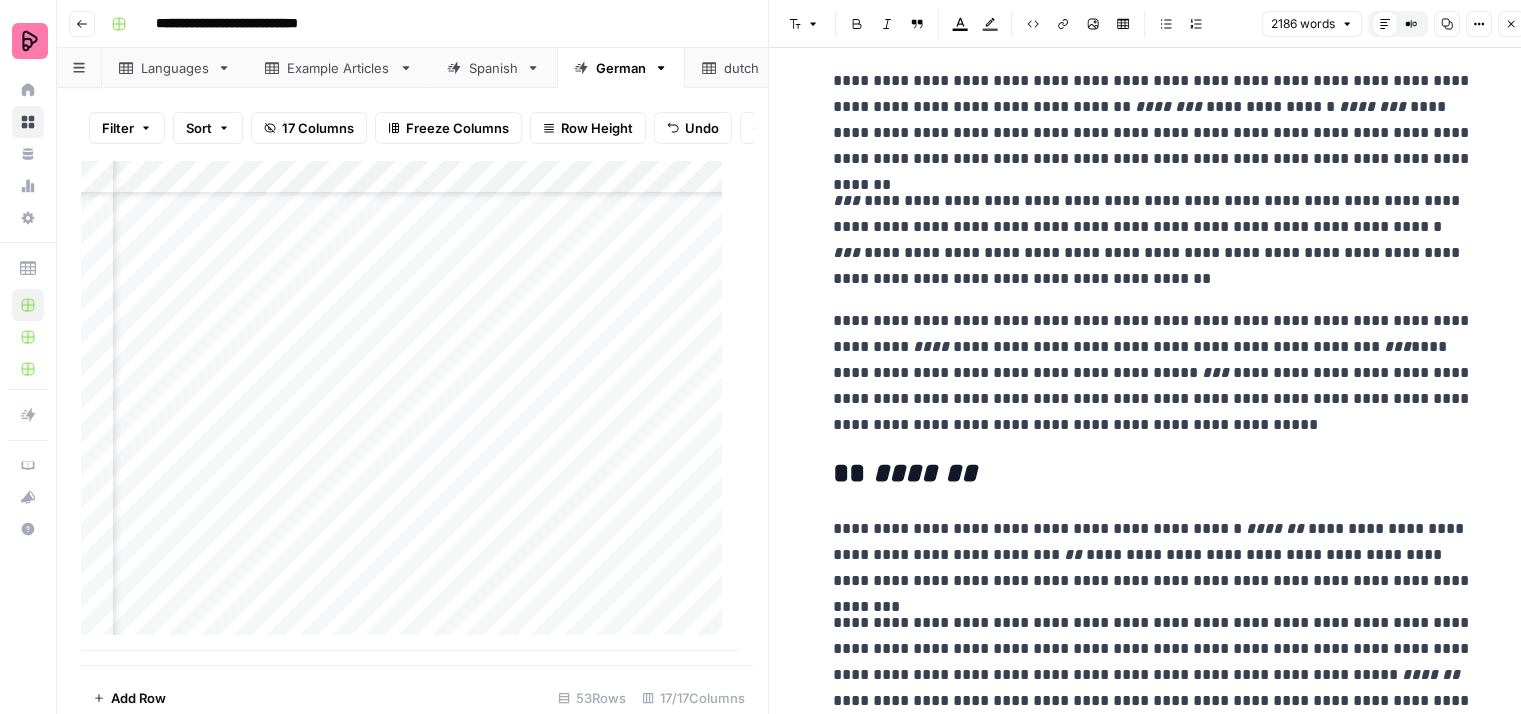 click on "**********" at bounding box center [1153, 373] 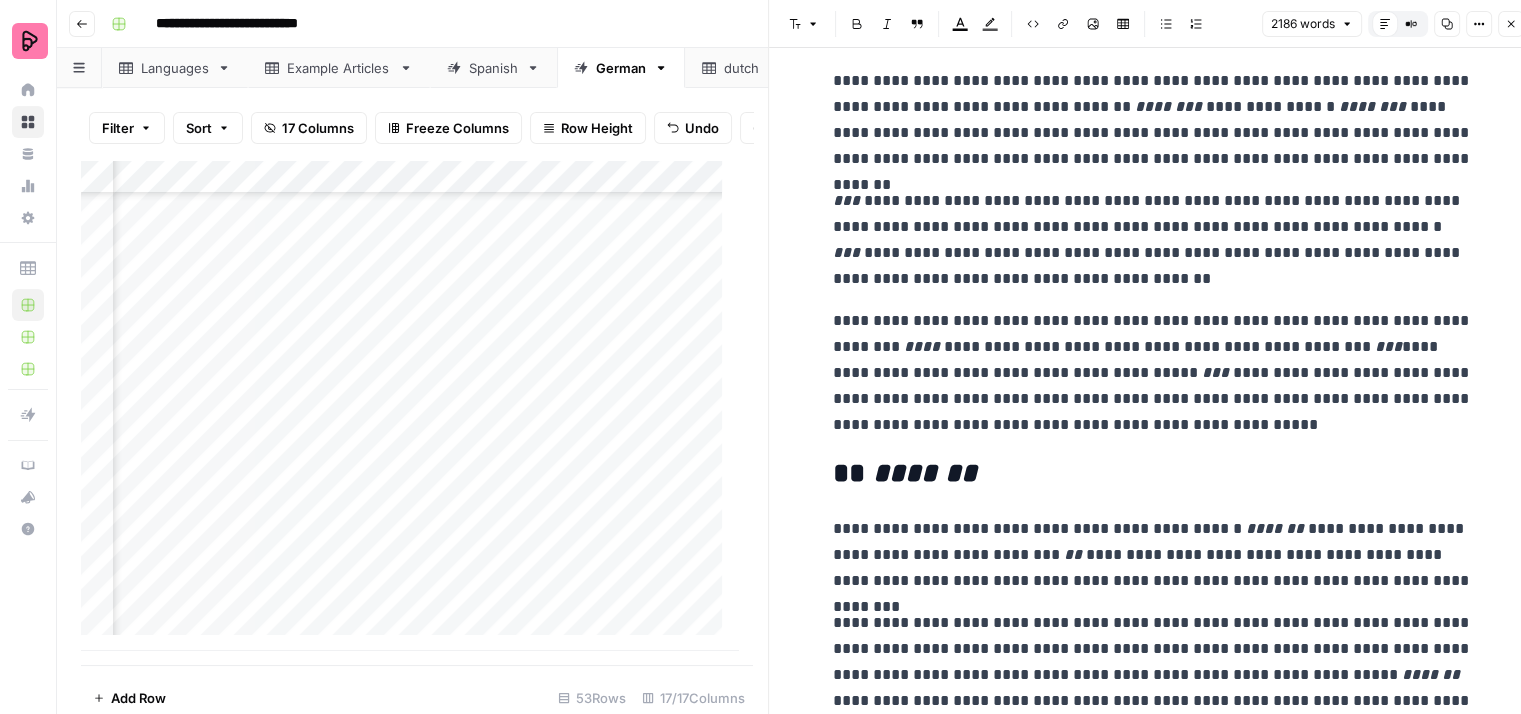 click on "**********" at bounding box center (1153, 373) 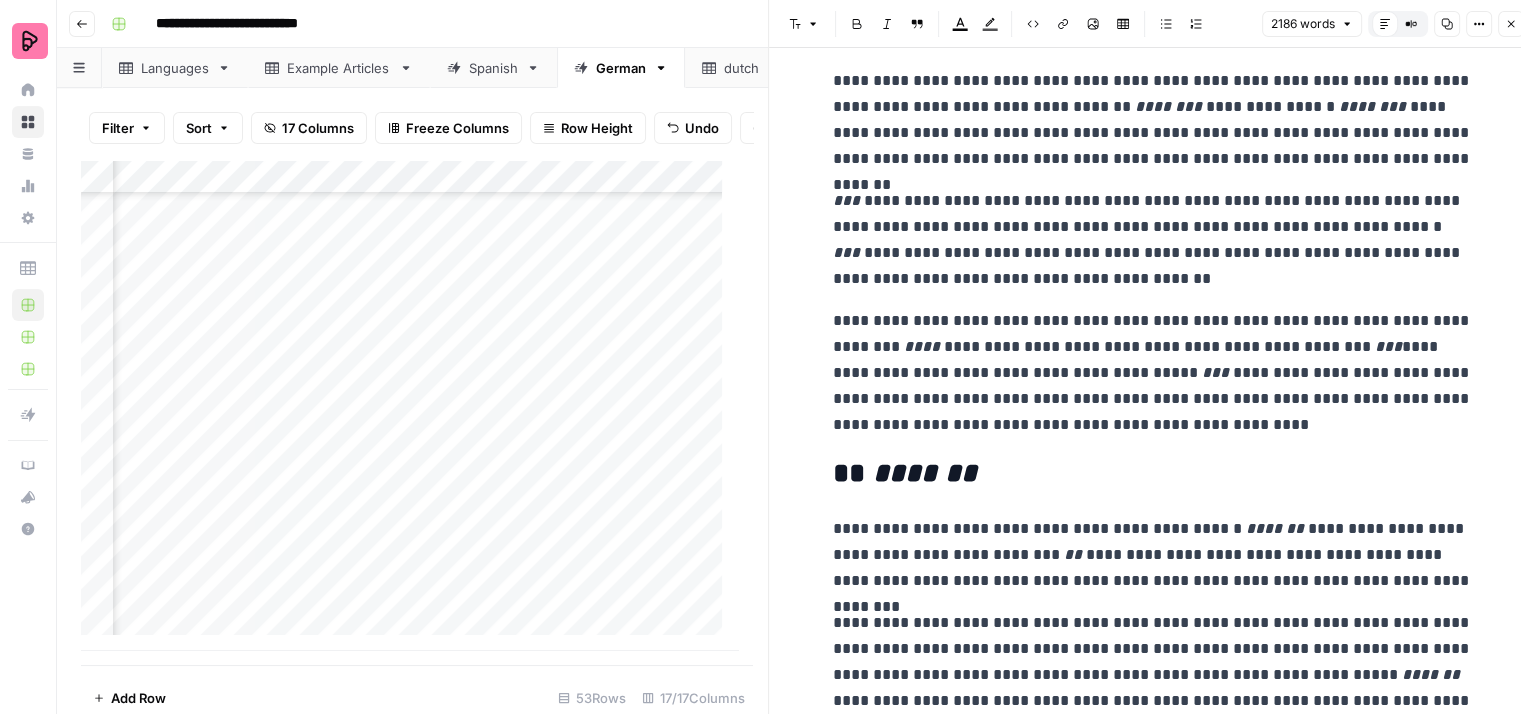 click on "**********" at bounding box center (1153, 373) 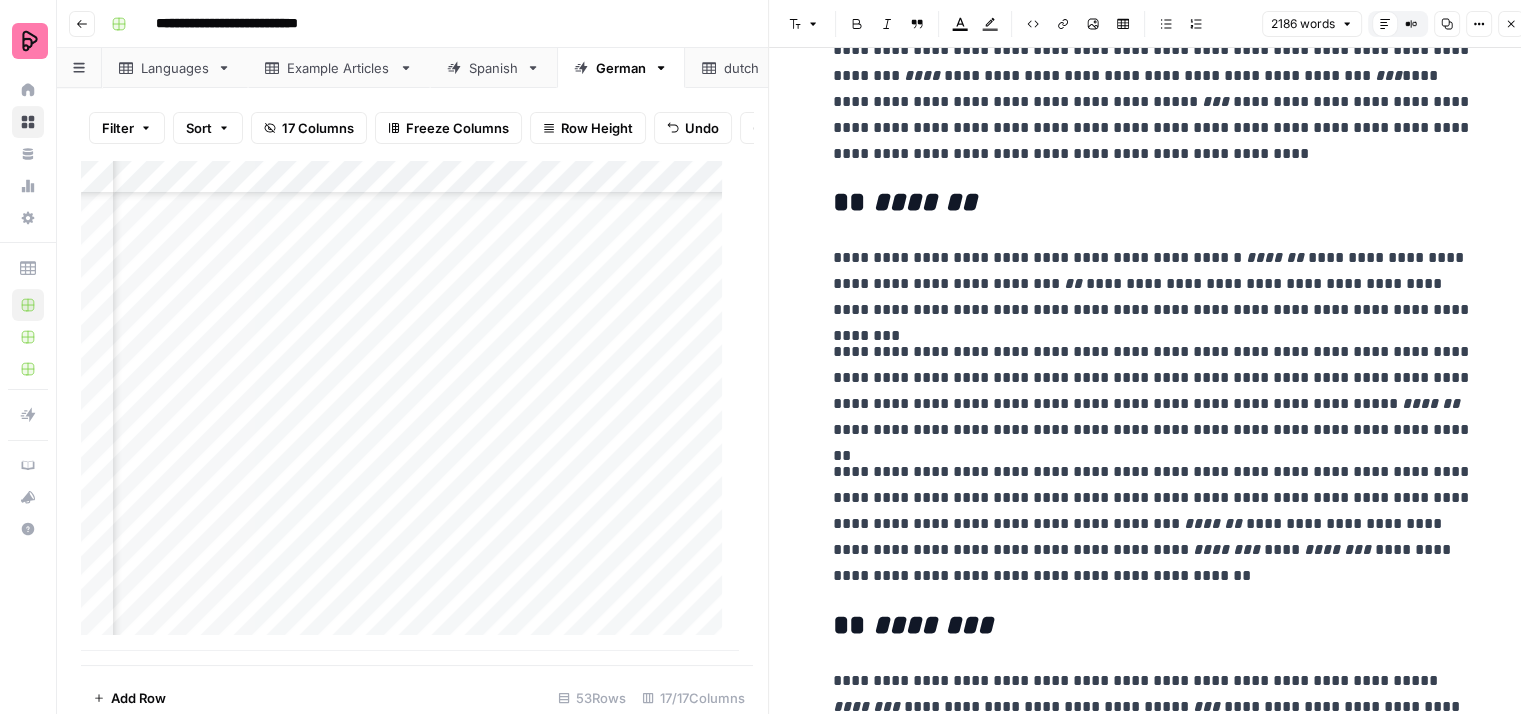 scroll, scrollTop: 1400, scrollLeft: 0, axis: vertical 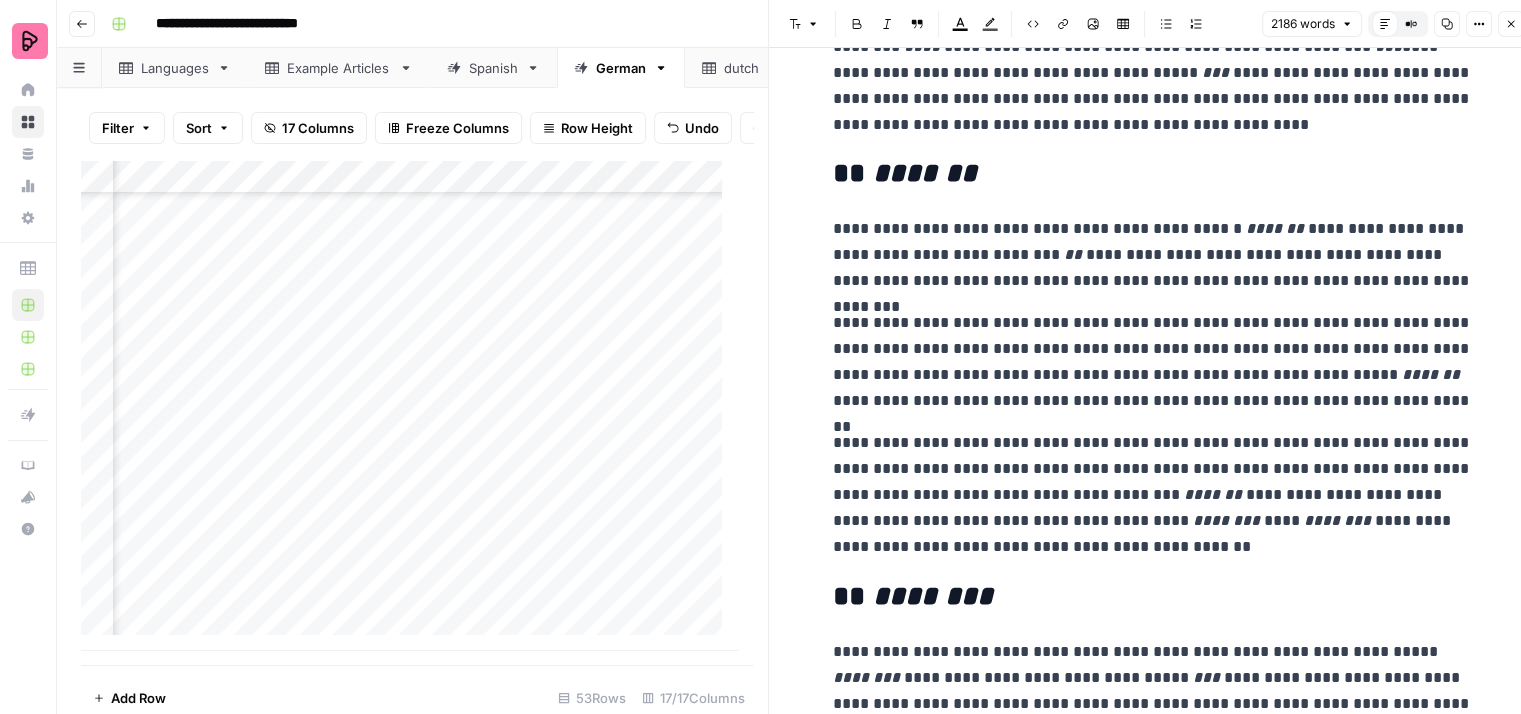 click on "**********" at bounding box center [1153, 255] 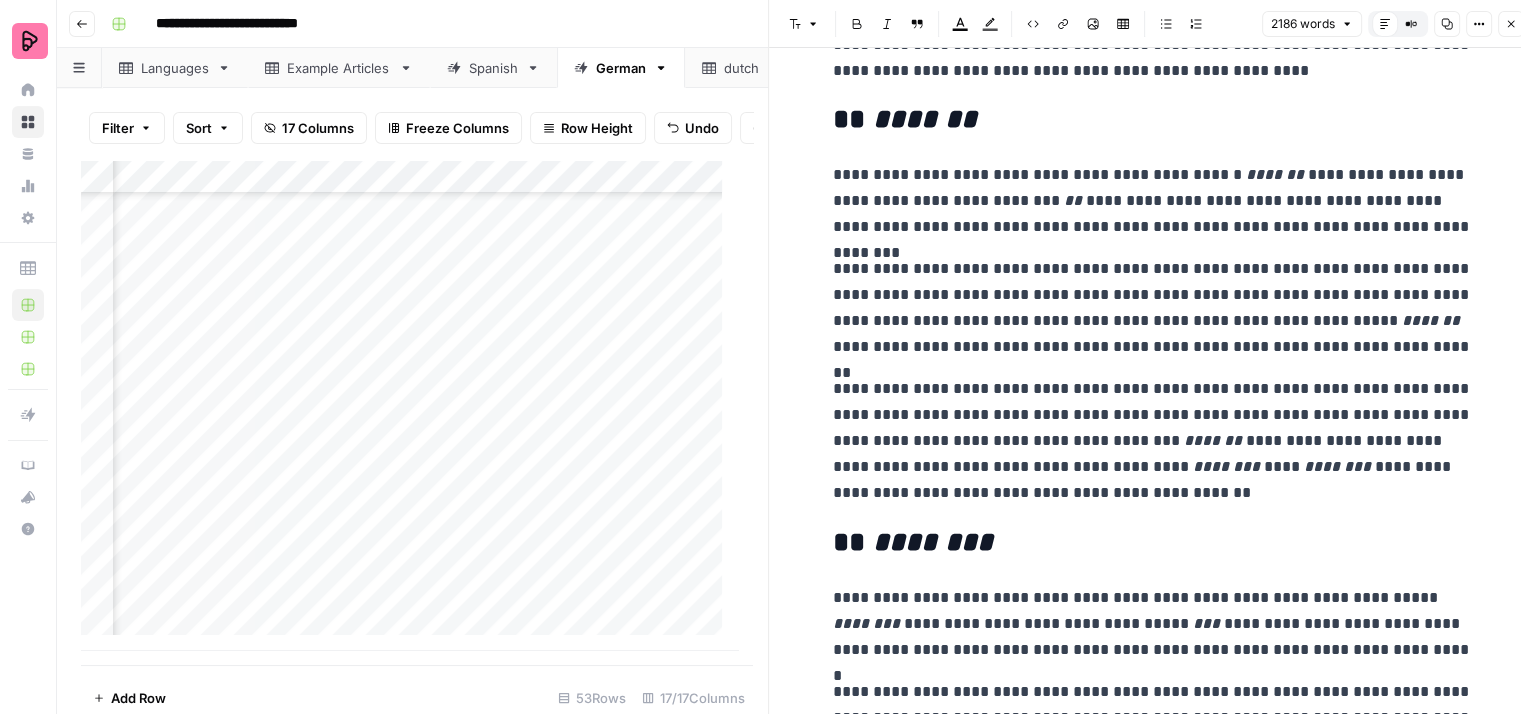 scroll, scrollTop: 1500, scrollLeft: 0, axis: vertical 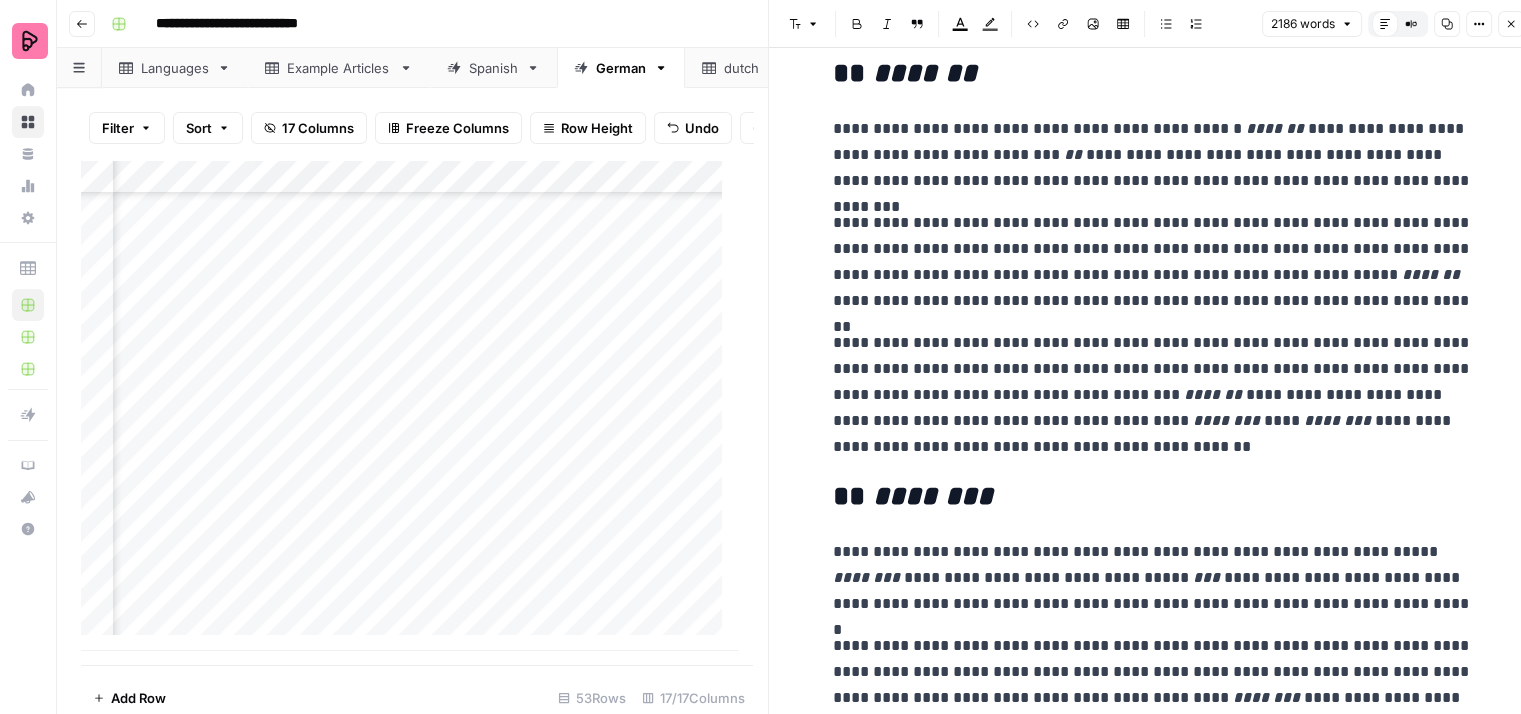 click on "**********" at bounding box center (1153, 262) 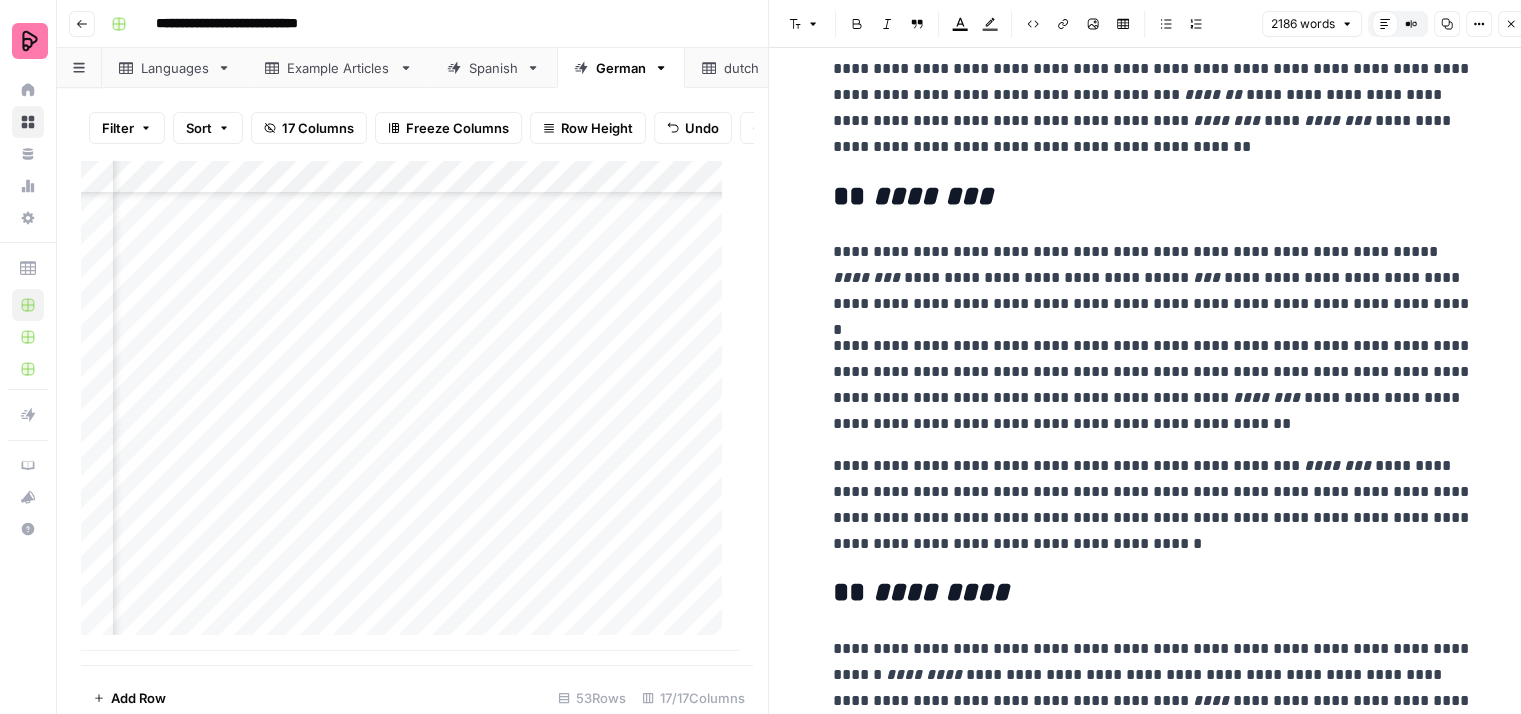 scroll, scrollTop: 1900, scrollLeft: 0, axis: vertical 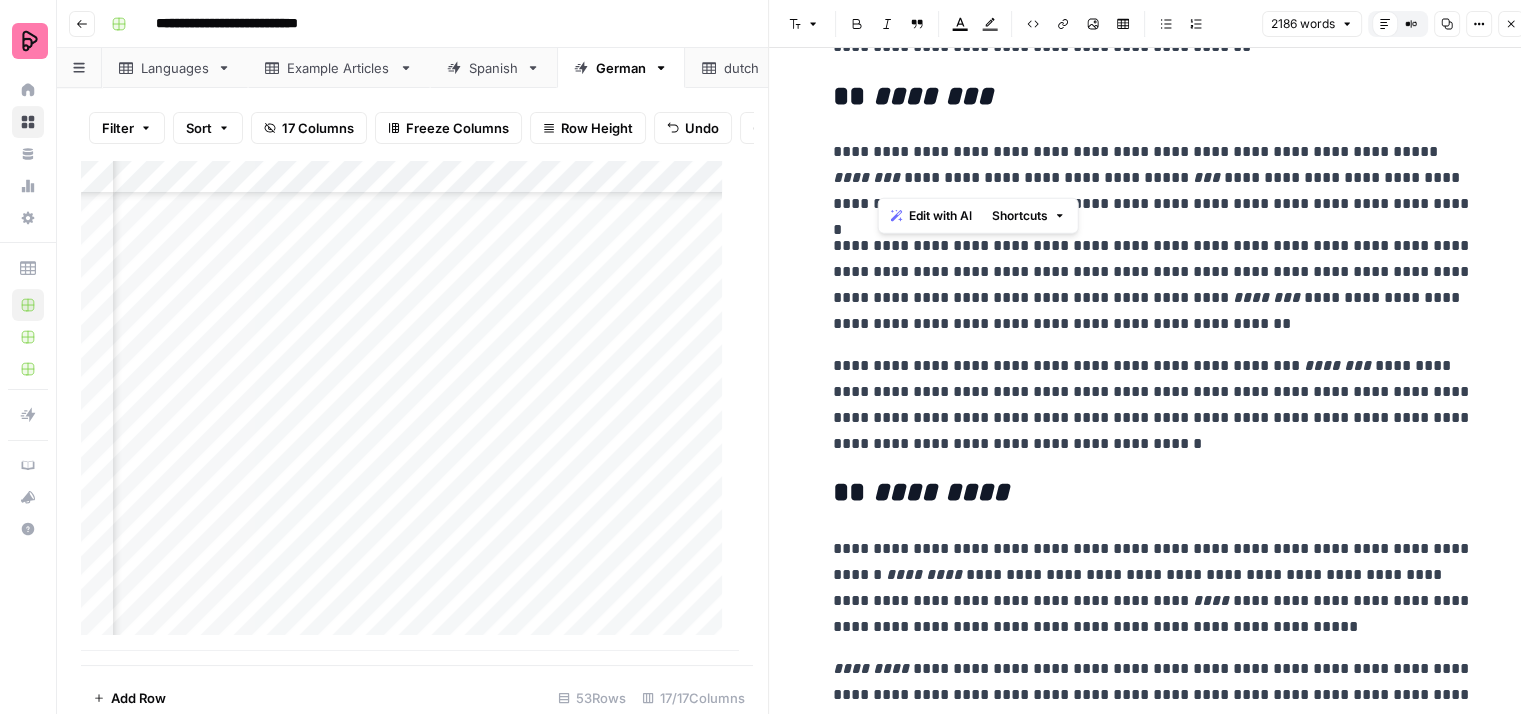 drag, startPoint x: 964, startPoint y: 177, endPoint x: 879, endPoint y: 177, distance: 85 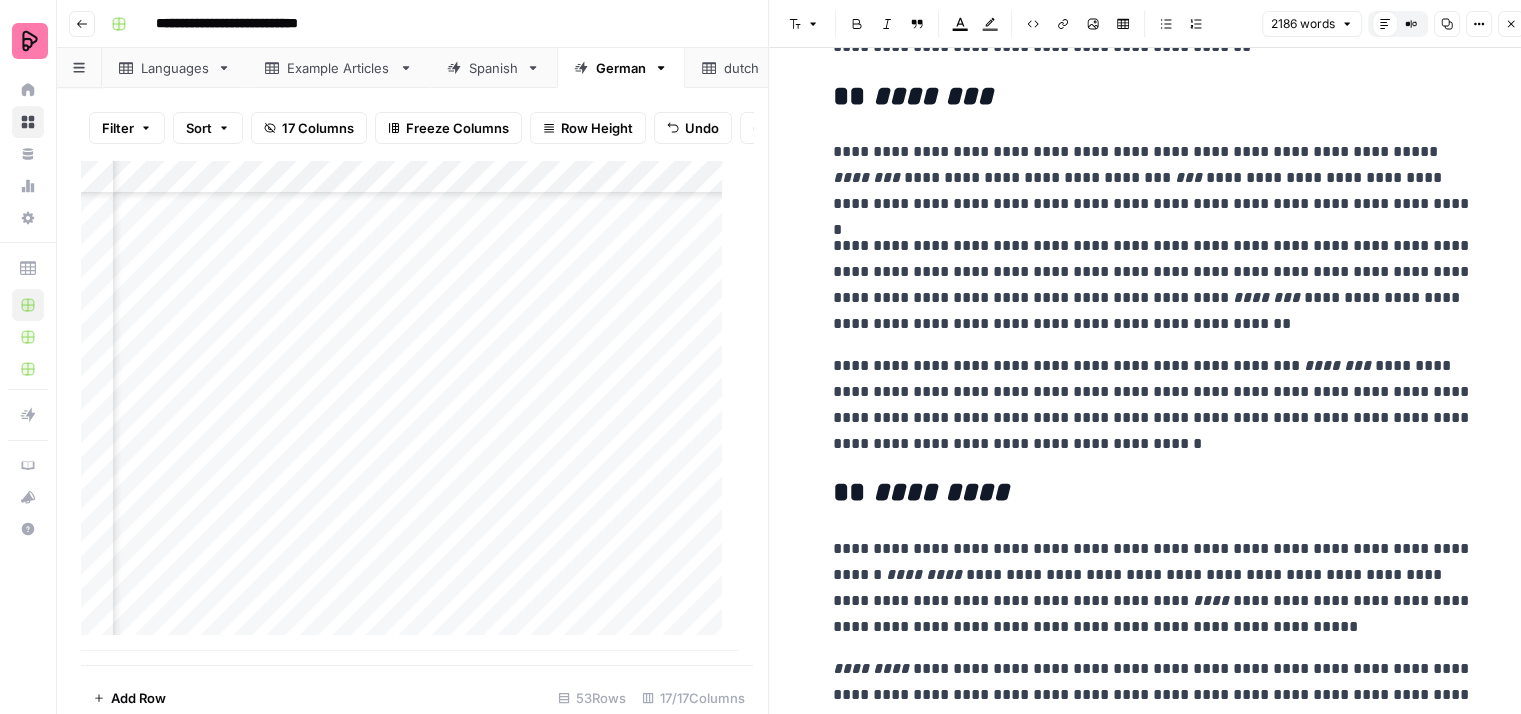 click on "**********" at bounding box center [1153, 178] 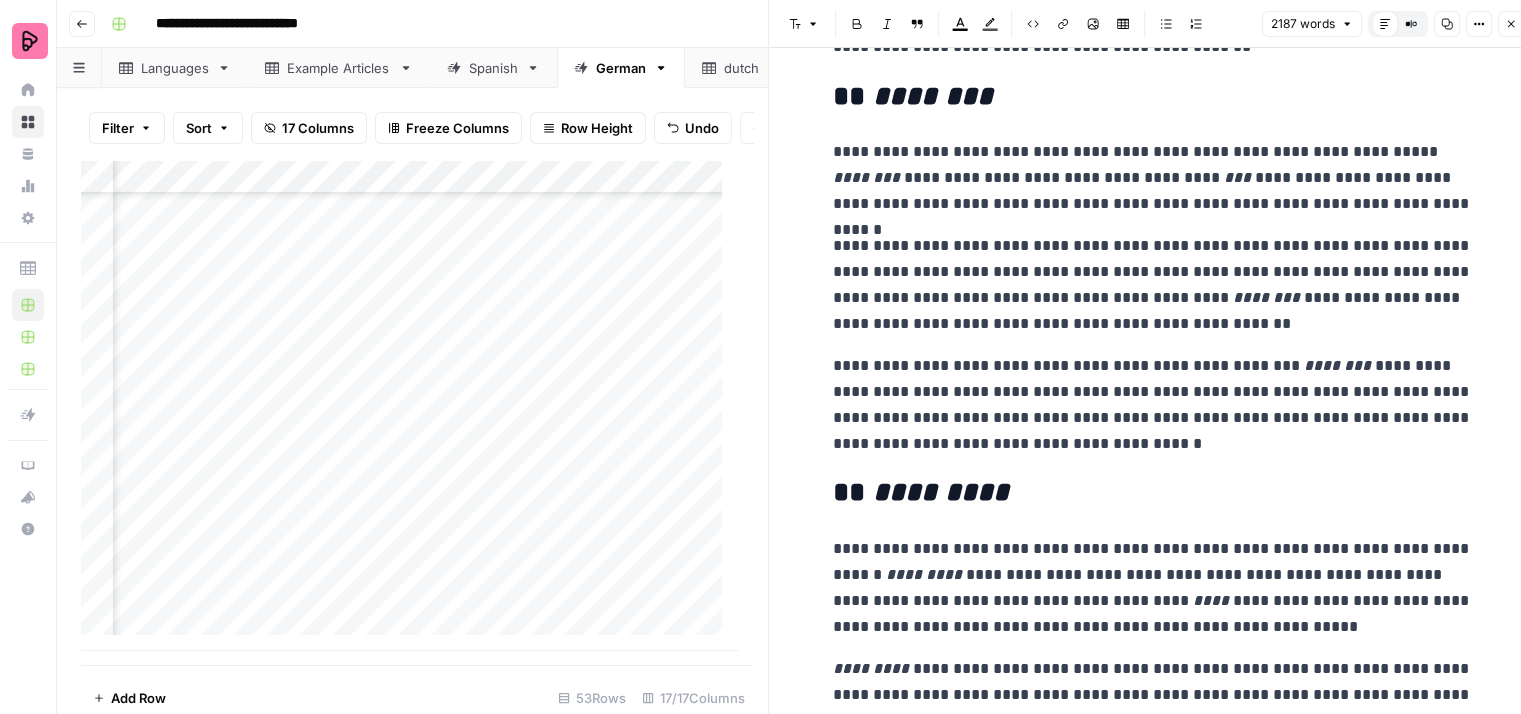 click on "**********" at bounding box center (1153, 178) 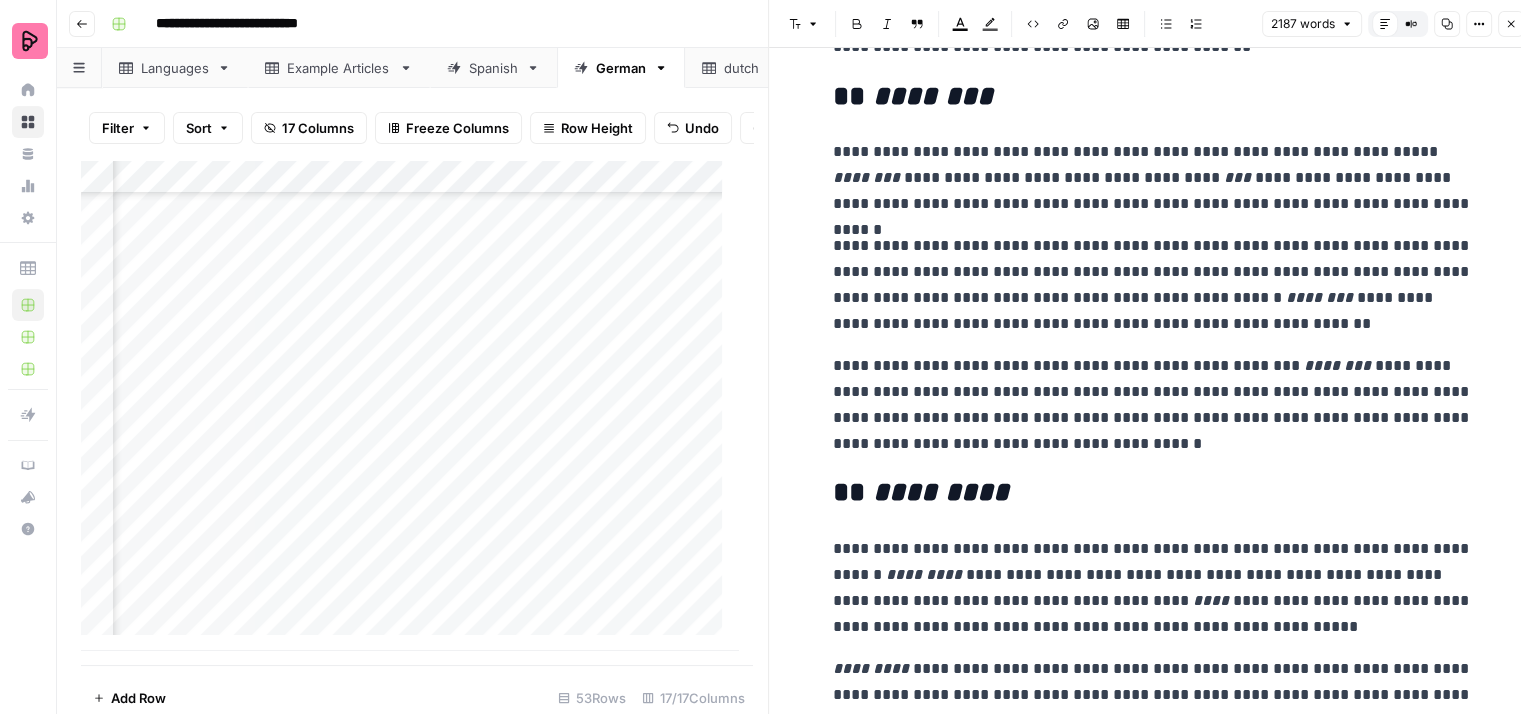 click on "**********" at bounding box center [1153, 285] 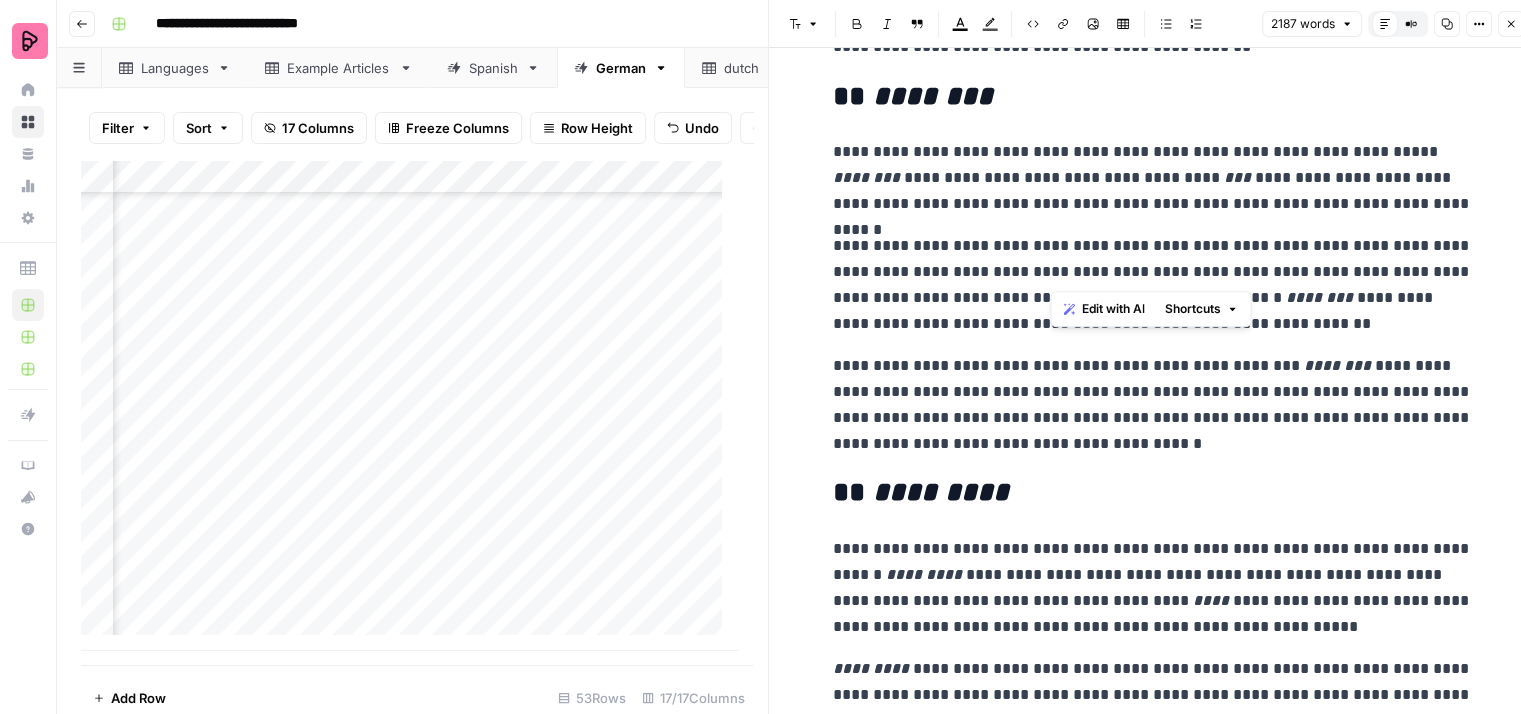 click on "**********" at bounding box center [1153, 285] 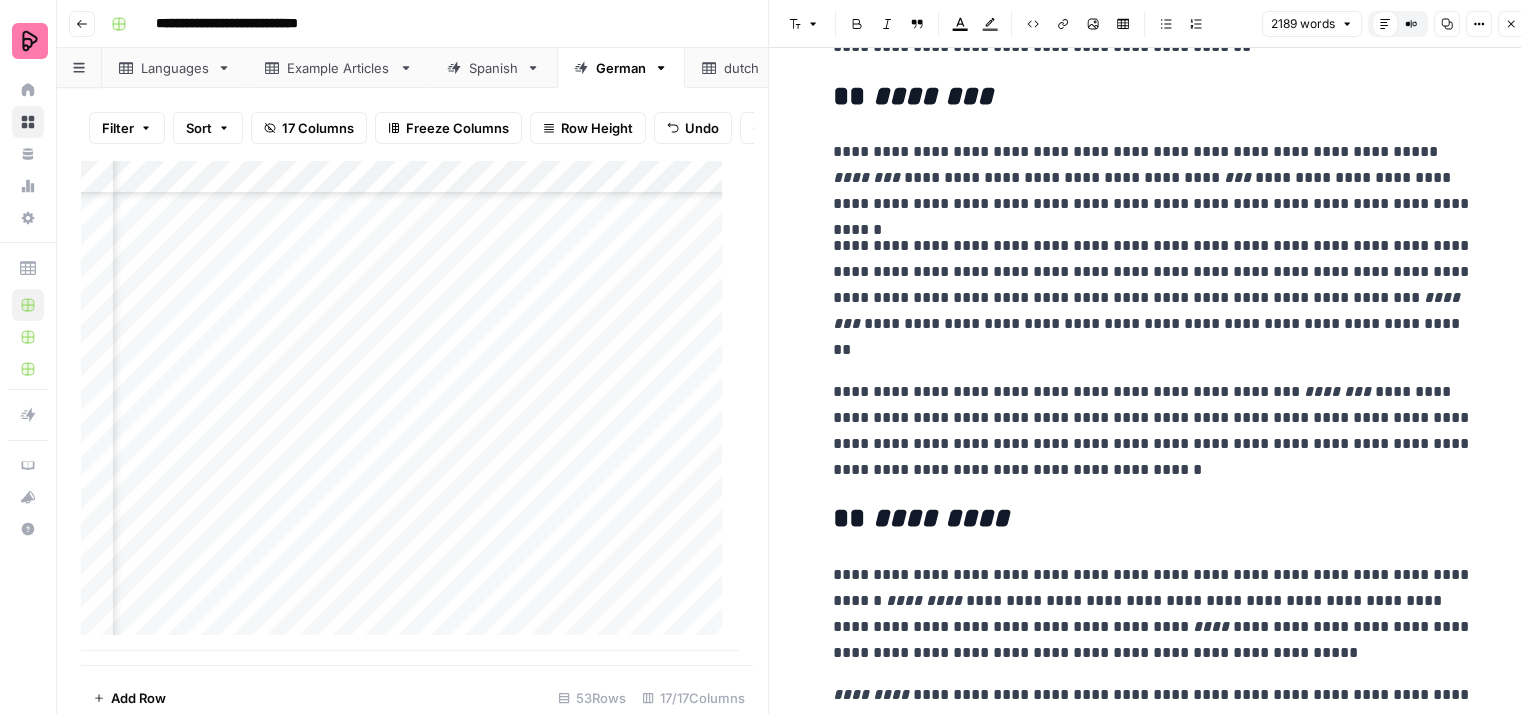 click on "**********" at bounding box center [1153, 298] 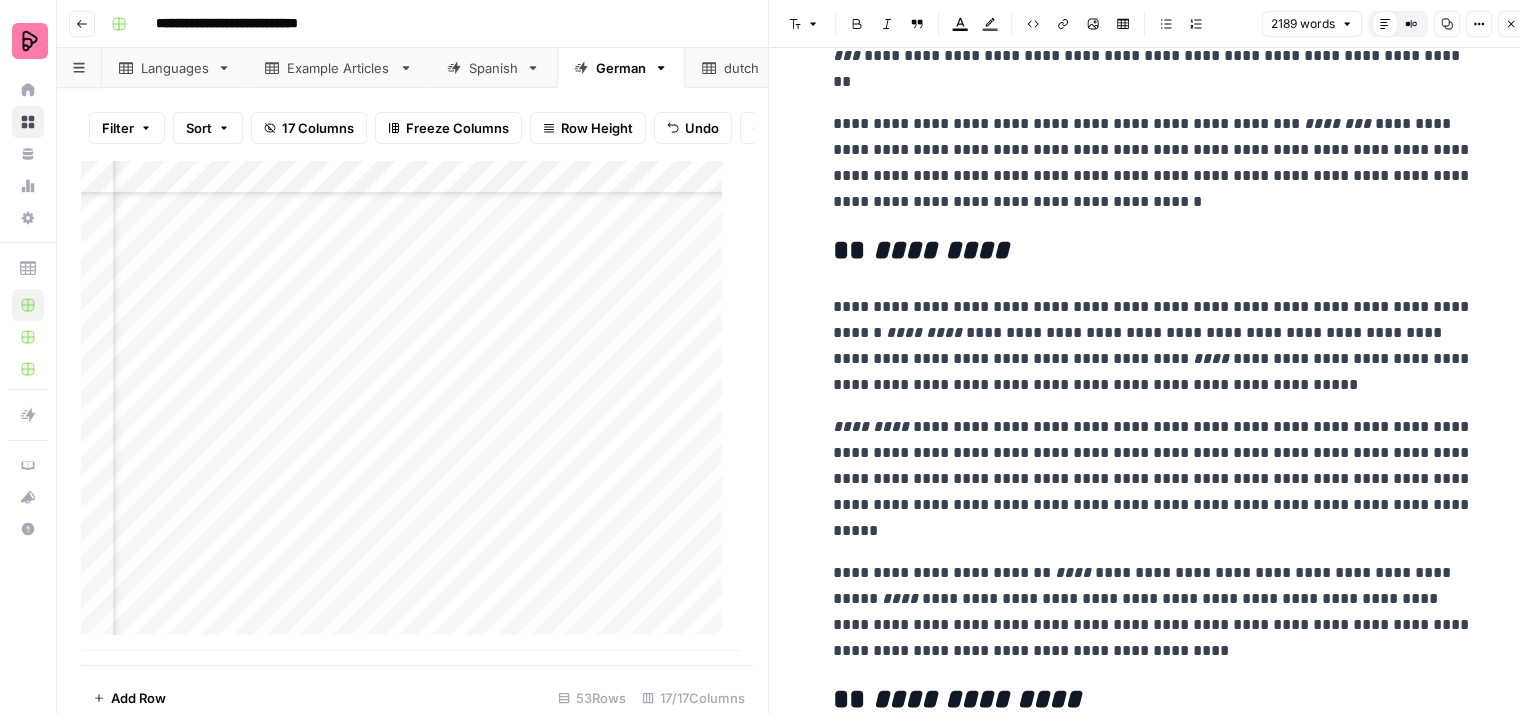scroll, scrollTop: 2200, scrollLeft: 0, axis: vertical 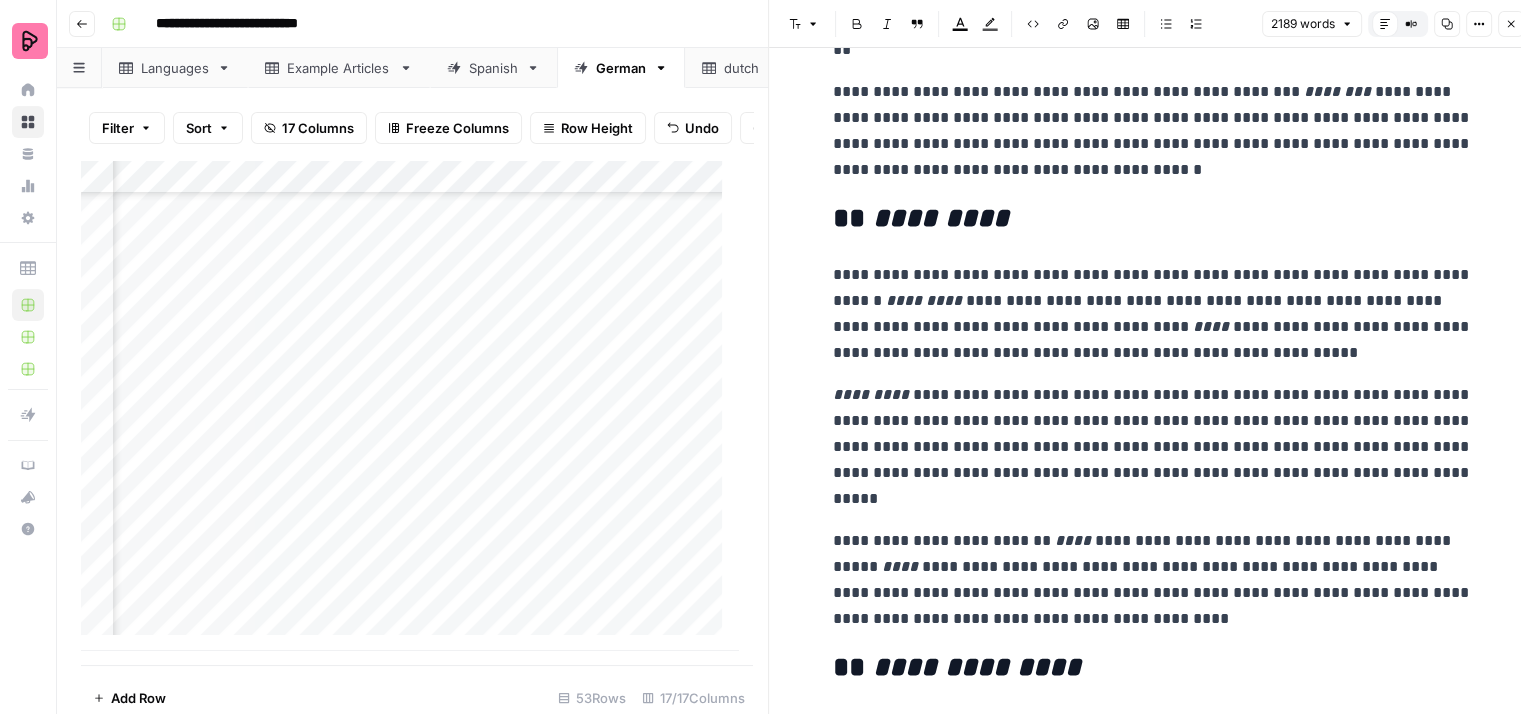 click on "**********" at bounding box center (1153, 131) 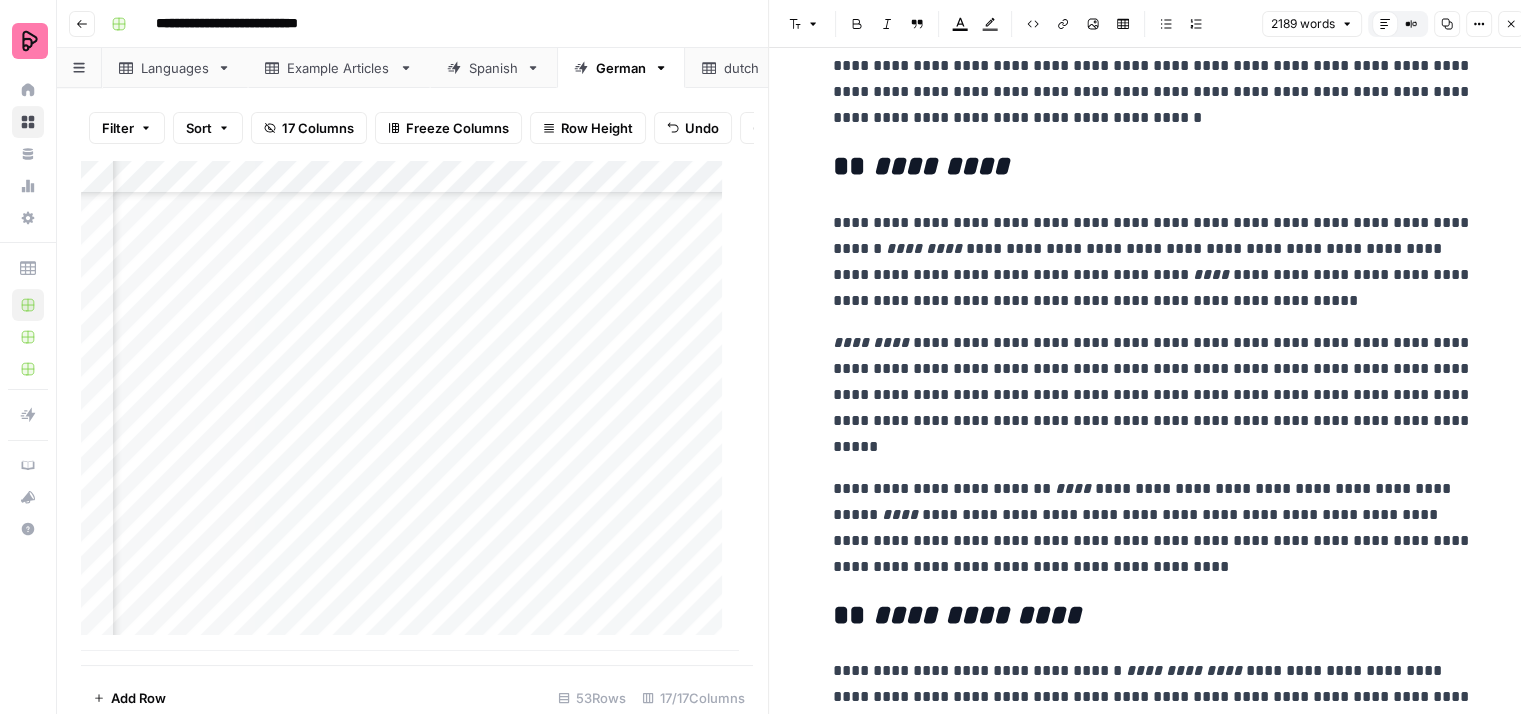 scroll, scrollTop: 2300, scrollLeft: 0, axis: vertical 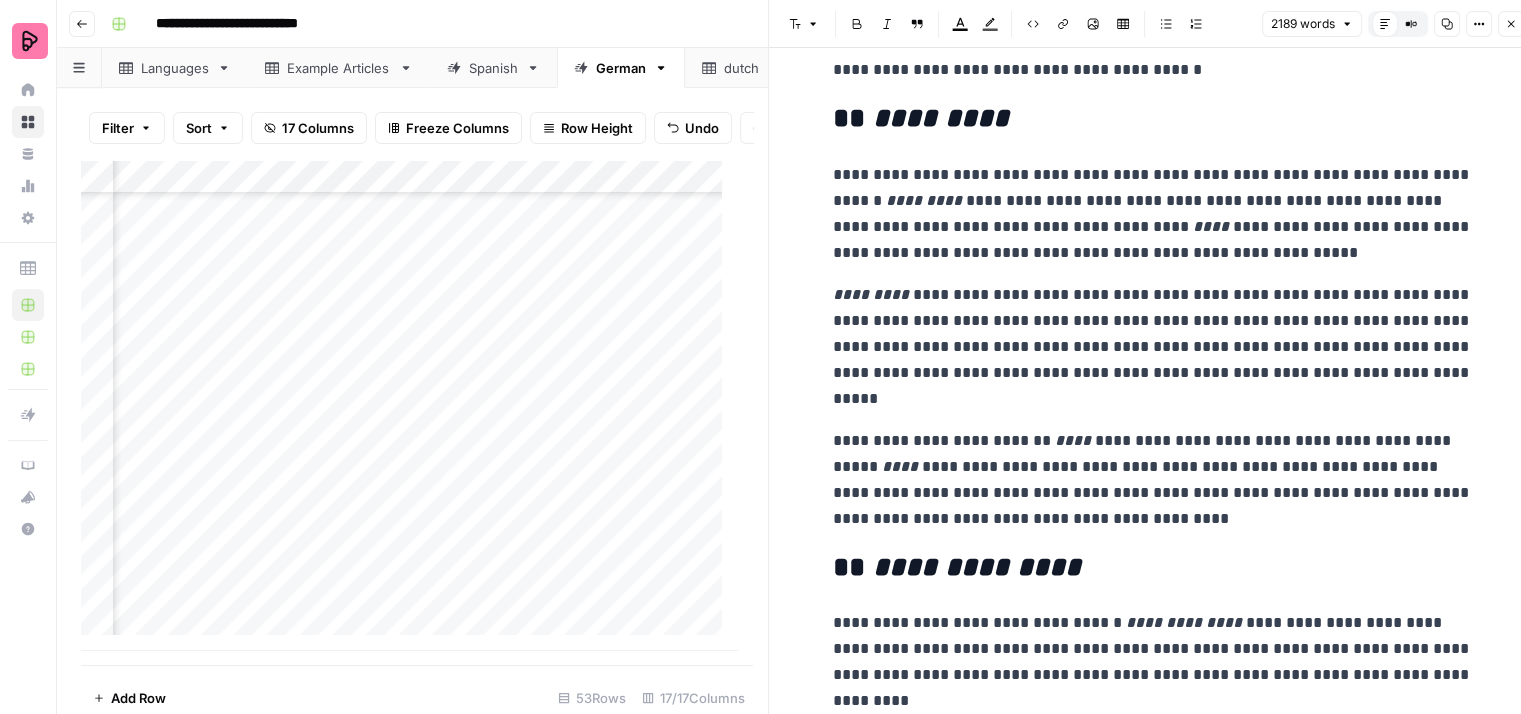 click on "**********" at bounding box center (1153, 214) 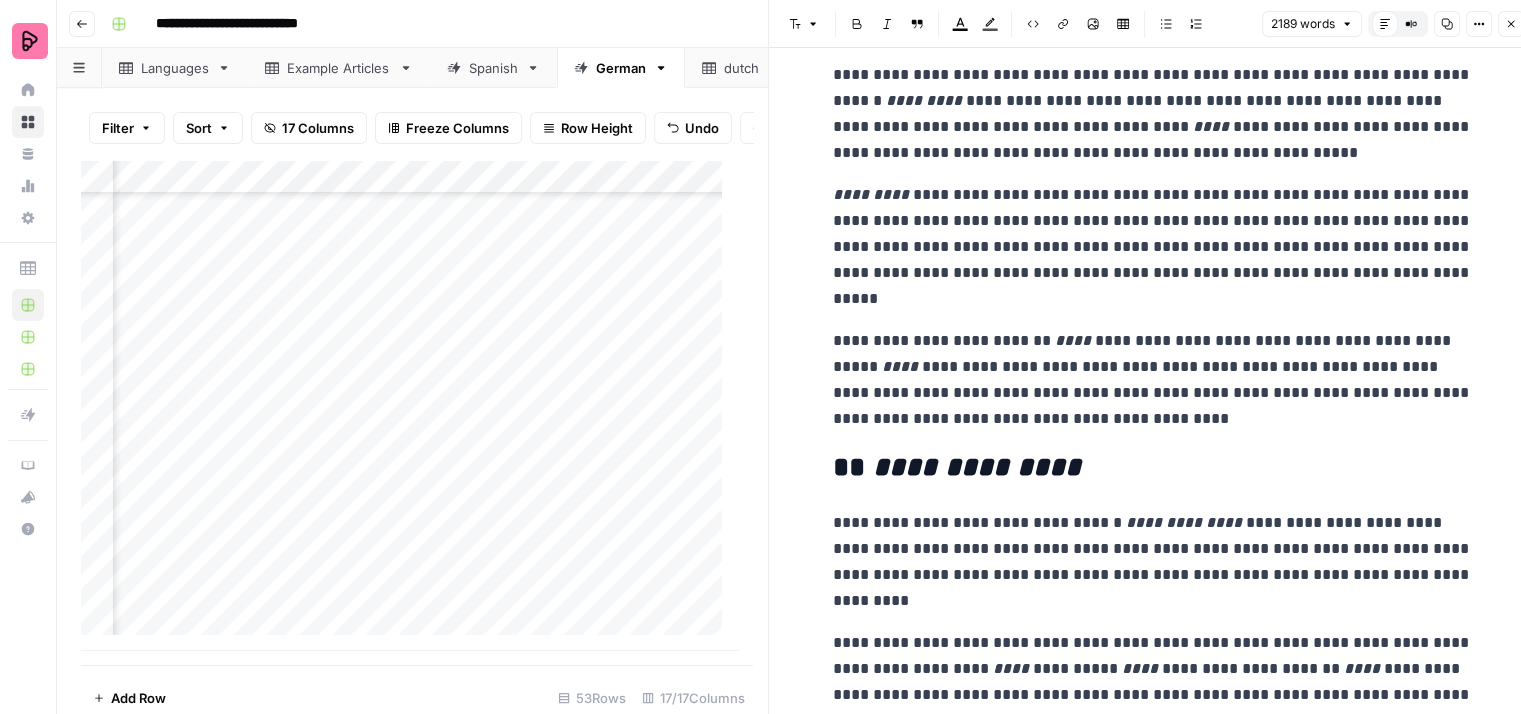 click on "**********" at bounding box center [1153, 247] 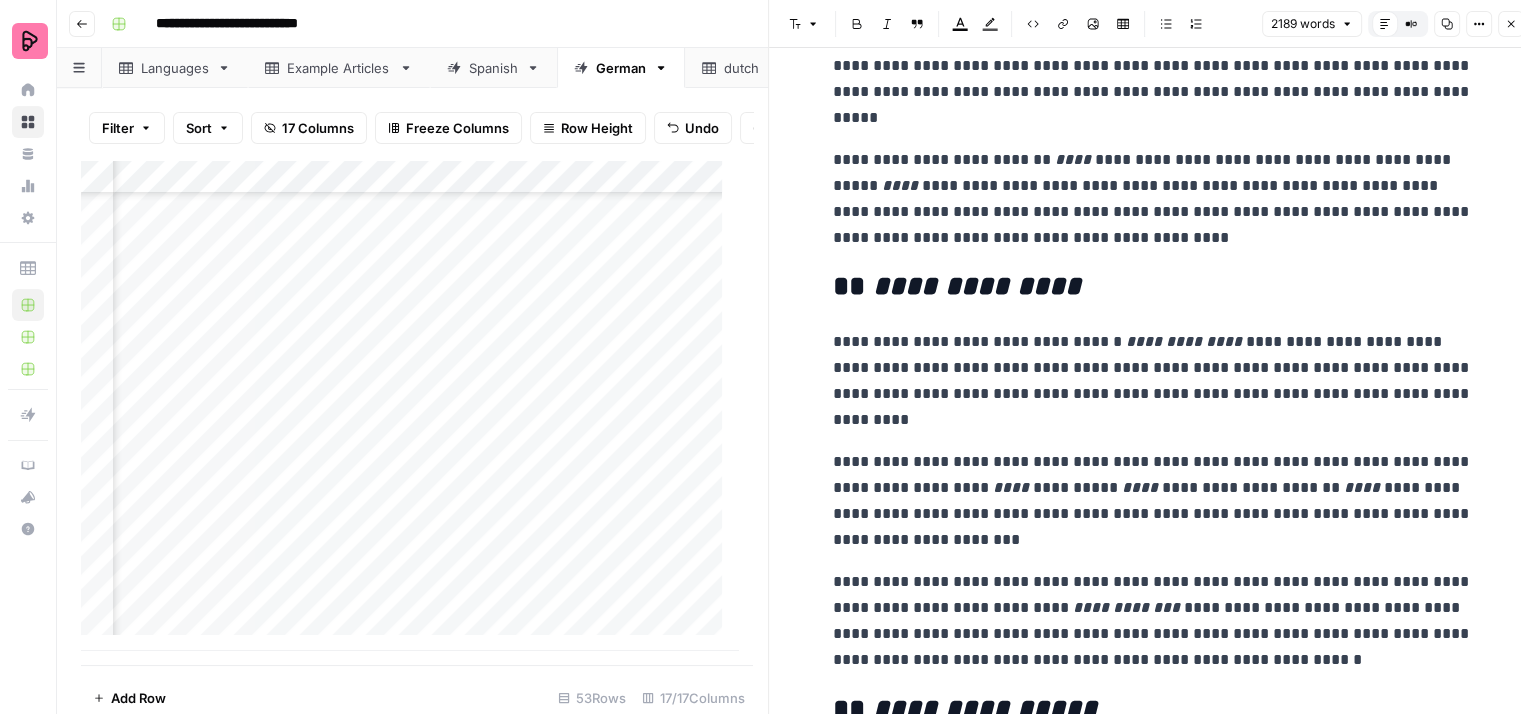 scroll, scrollTop: 2600, scrollLeft: 0, axis: vertical 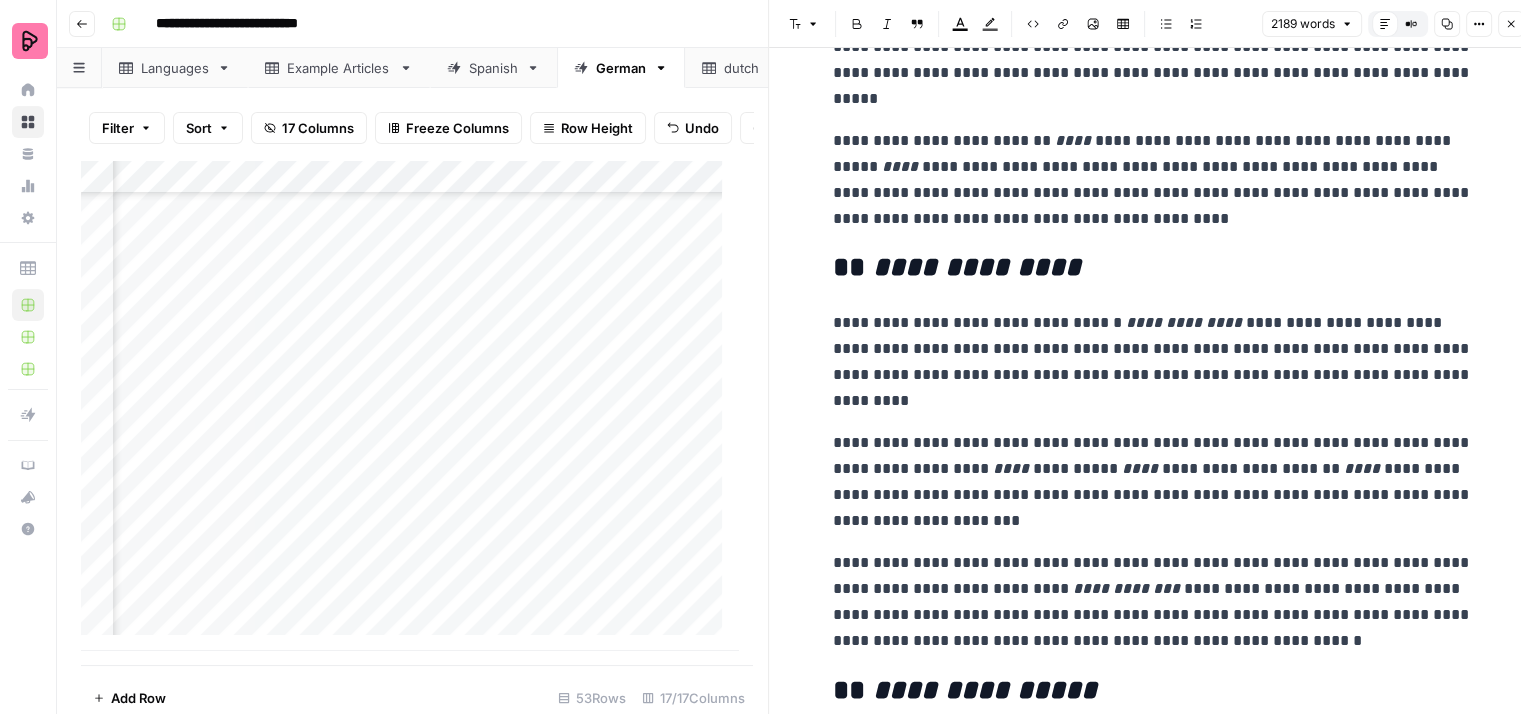 click on "**********" at bounding box center (1153, 180) 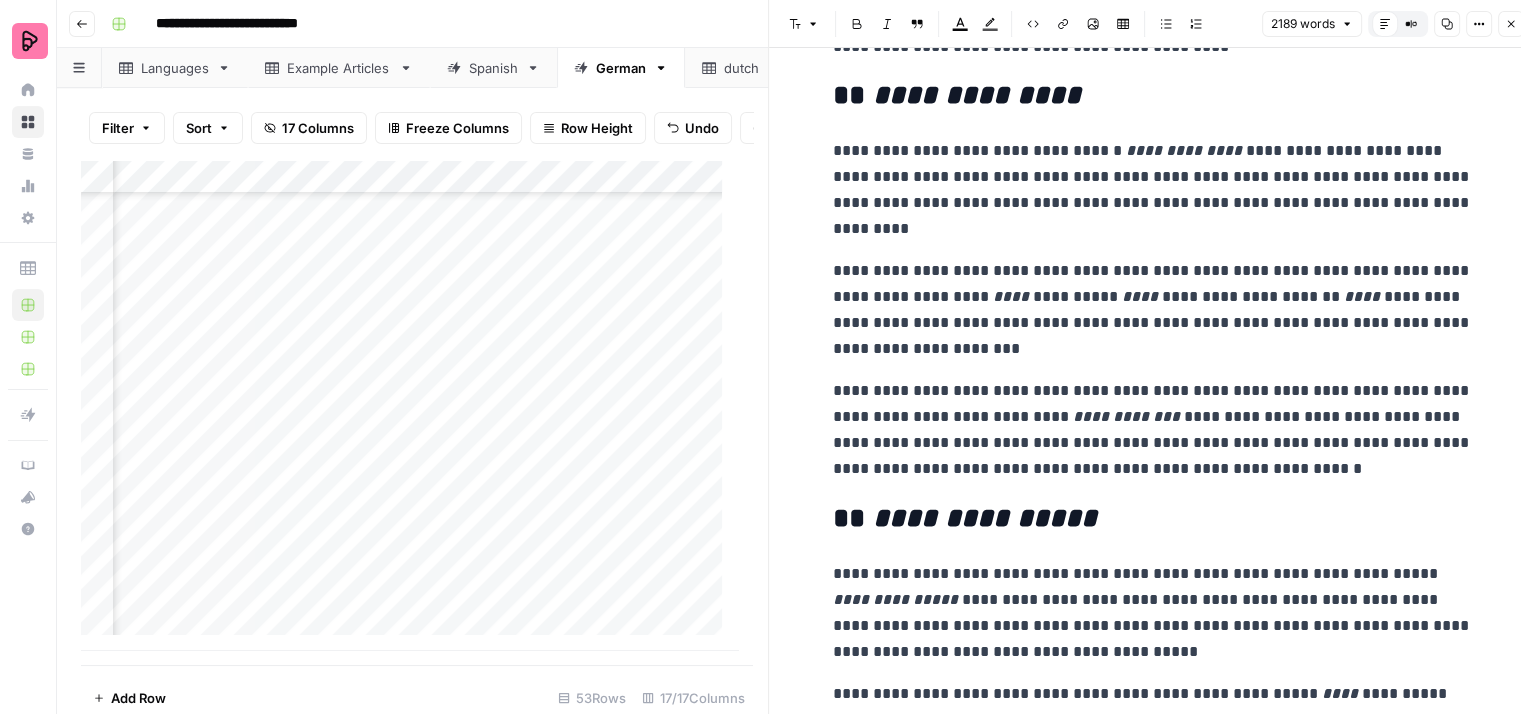 scroll, scrollTop: 2800, scrollLeft: 0, axis: vertical 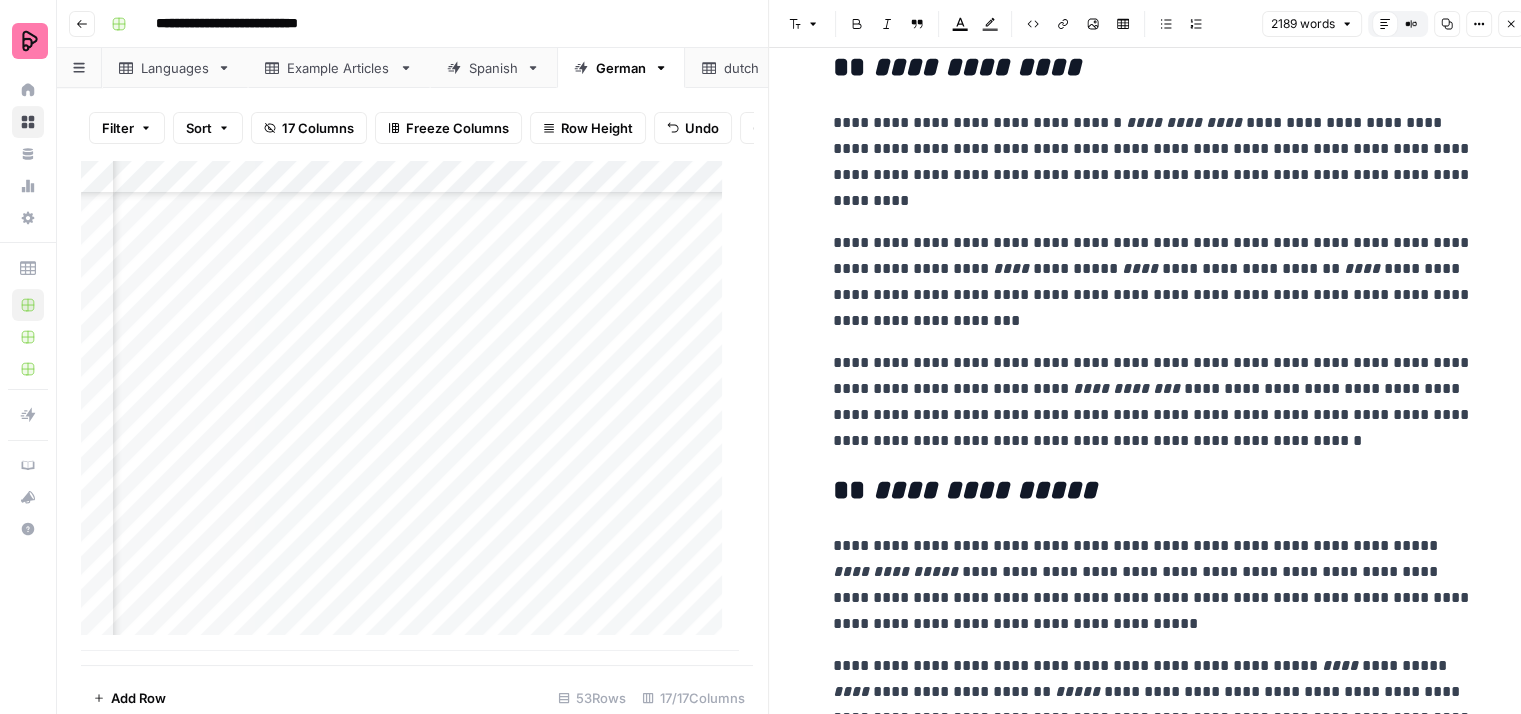click on "**********" at bounding box center [1153, 162] 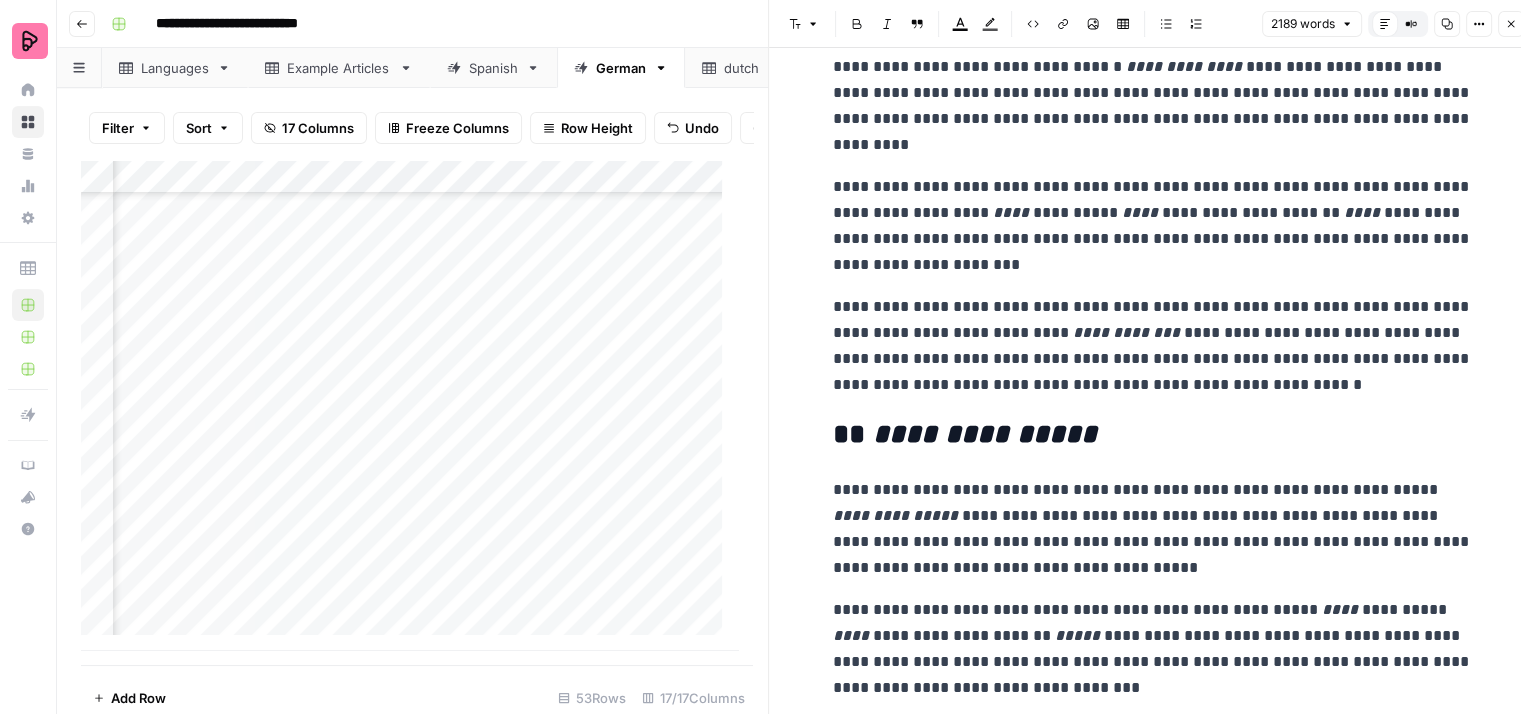 scroll, scrollTop: 2900, scrollLeft: 0, axis: vertical 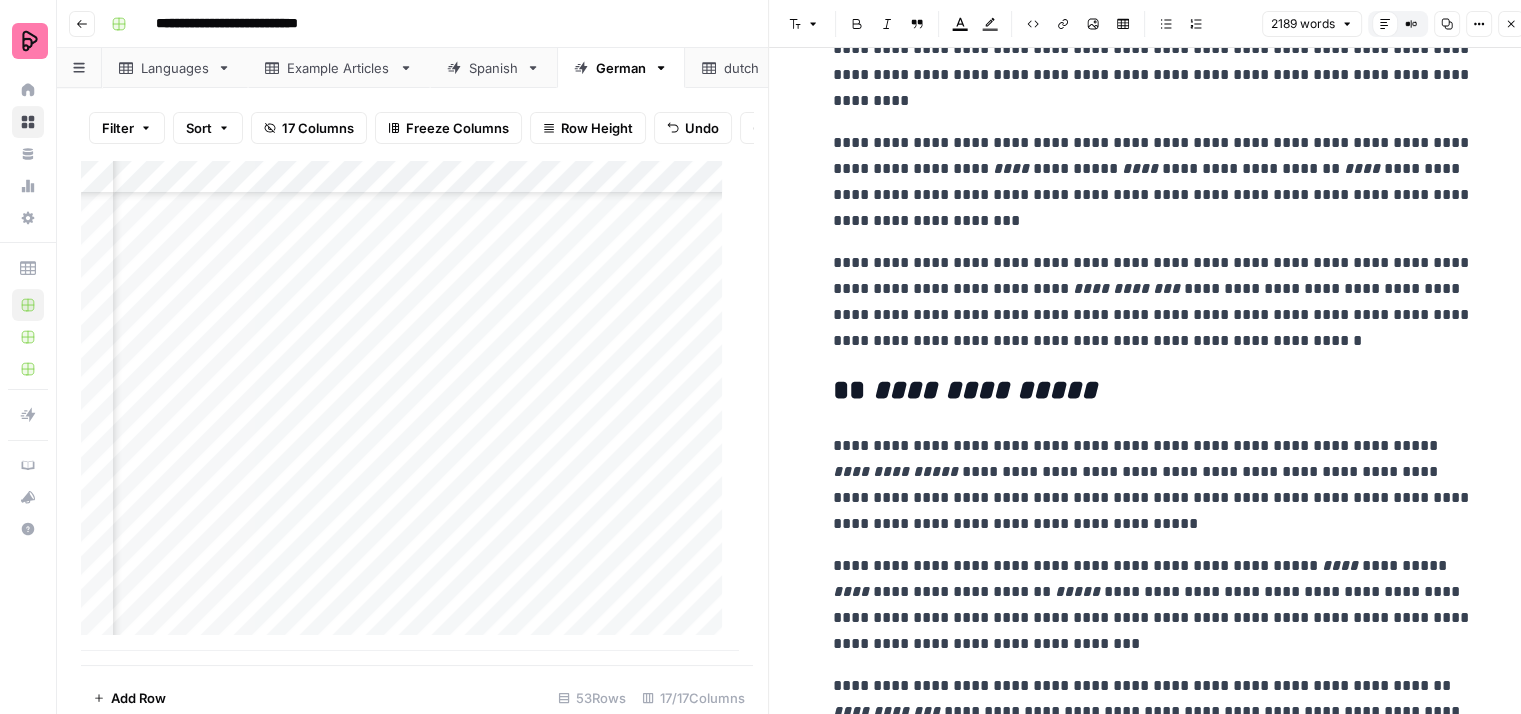 click on "**********" at bounding box center [1153, 182] 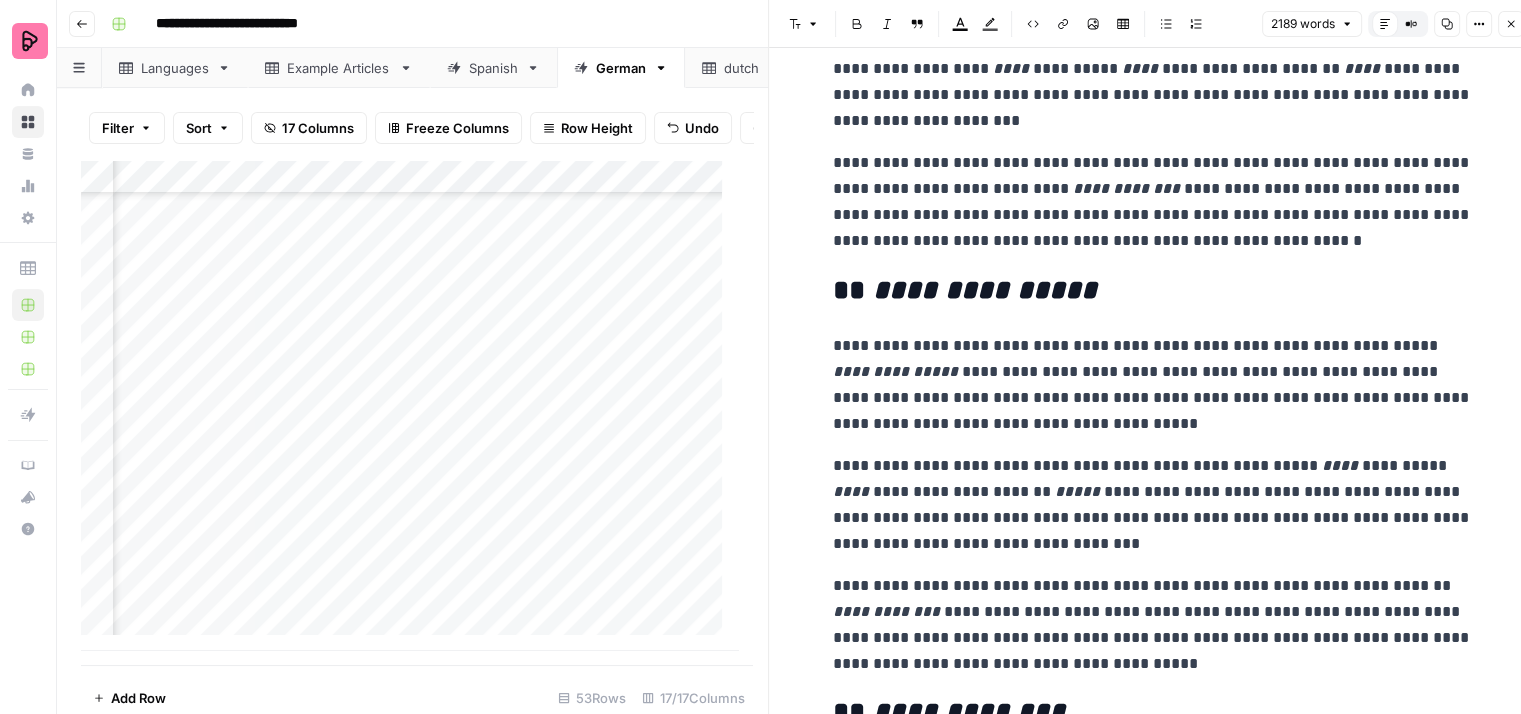 click on "**********" at bounding box center (1153, 202) 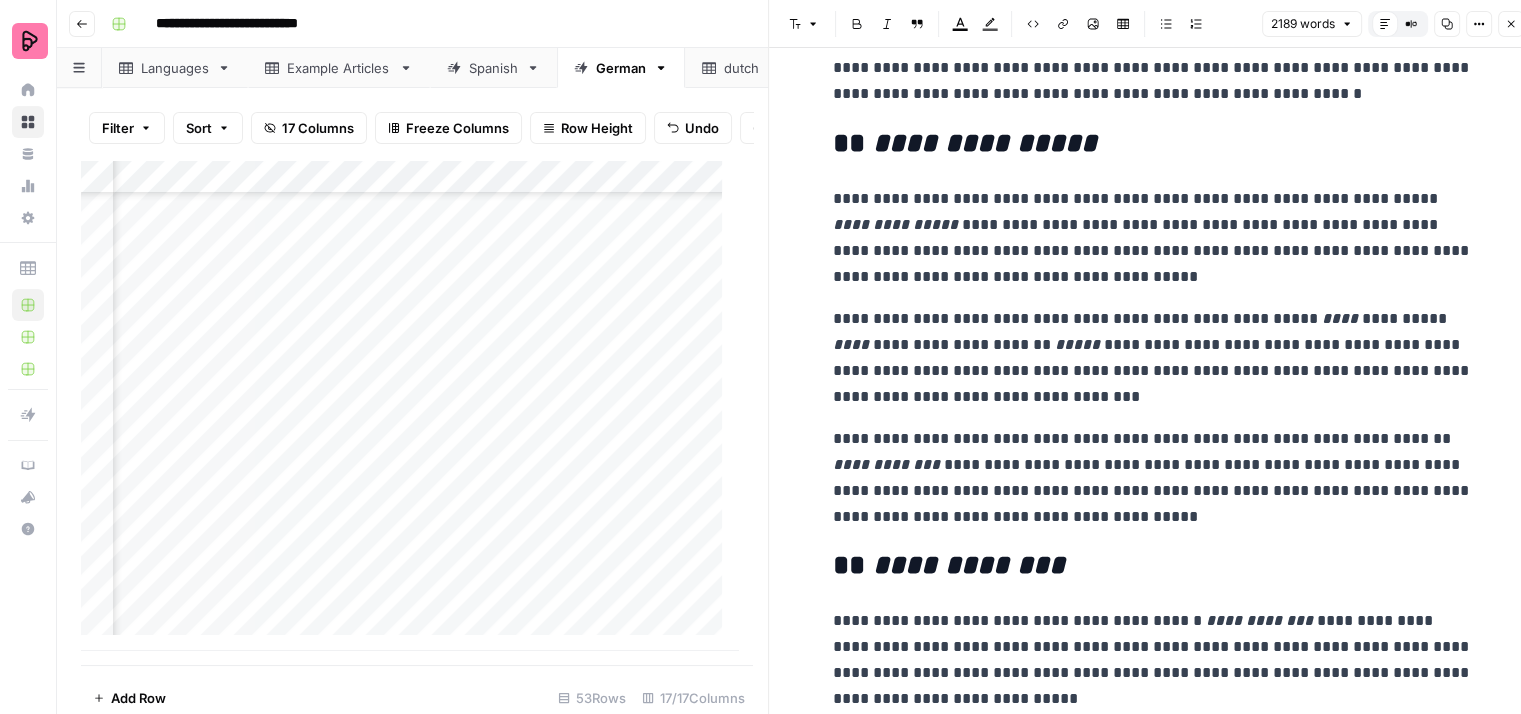 scroll, scrollTop: 3232, scrollLeft: 0, axis: vertical 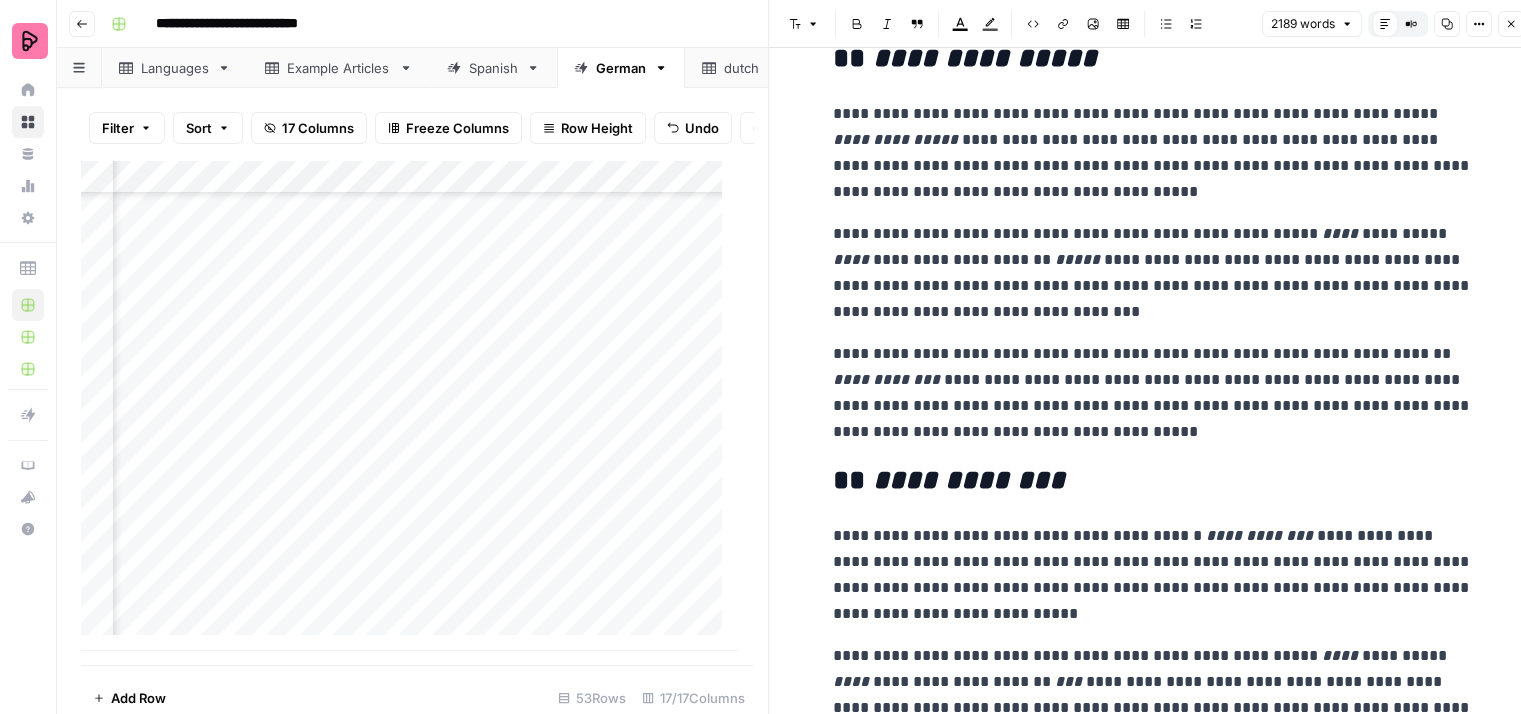 click on "**********" at bounding box center [1153, 153] 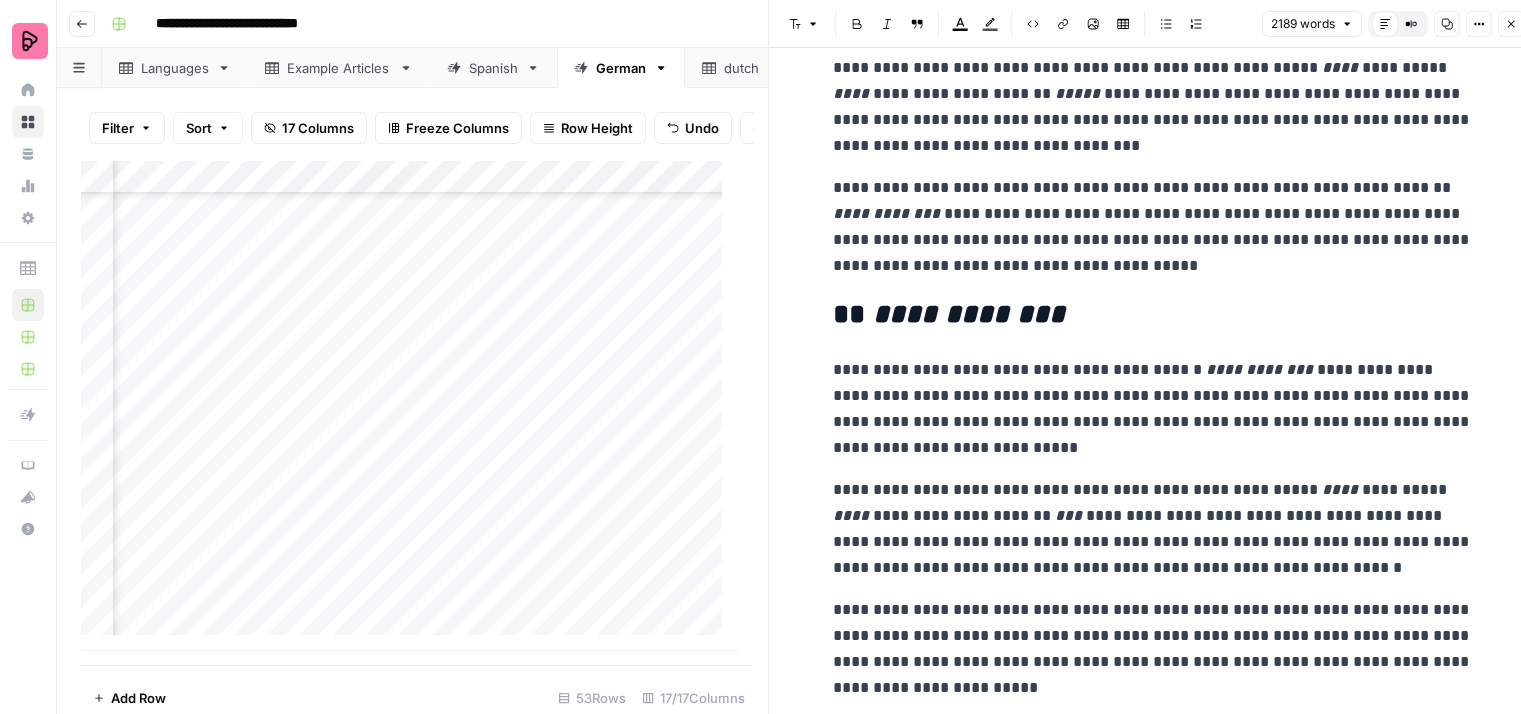 scroll, scrollTop: 3432, scrollLeft: 0, axis: vertical 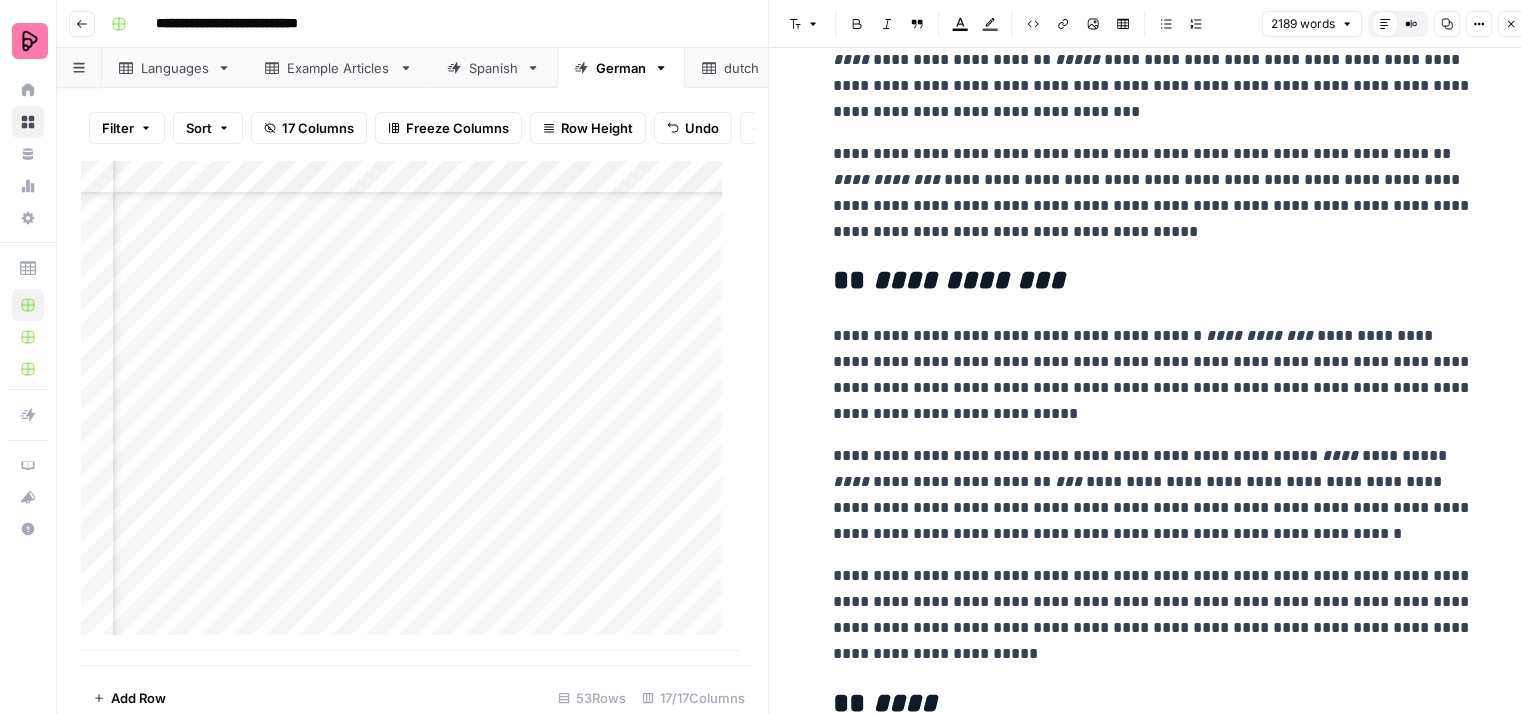 click on "**********" at bounding box center (1153, 193) 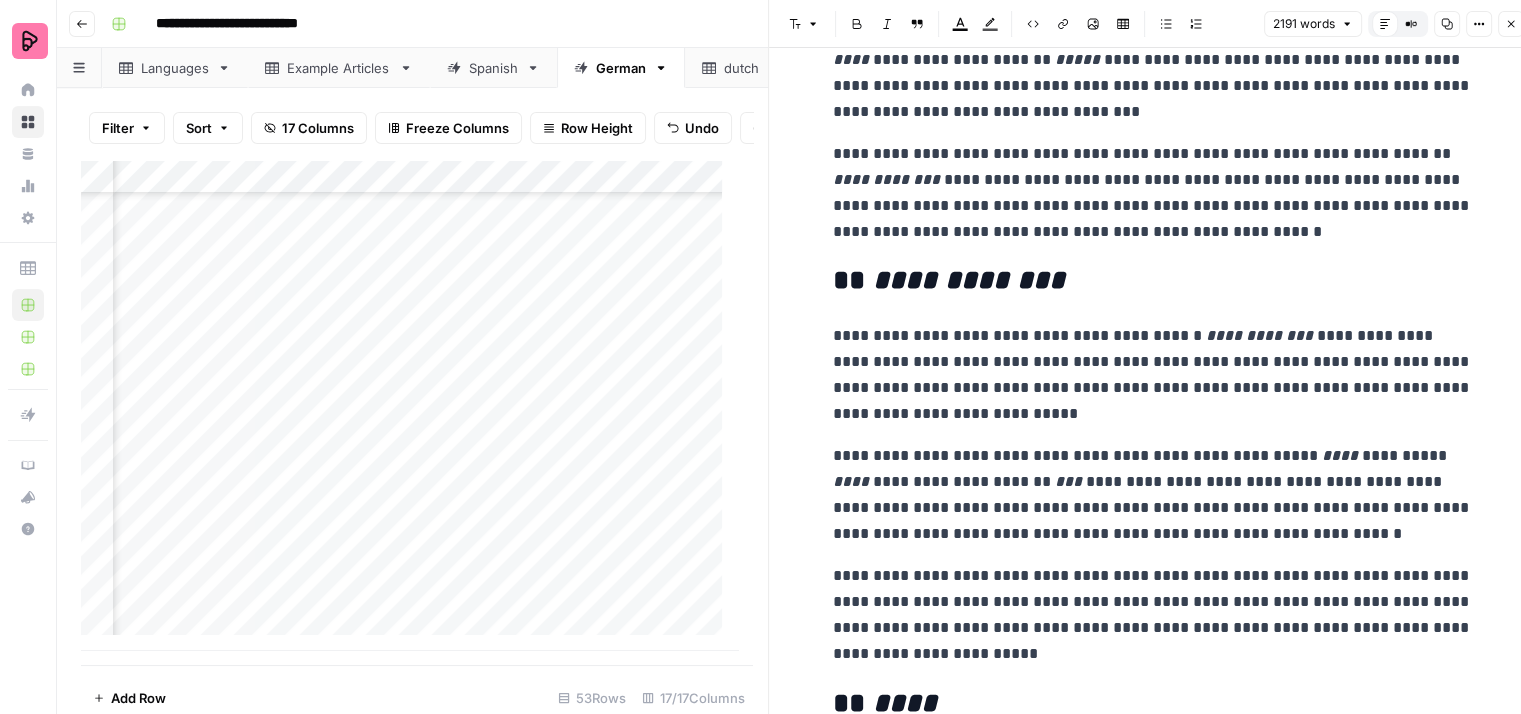 click on "**********" at bounding box center (1153, 193) 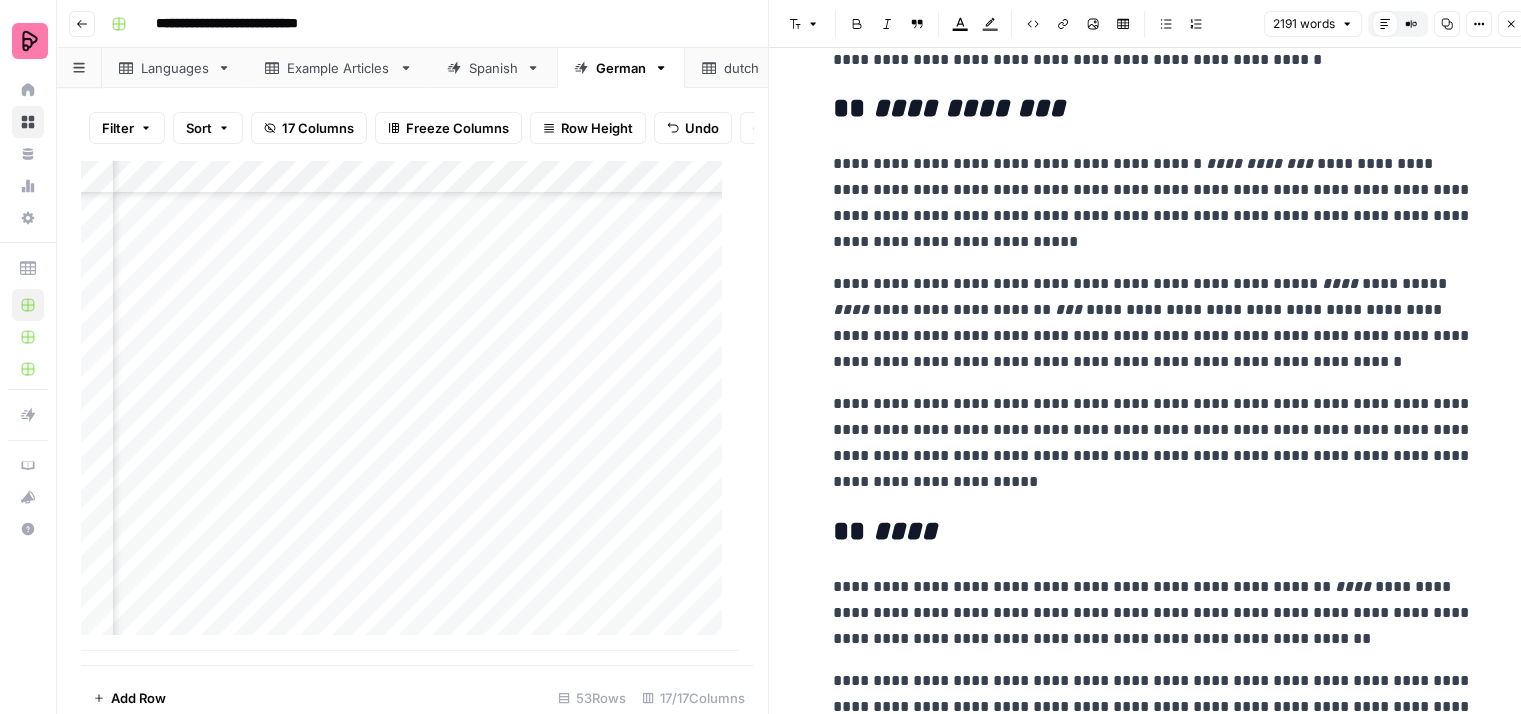 scroll, scrollTop: 3632, scrollLeft: 0, axis: vertical 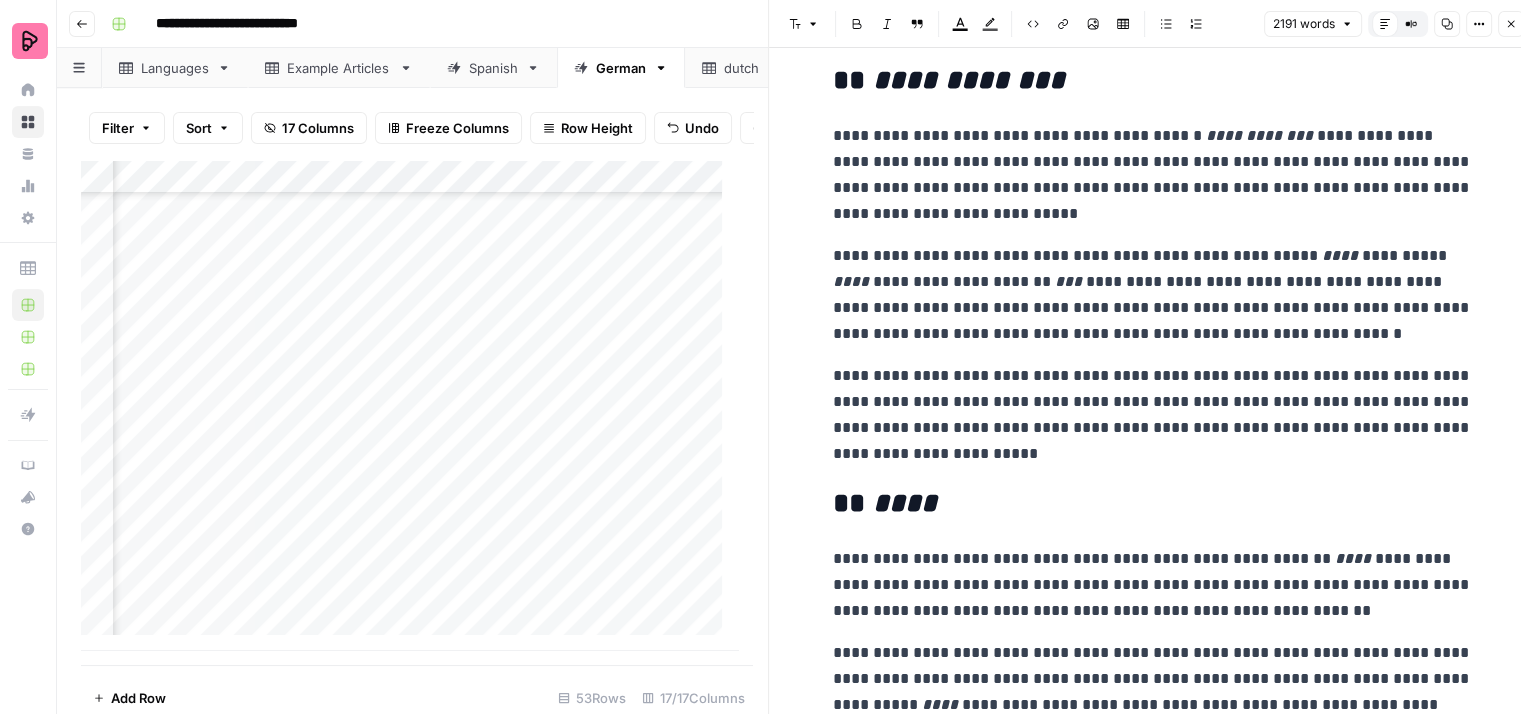 click on "**********" at bounding box center [1153, 175] 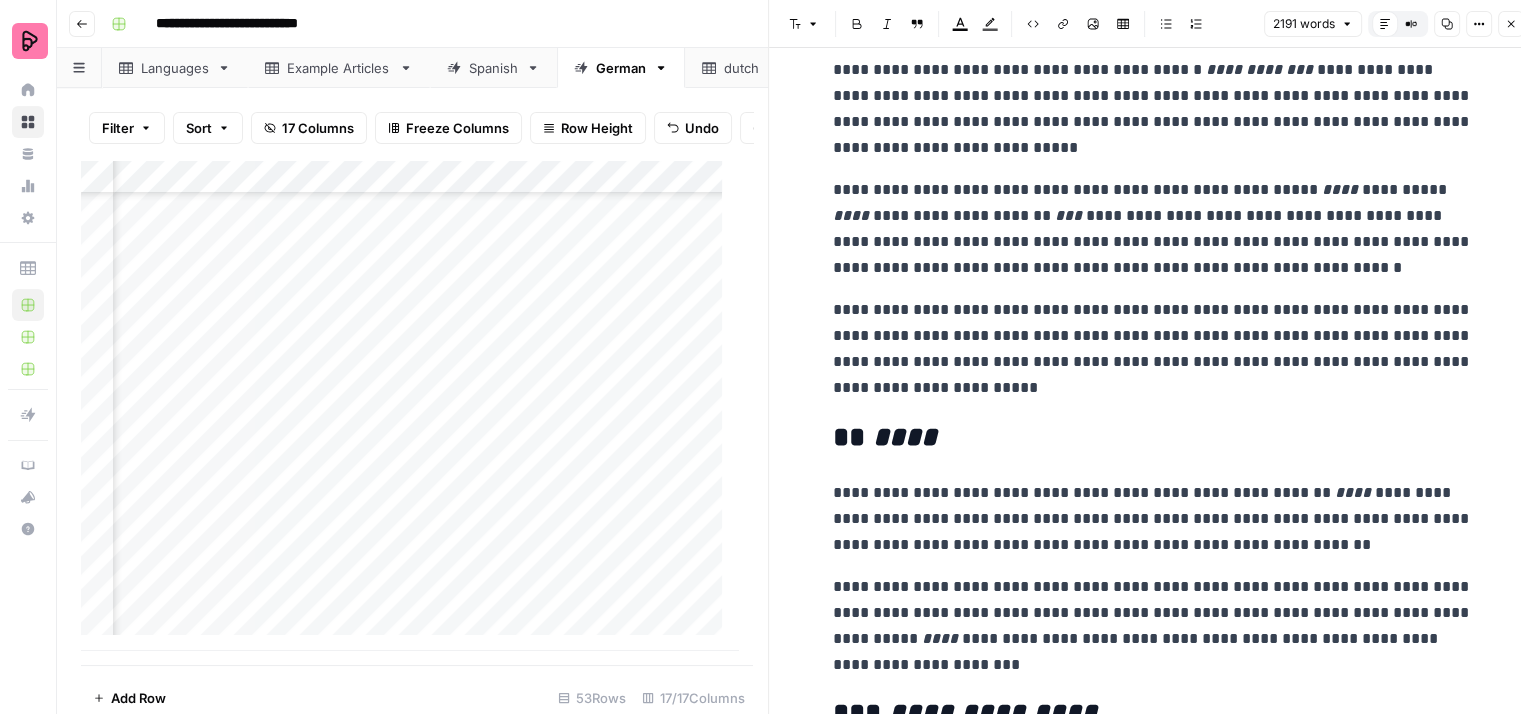 scroll, scrollTop: 3732, scrollLeft: 0, axis: vertical 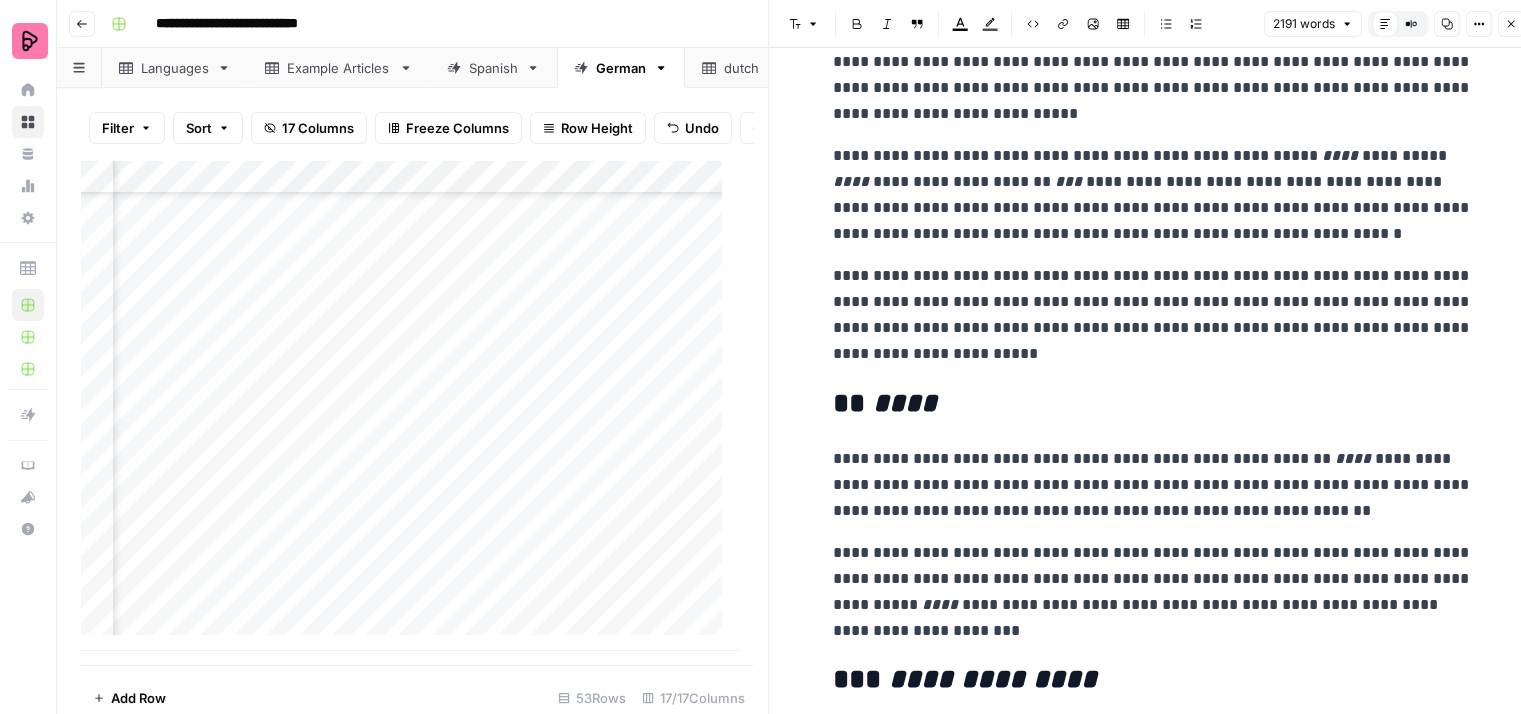 click on "**********" at bounding box center (1153, 195) 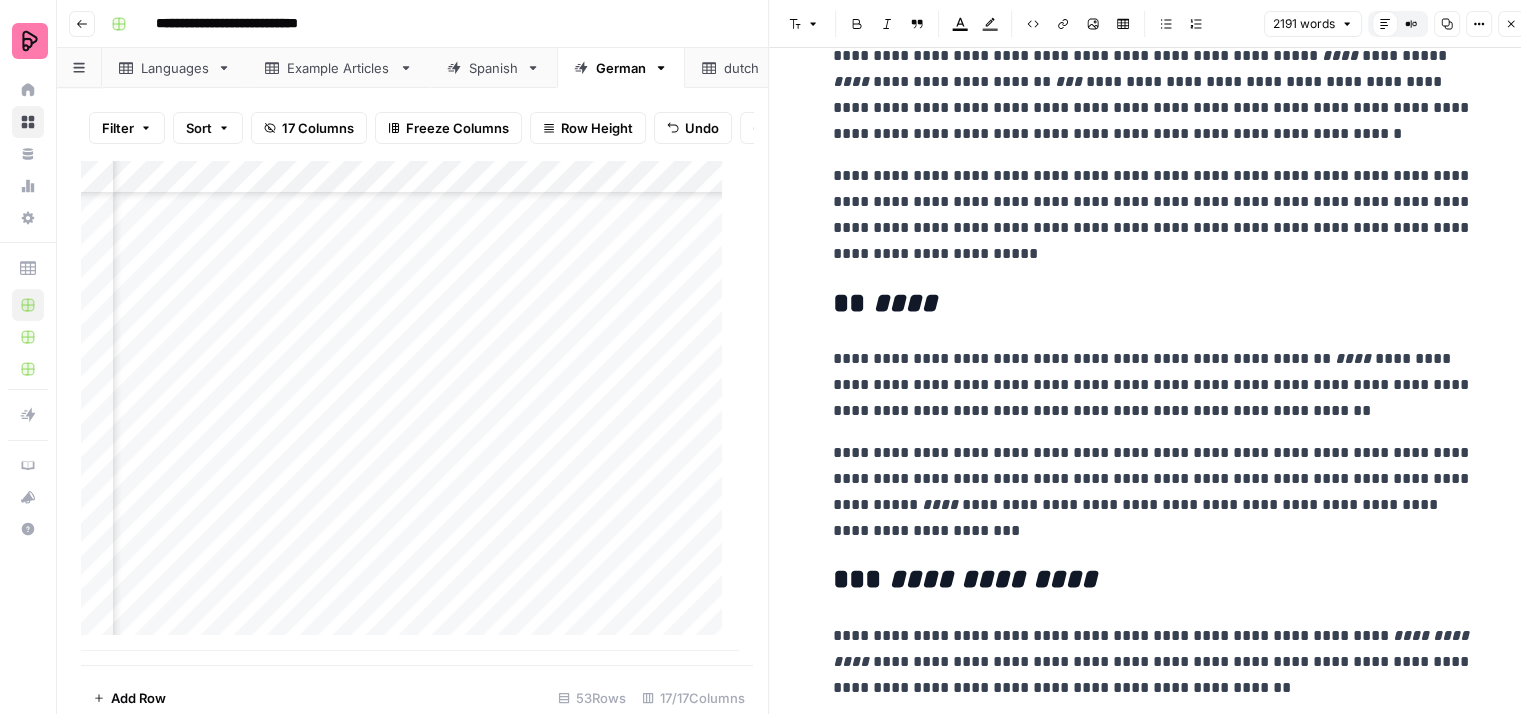 click on "**********" at bounding box center [1153, 215] 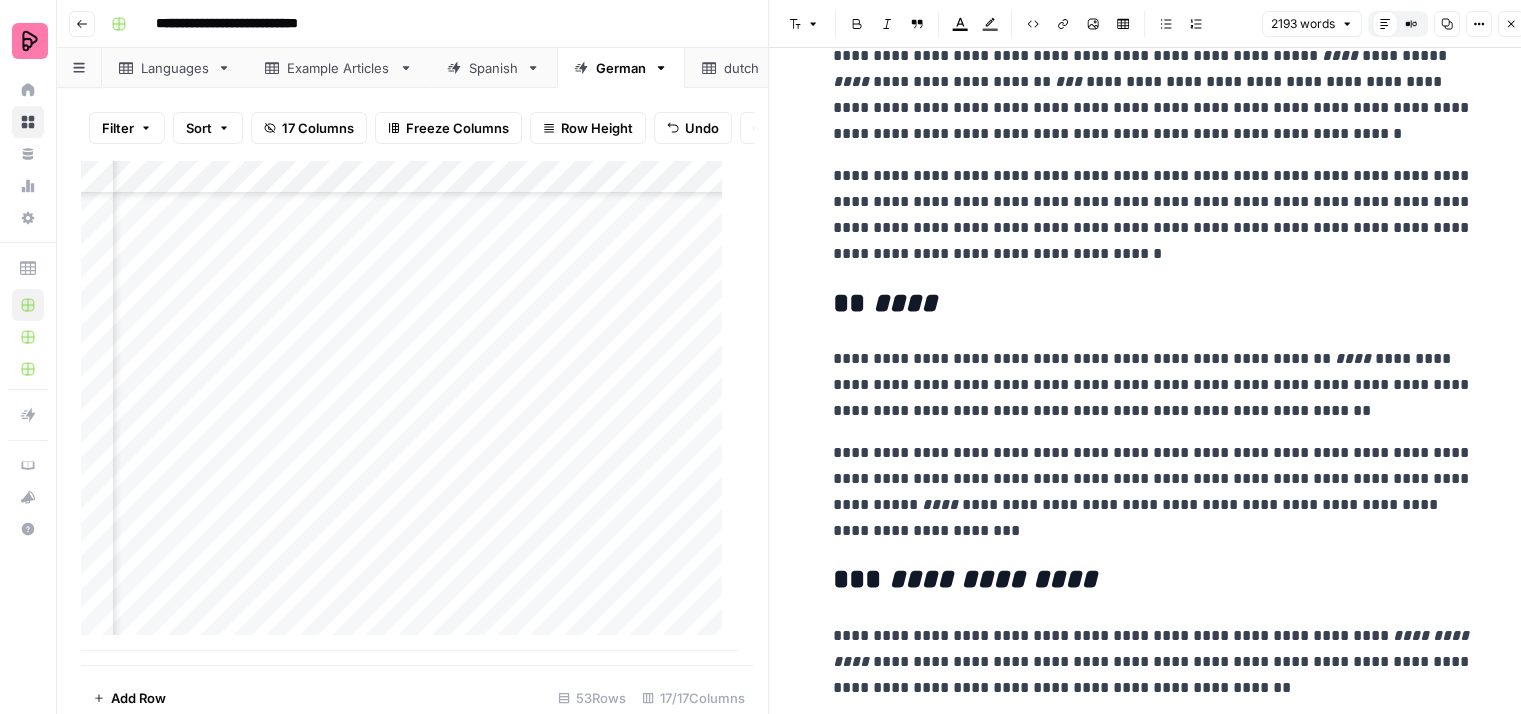 click on "**********" at bounding box center [1153, 215] 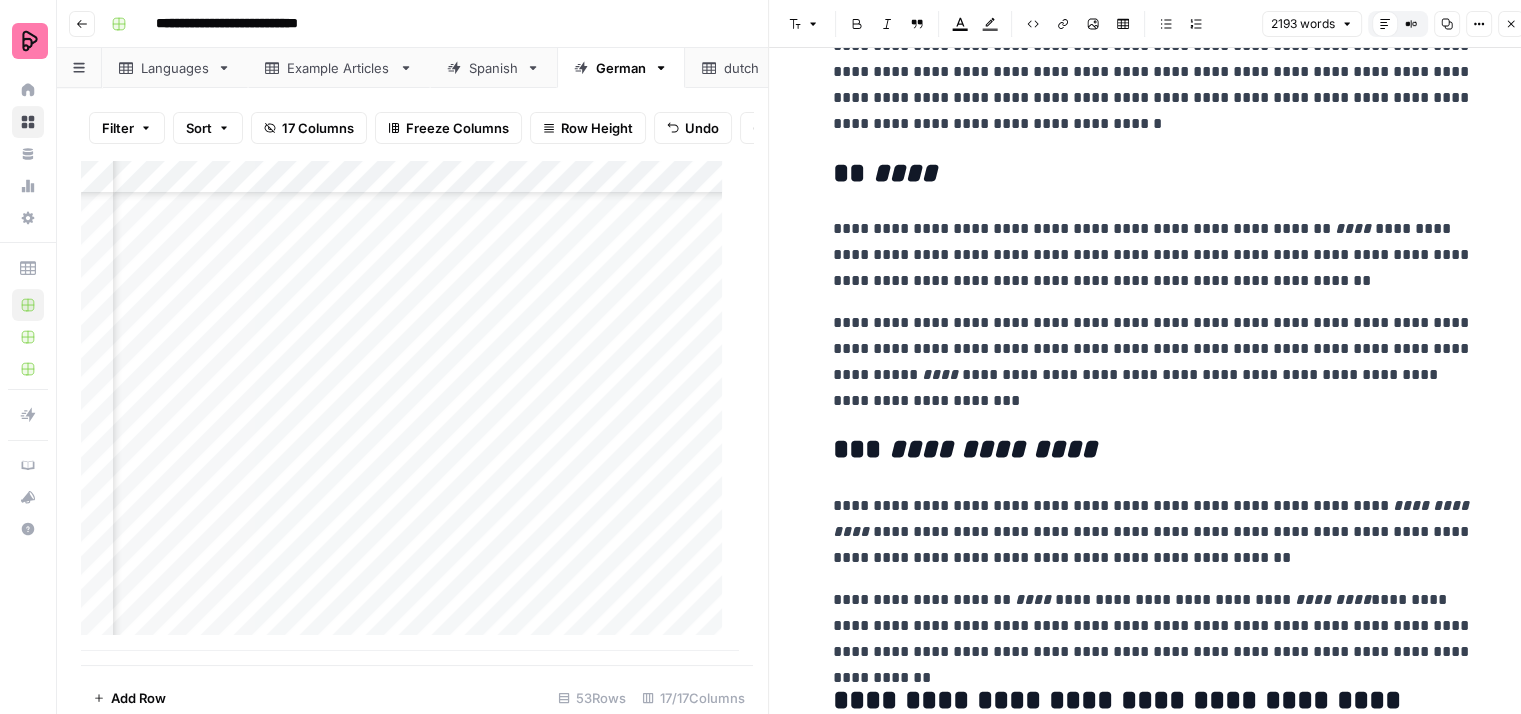 scroll, scrollTop: 4032, scrollLeft: 0, axis: vertical 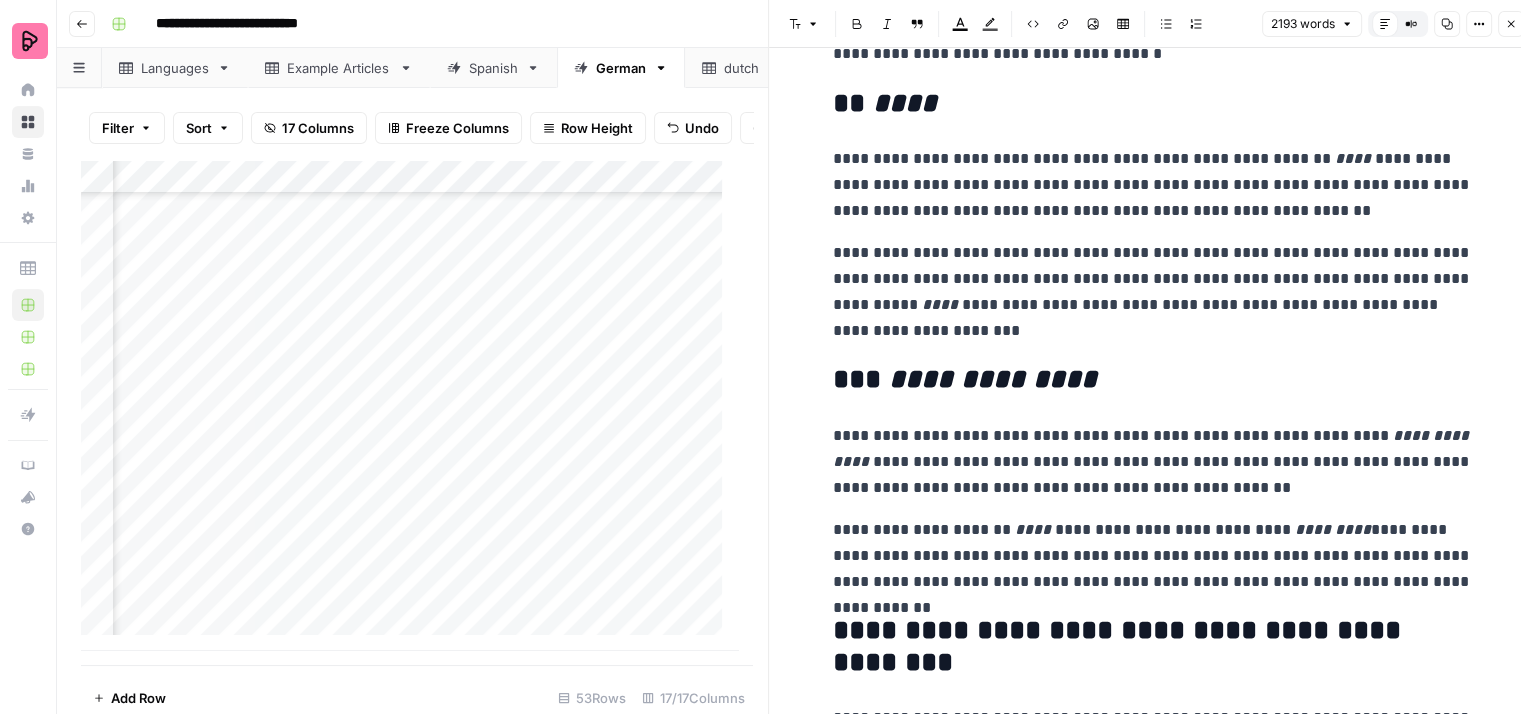 click on "**********" at bounding box center (1153, 185) 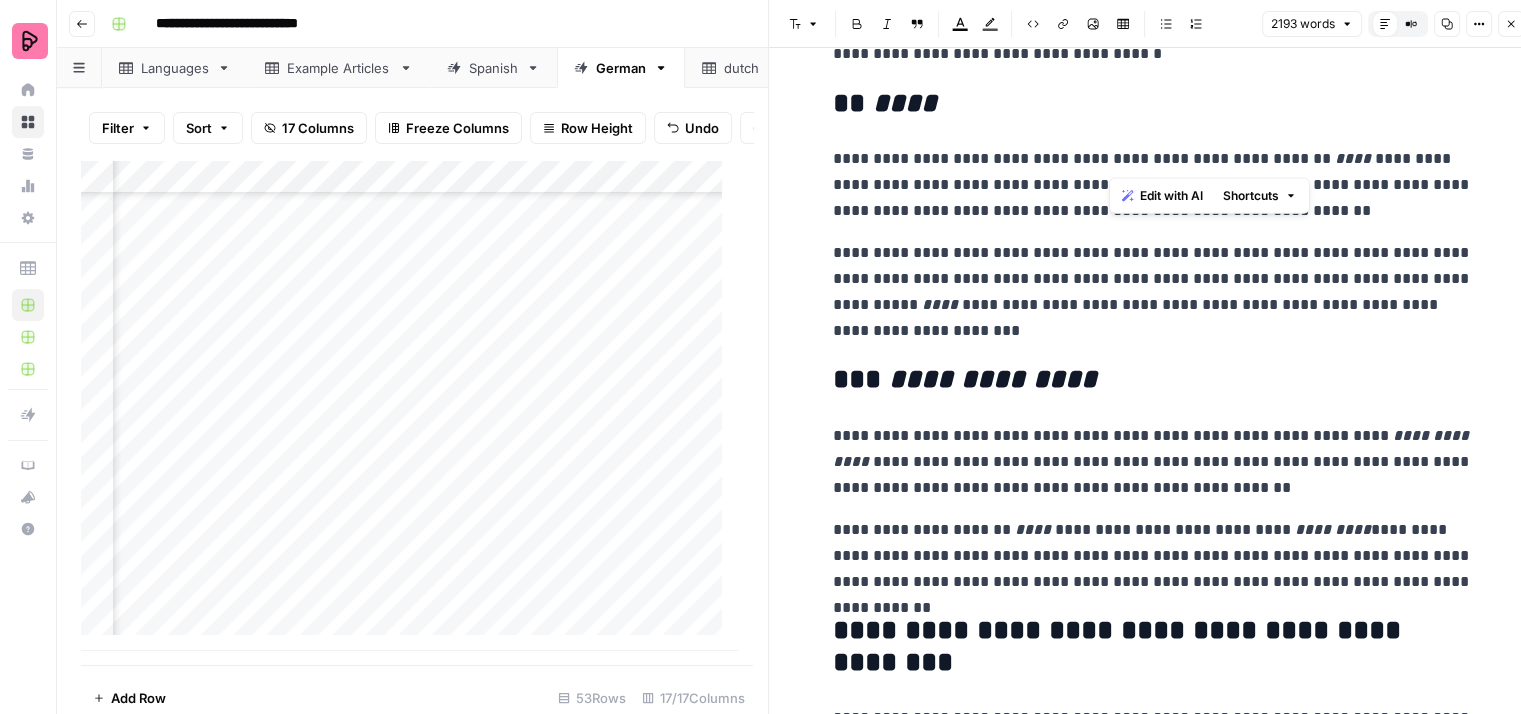 click on "**********" at bounding box center (1153, 185) 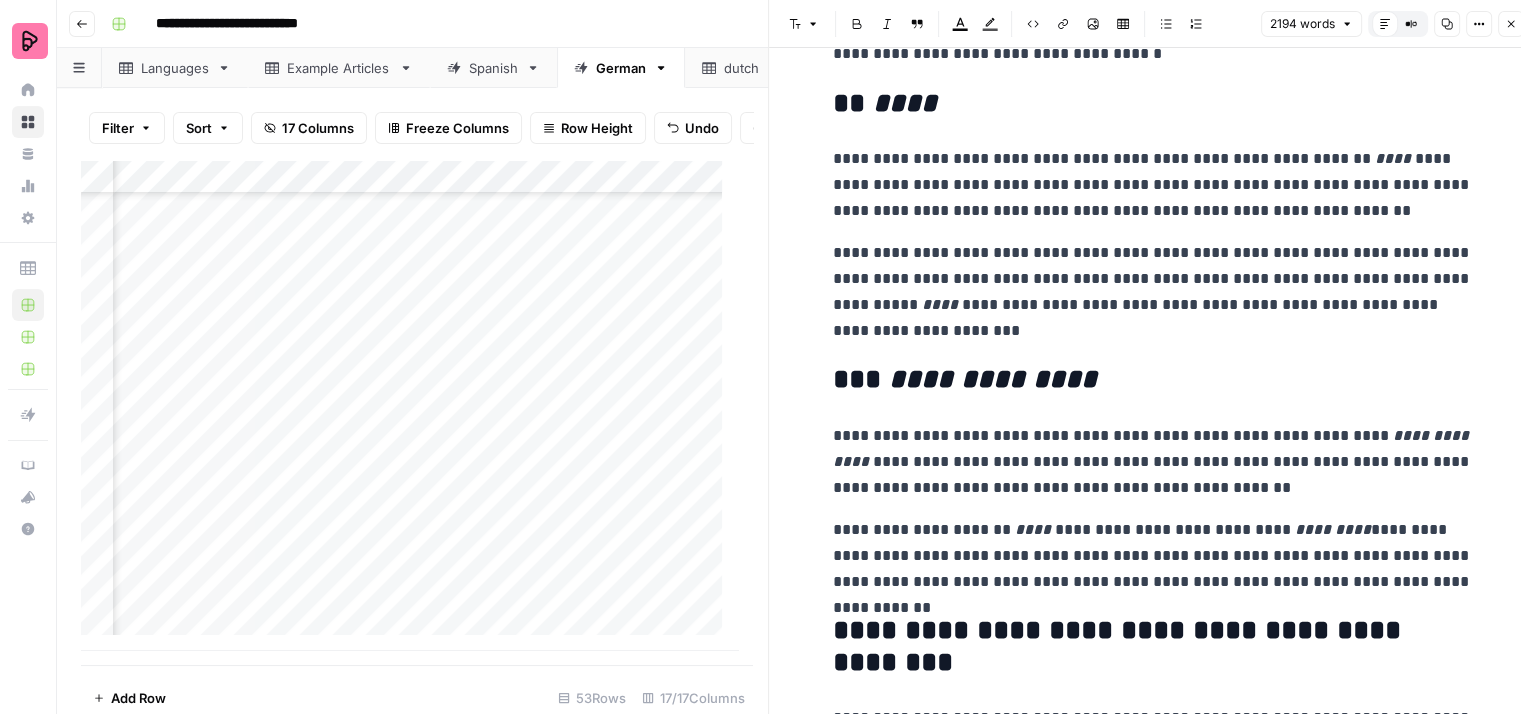 click on "**********" at bounding box center (1153, 185) 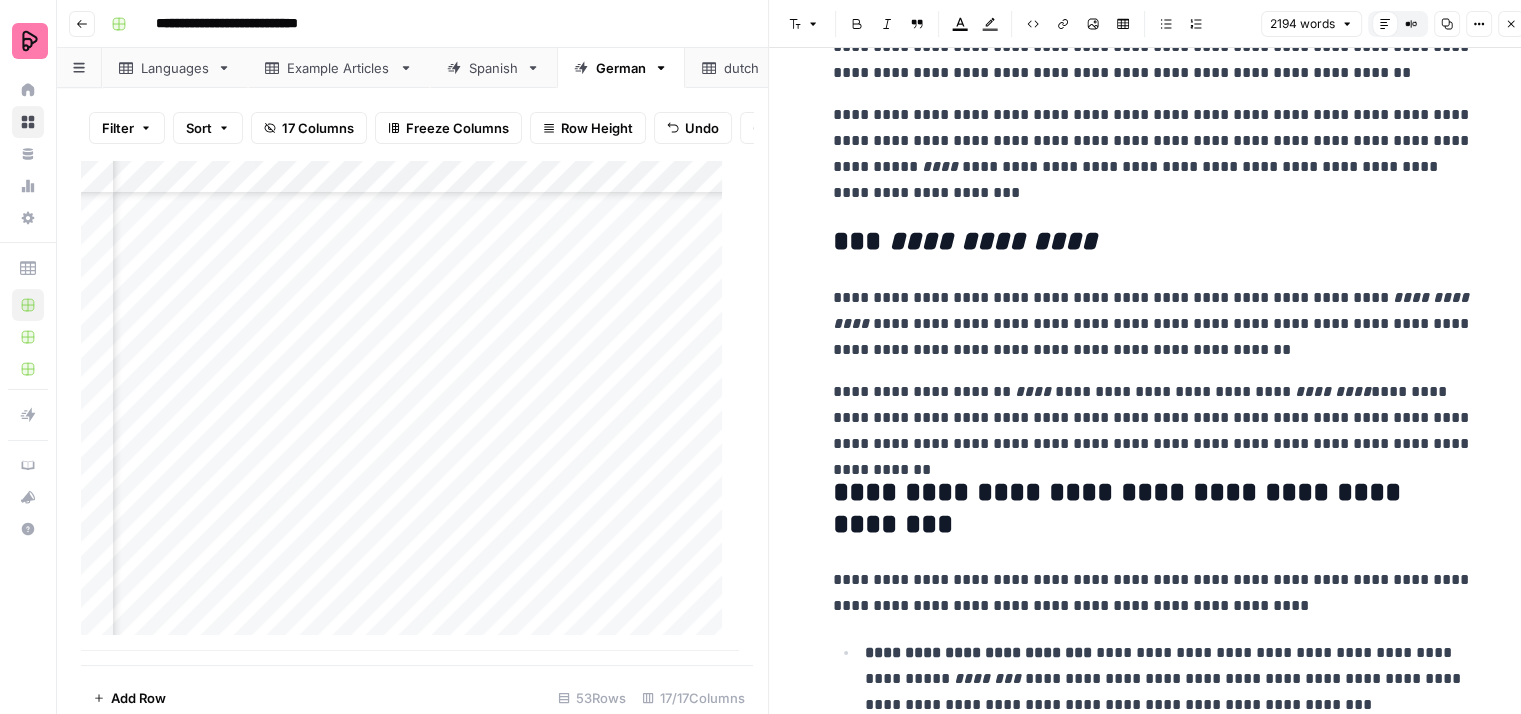 scroll, scrollTop: 4232, scrollLeft: 0, axis: vertical 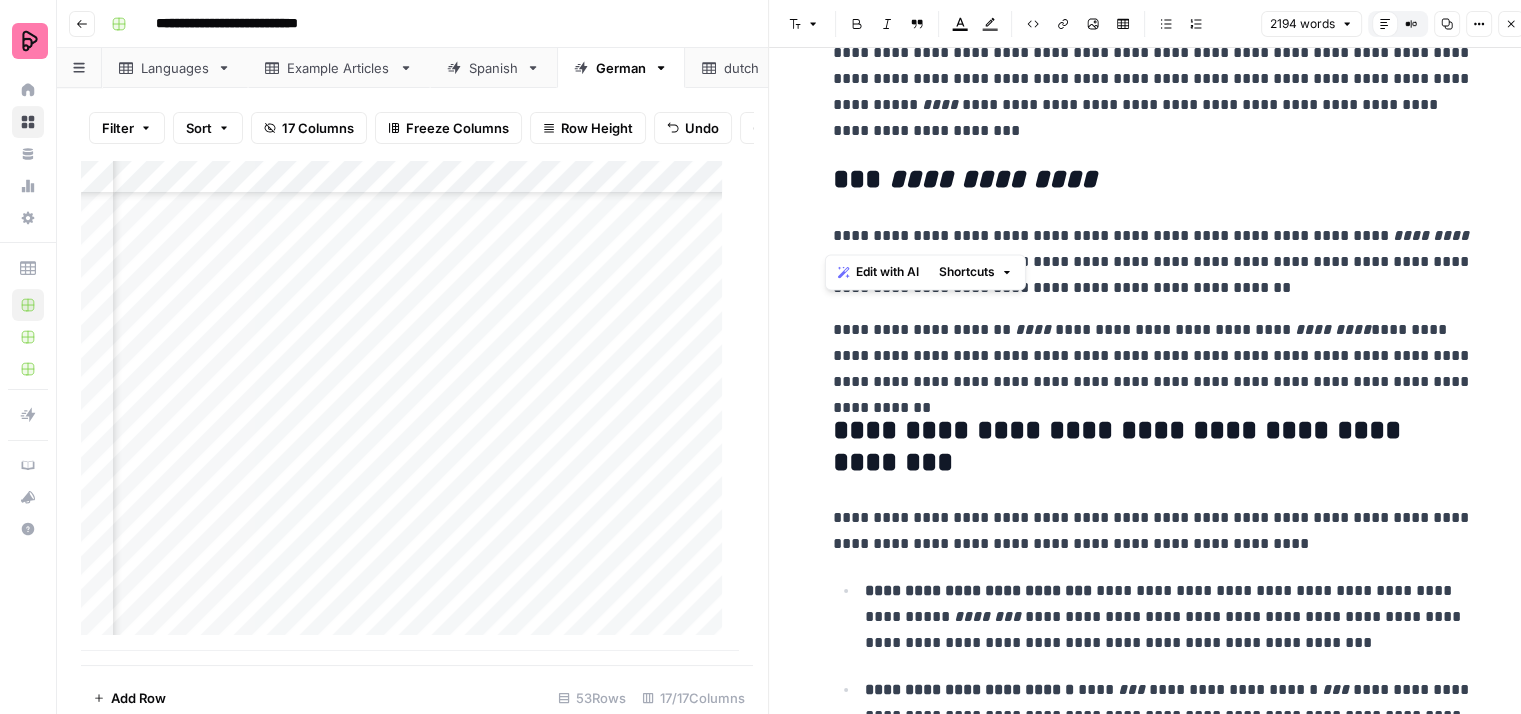 drag, startPoint x: 1345, startPoint y: 231, endPoint x: 822, endPoint y: 236, distance: 523.0239 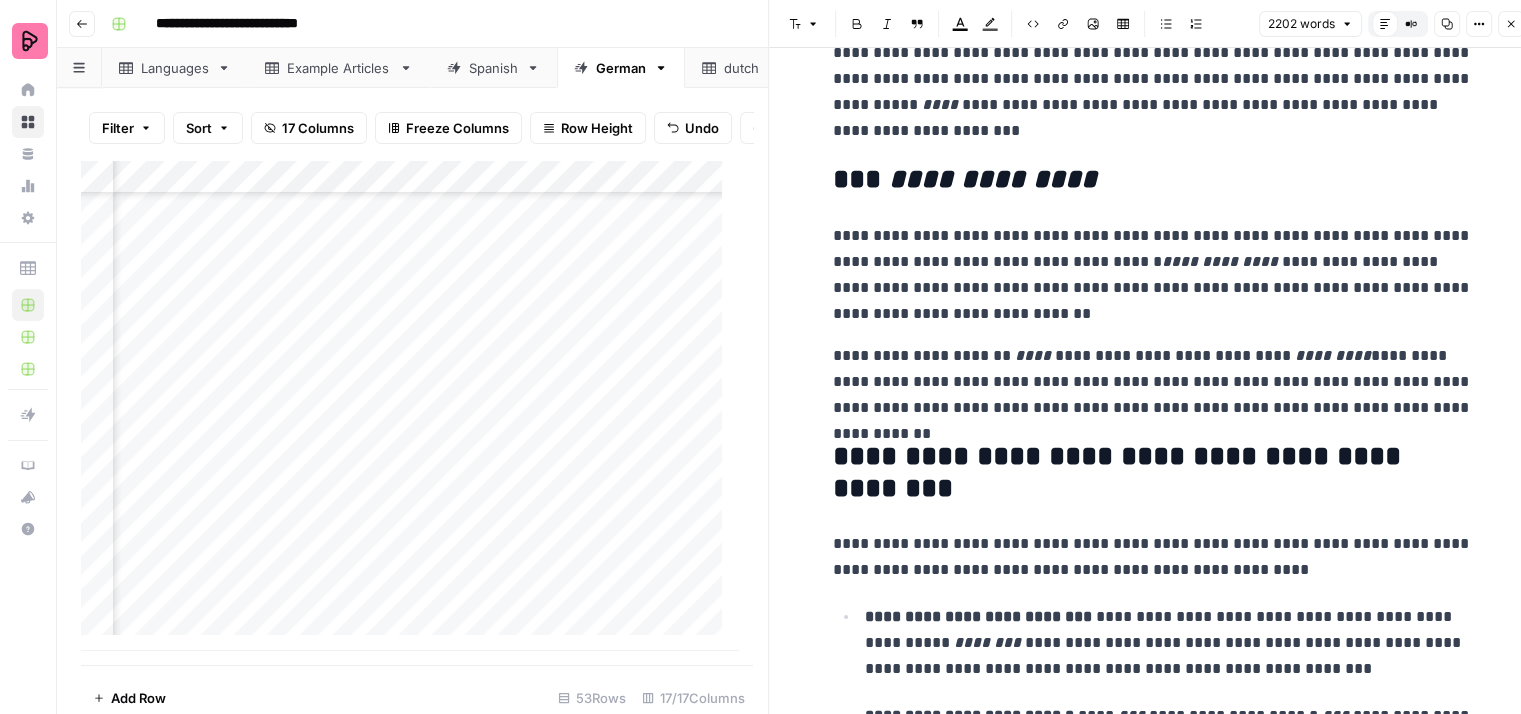 click on "**********" at bounding box center [1153, 275] 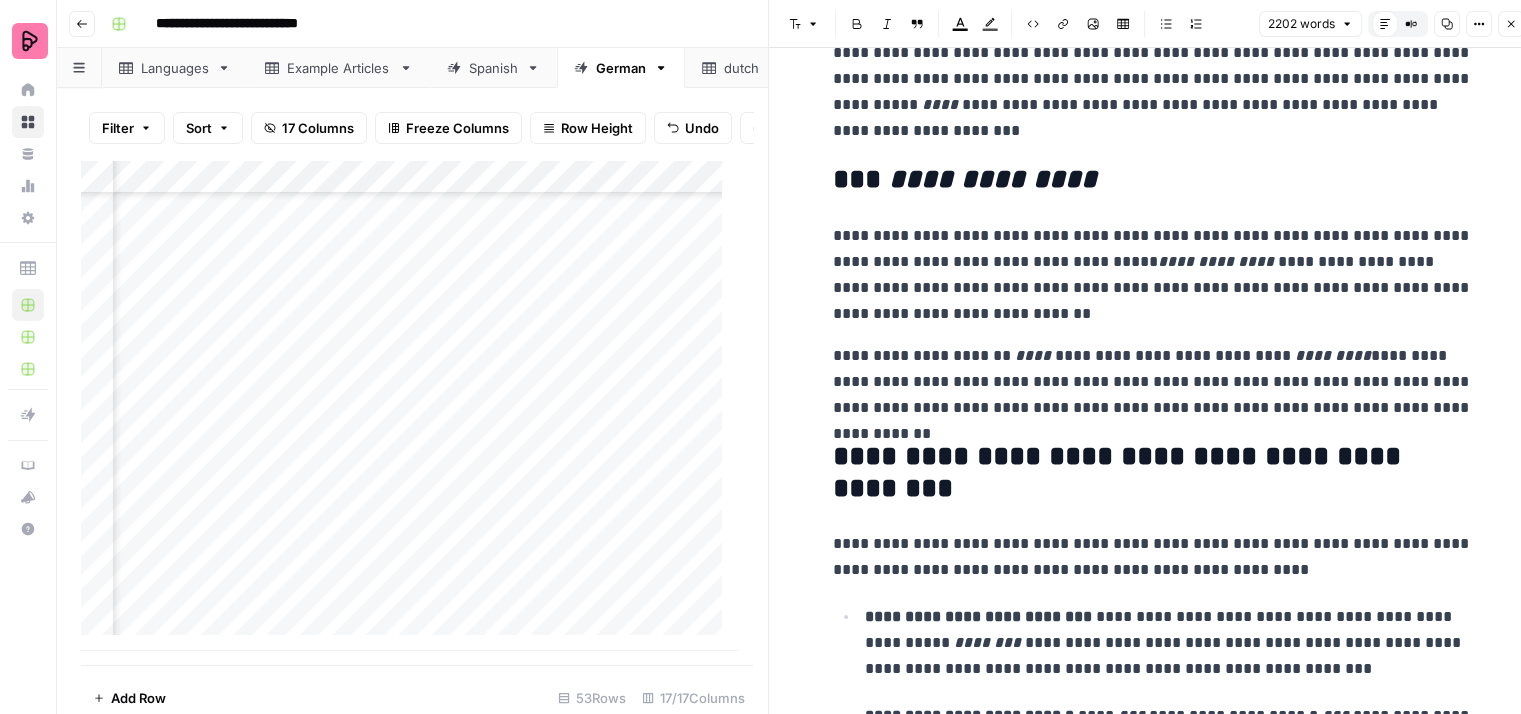 click on "**********" at bounding box center [1216, 261] 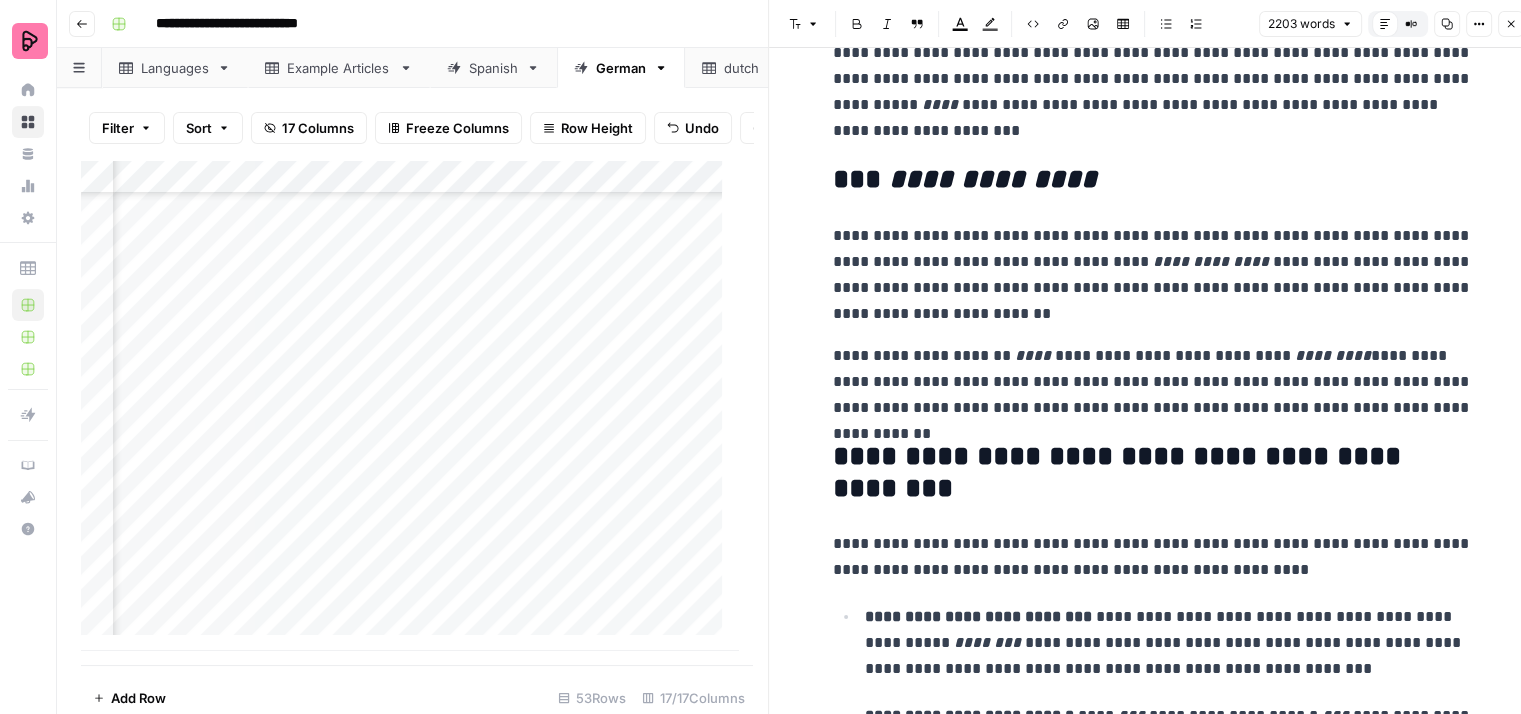 click on "**********" at bounding box center [1153, 275] 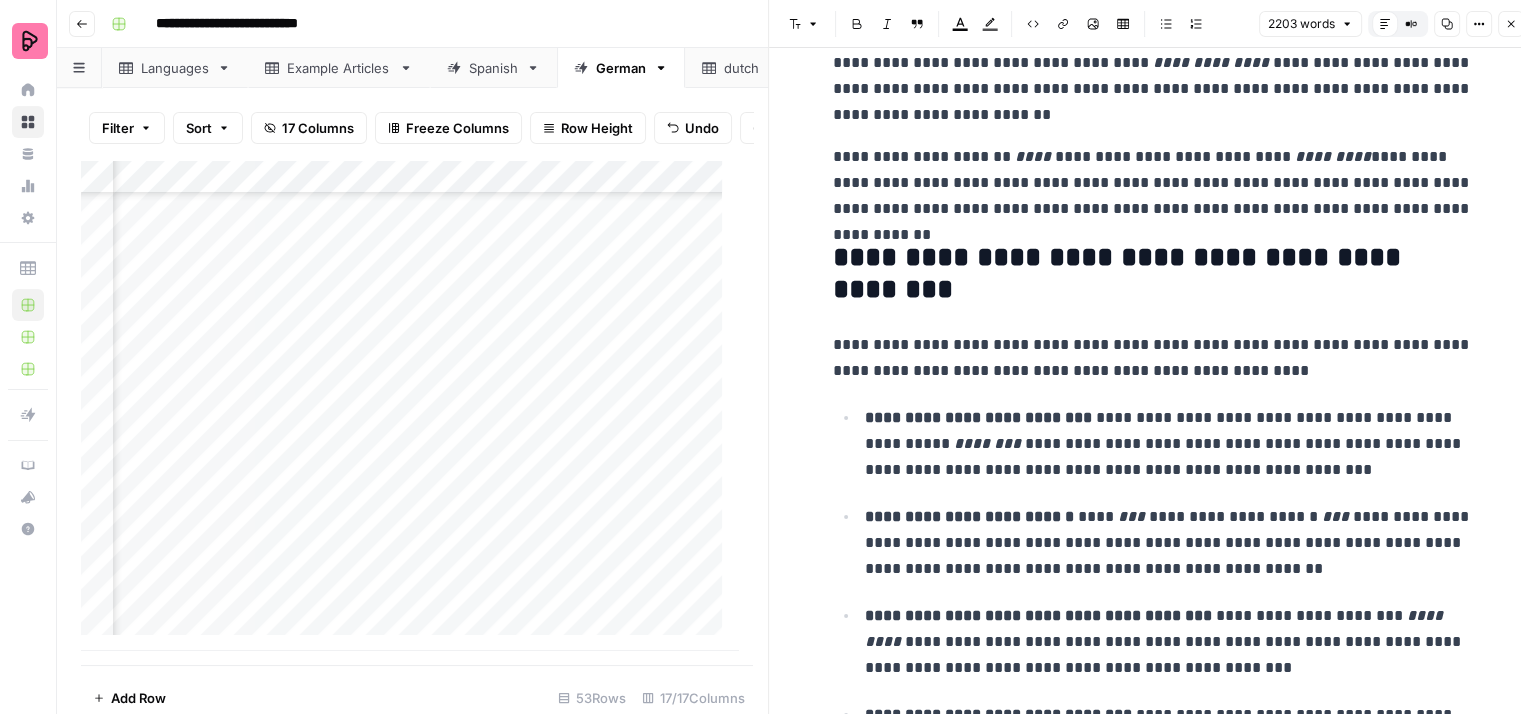 scroll, scrollTop: 4432, scrollLeft: 0, axis: vertical 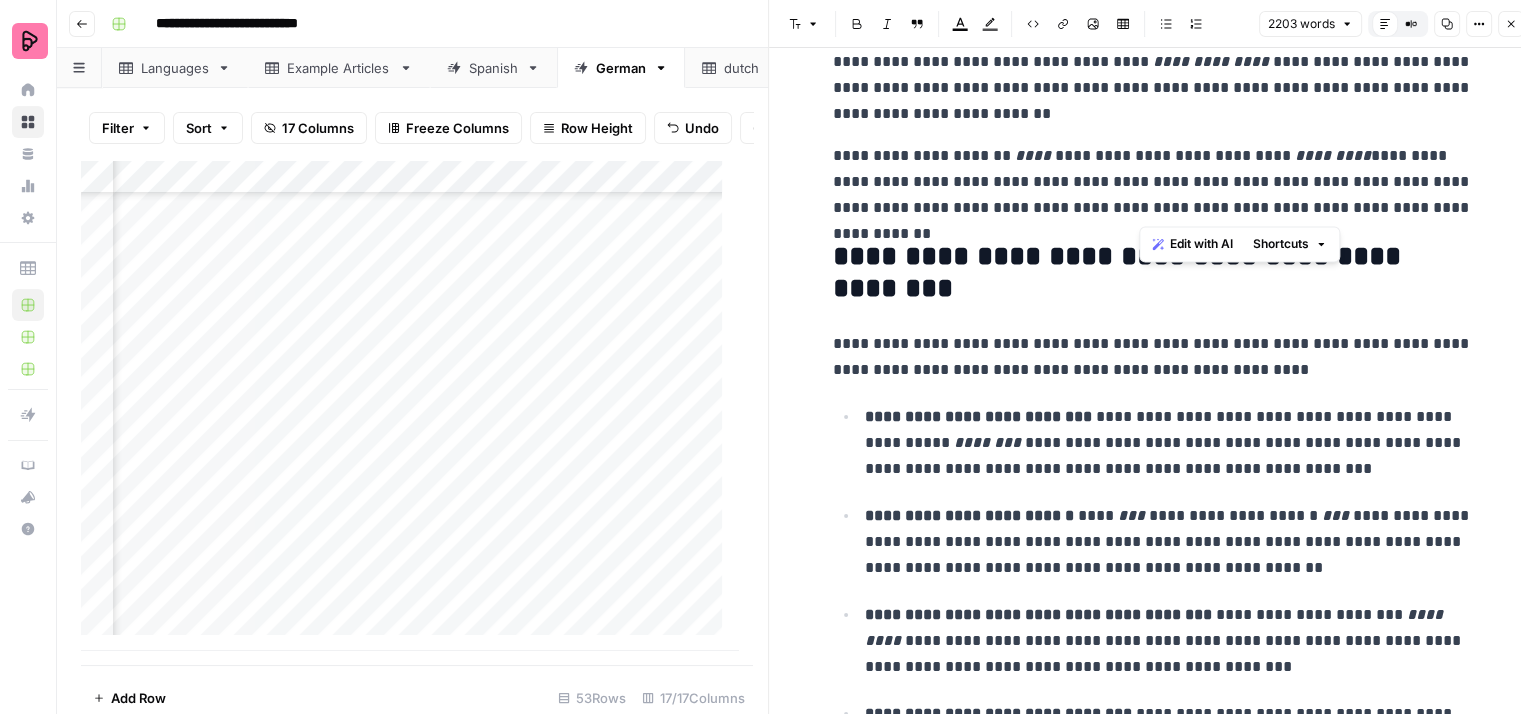 drag, startPoint x: 1465, startPoint y: 205, endPoint x: 1142, endPoint y: 181, distance: 323.8904 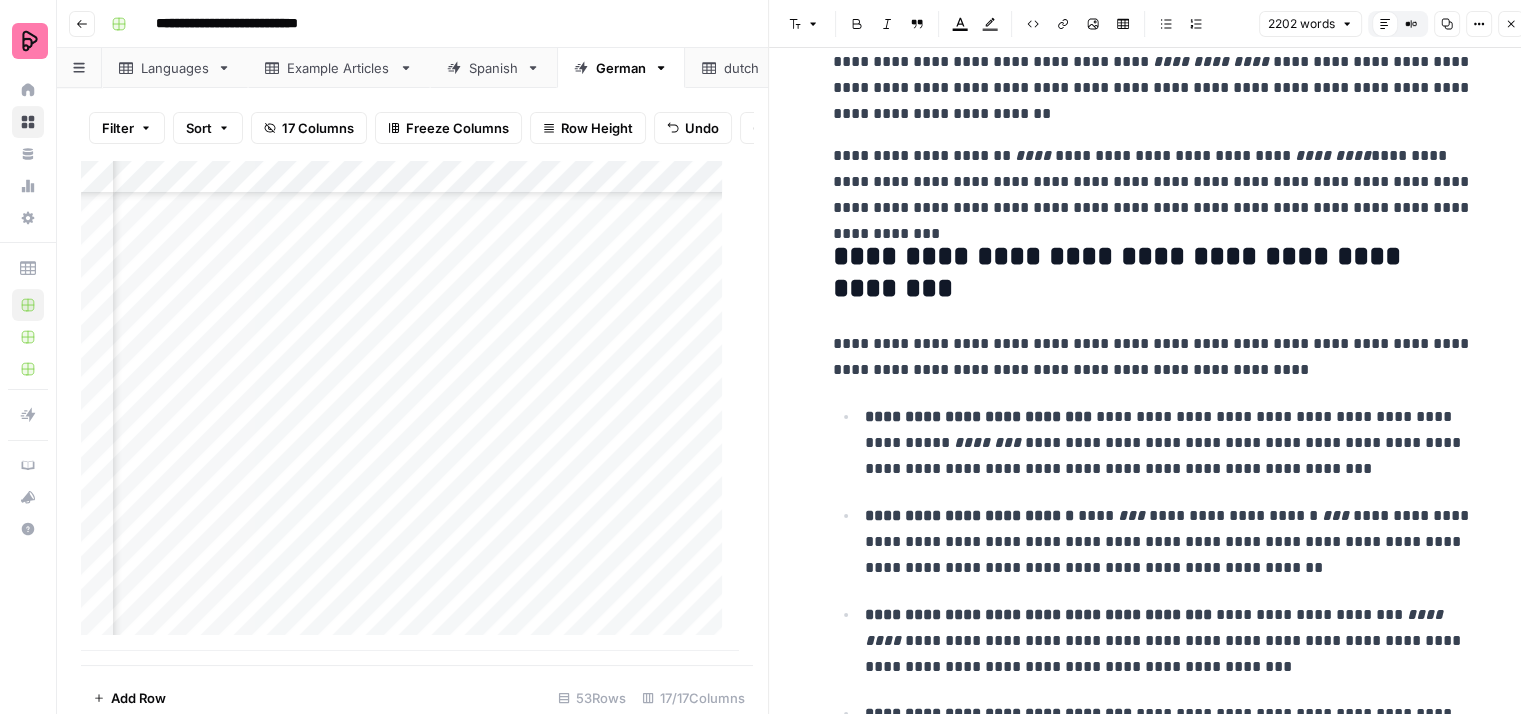 click on "**********" at bounding box center (1153, 182) 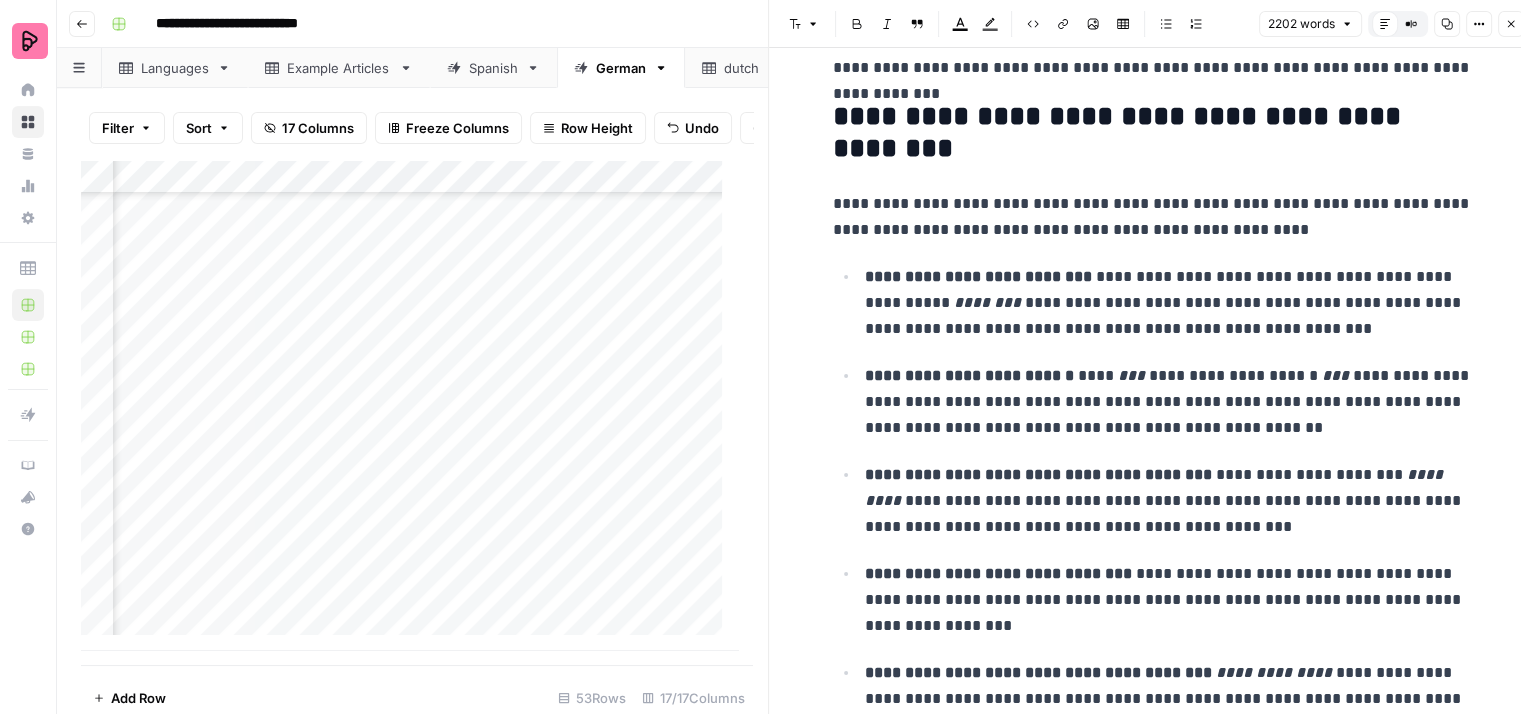 scroll, scrollTop: 4632, scrollLeft: 0, axis: vertical 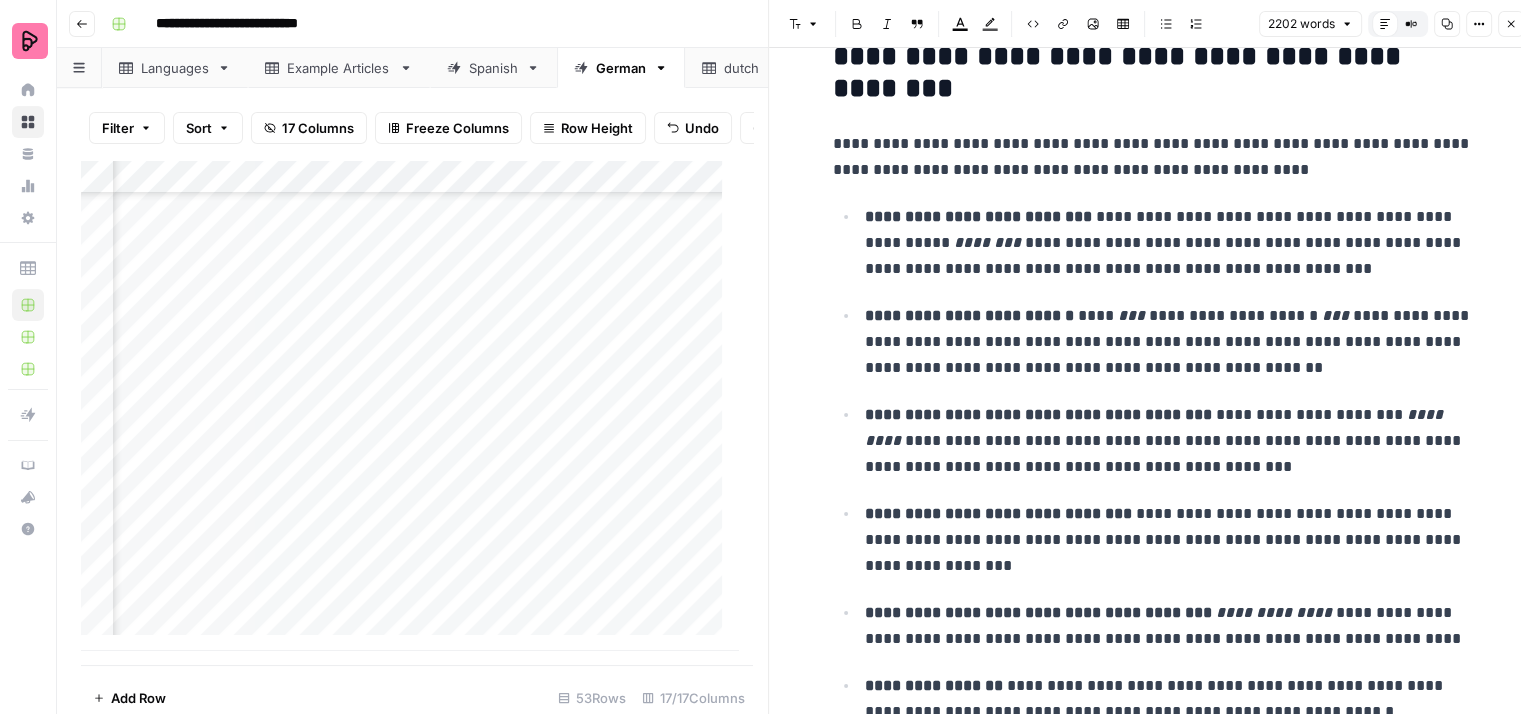 click on "**********" at bounding box center (1153, 157) 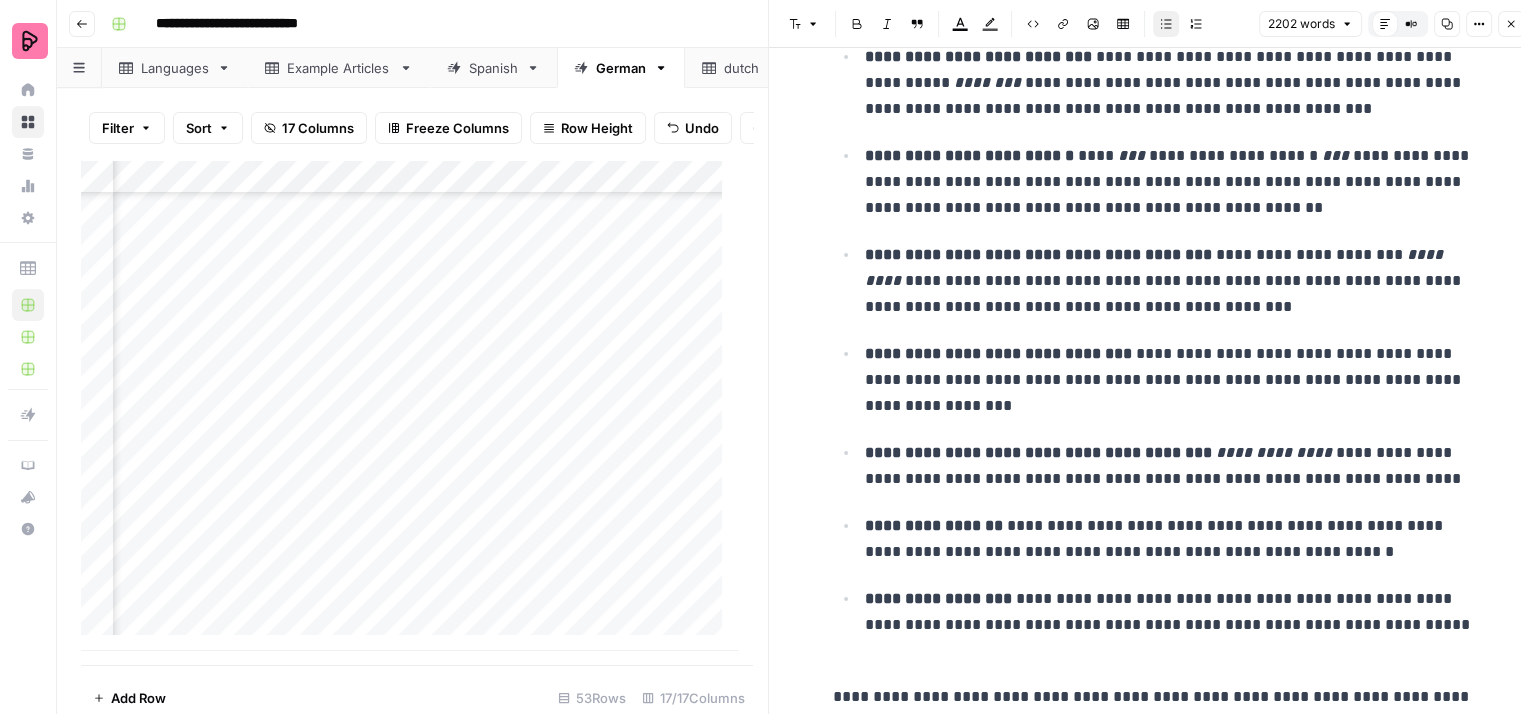 scroll, scrollTop: 4832, scrollLeft: 0, axis: vertical 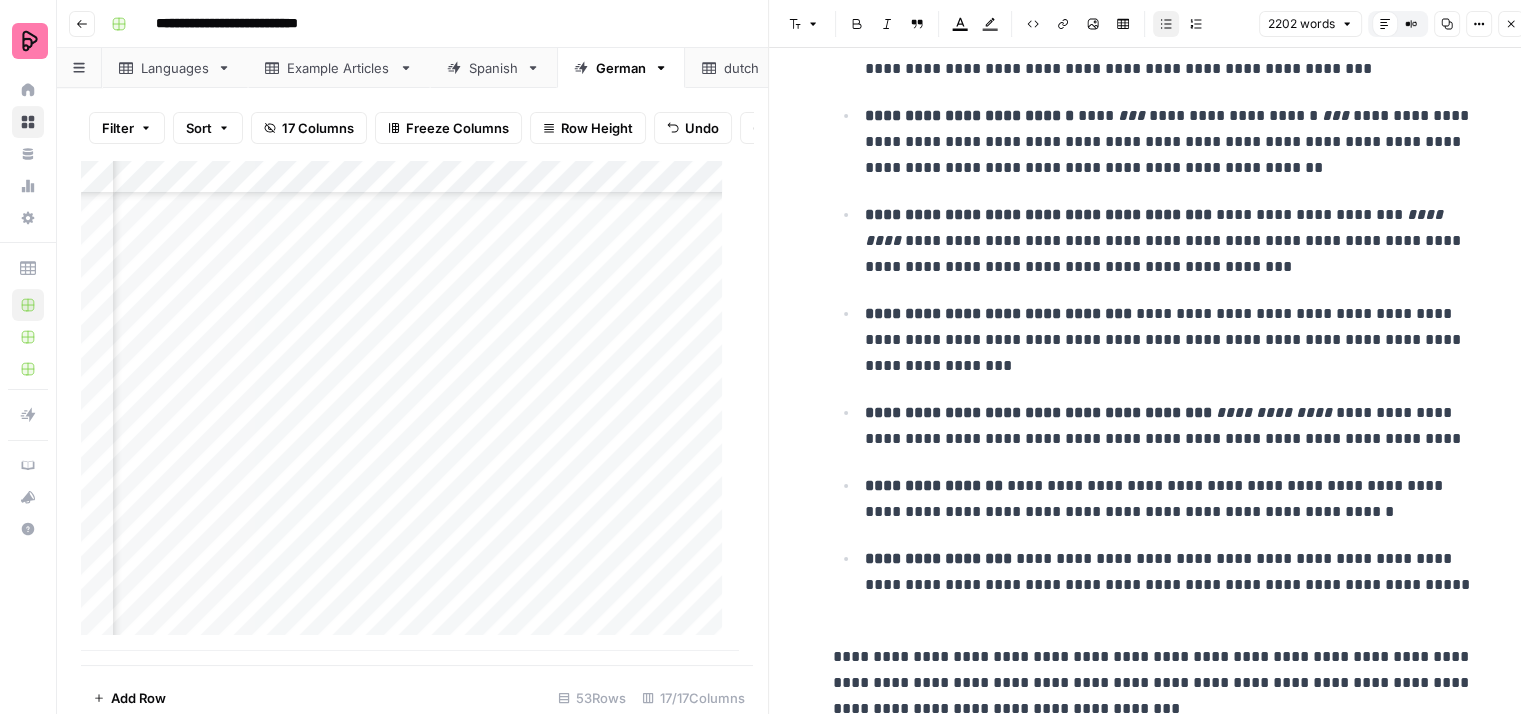 click on "**********" at bounding box center (1169, 241) 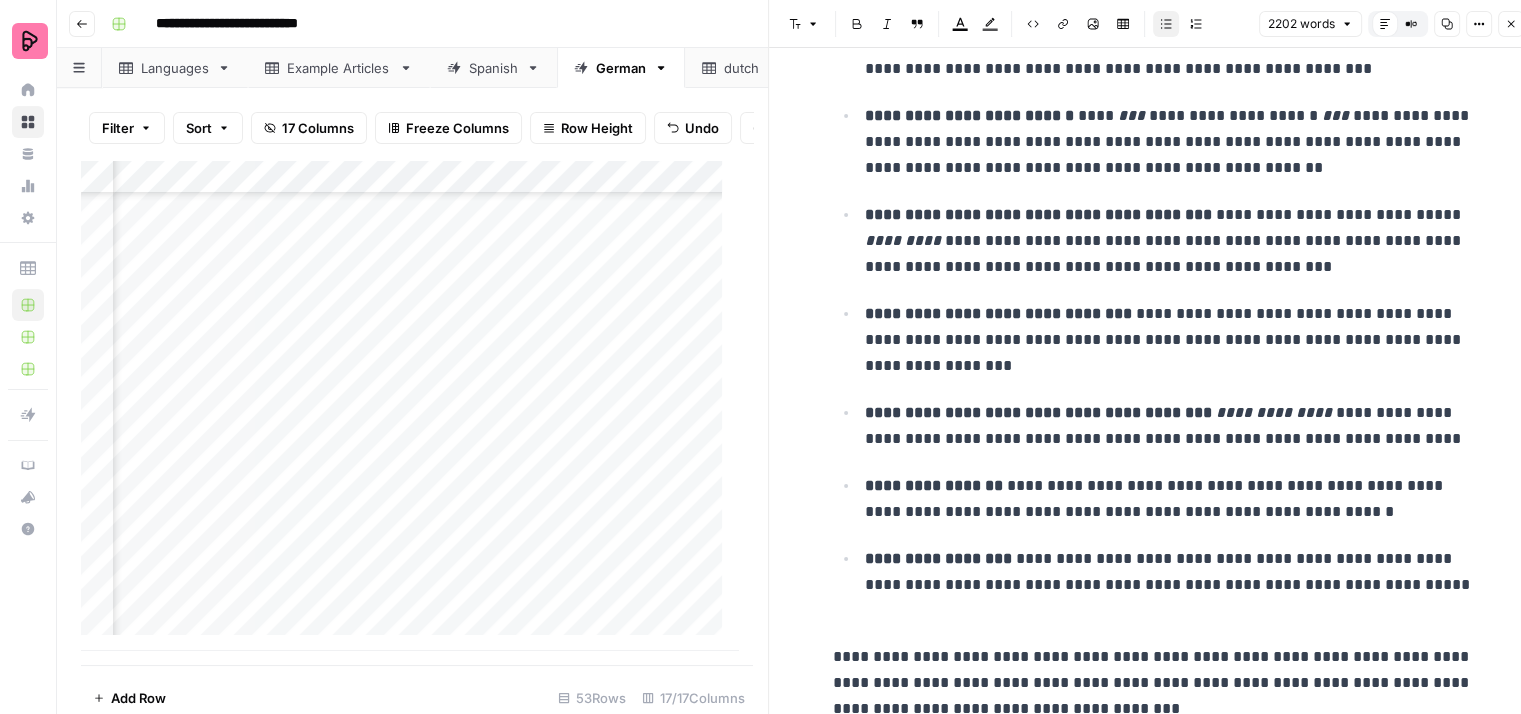 click on "**********" at bounding box center [1169, 241] 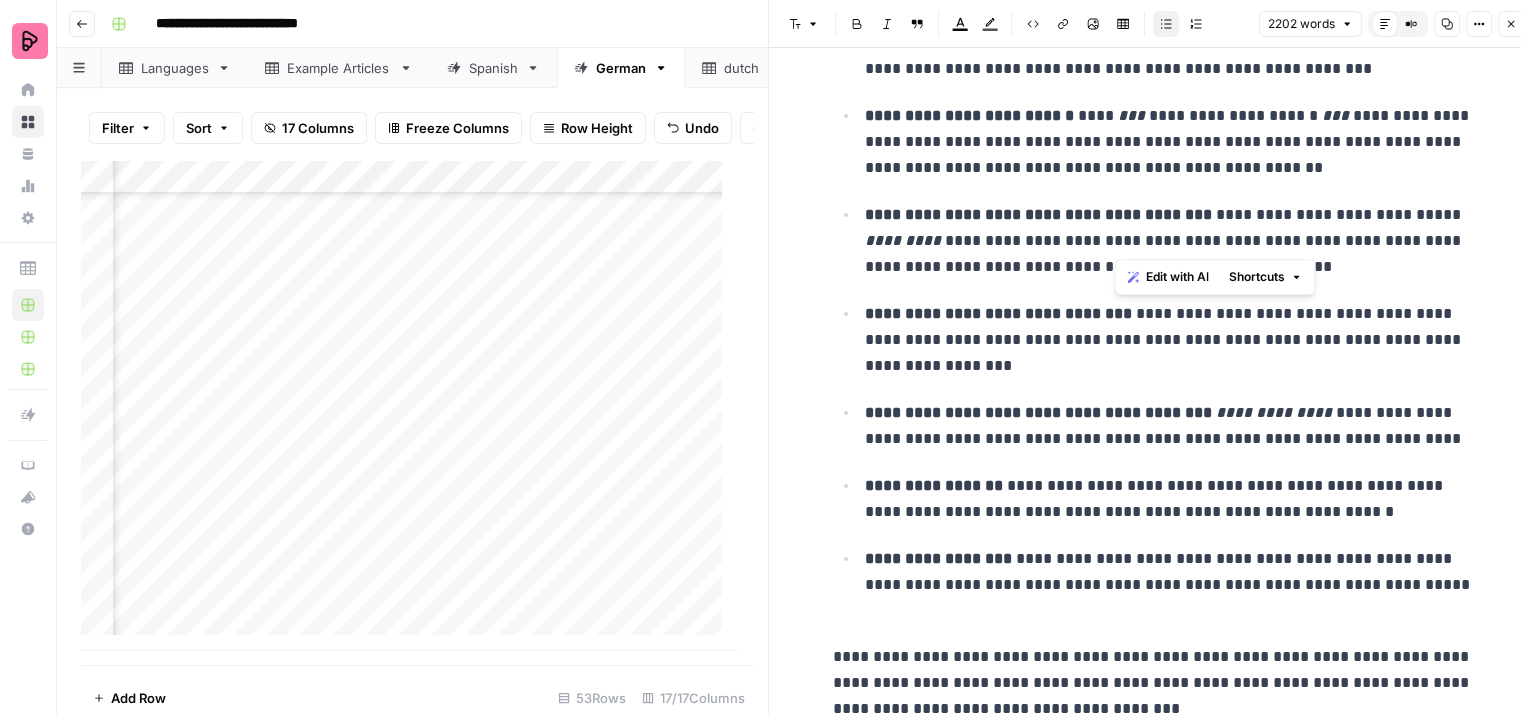 drag, startPoint x: 1236, startPoint y: 239, endPoint x: 1116, endPoint y: 252, distance: 120.70211 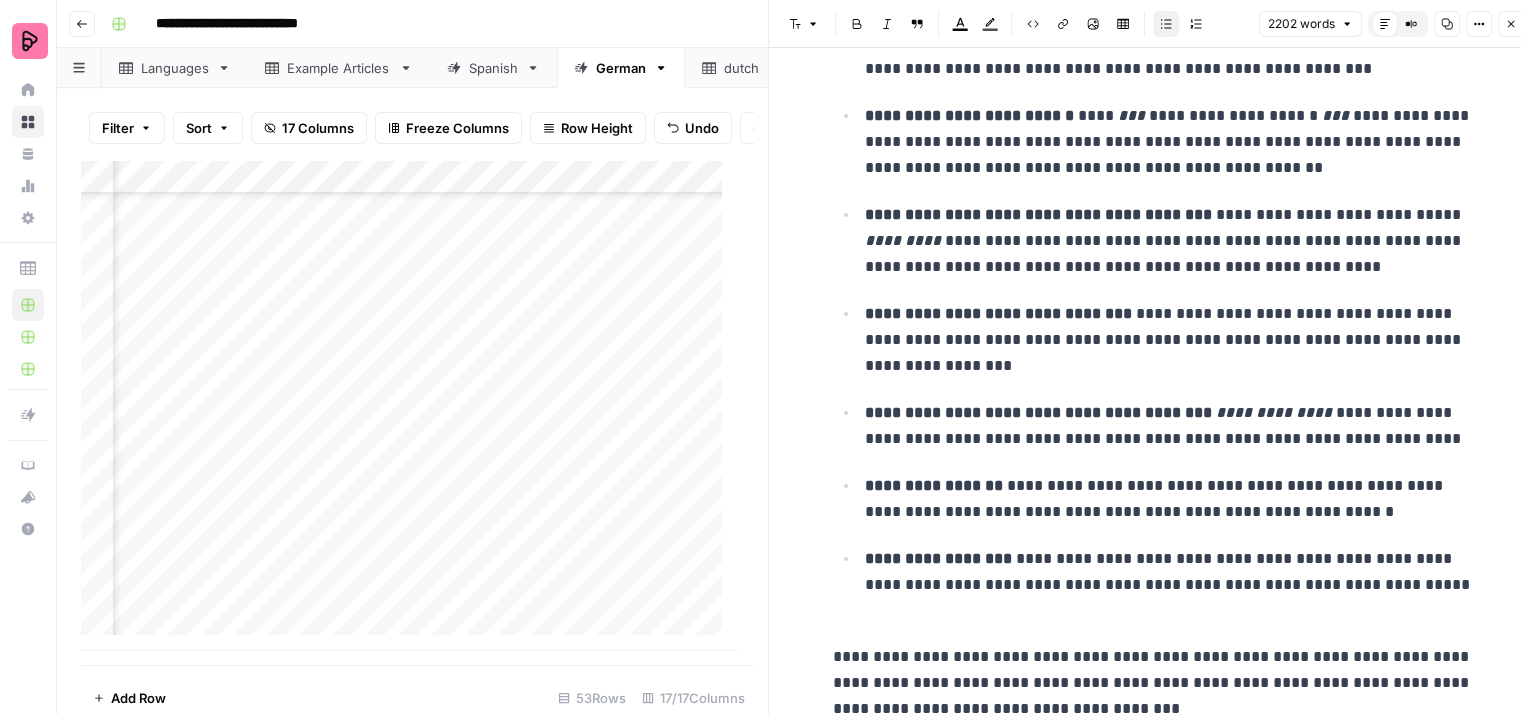 click on "**********" at bounding box center (1153, 313) 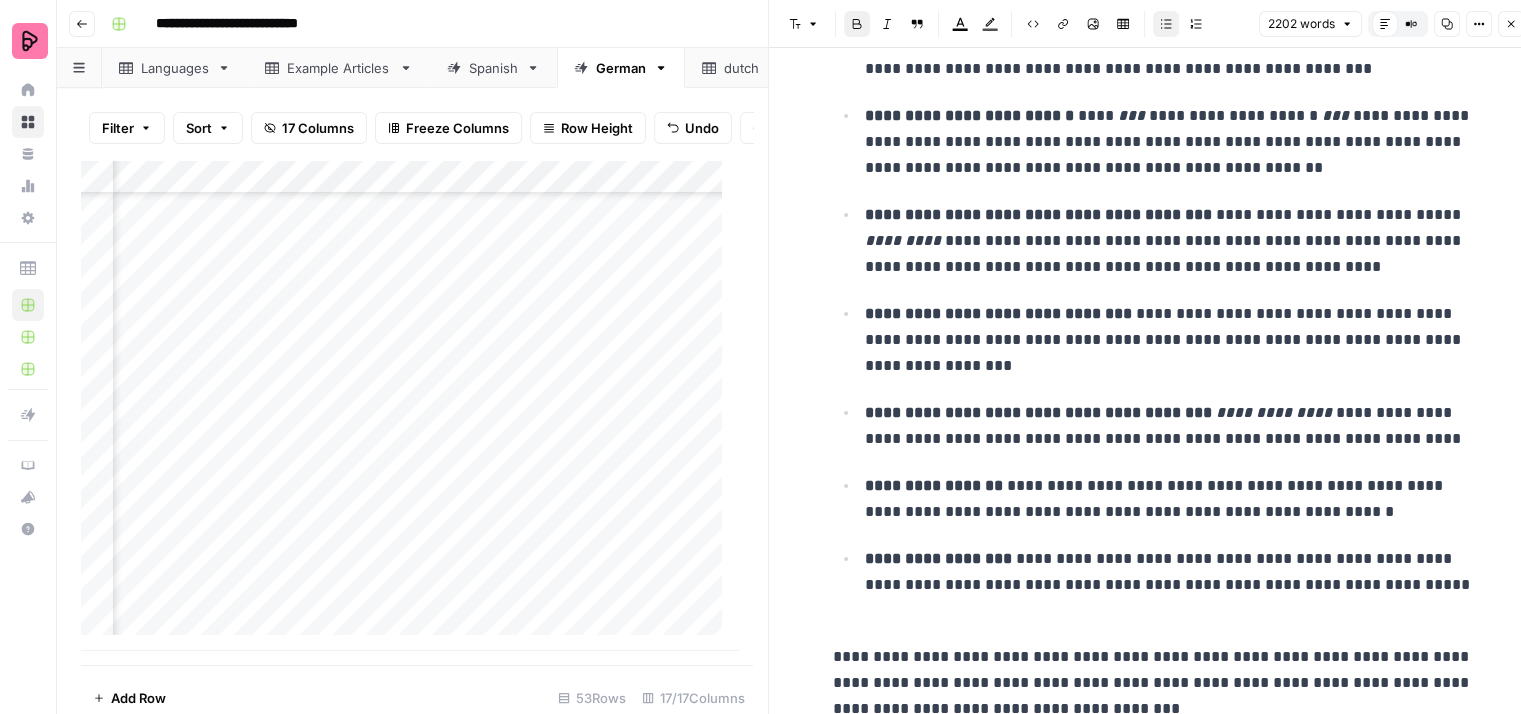click on "**********" at bounding box center (1169, 241) 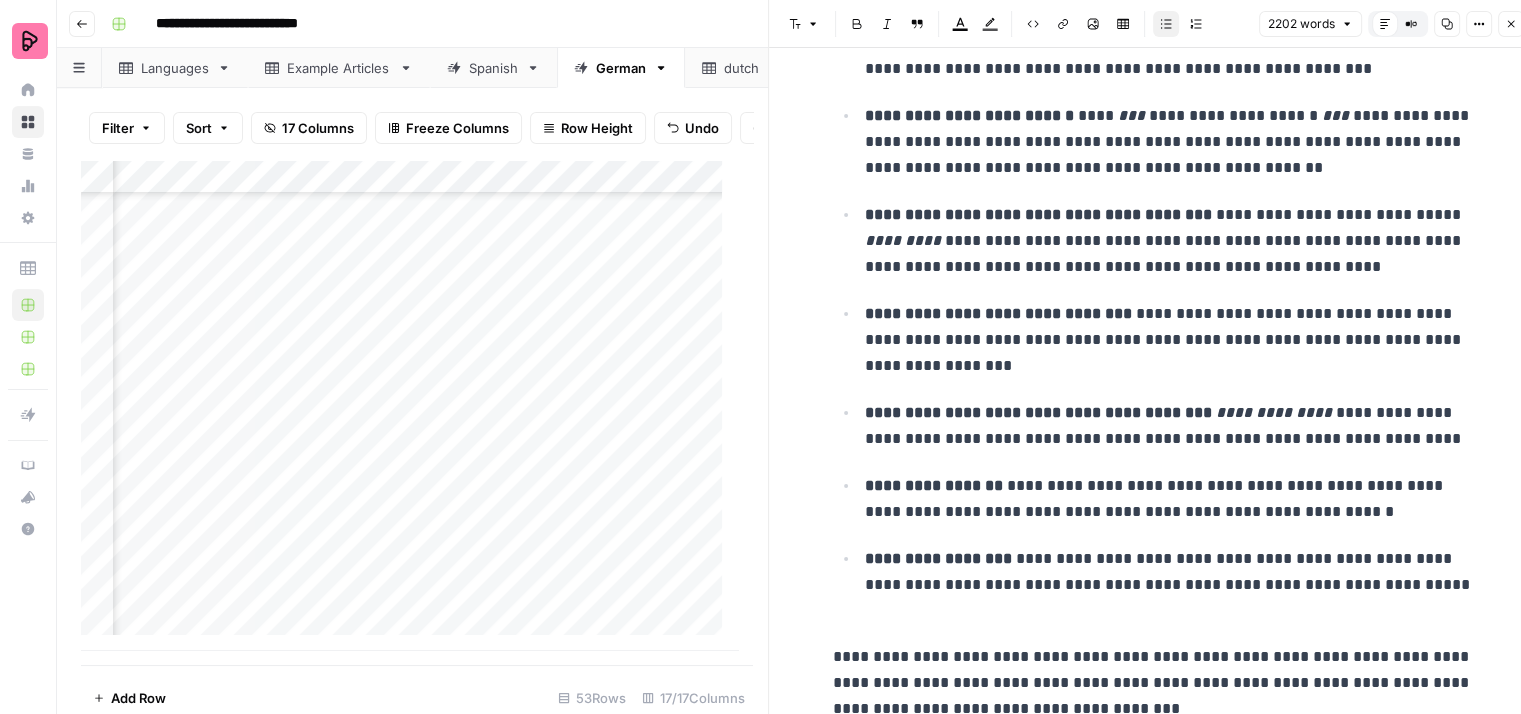 click on "**********" at bounding box center (1169, 340) 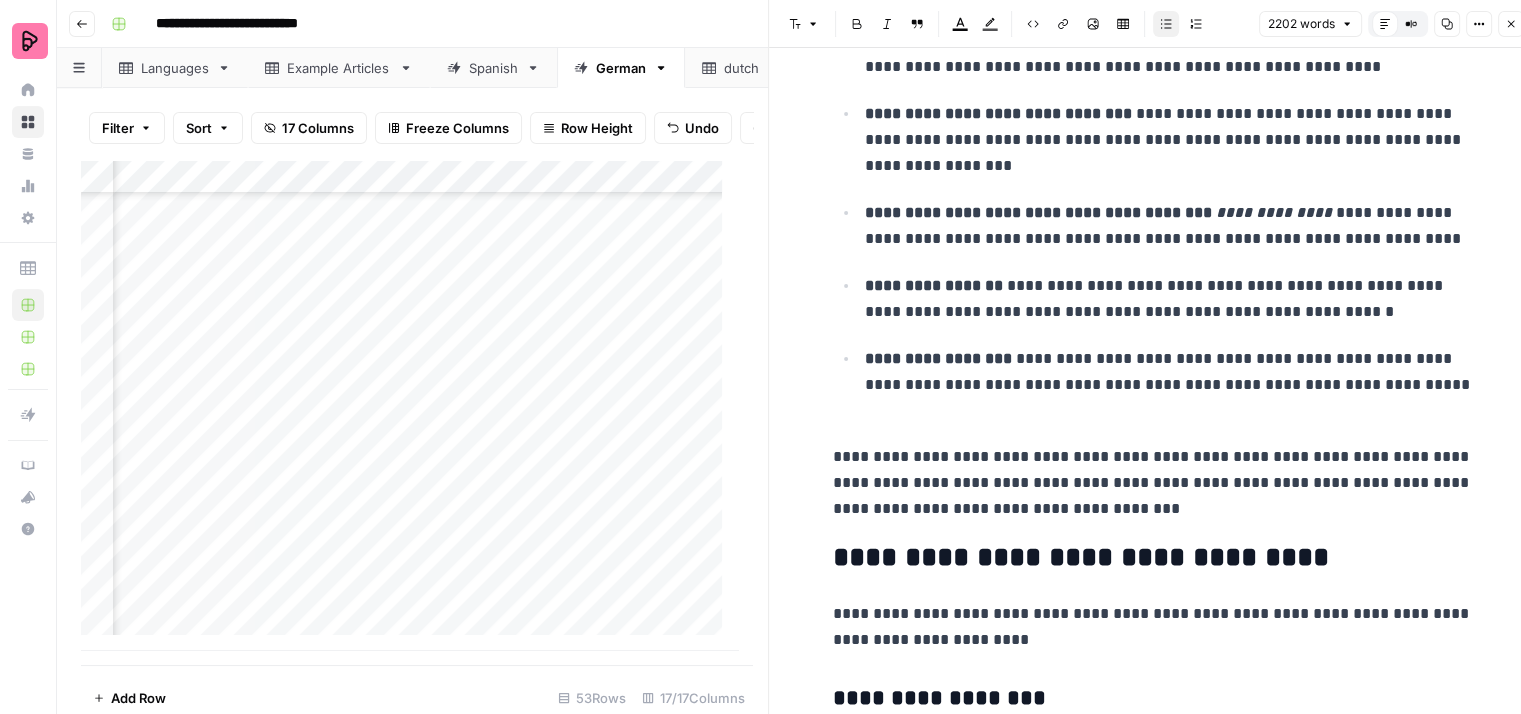 click on "**********" at bounding box center (1169, 299) 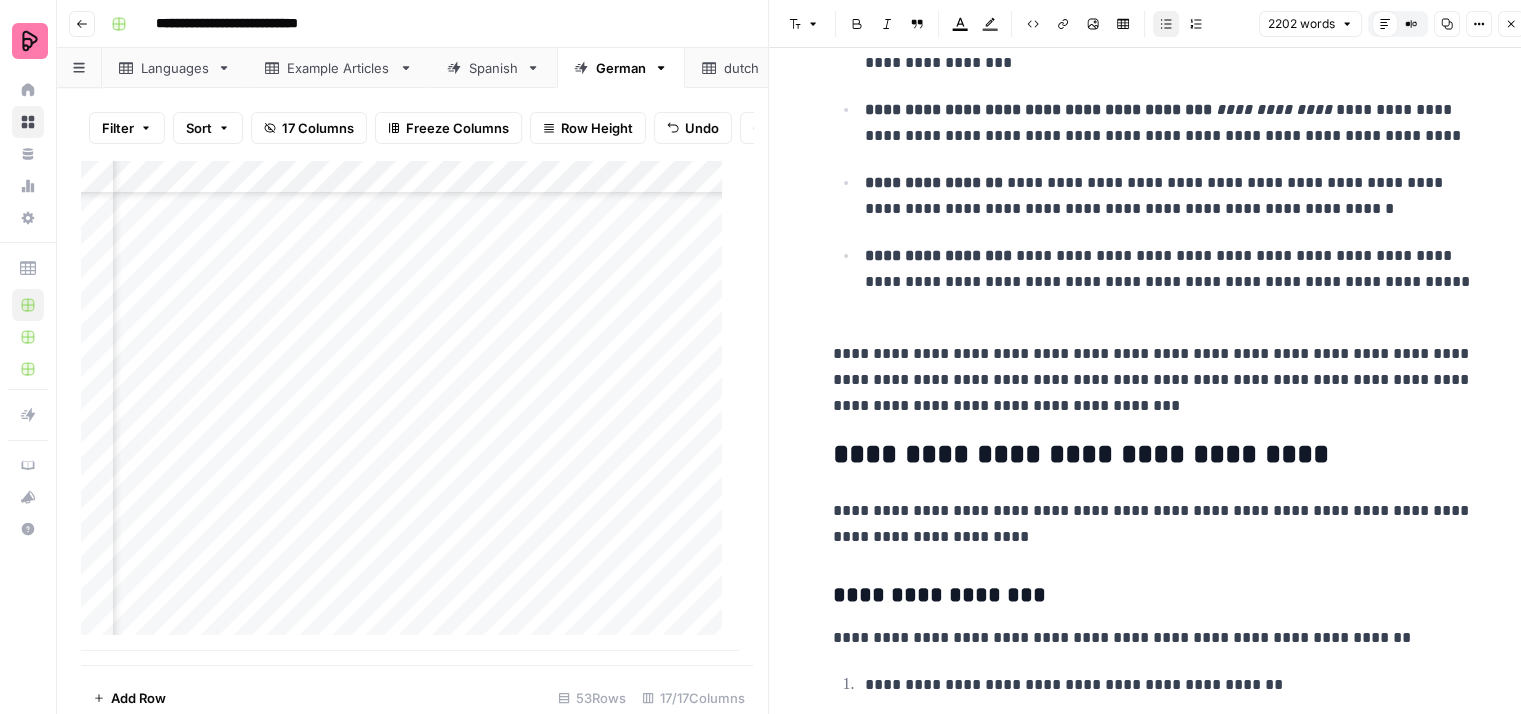 scroll, scrollTop: 5232, scrollLeft: 0, axis: vertical 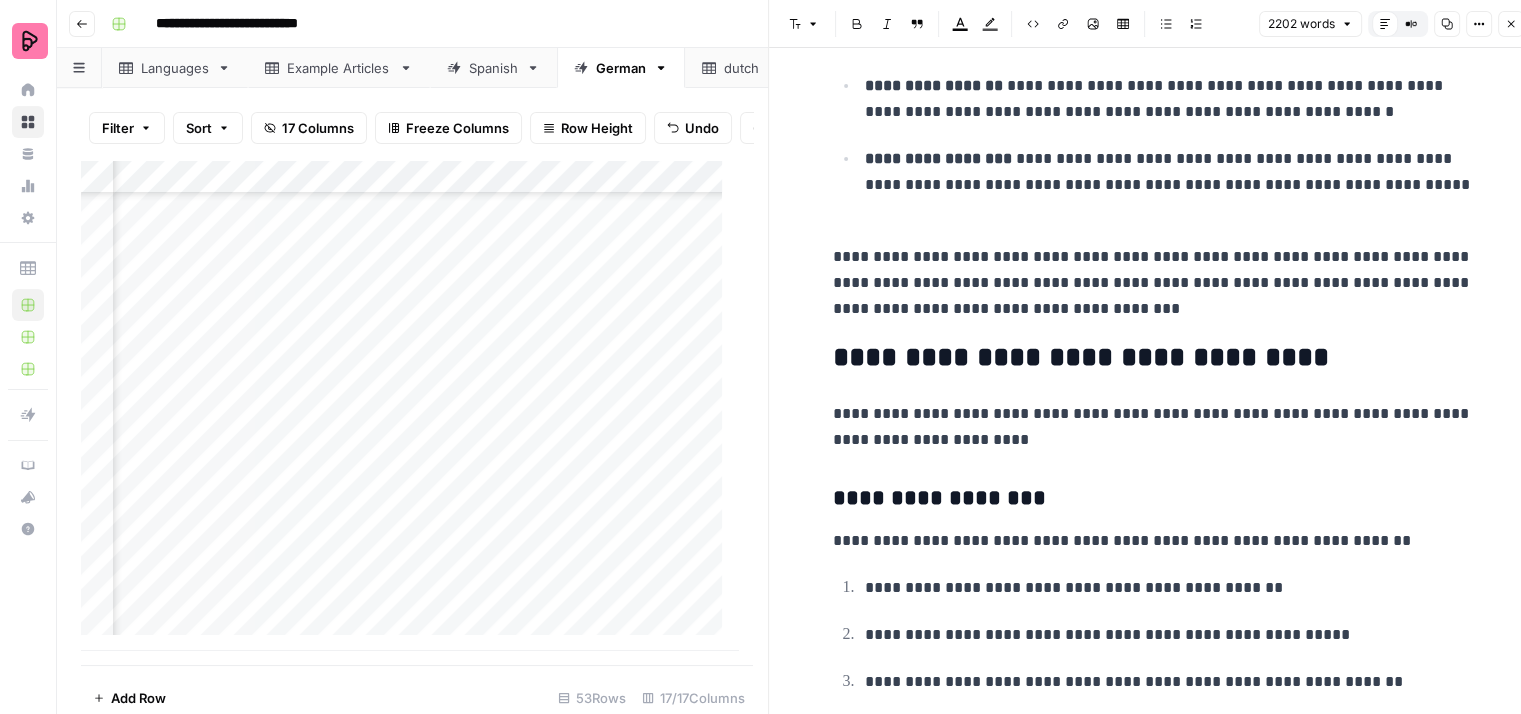 click on "**********" at bounding box center (1153, 283) 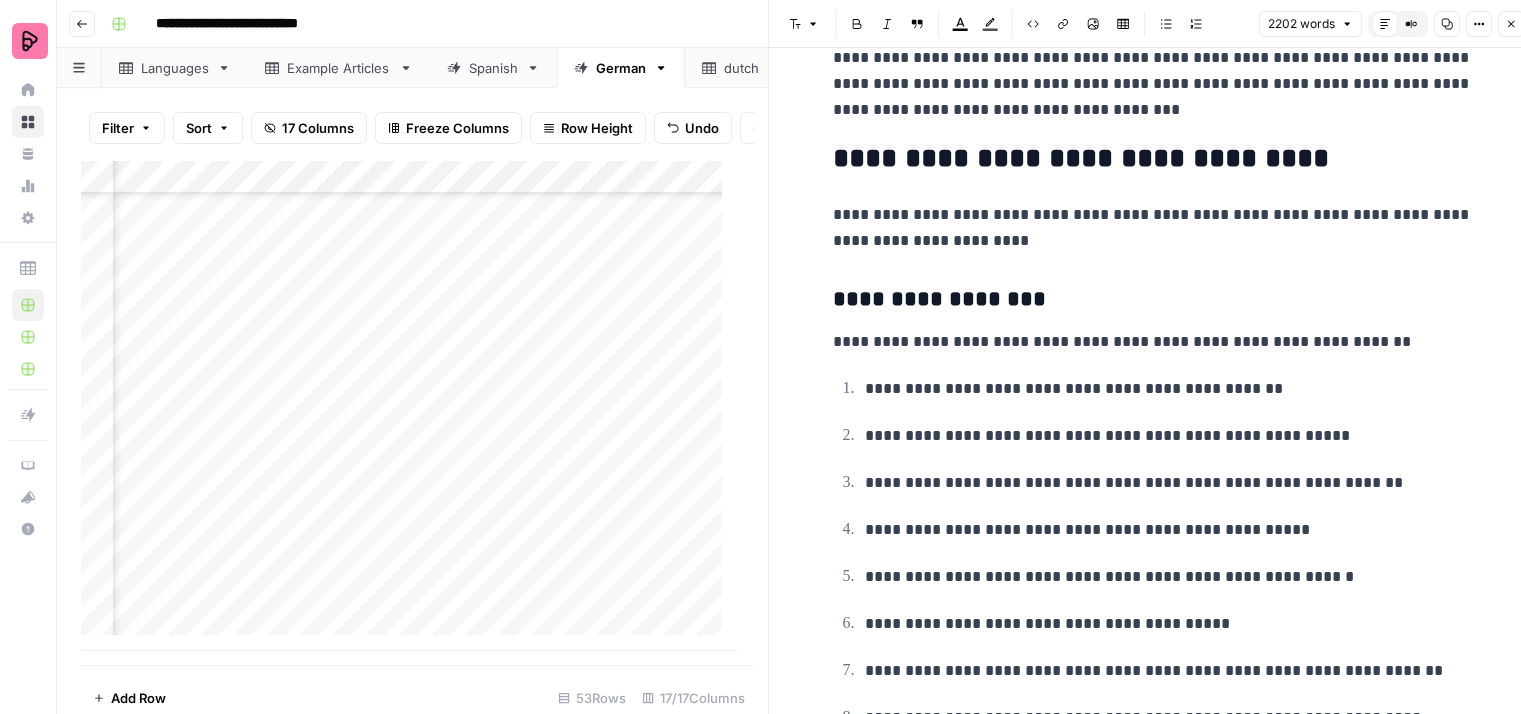 scroll, scrollTop: 5432, scrollLeft: 0, axis: vertical 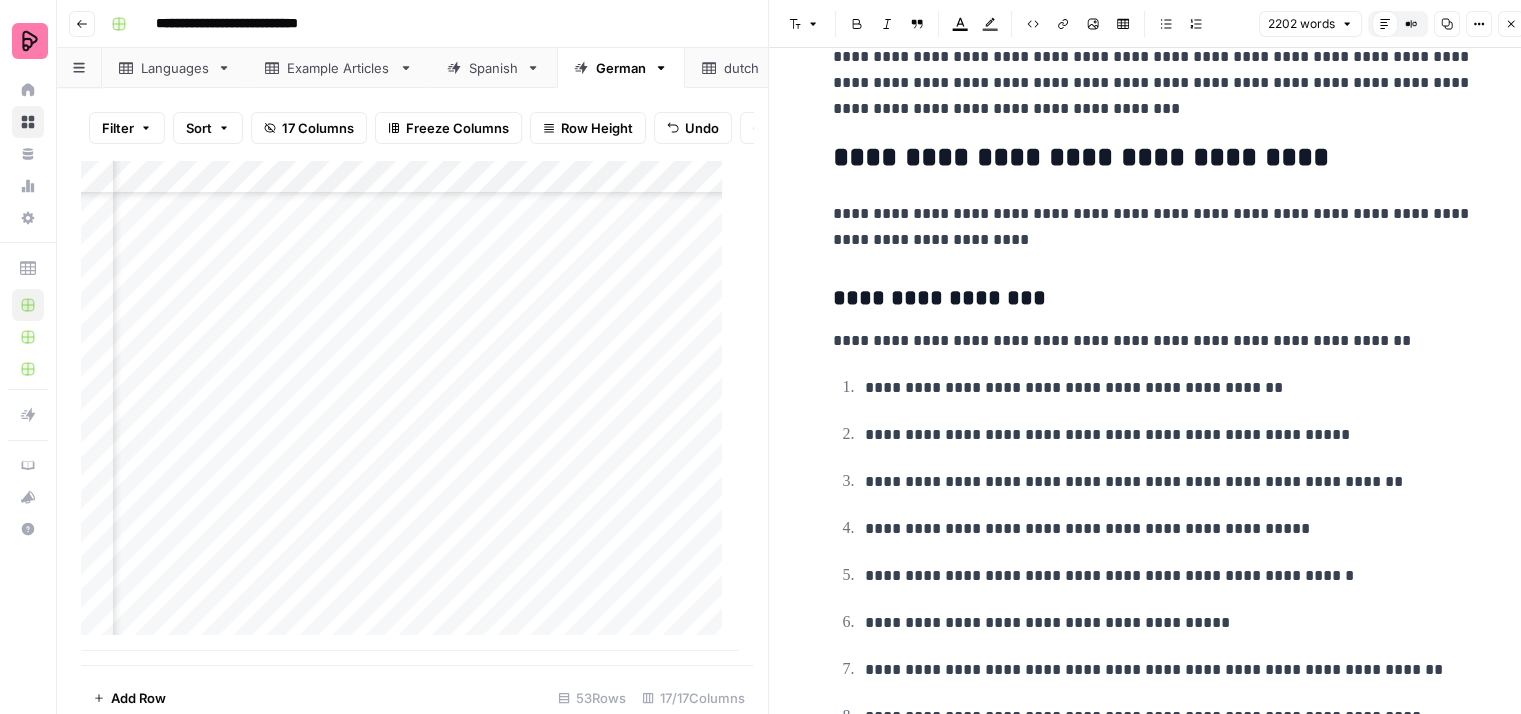 click on "**********" at bounding box center [1153, 227] 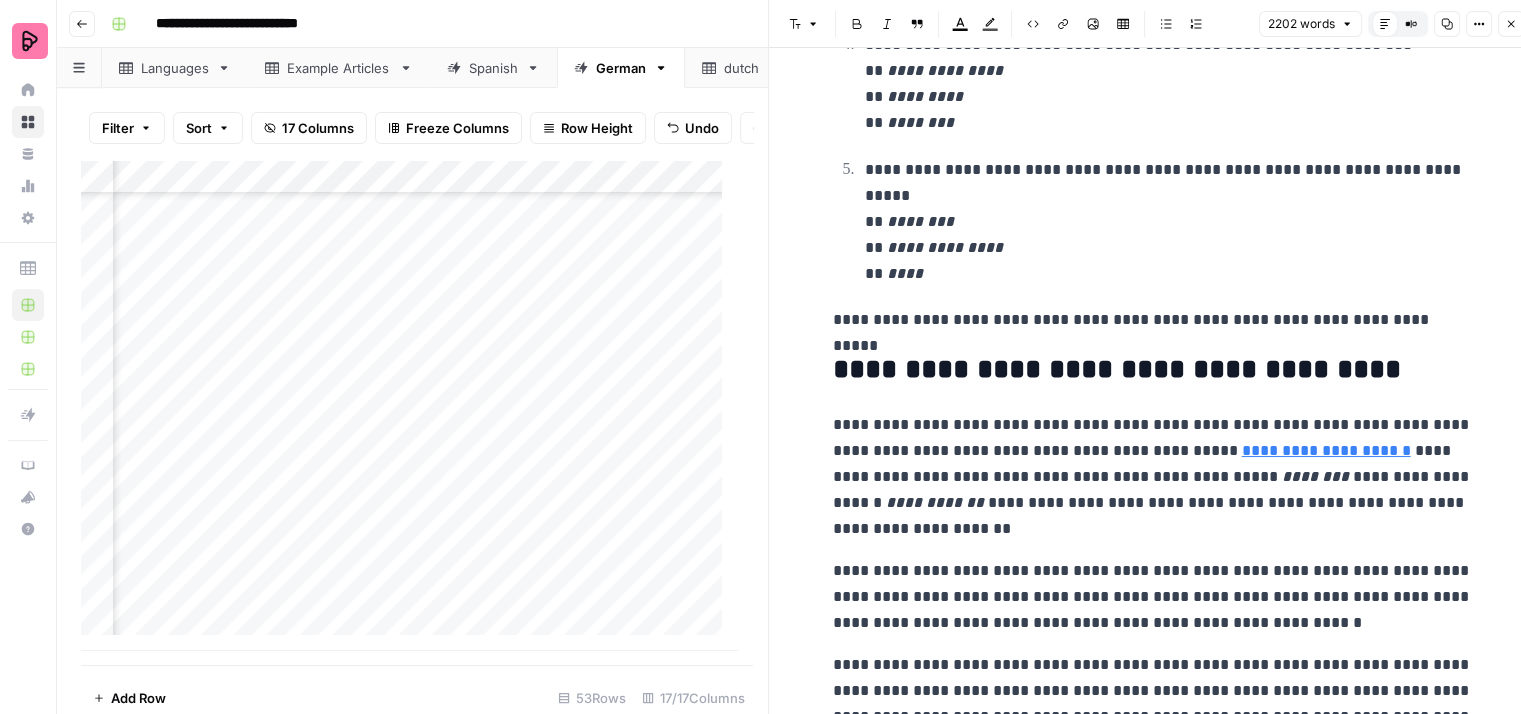 scroll, scrollTop: 6632, scrollLeft: 0, axis: vertical 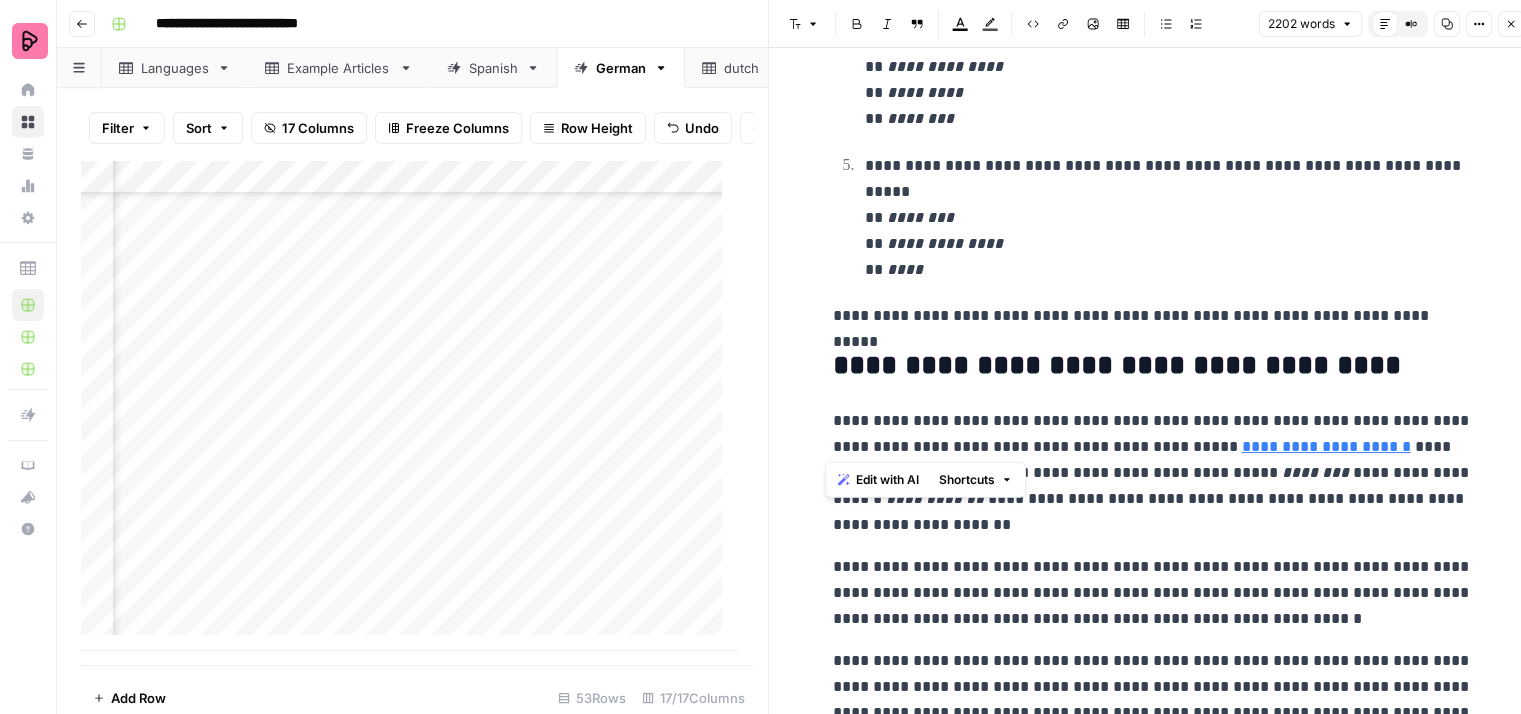 drag, startPoint x: 1056, startPoint y: 444, endPoint x: 824, endPoint y: 419, distance: 233.3431 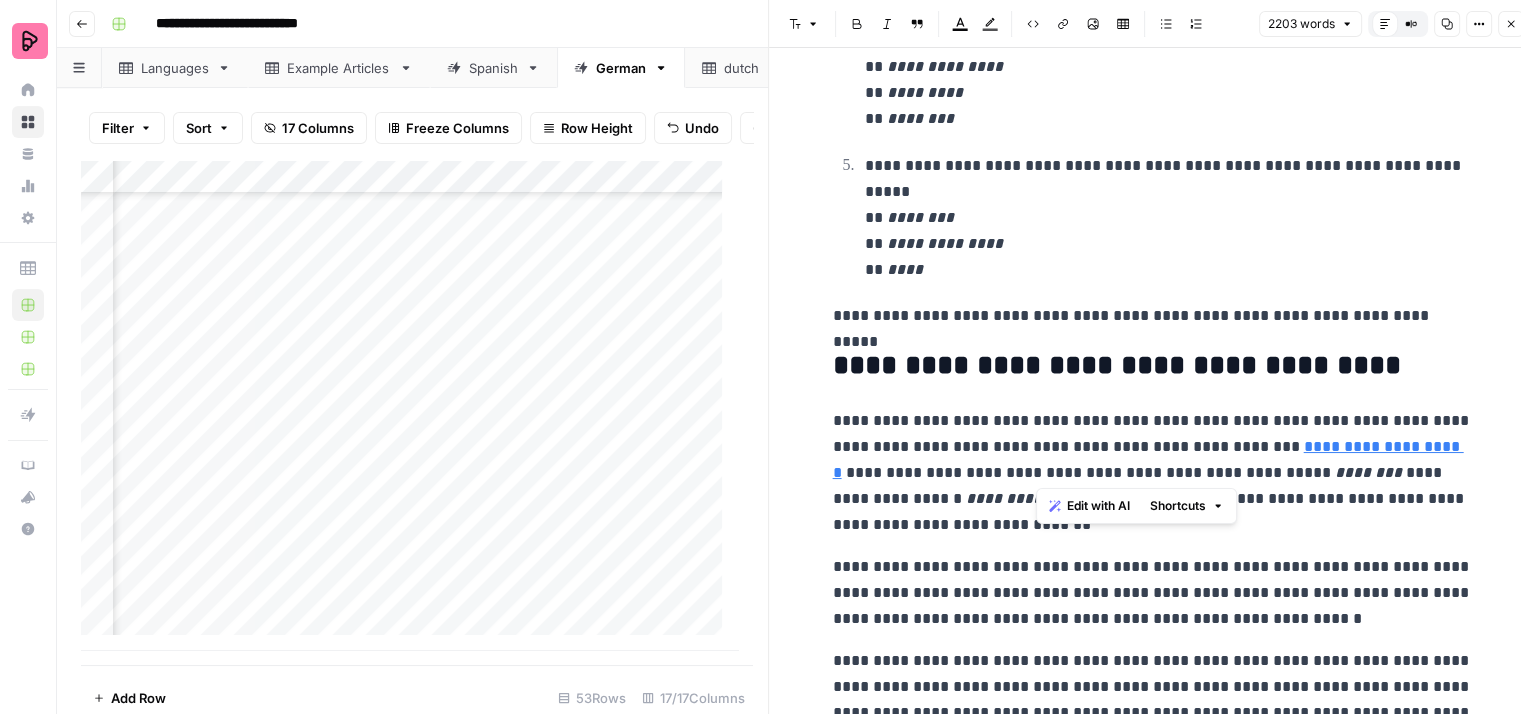 drag, startPoint x: 1117, startPoint y: 468, endPoint x: 1034, endPoint y: 445, distance: 86.127815 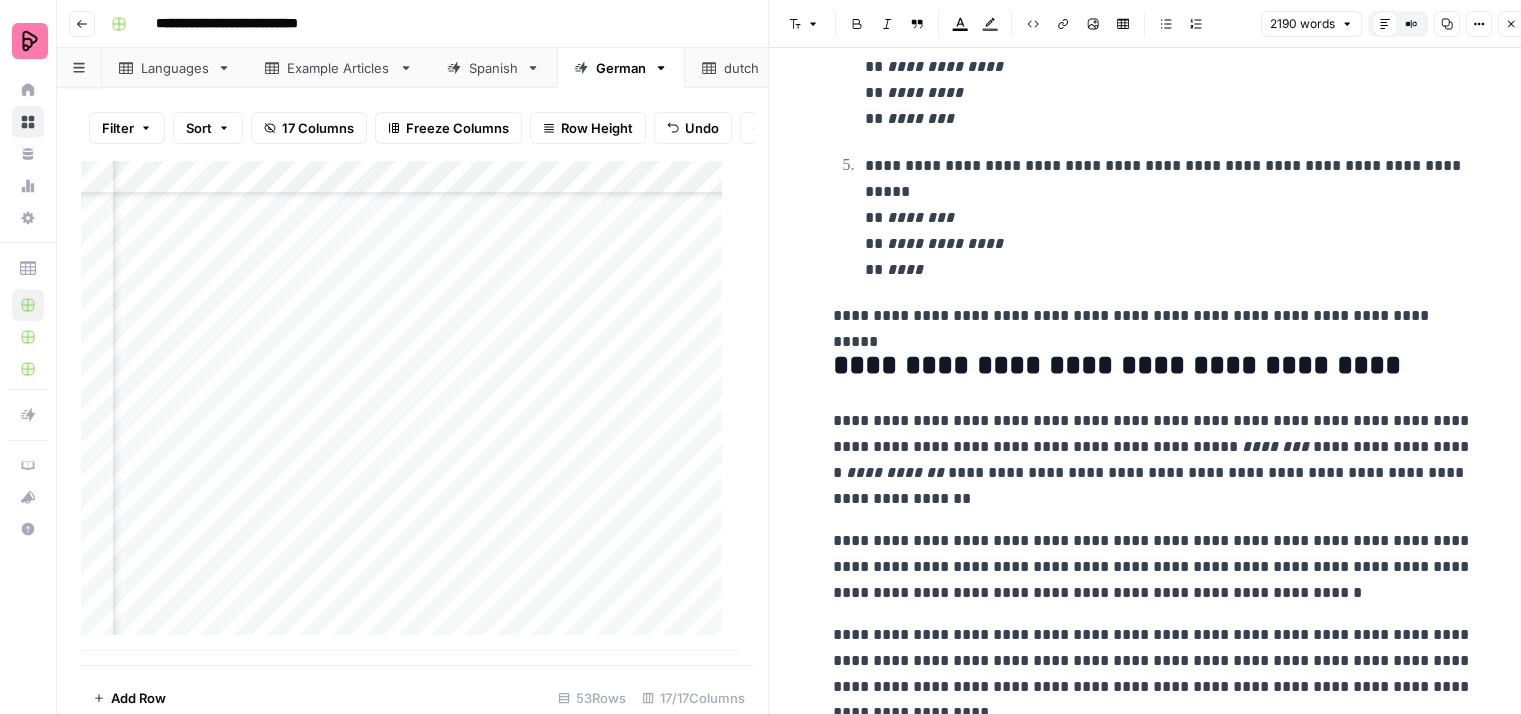 click on "**********" at bounding box center [1153, 460] 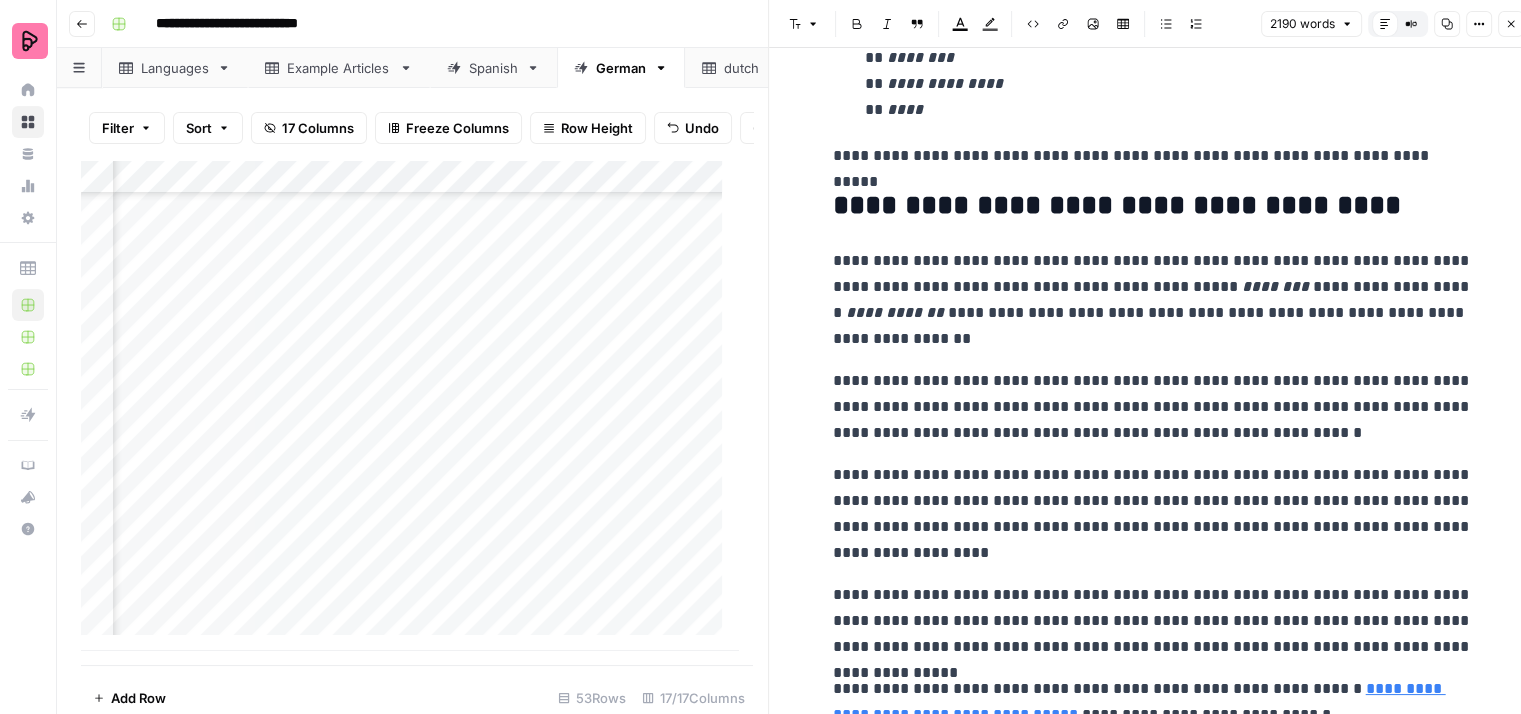 scroll, scrollTop: 6832, scrollLeft: 0, axis: vertical 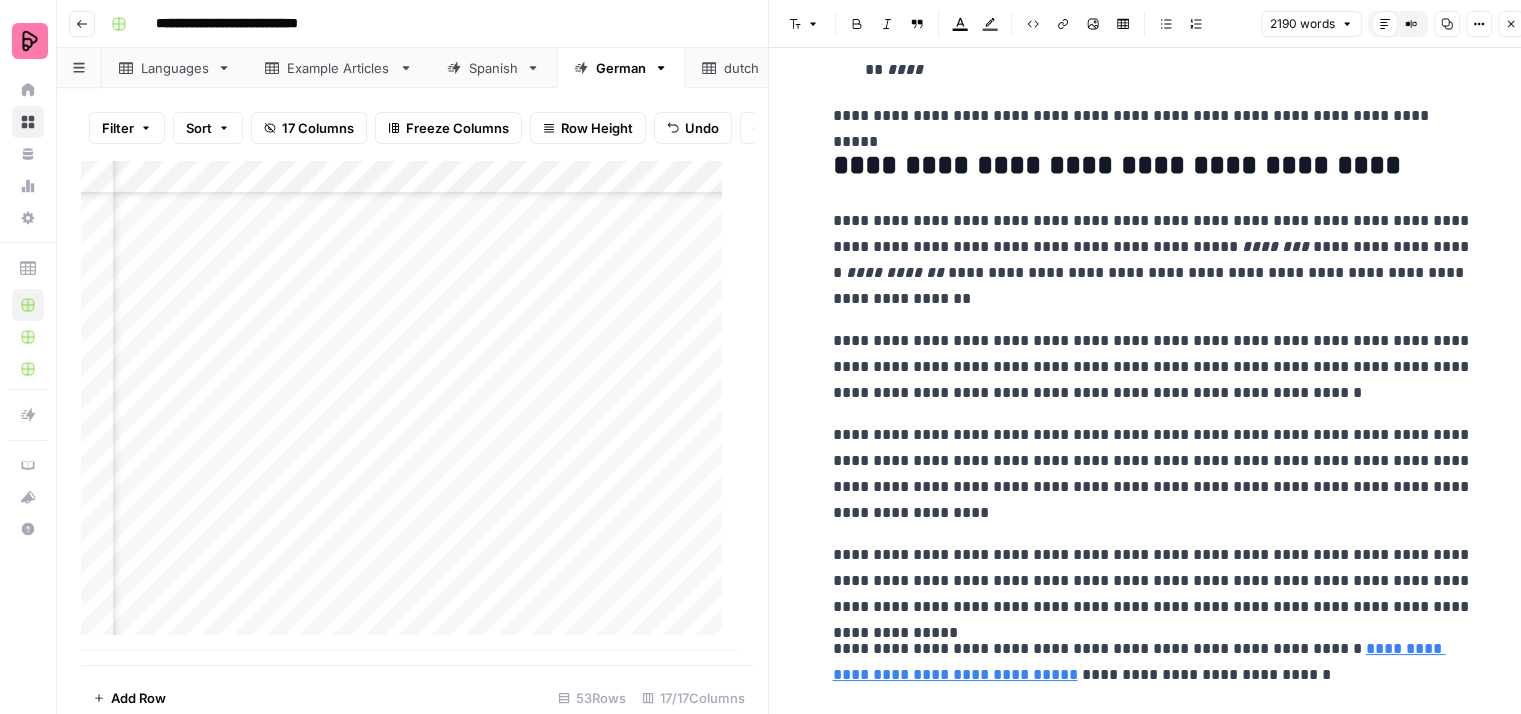 click on "**********" at bounding box center [1153, 367] 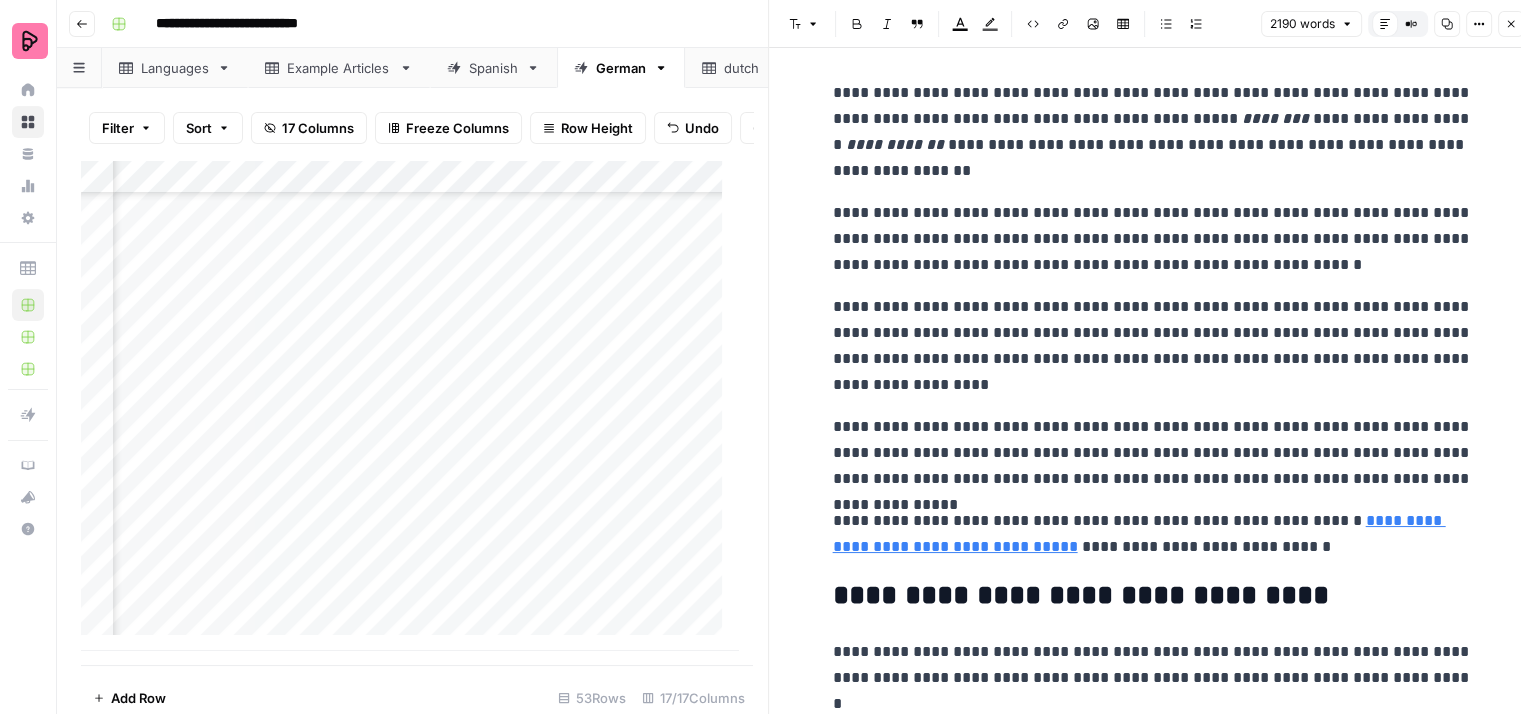 scroll, scrollTop: 7132, scrollLeft: 0, axis: vertical 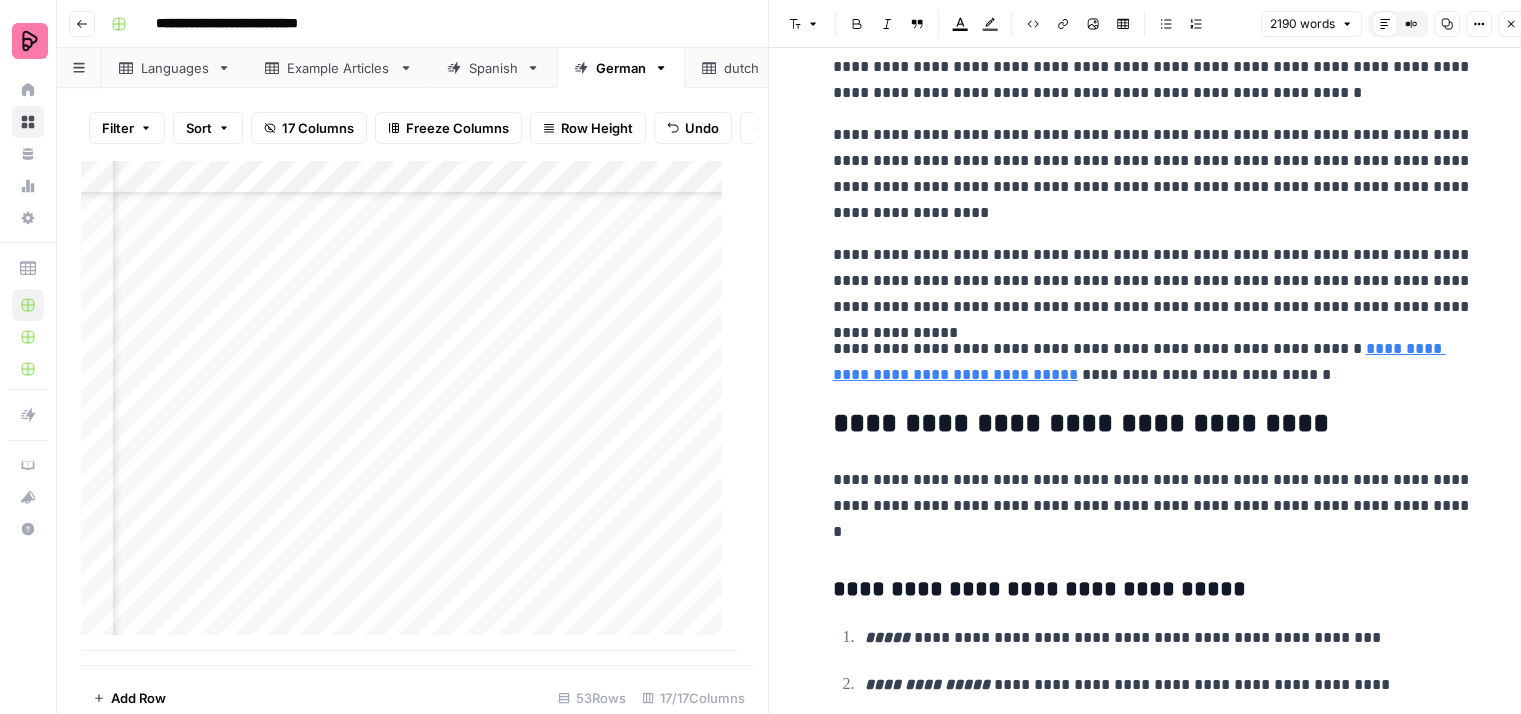 click on "**********" at bounding box center [1153, -2758] 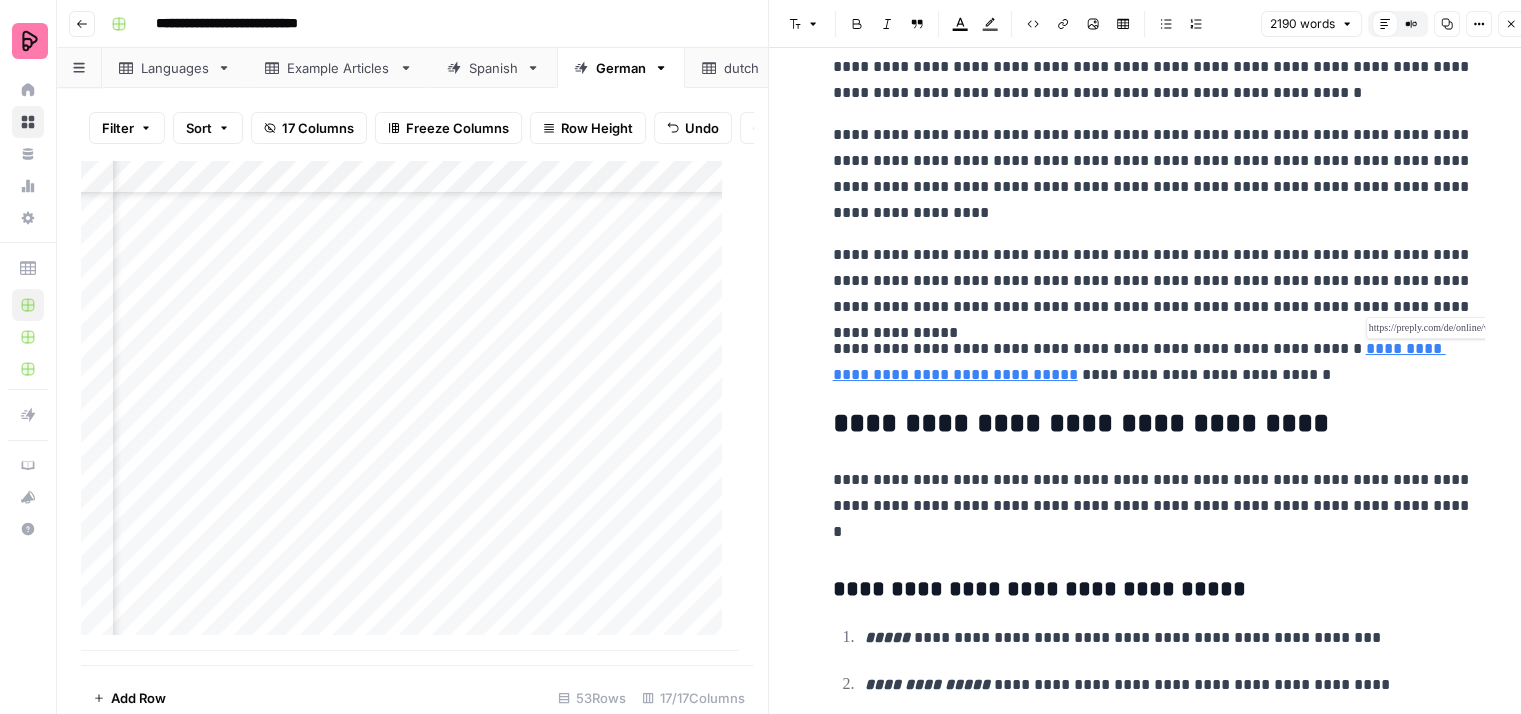 click on "**********" at bounding box center [1139, 361] 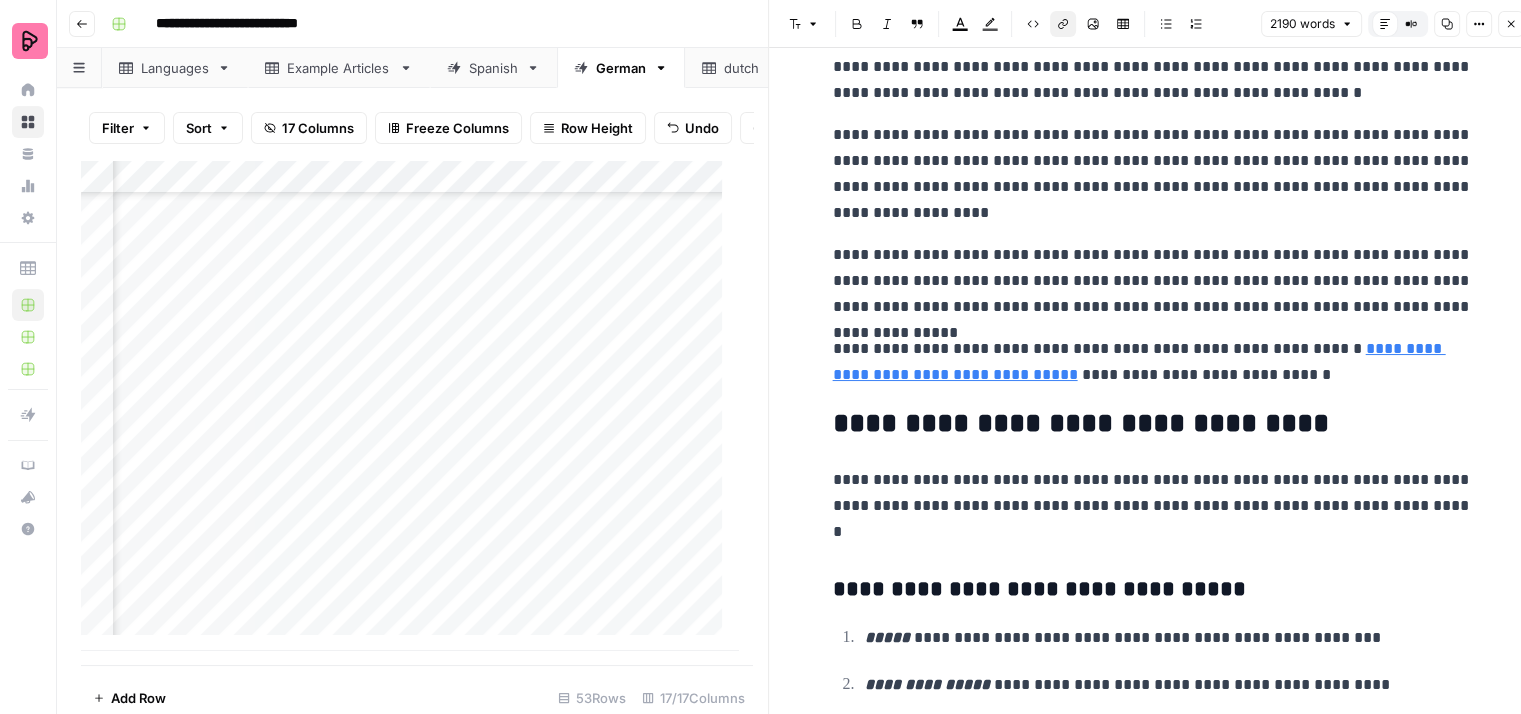 click on "**********" at bounding box center [1153, -2758] 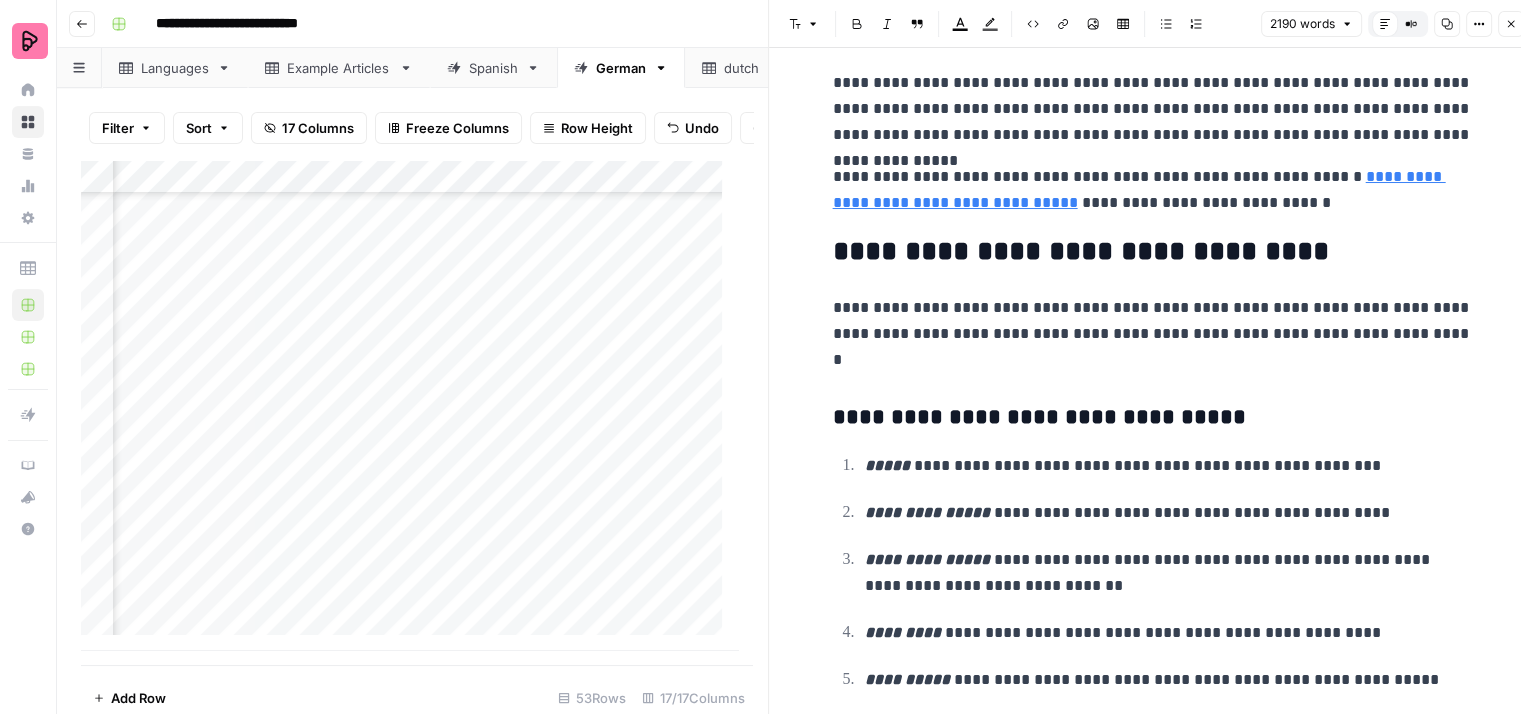 scroll, scrollTop: 7332, scrollLeft: 0, axis: vertical 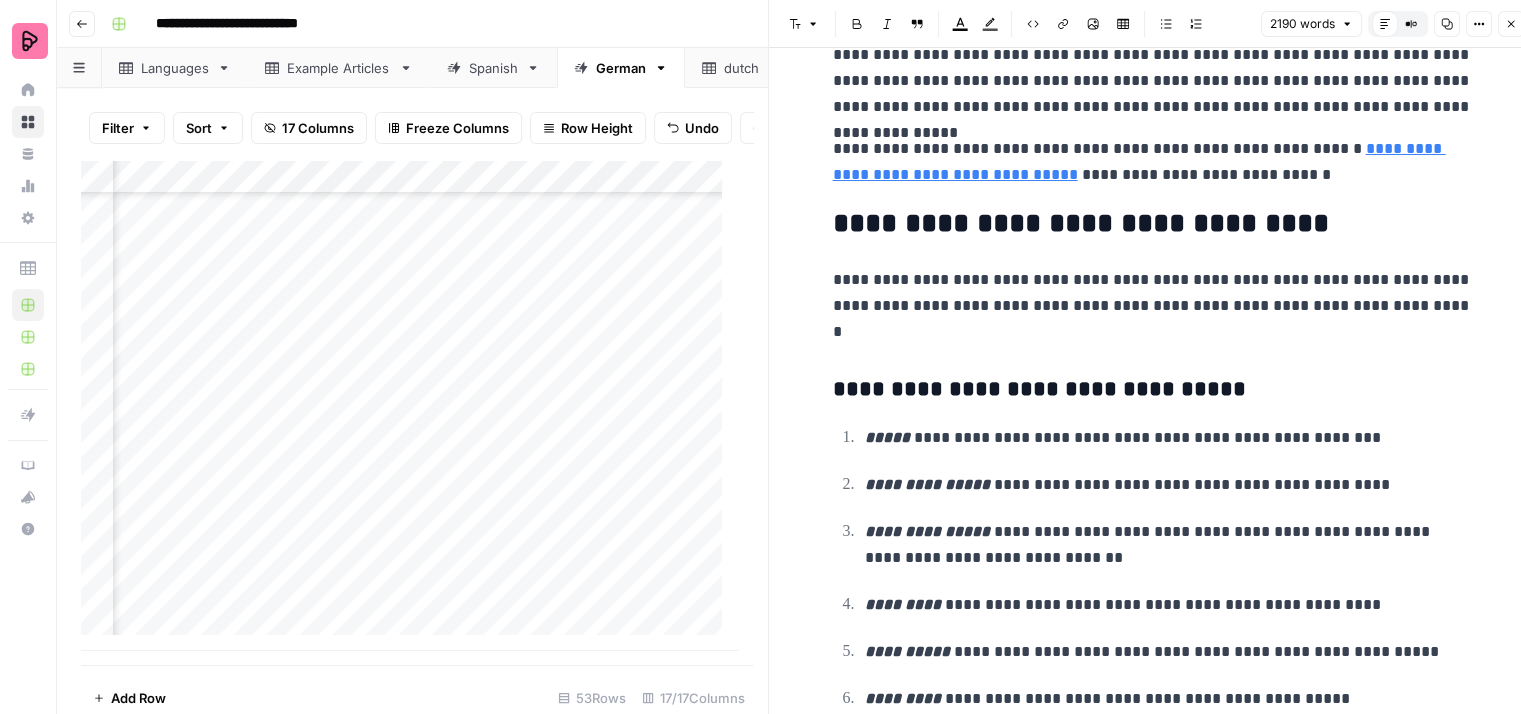 click on "**********" at bounding box center (1153, 306) 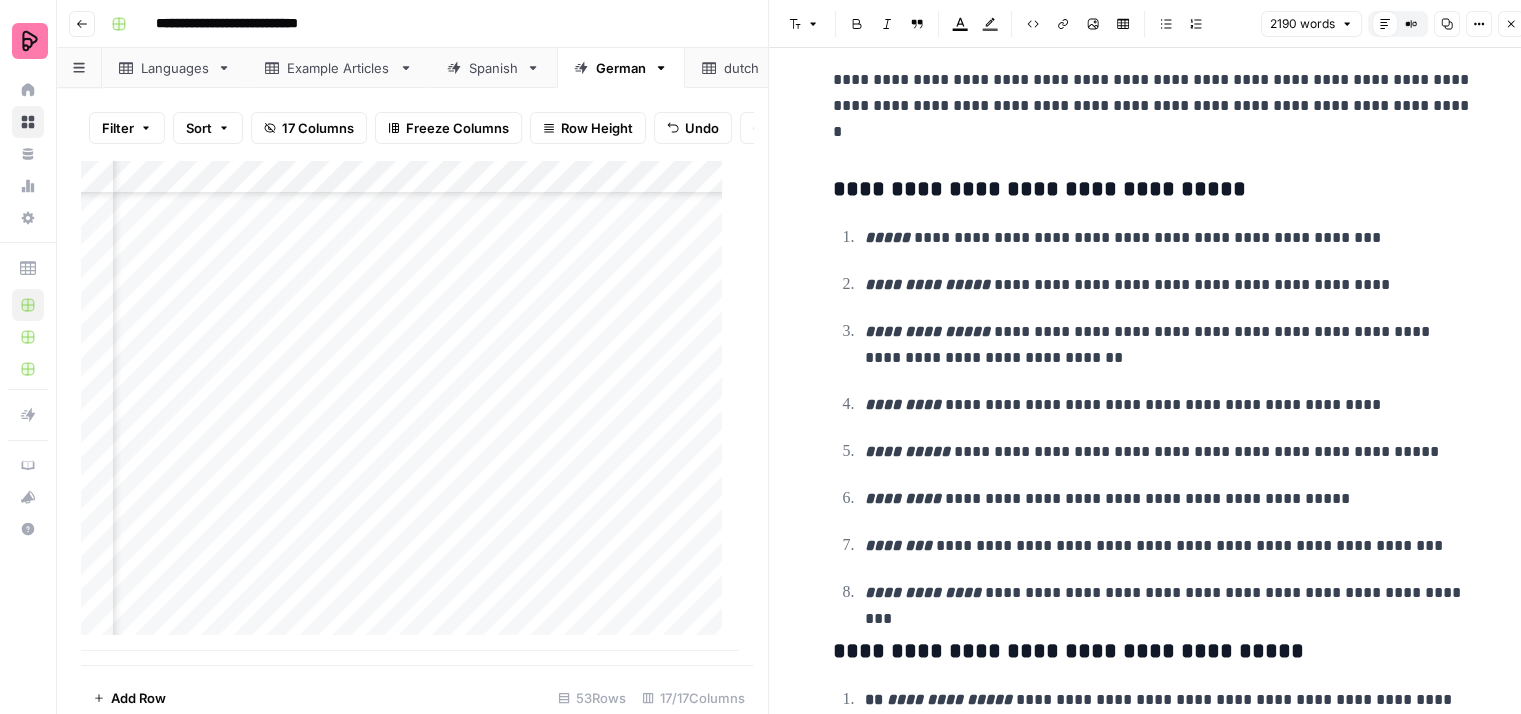 click on "**********" at bounding box center [1169, 345] 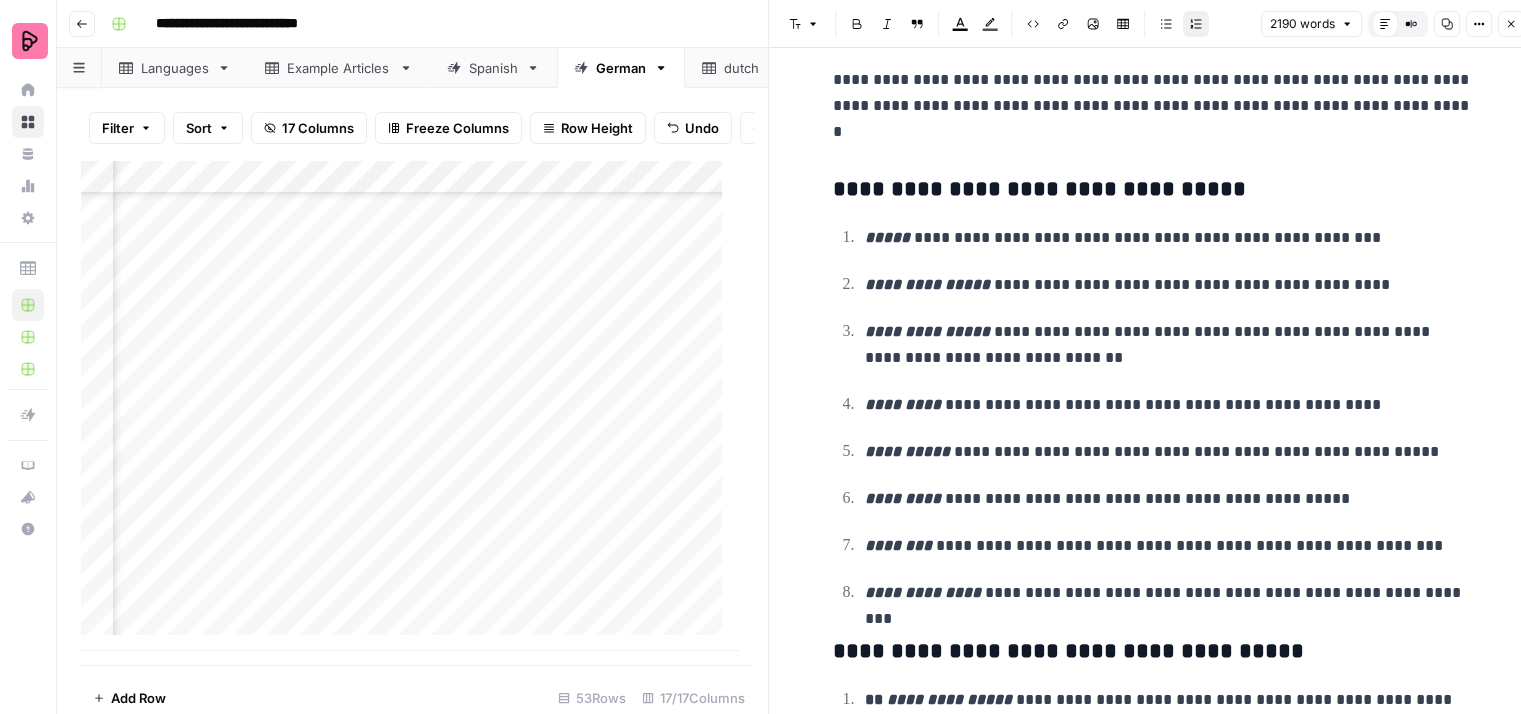 click on "**********" at bounding box center (1169, 405) 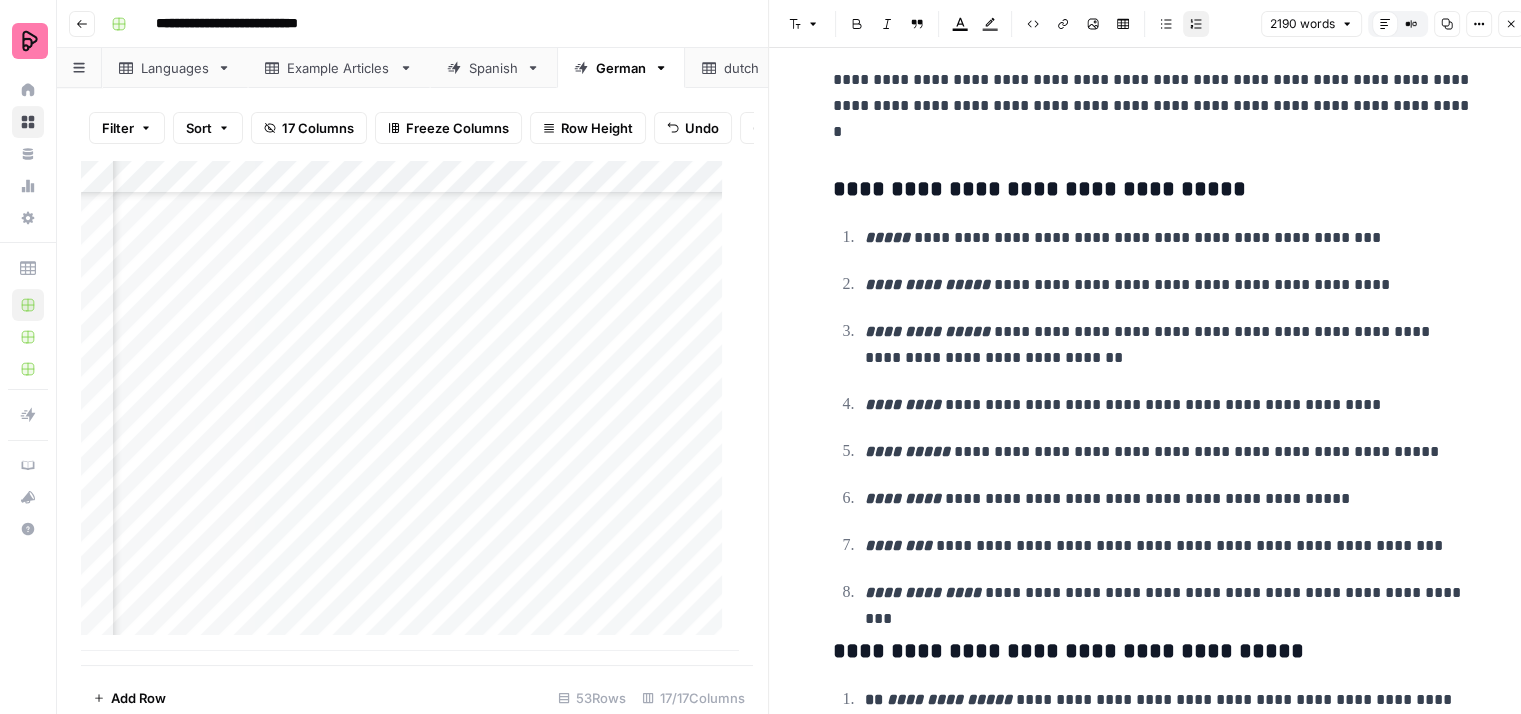 scroll, scrollTop: 7632, scrollLeft: 0, axis: vertical 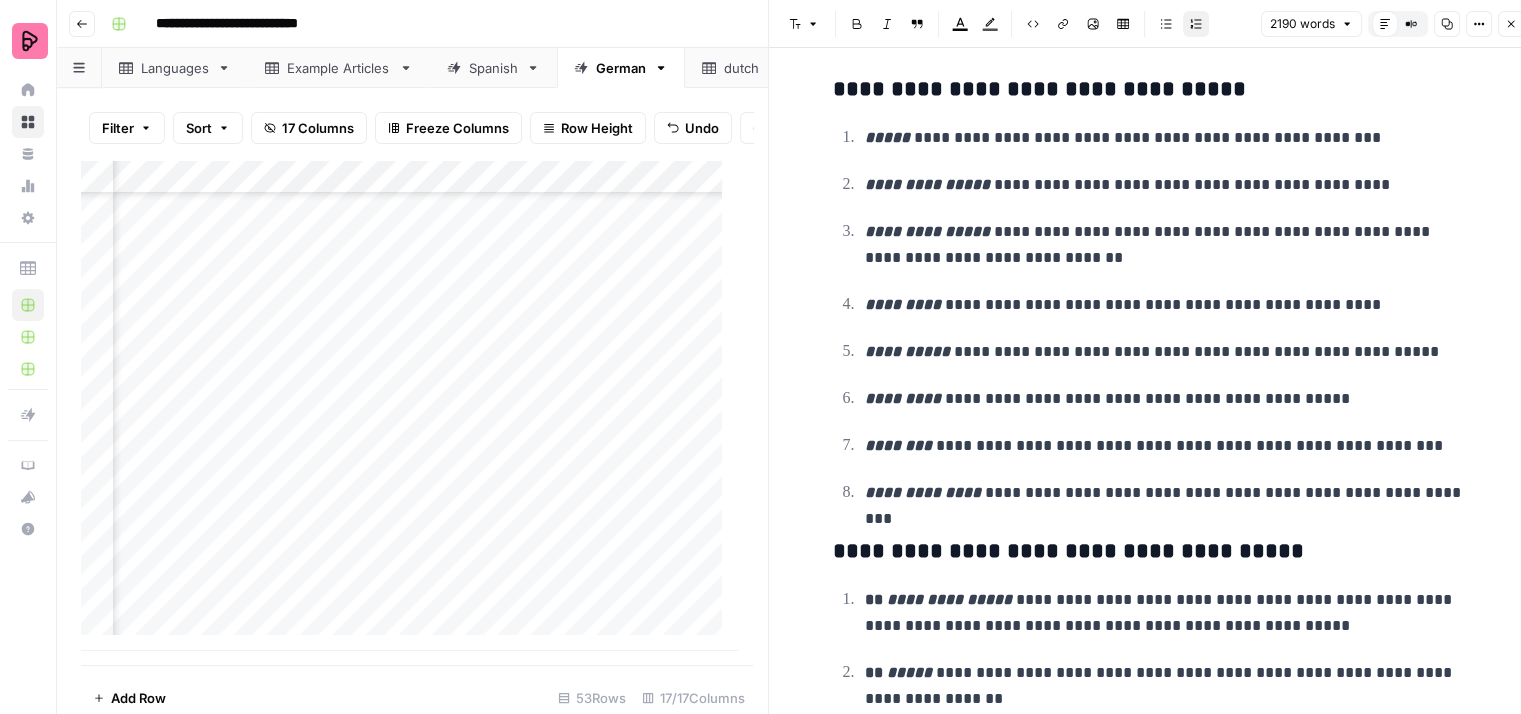 click on "**********" at bounding box center (1169, 399) 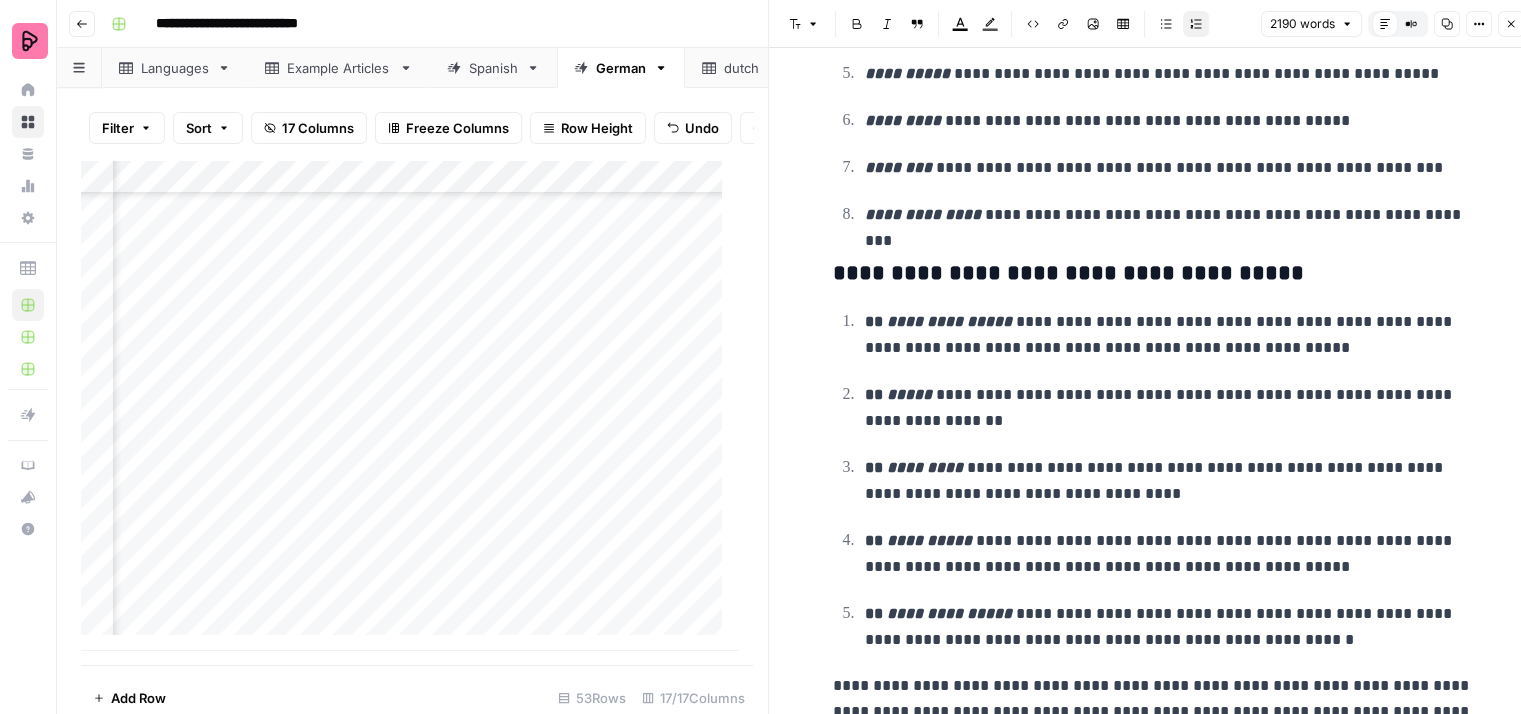 scroll, scrollTop: 7932, scrollLeft: 0, axis: vertical 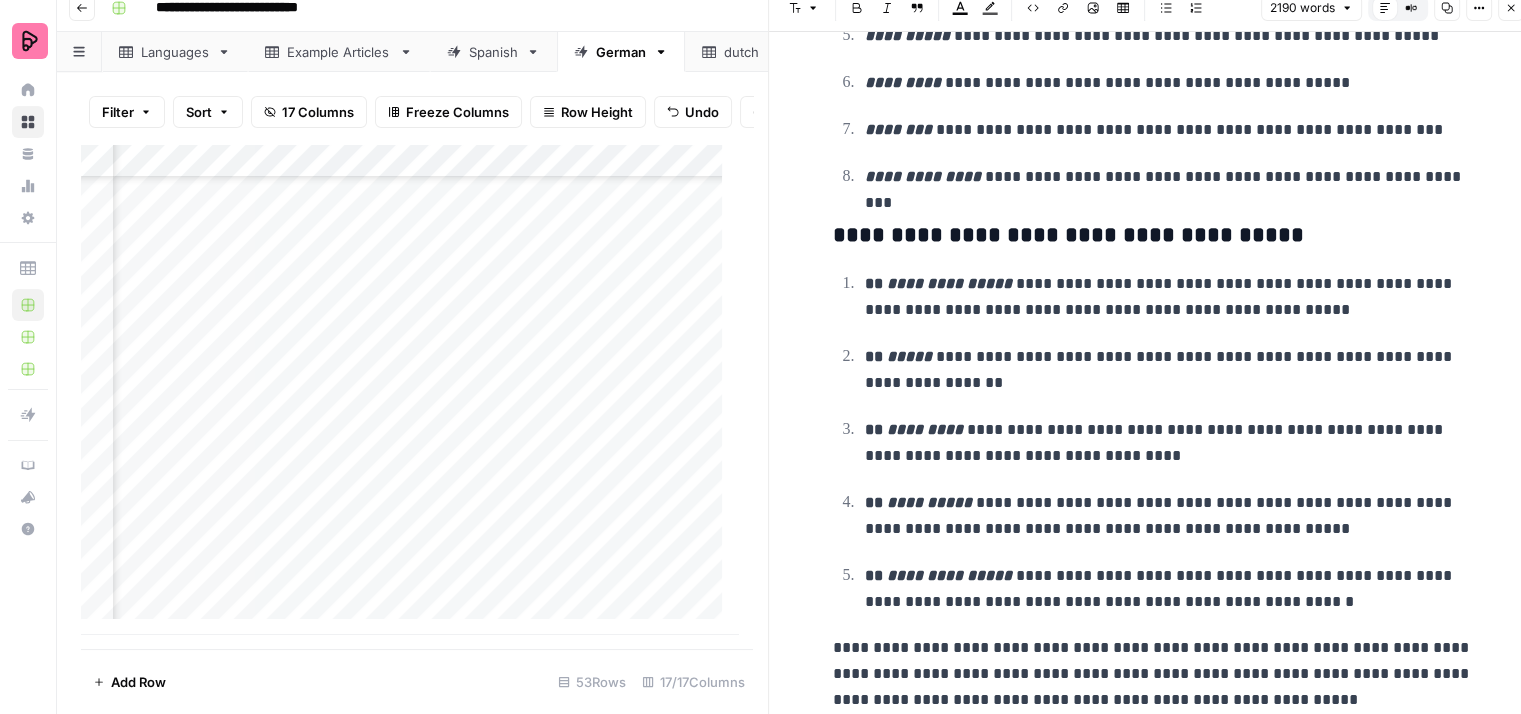 click on "**********" at bounding box center [1153, 674] 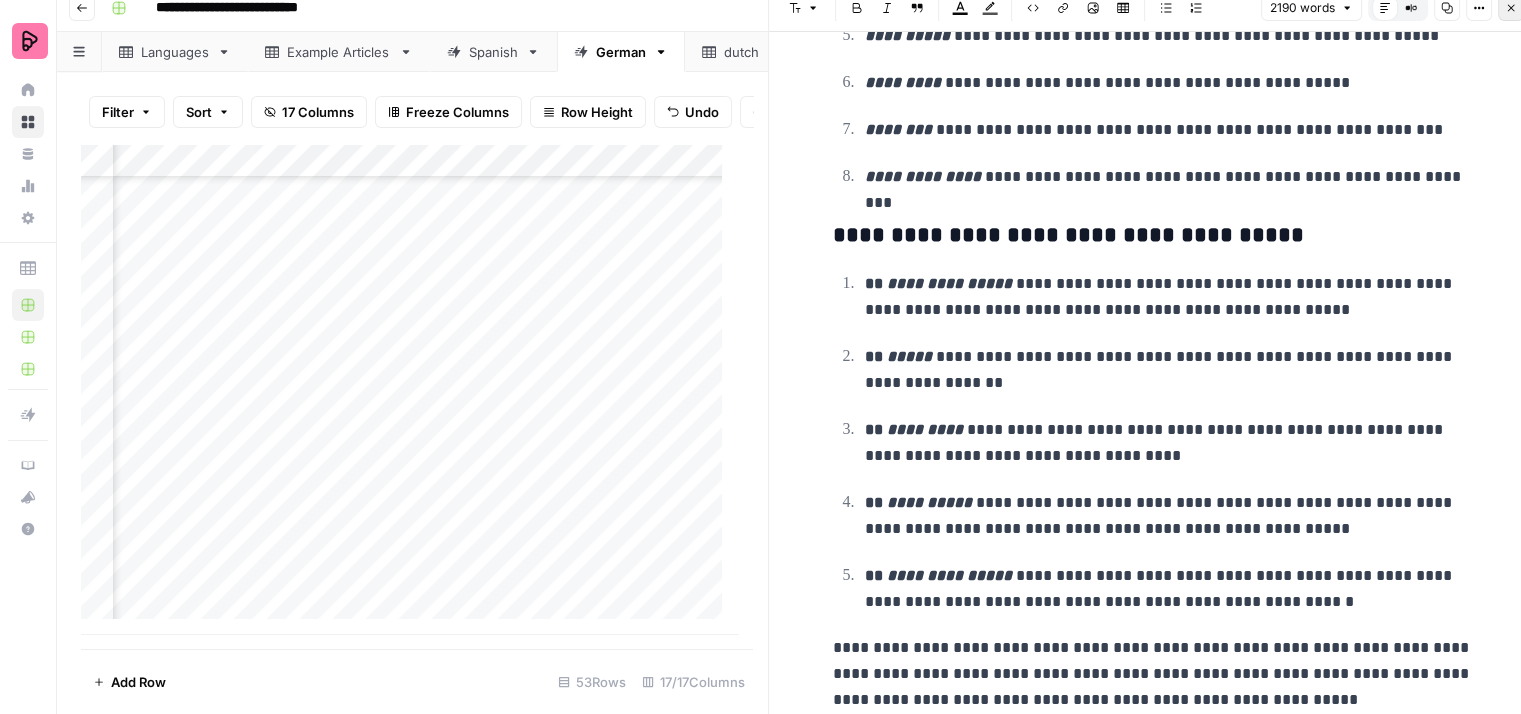 click 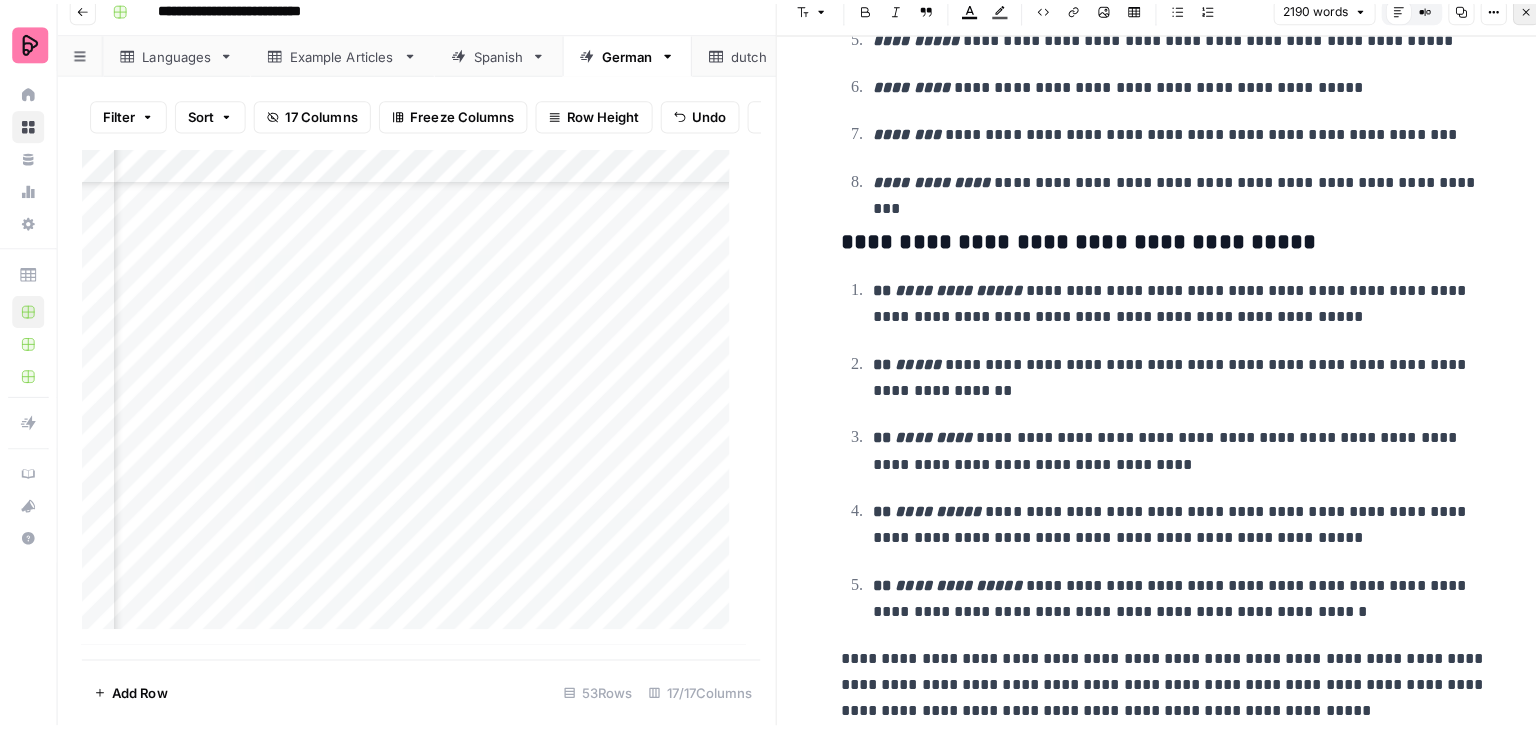 scroll, scrollTop: 0, scrollLeft: 0, axis: both 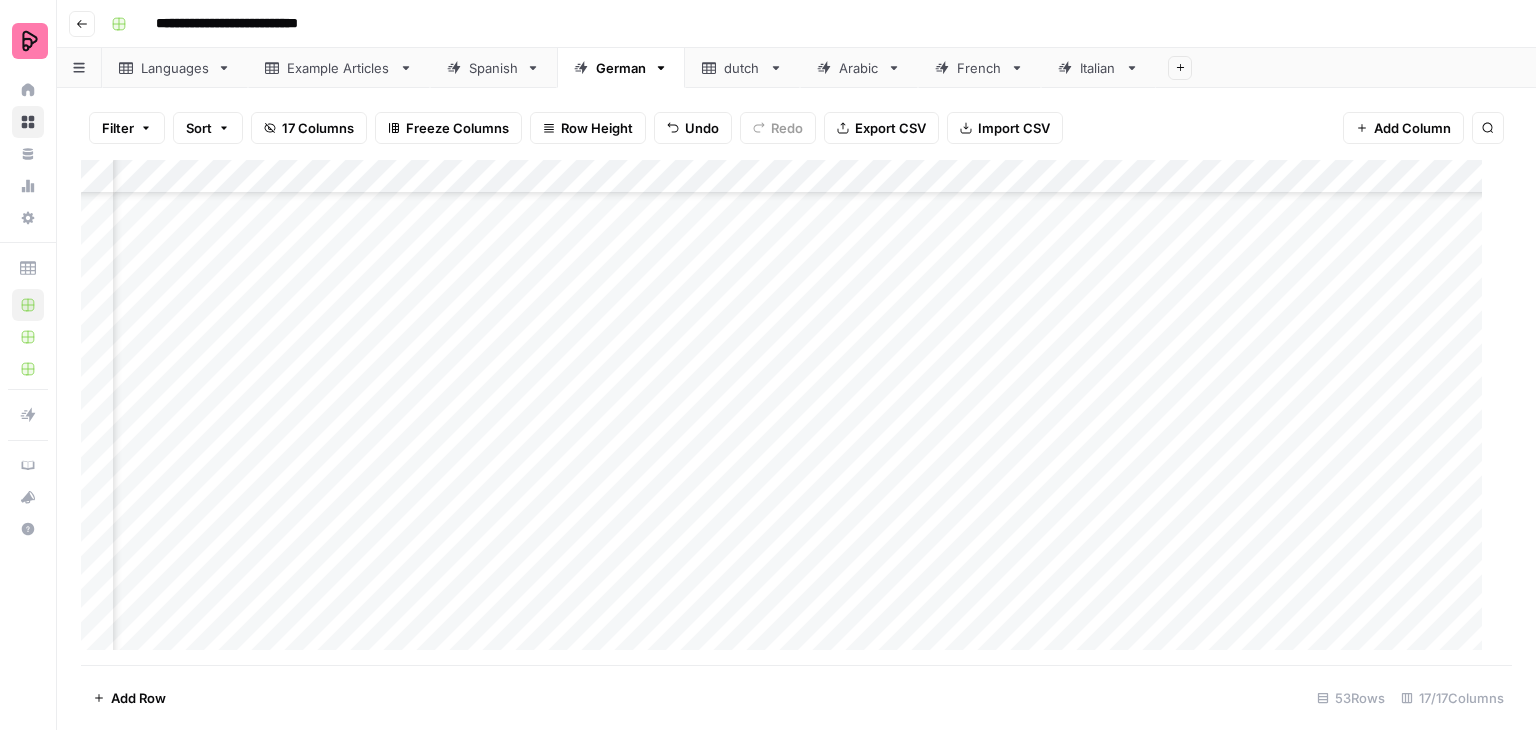 click on "Add Column" at bounding box center [789, 413] 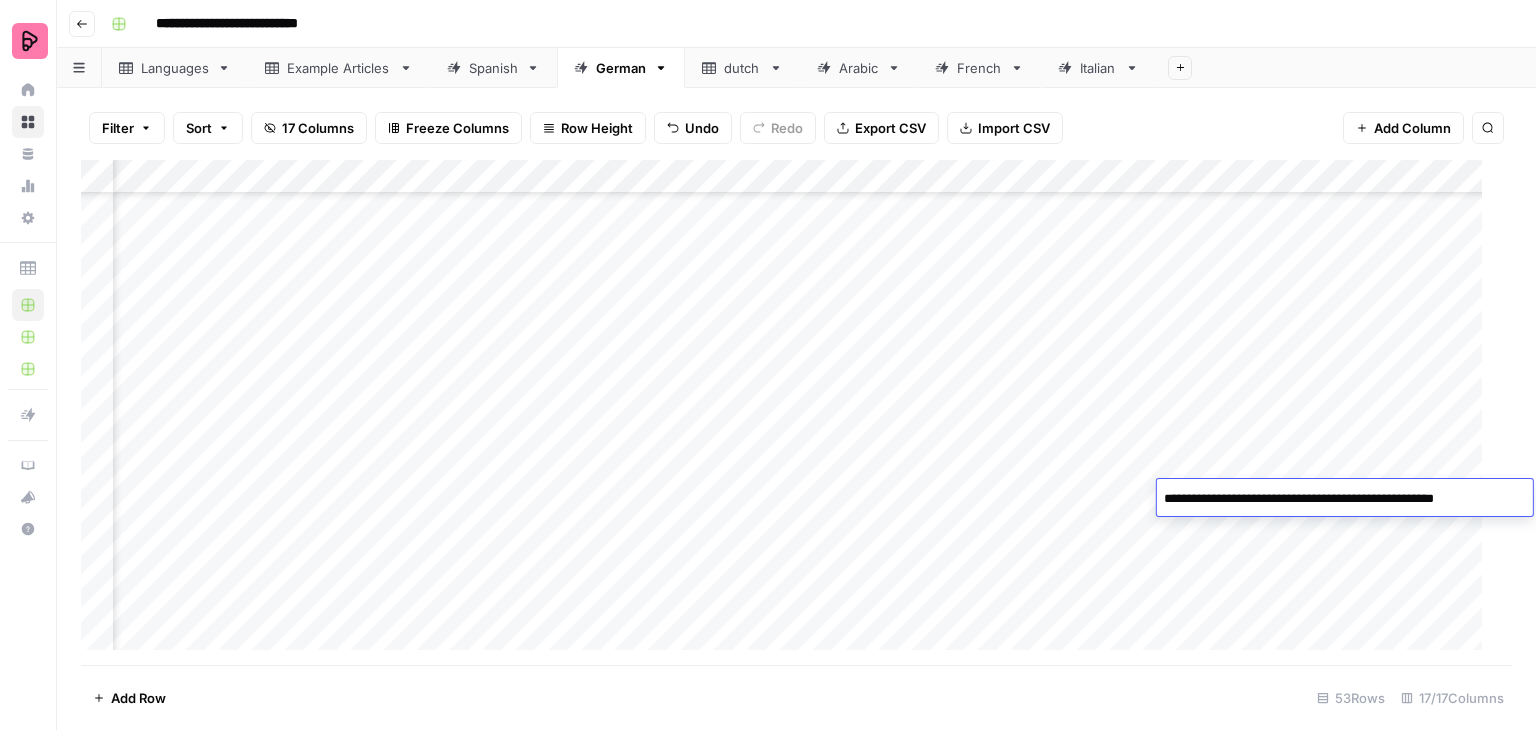 click on "Add Column" at bounding box center [789, 413] 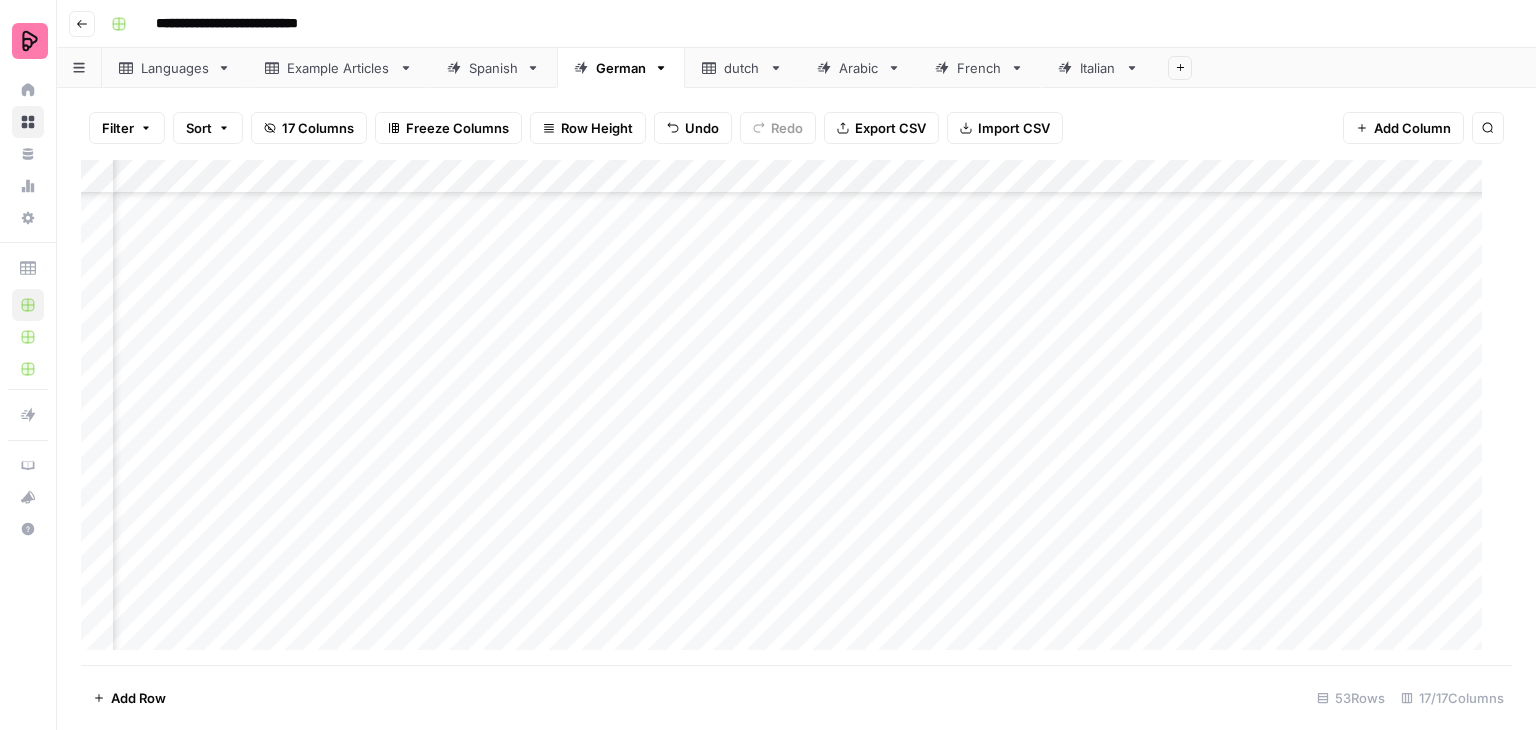 click on "Add Column" at bounding box center [789, 413] 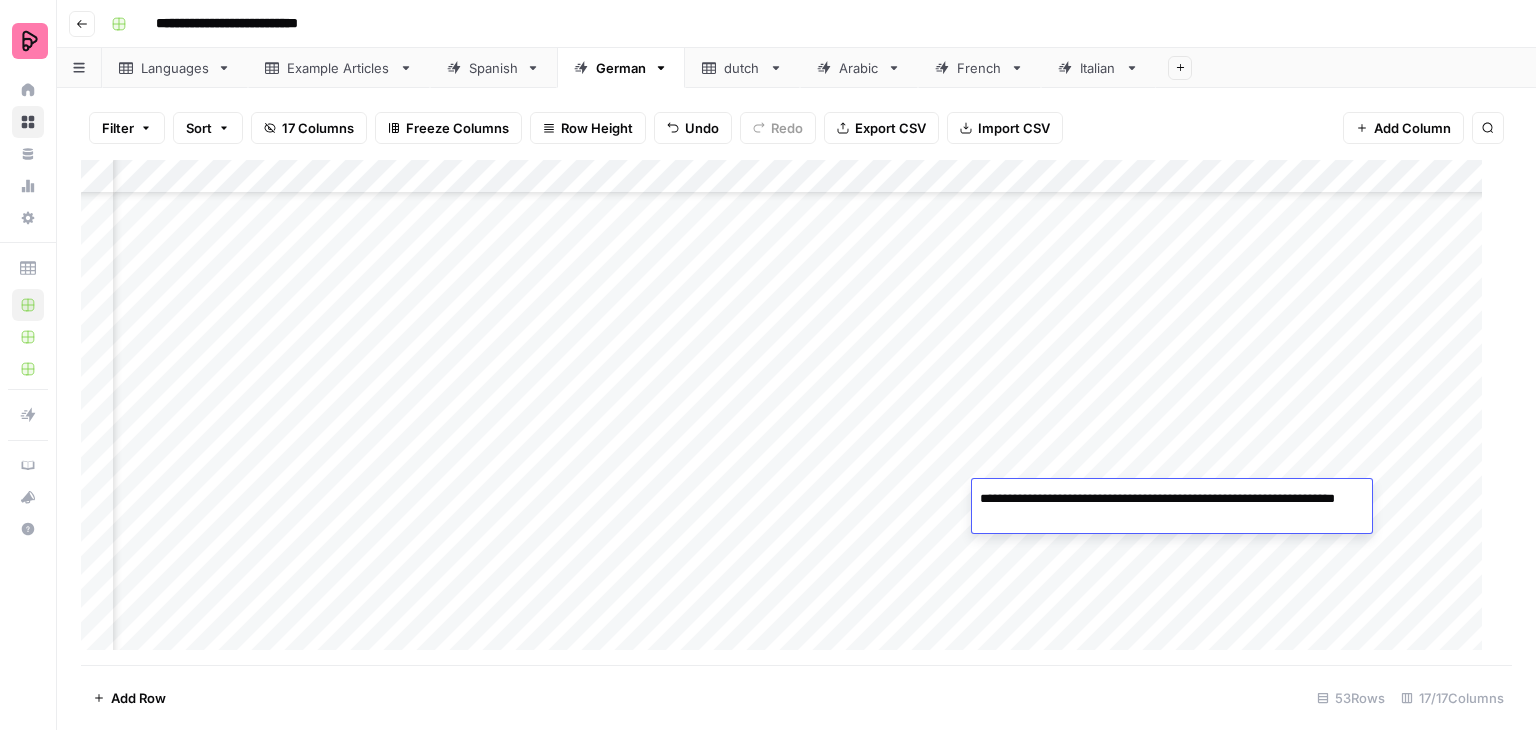 drag, startPoint x: 1019, startPoint y: 497, endPoint x: 981, endPoint y: 498, distance: 38.013157 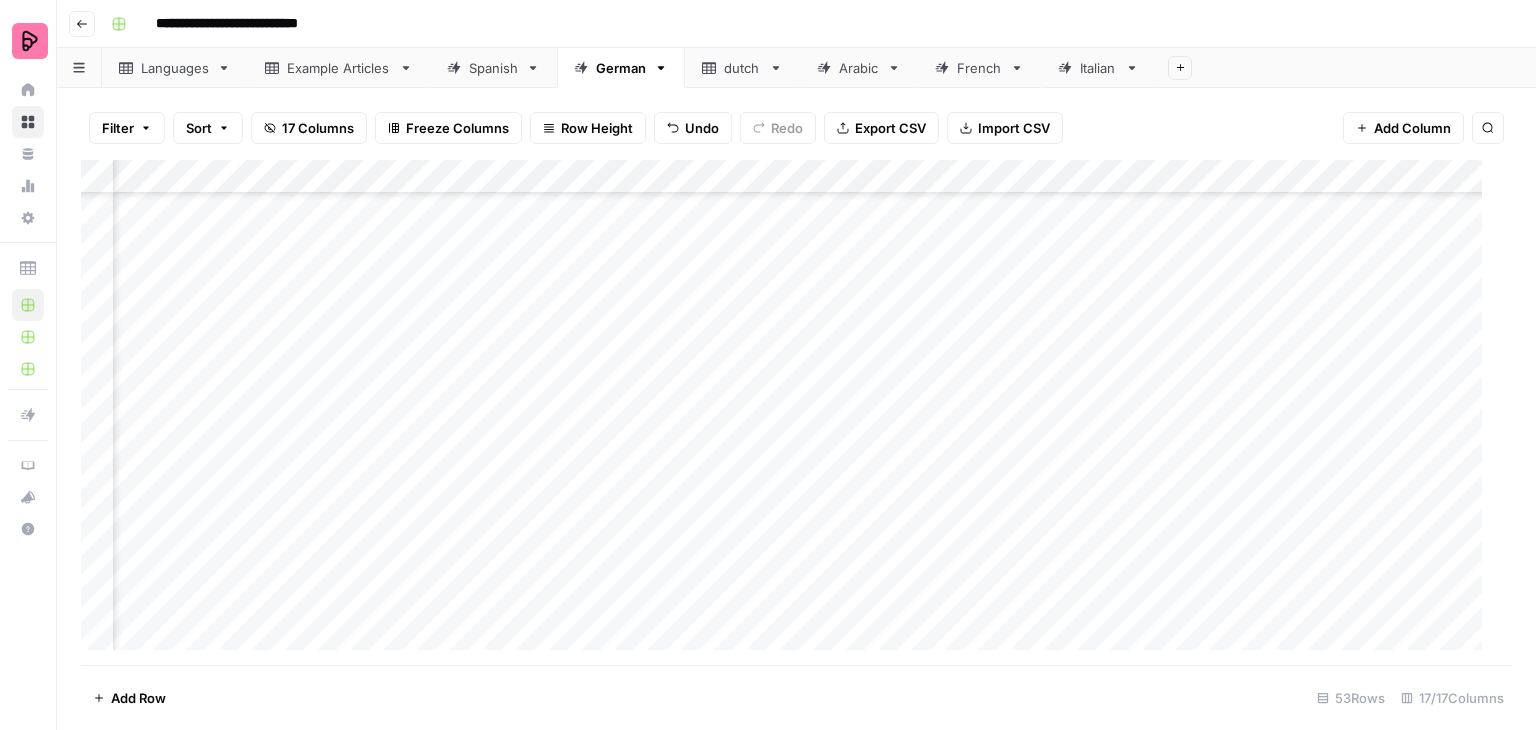 scroll, scrollTop: 1377, scrollLeft: 1132, axis: both 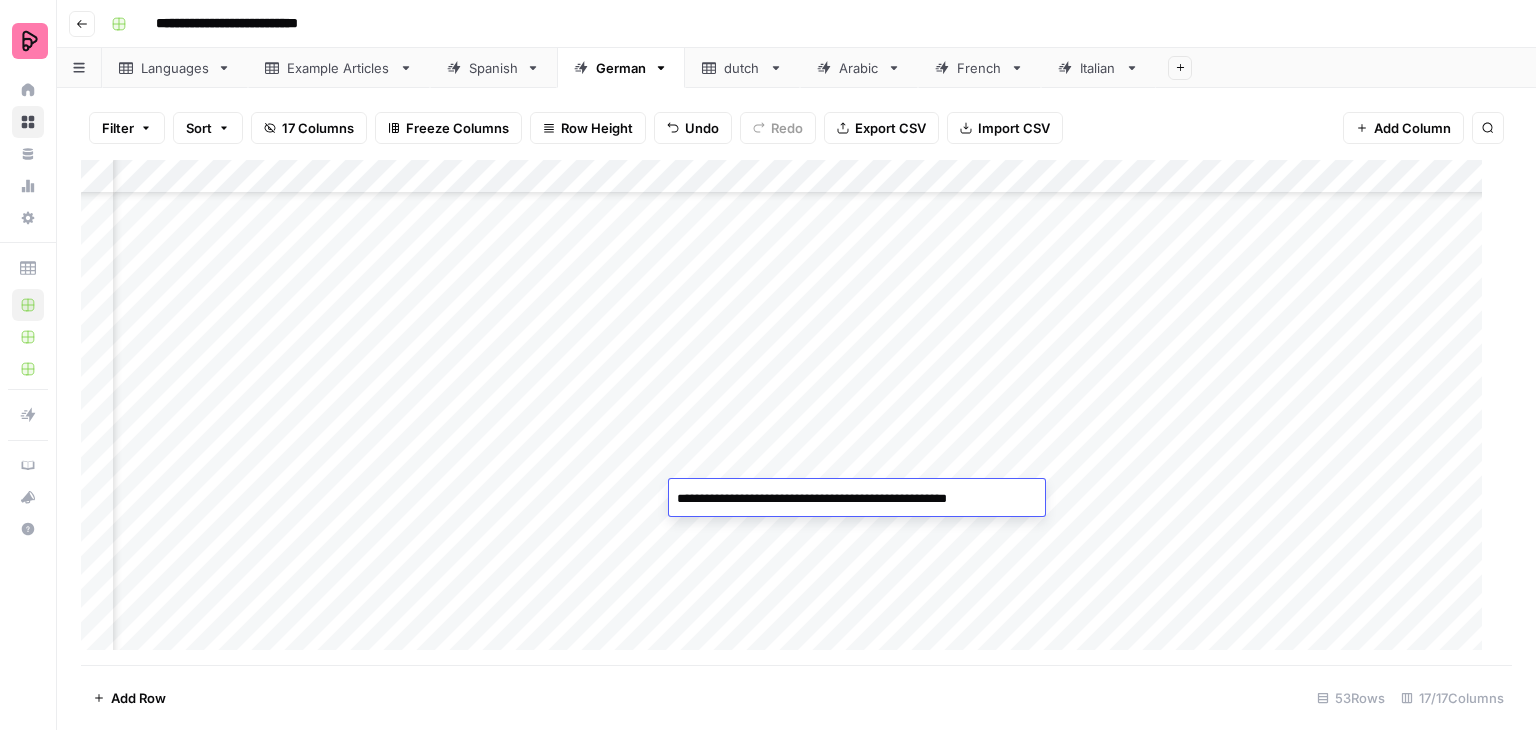 click on "**********" at bounding box center [854, 499] 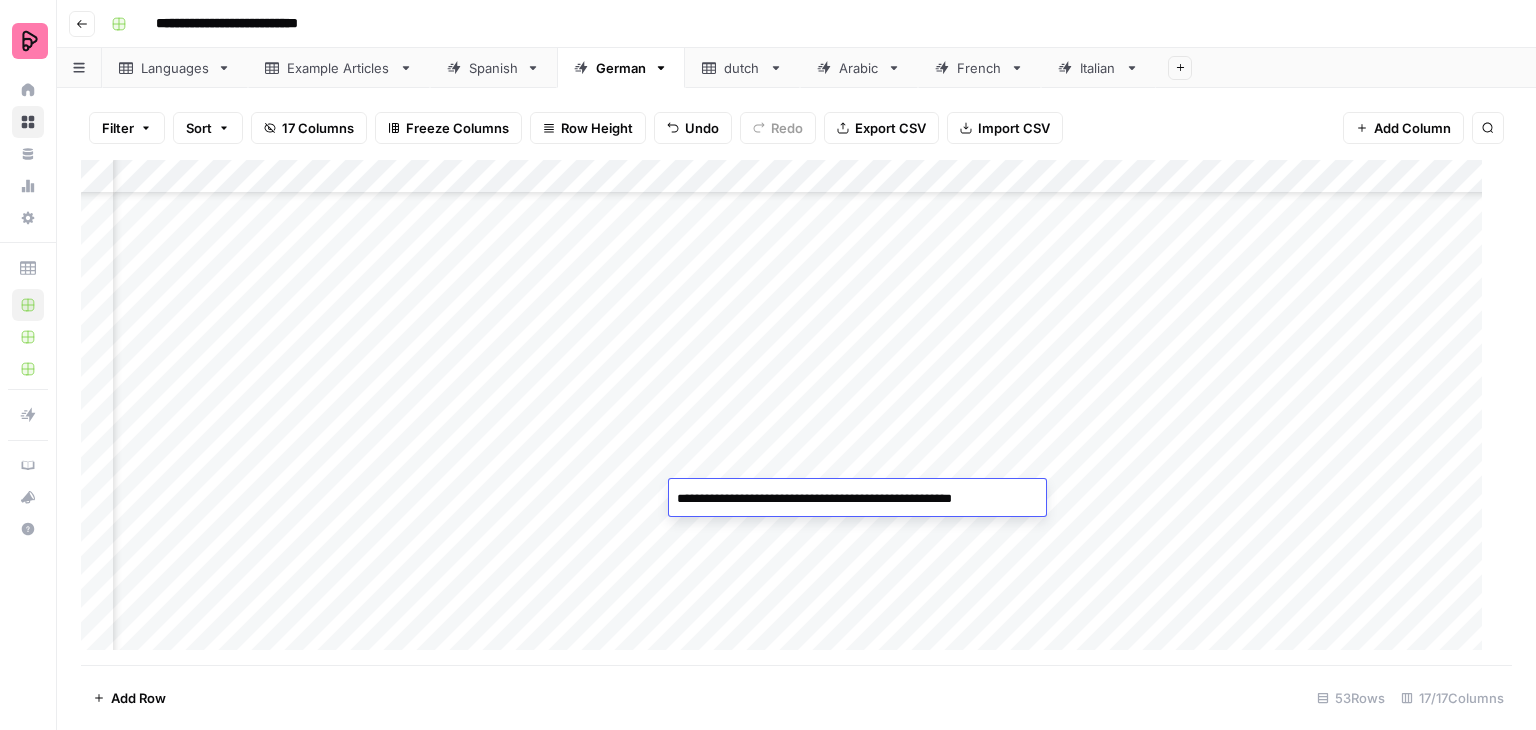 type on "**********" 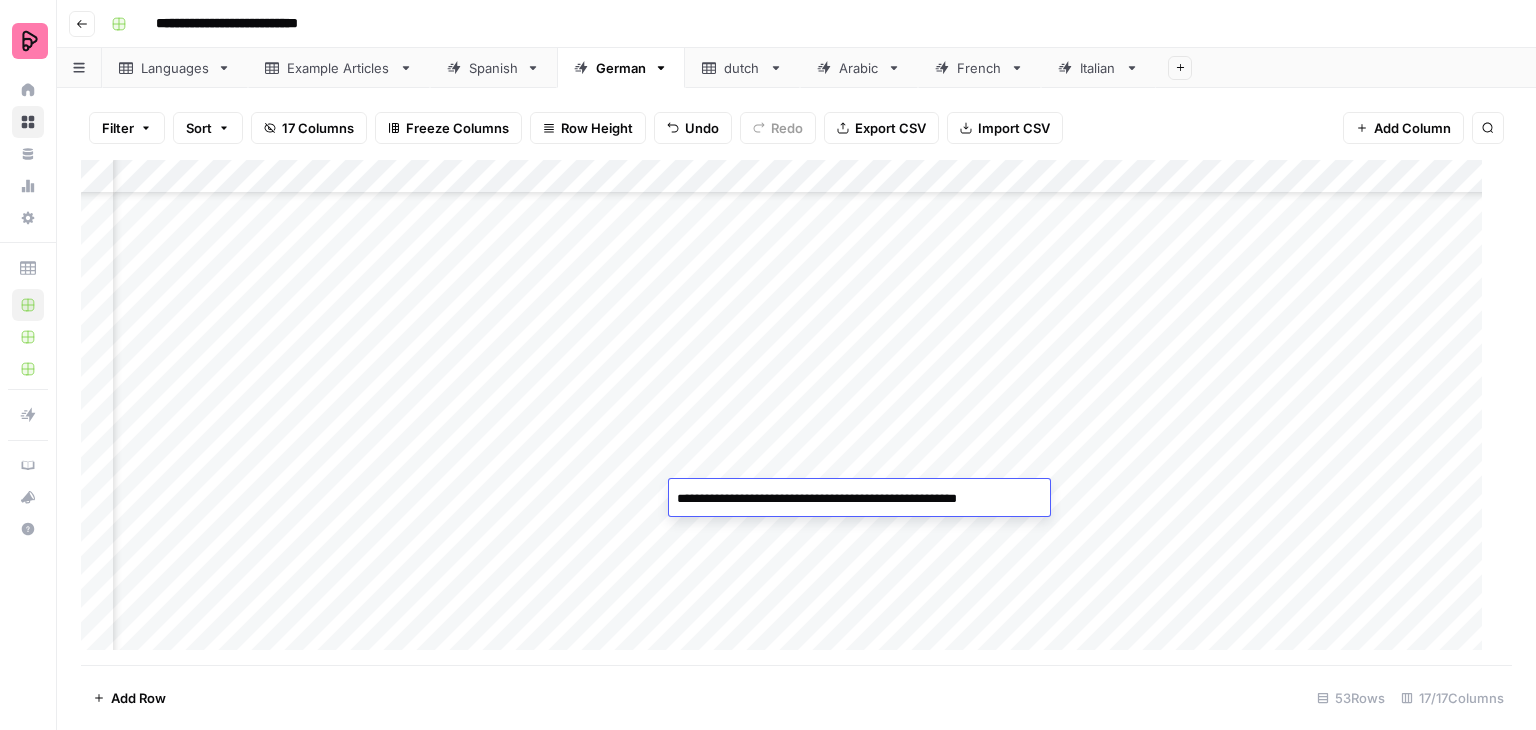 click on "**********" at bounding box center [856, 499] 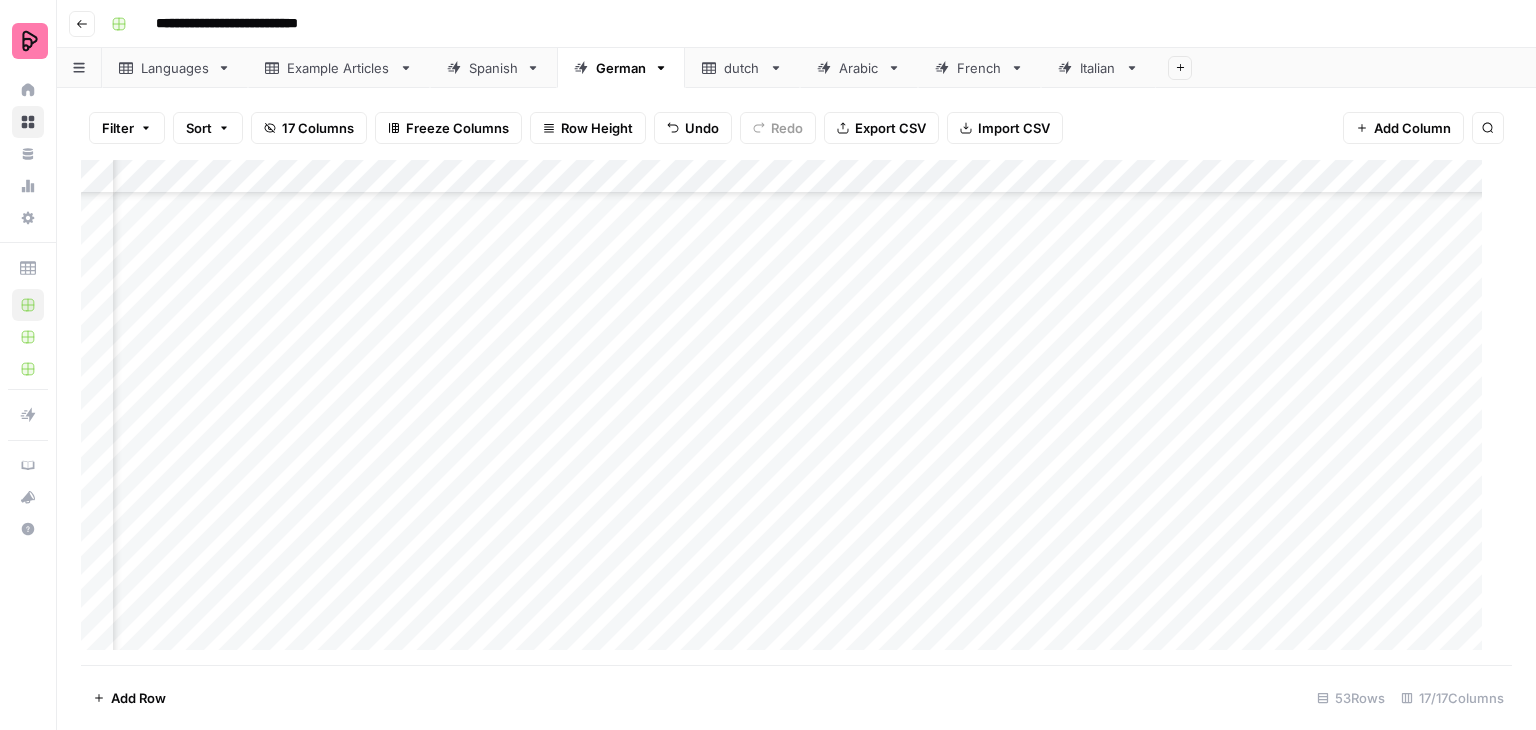 click on "Add Column" at bounding box center (789, 413) 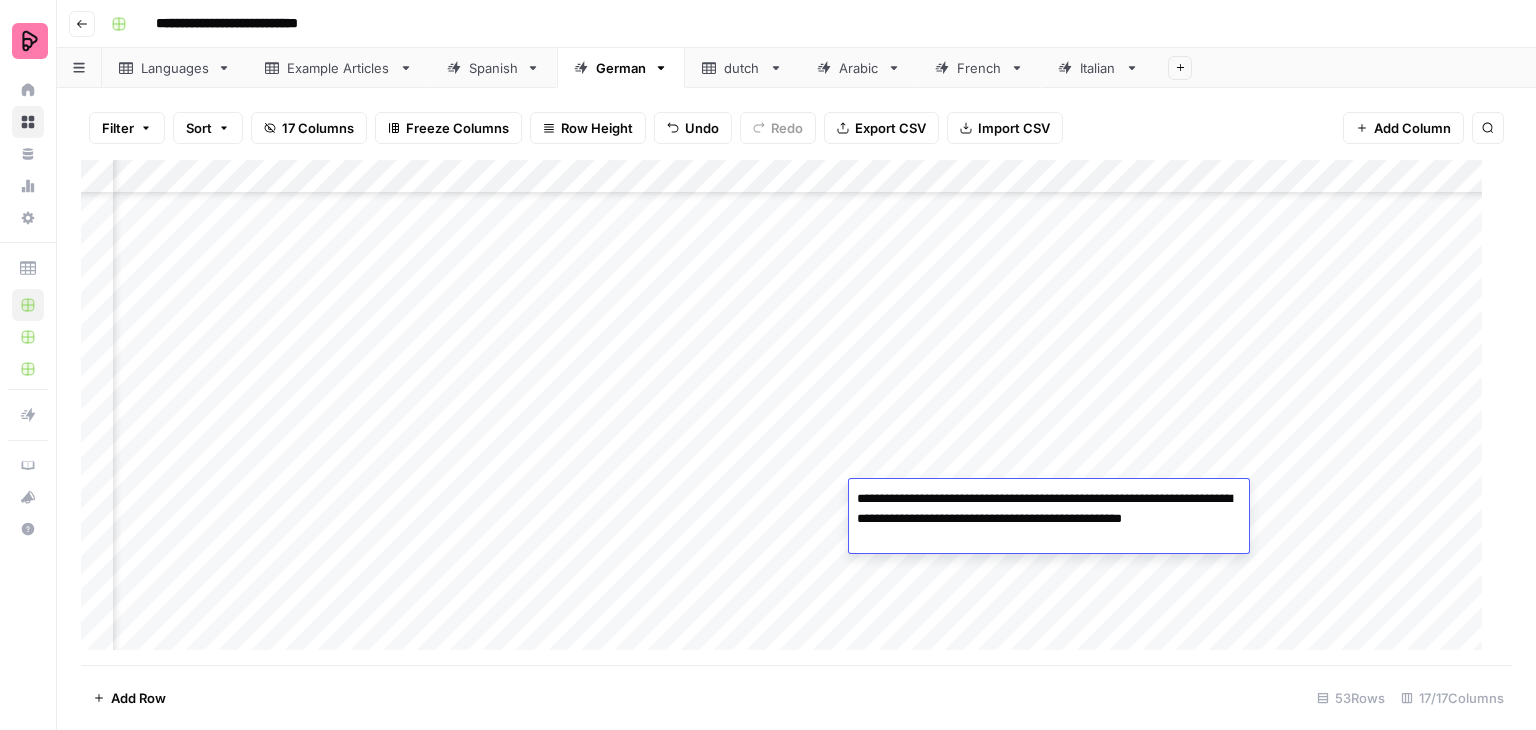 click on "**********" at bounding box center (1049, 519) 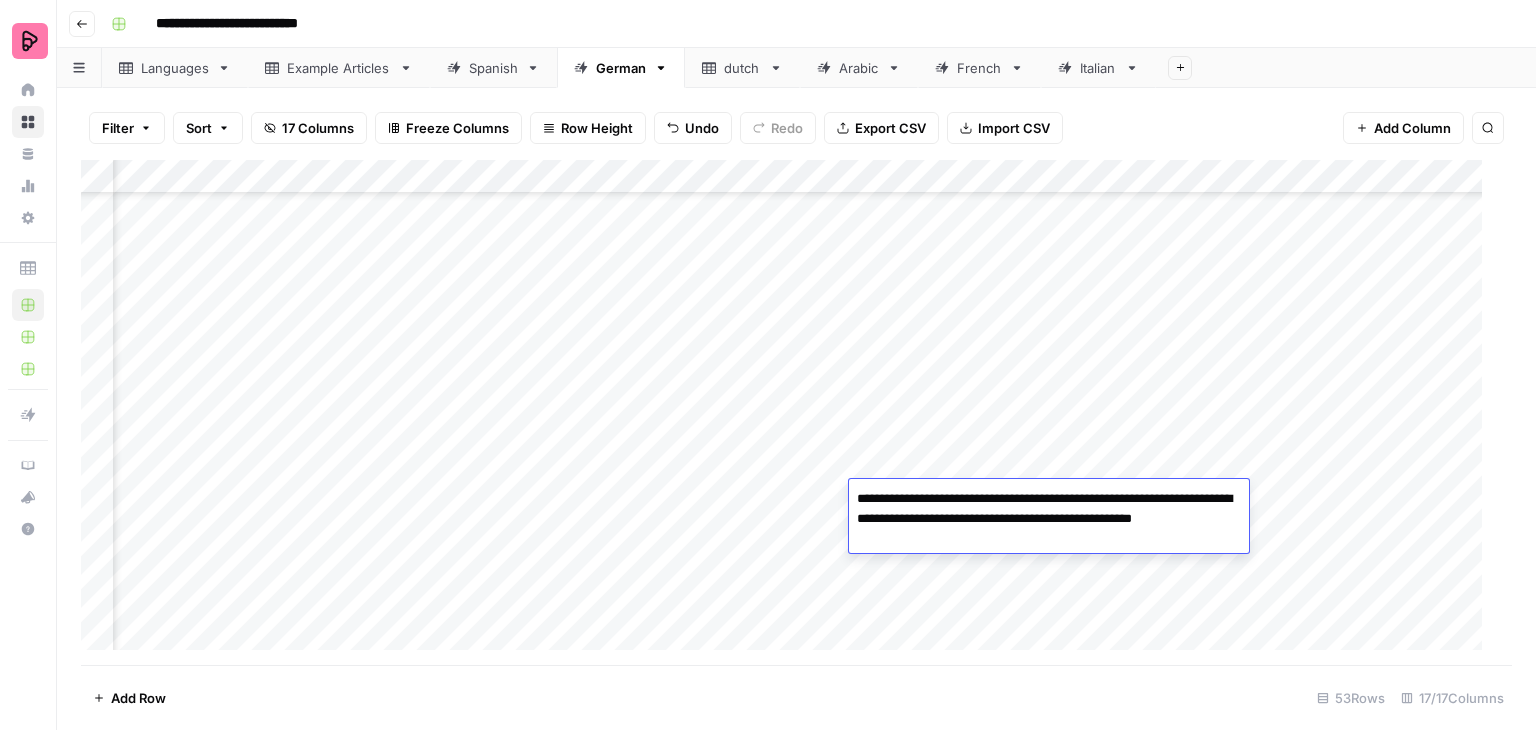 click on "**********" at bounding box center [1049, 519] 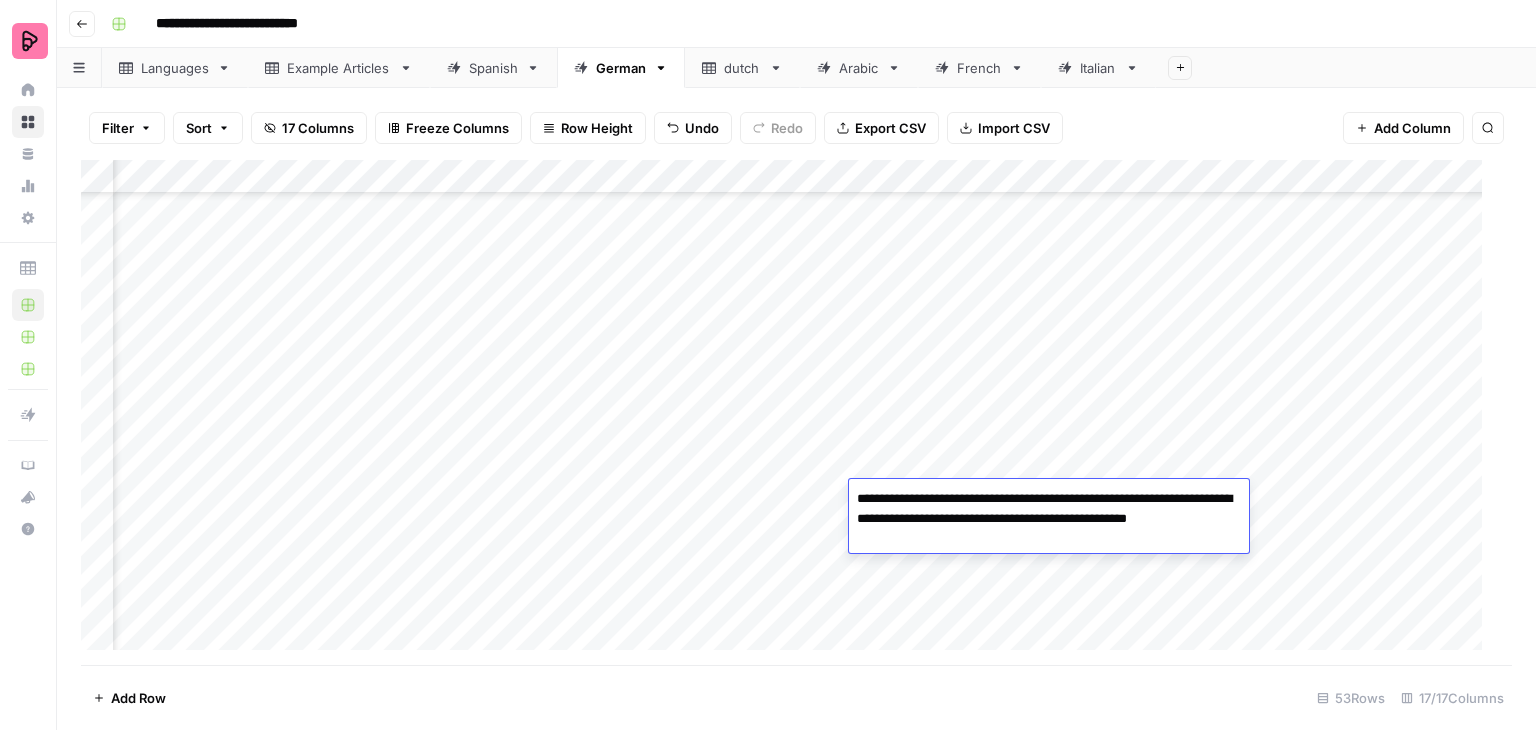 click on "**********" at bounding box center [1049, 519] 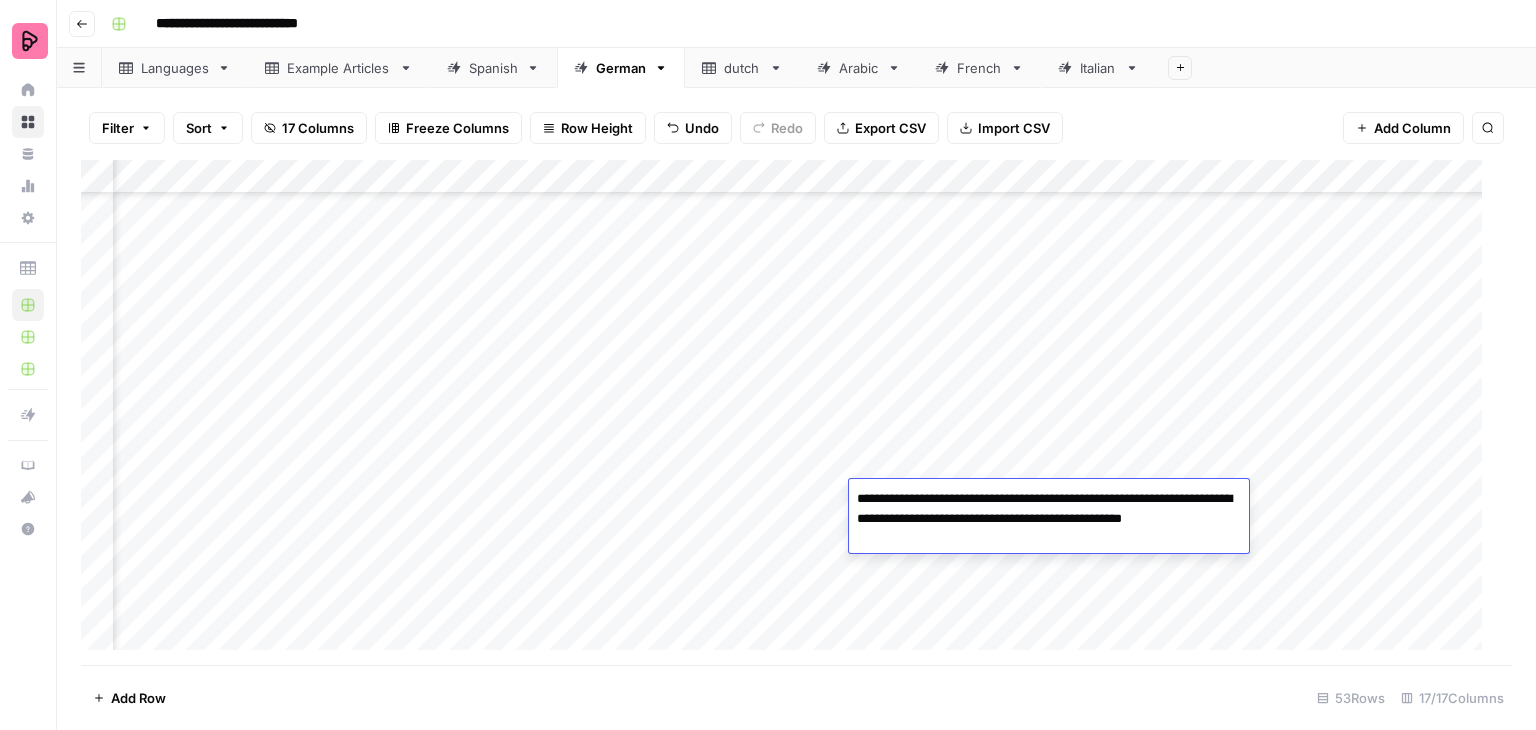 click on "**********" at bounding box center (1049, 519) 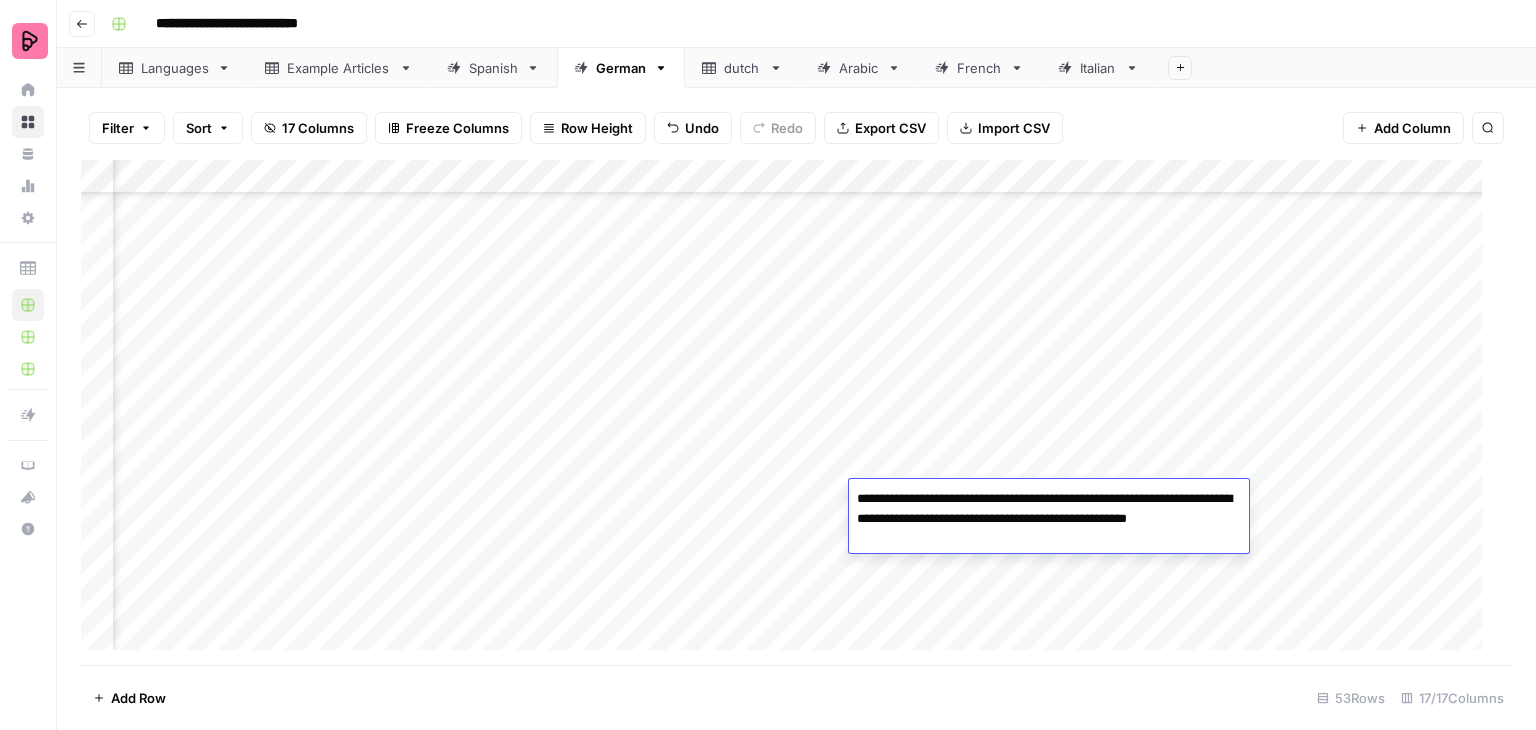 click on "**********" at bounding box center [1049, 519] 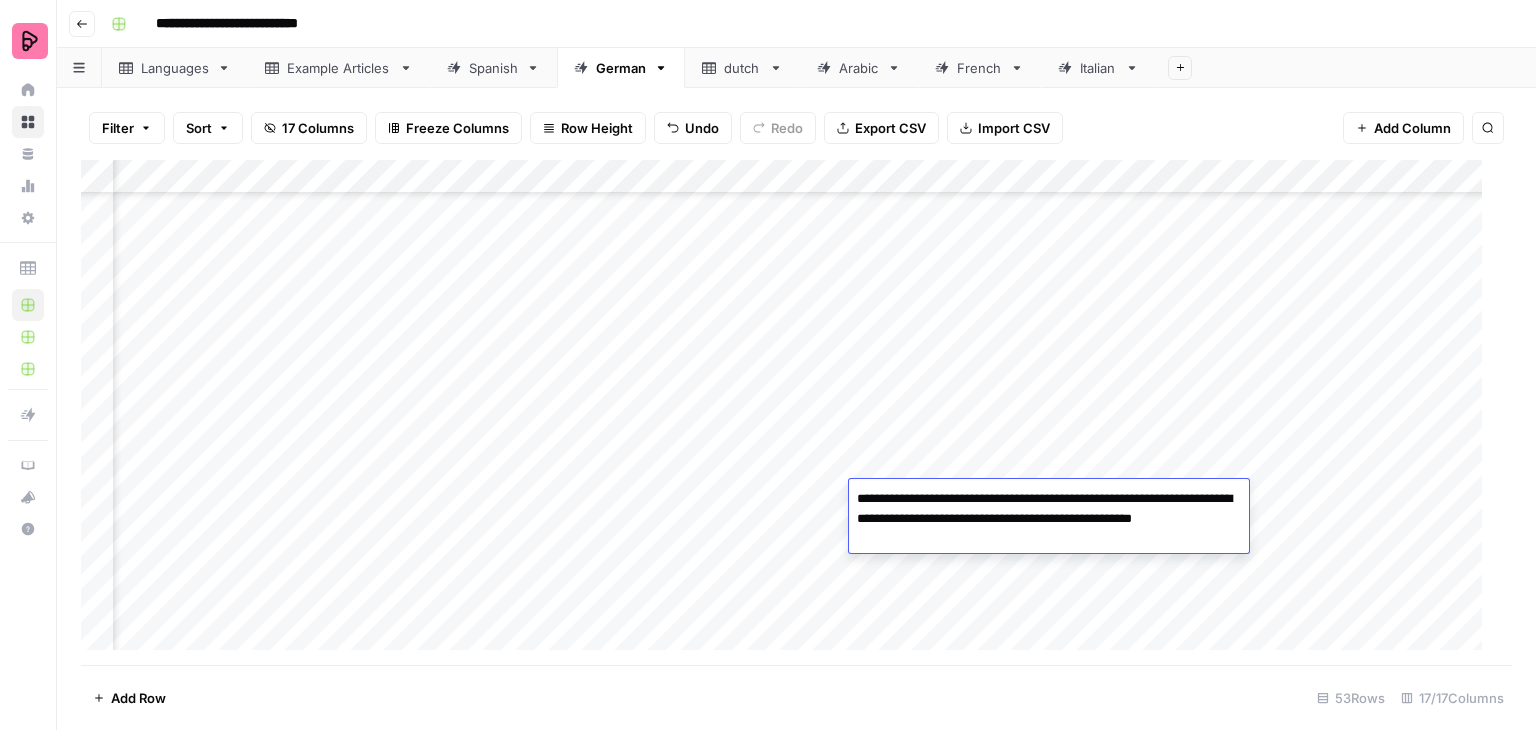 click on "**********" at bounding box center [1049, 519] 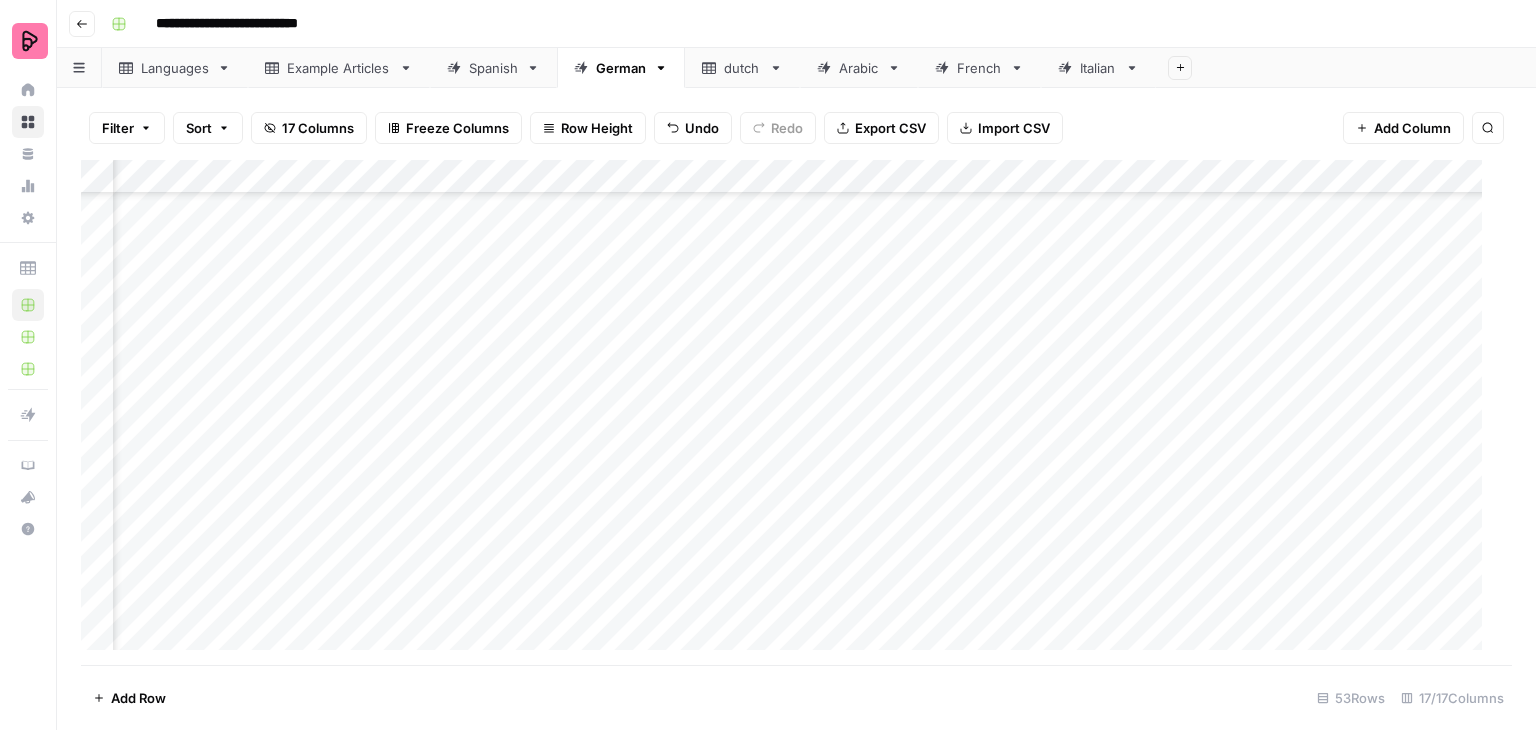 click on "Add Column" at bounding box center (789, 413) 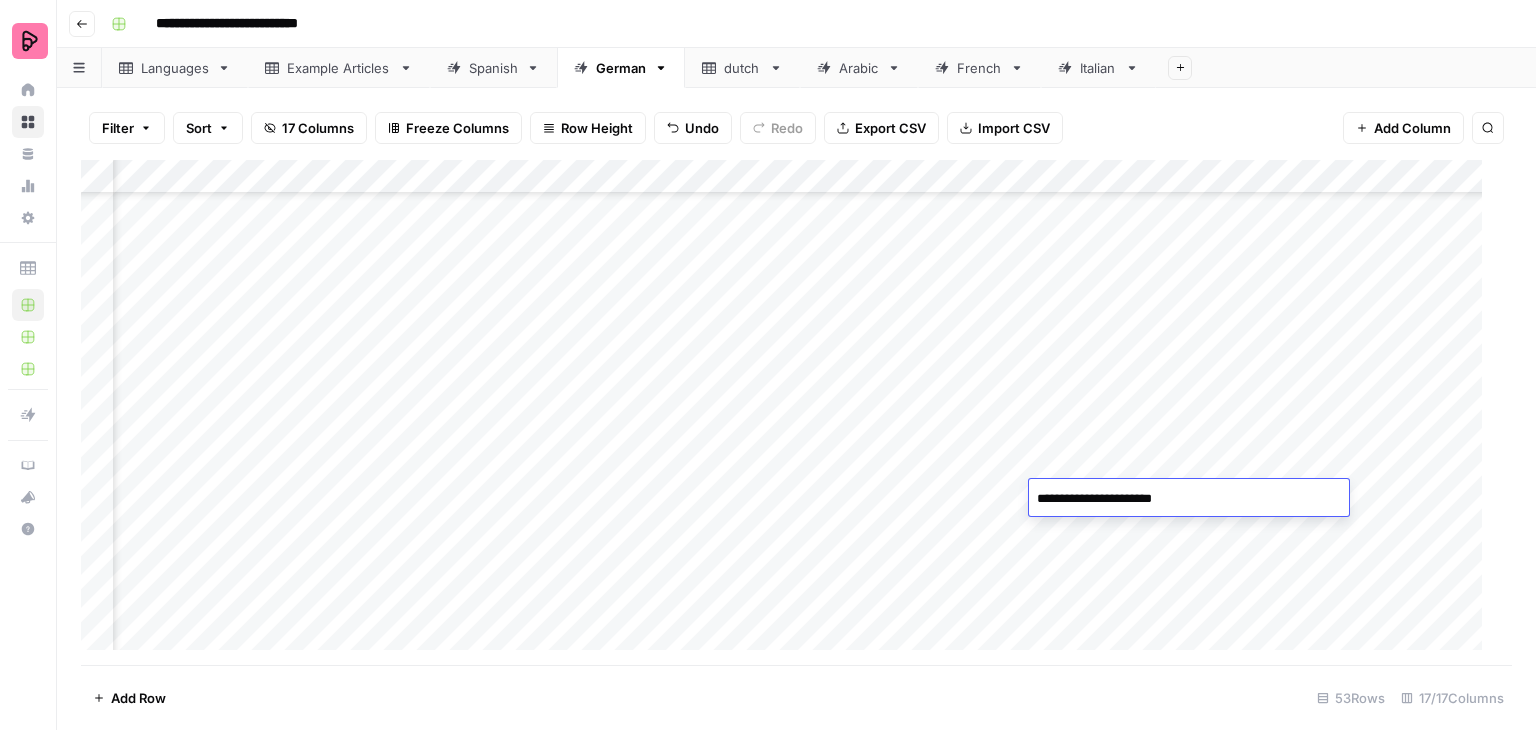 click on "Add Column" at bounding box center [789, 413] 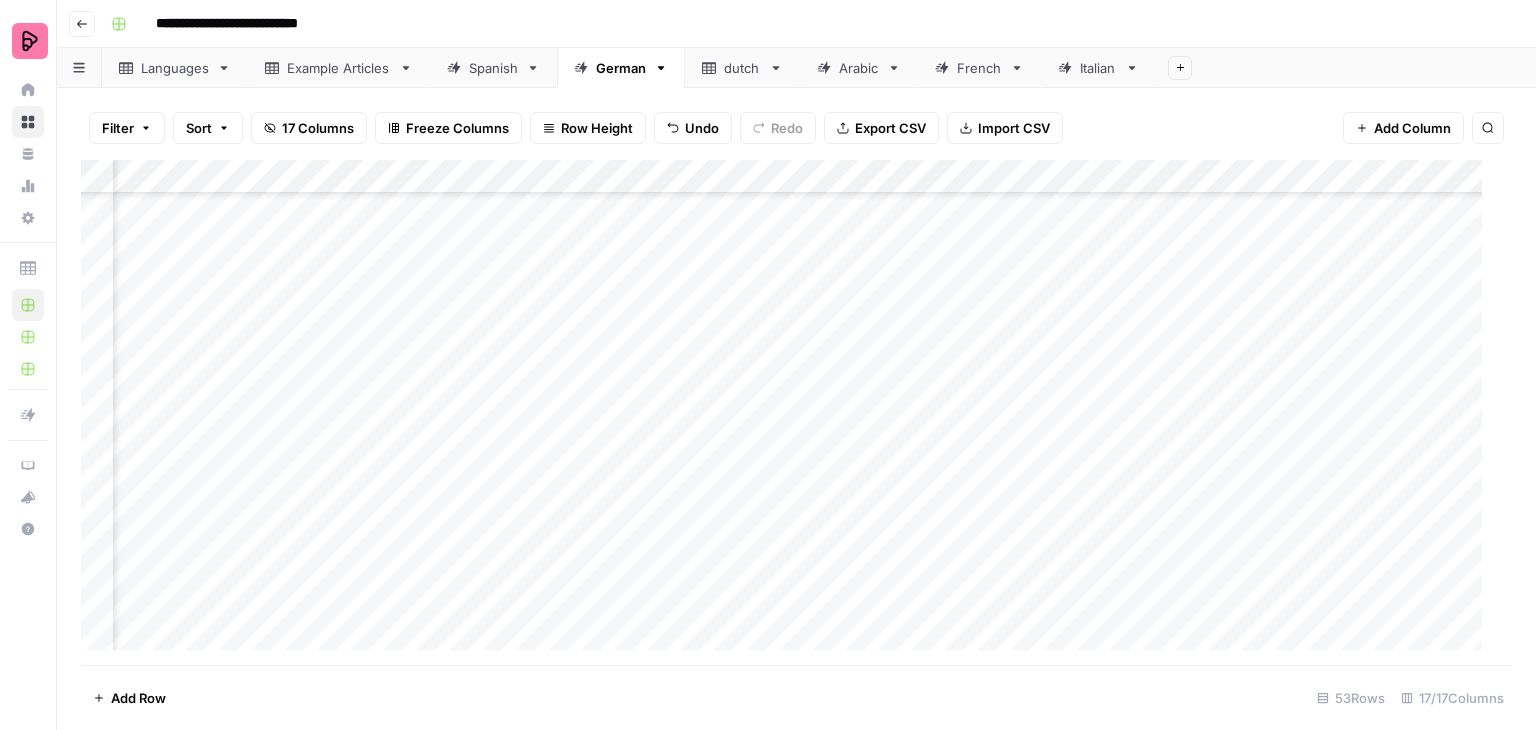 click on "Add Column" at bounding box center [789, 413] 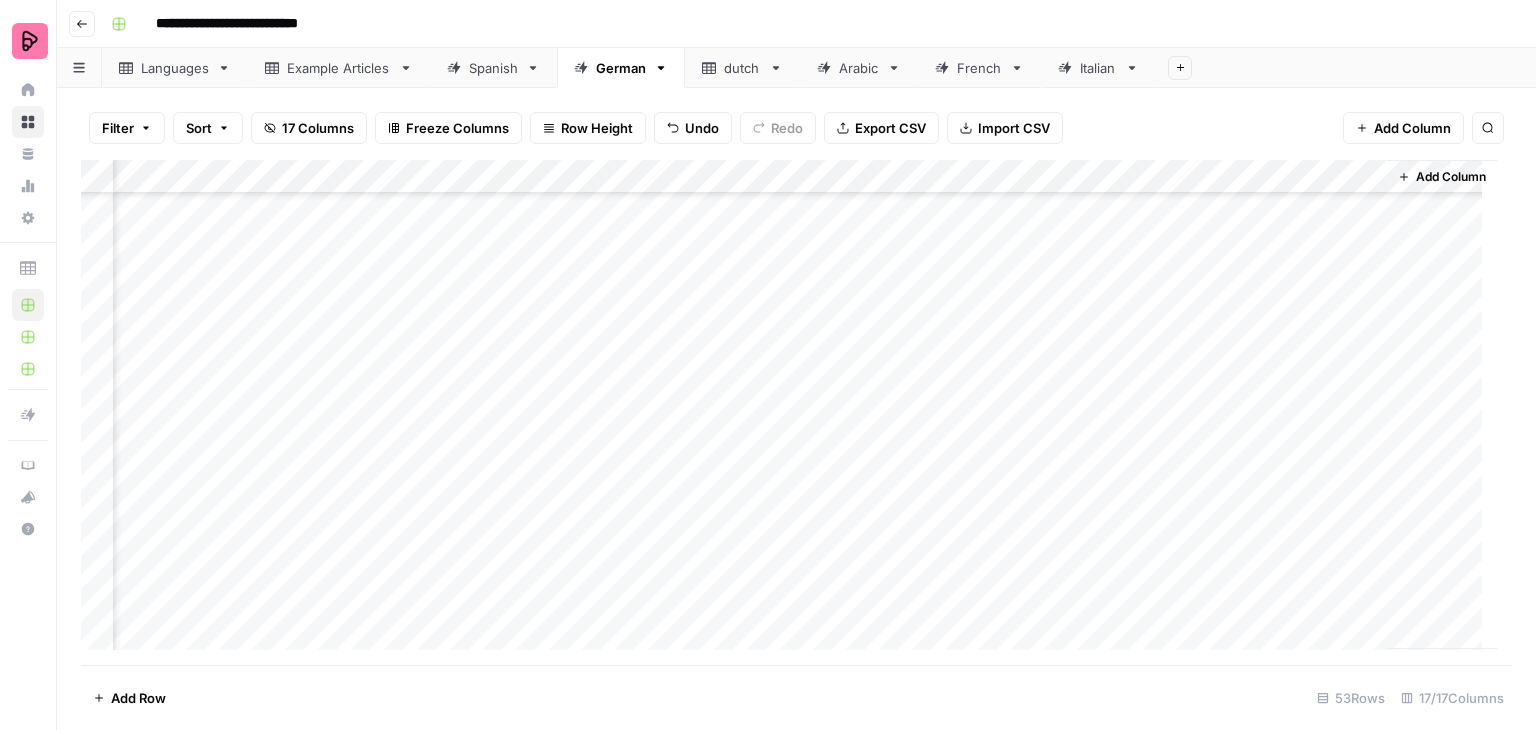 click on "Add Column" at bounding box center (789, 413) 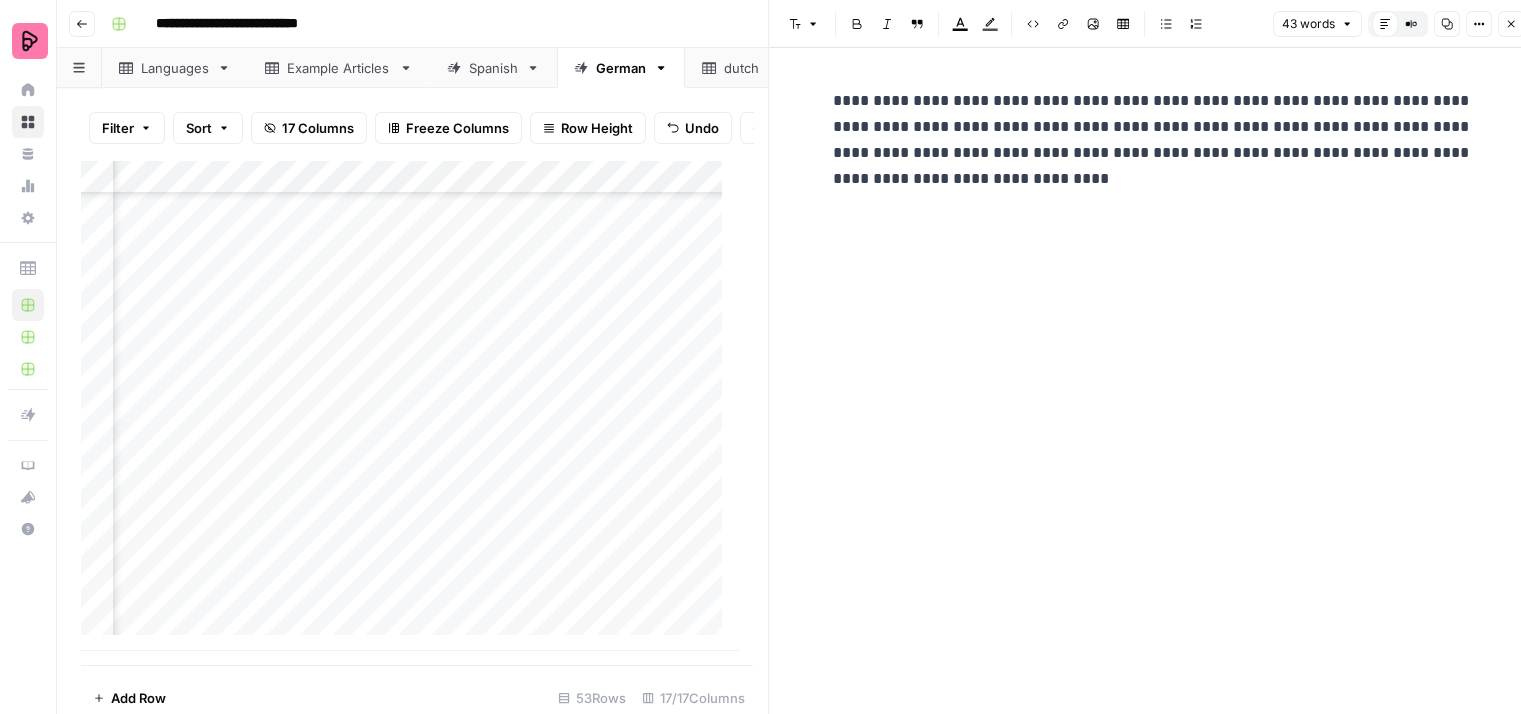 click on "**********" at bounding box center [1153, 140] 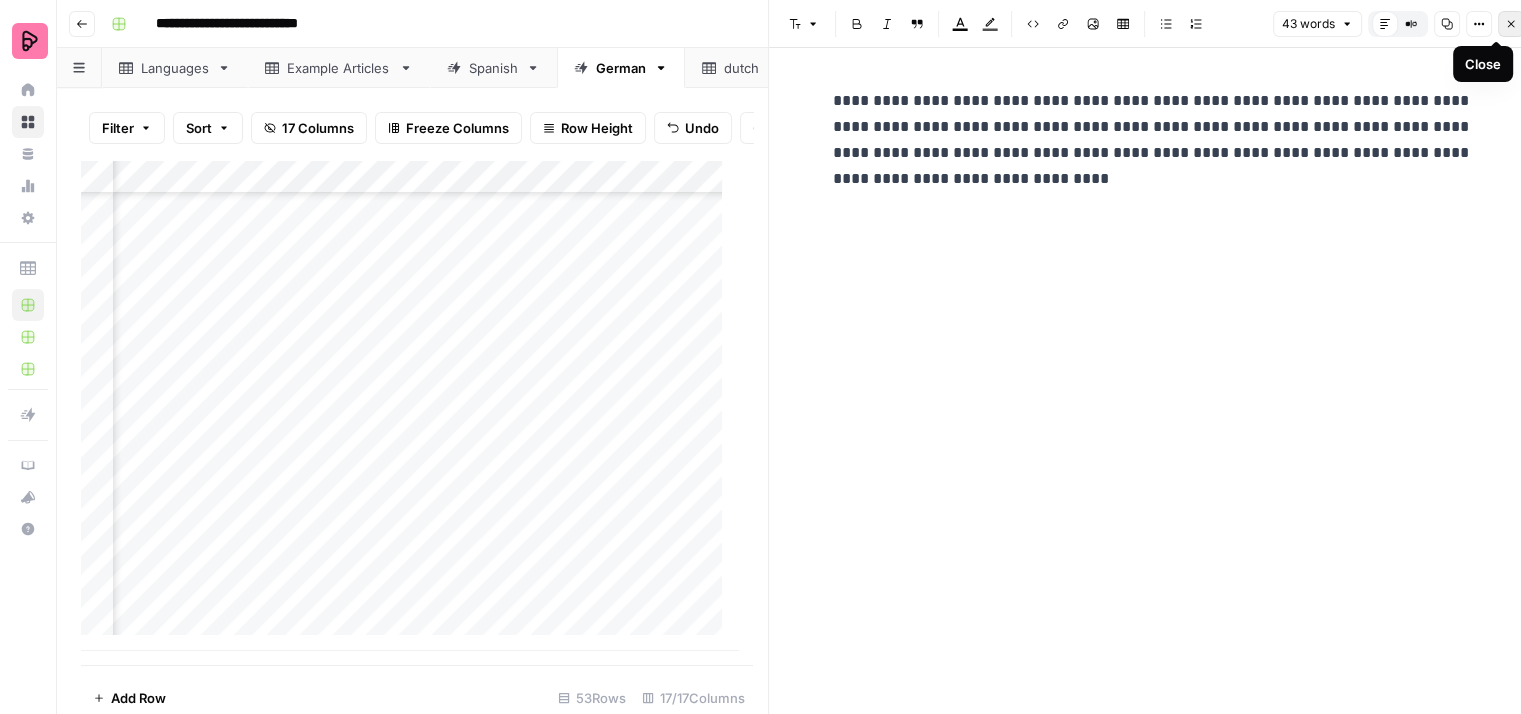 click 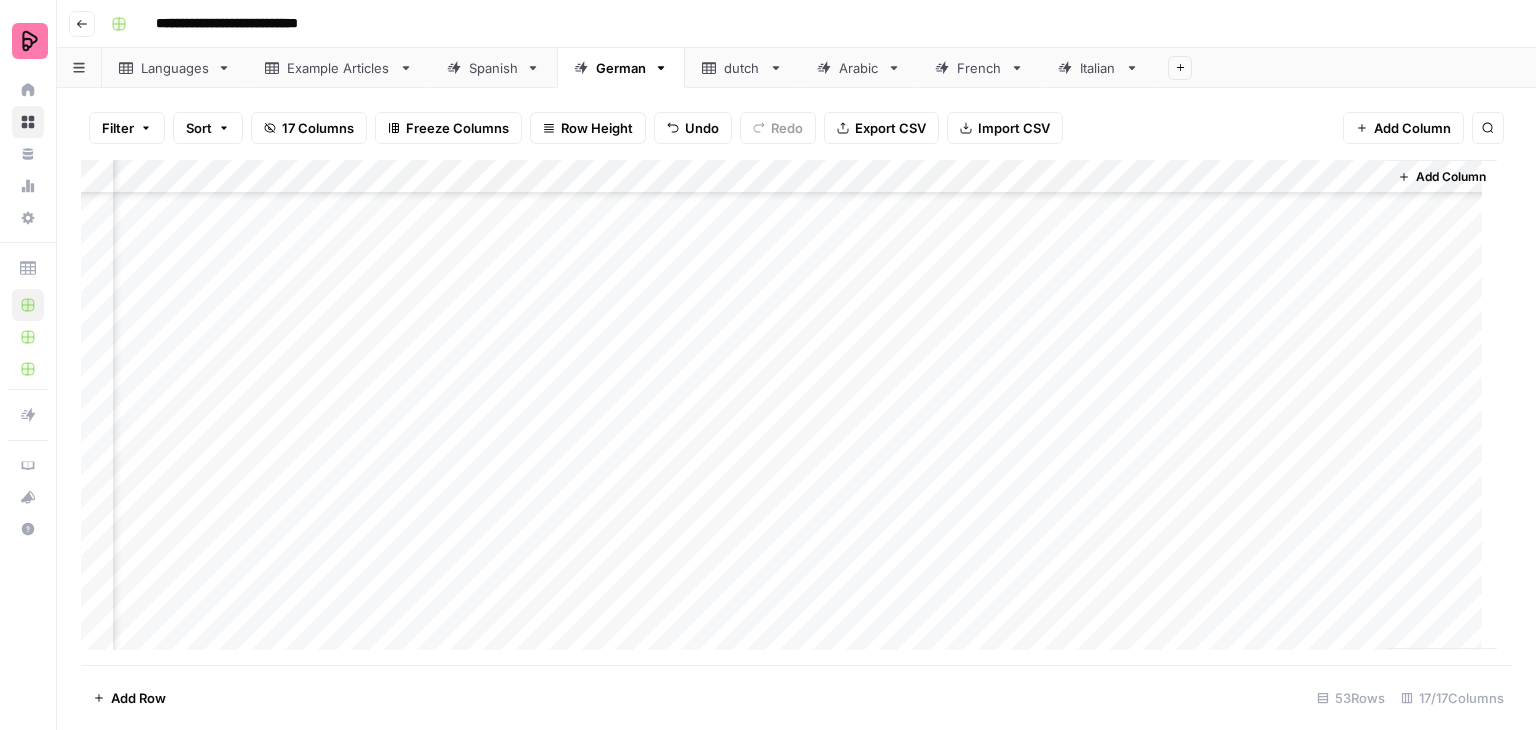 scroll, scrollTop: 1377, scrollLeft: 2029, axis: both 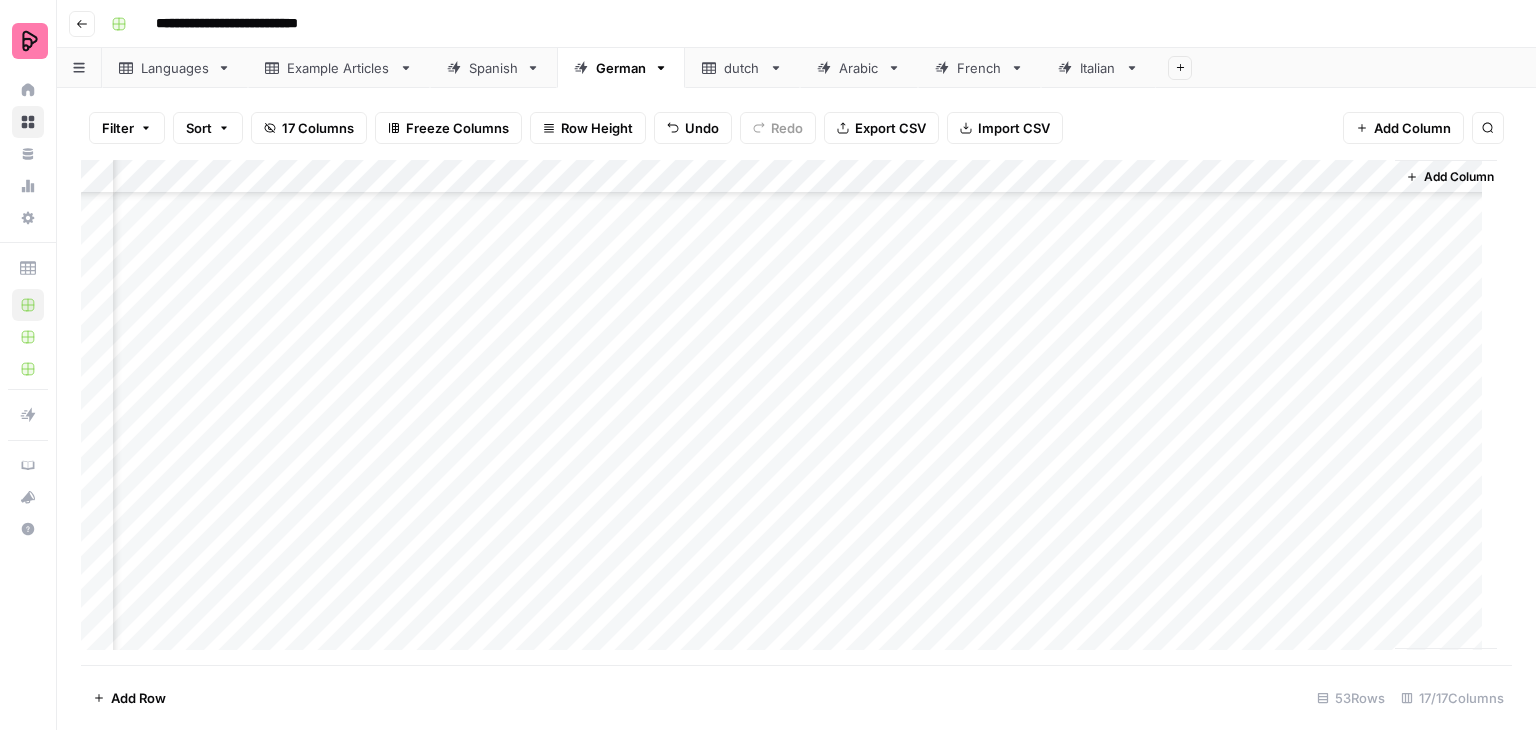 click on "Add Column" at bounding box center [789, 413] 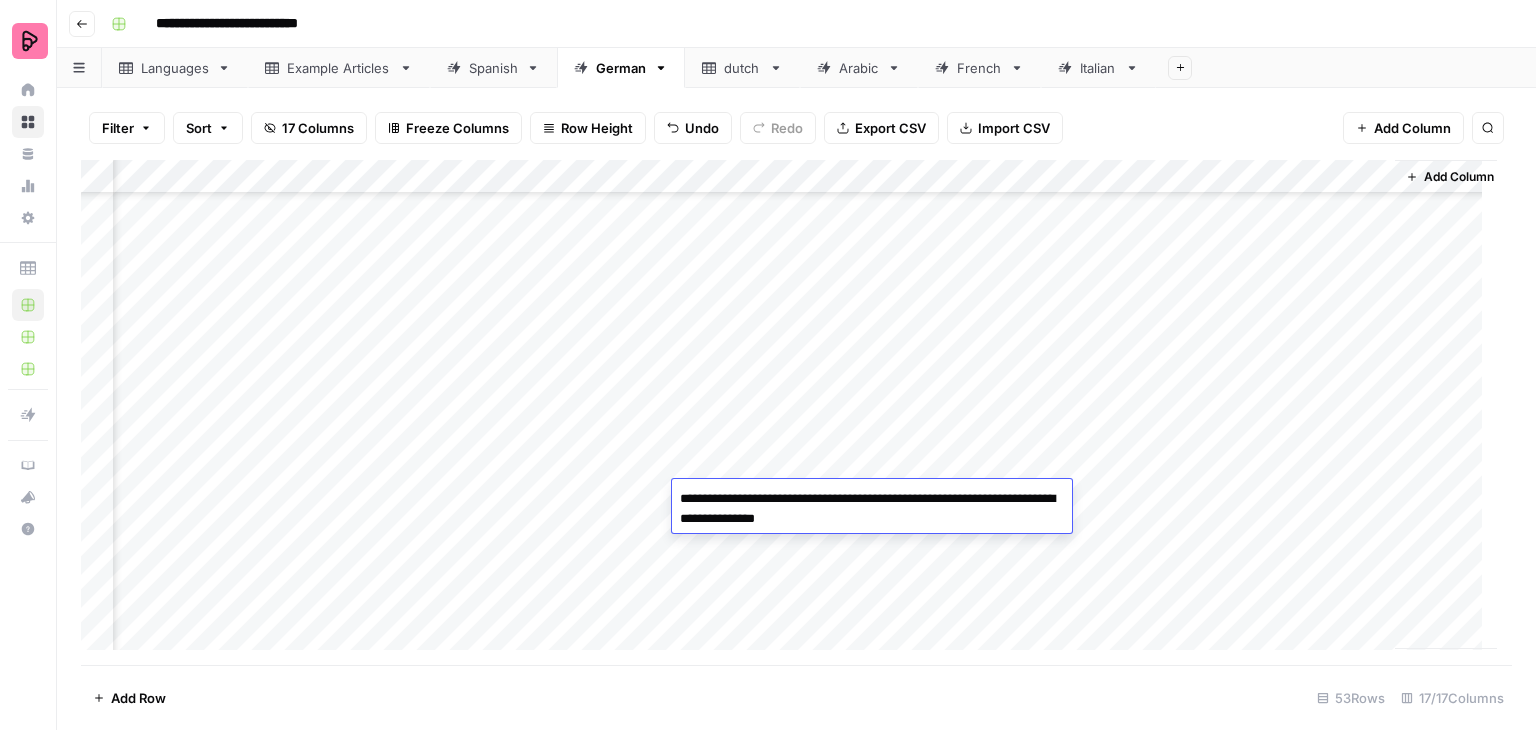 click on "Add Column" at bounding box center (789, 413) 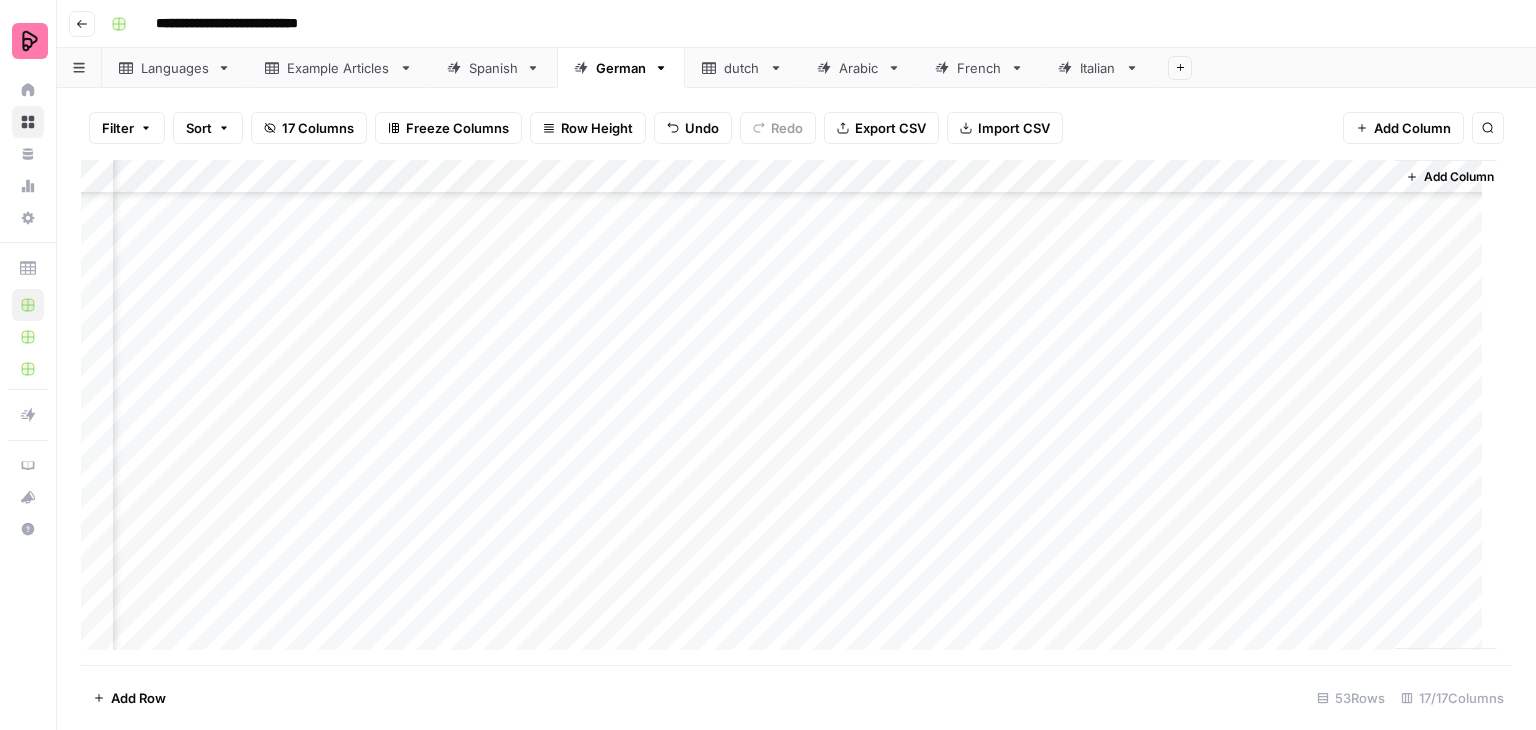 click on "Add Column" at bounding box center [789, 413] 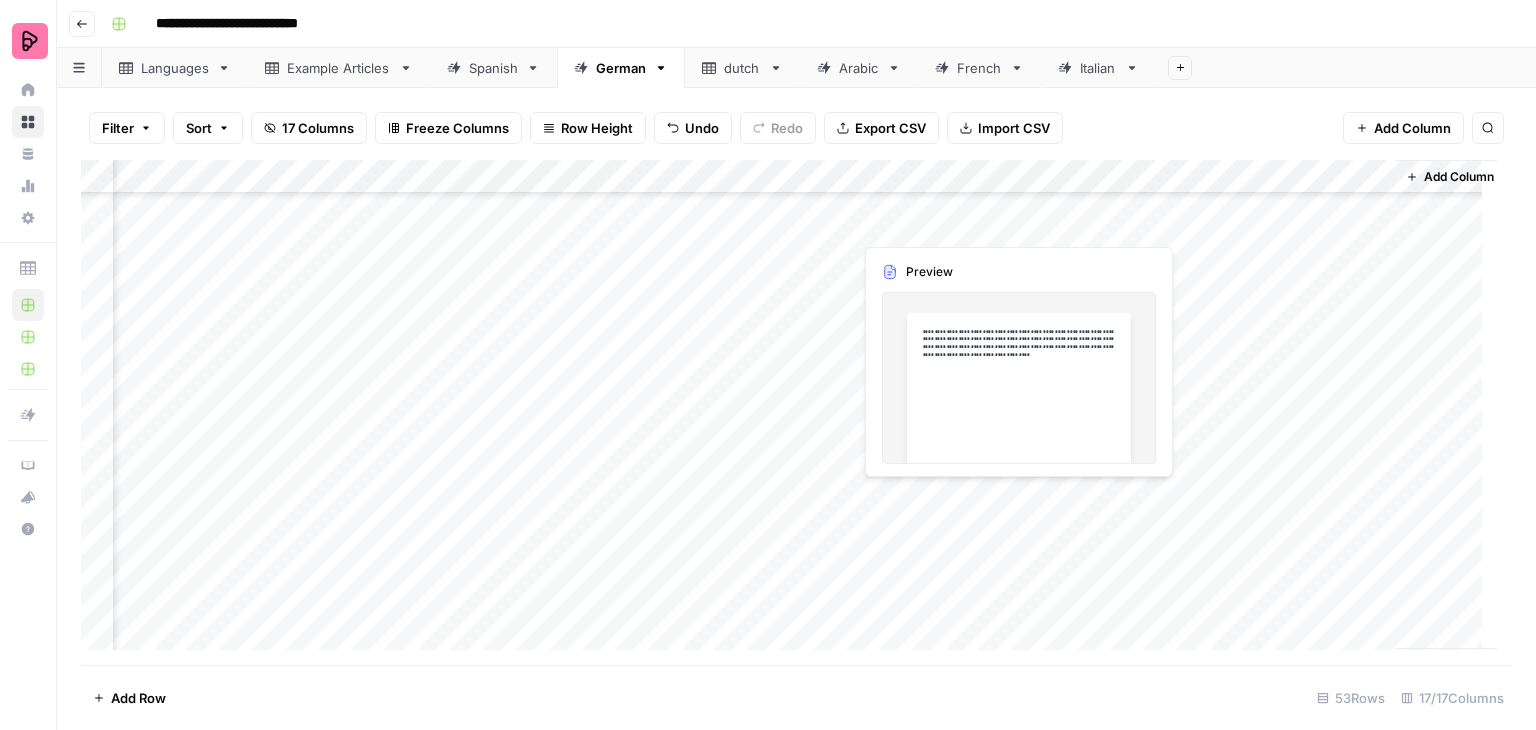 click on "Add Column" at bounding box center [789, 413] 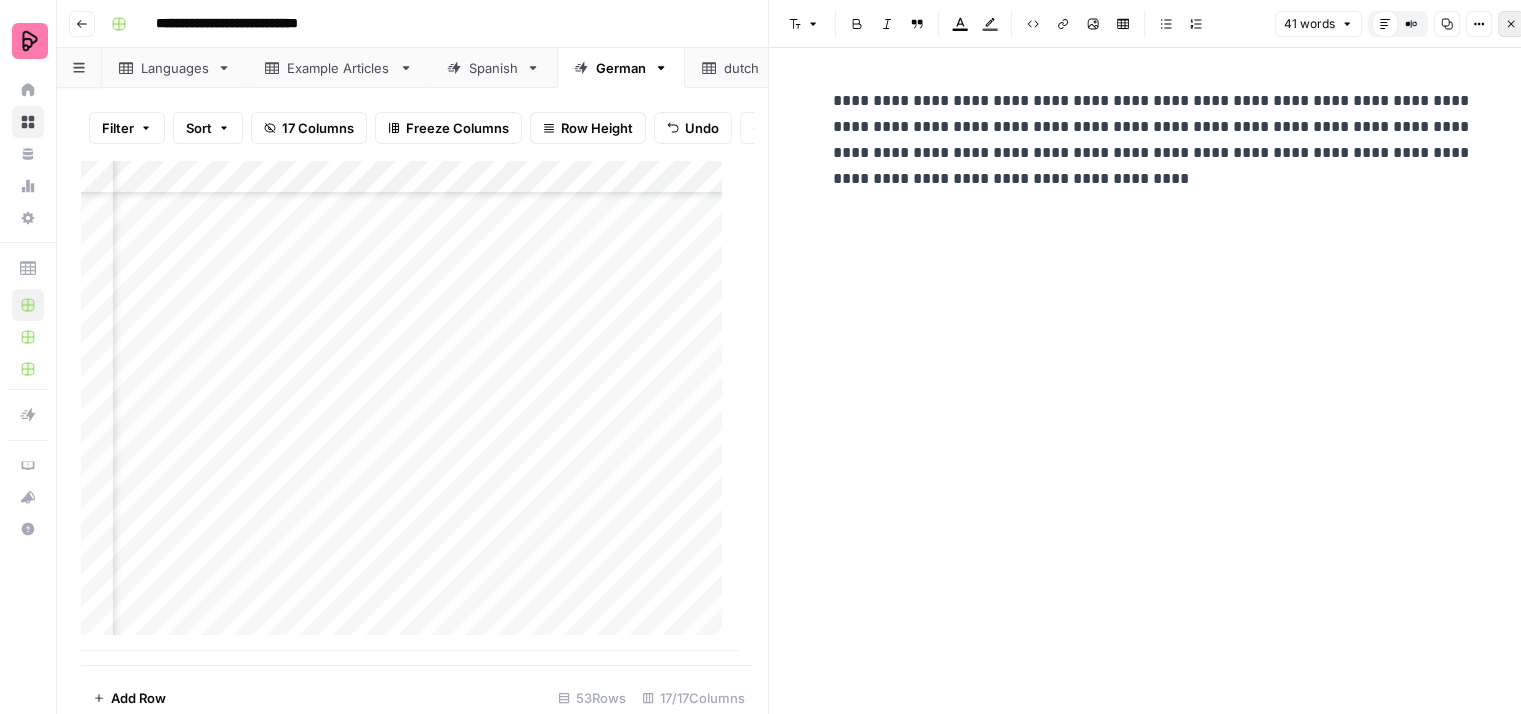 click 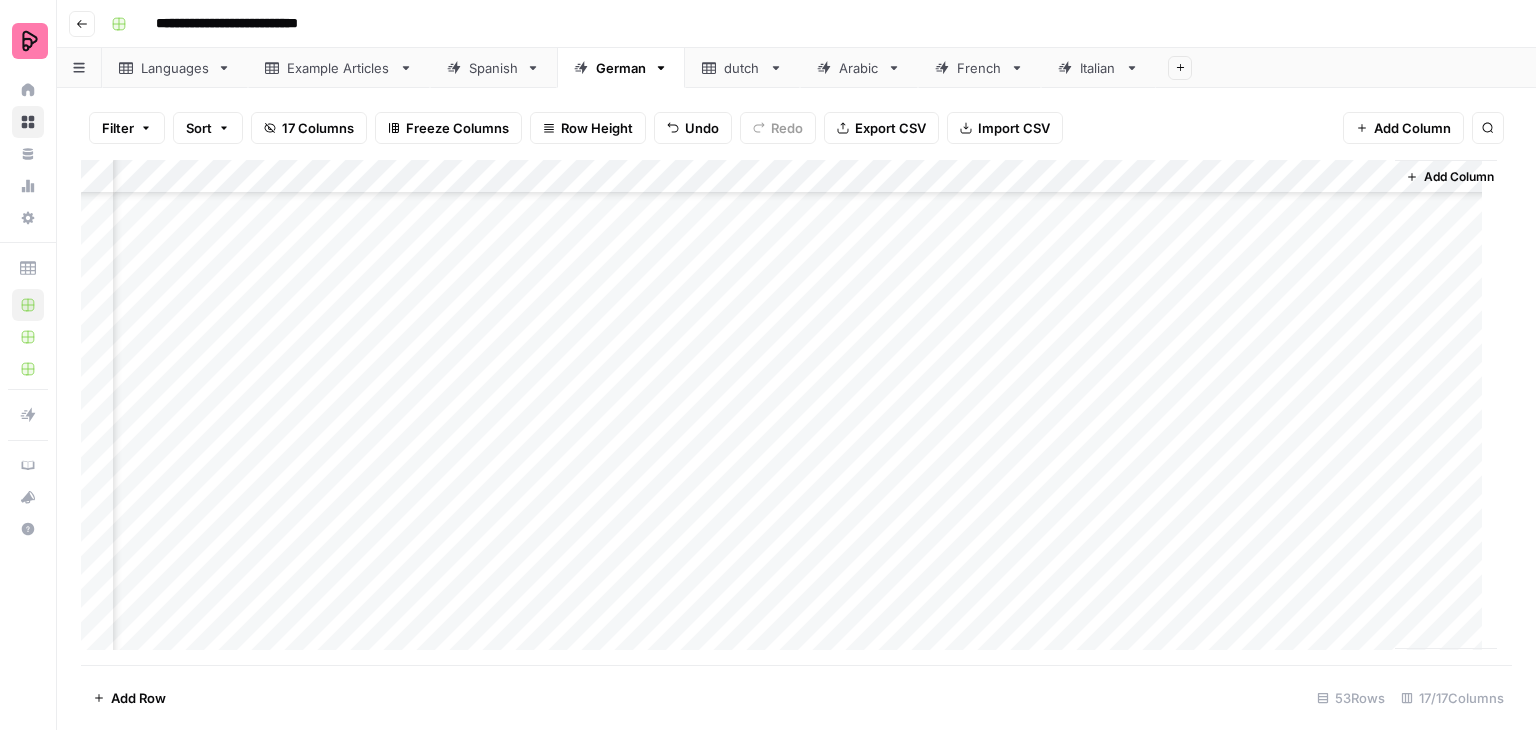 click on "Add Column" at bounding box center (789, 413) 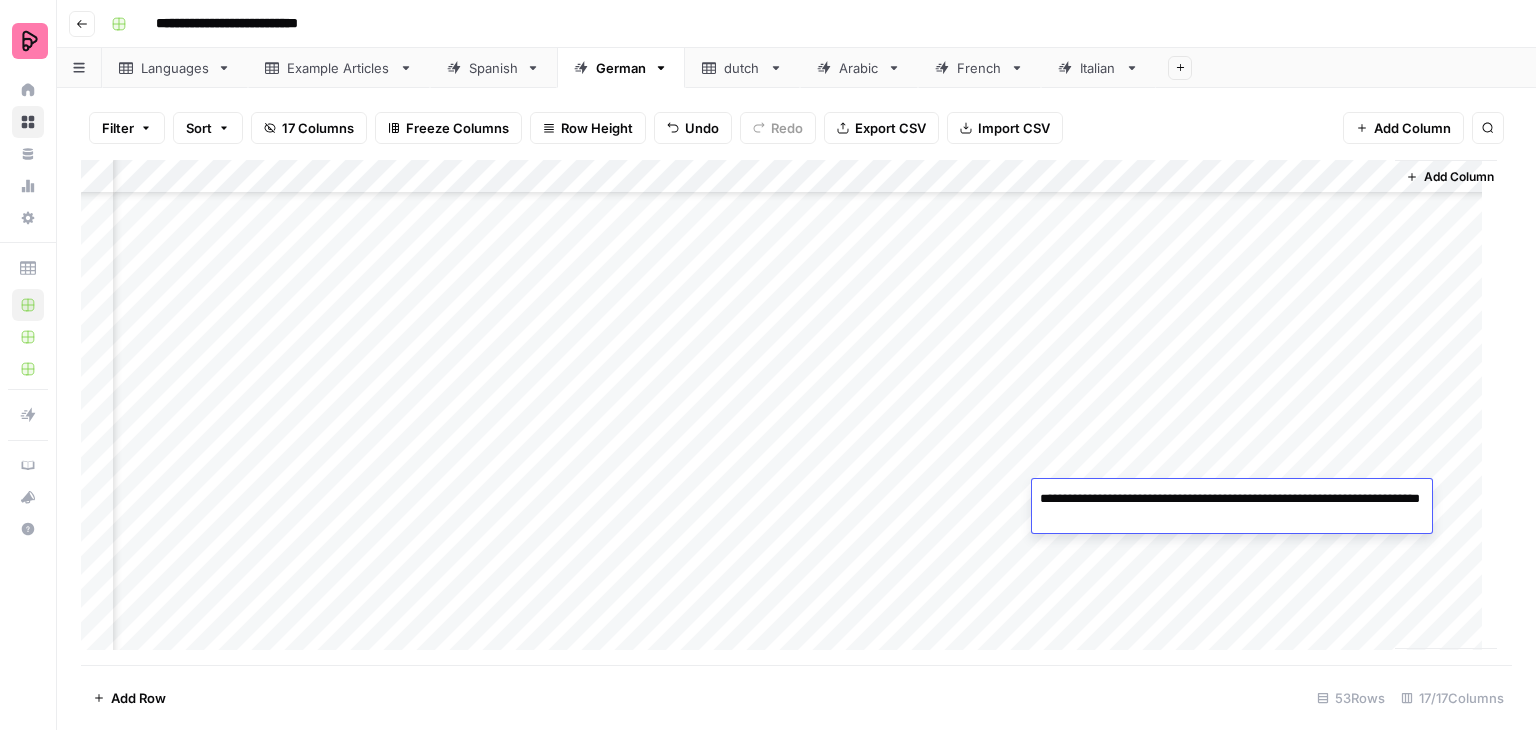 click on "**********" at bounding box center [1232, 509] 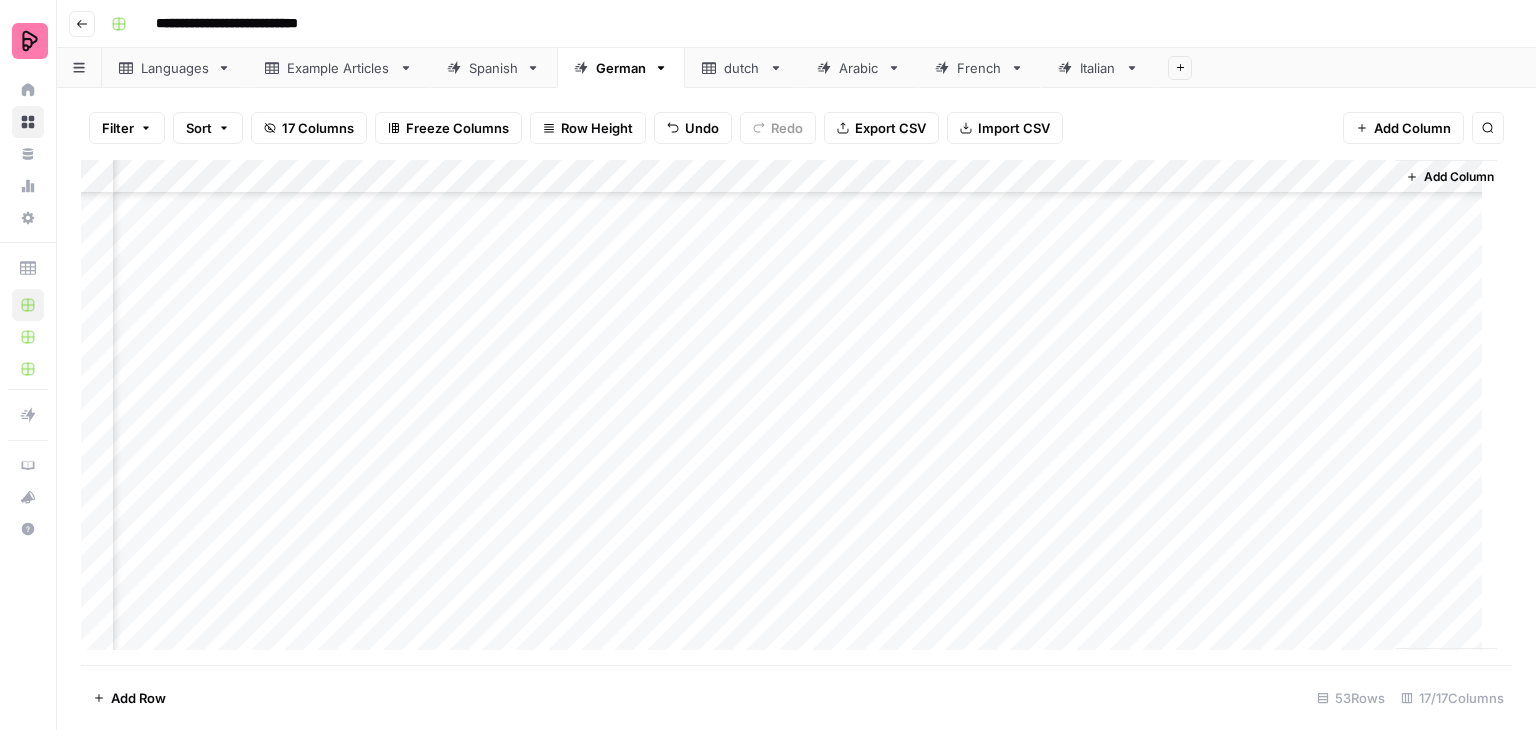 click on "Add Column" at bounding box center [789, 413] 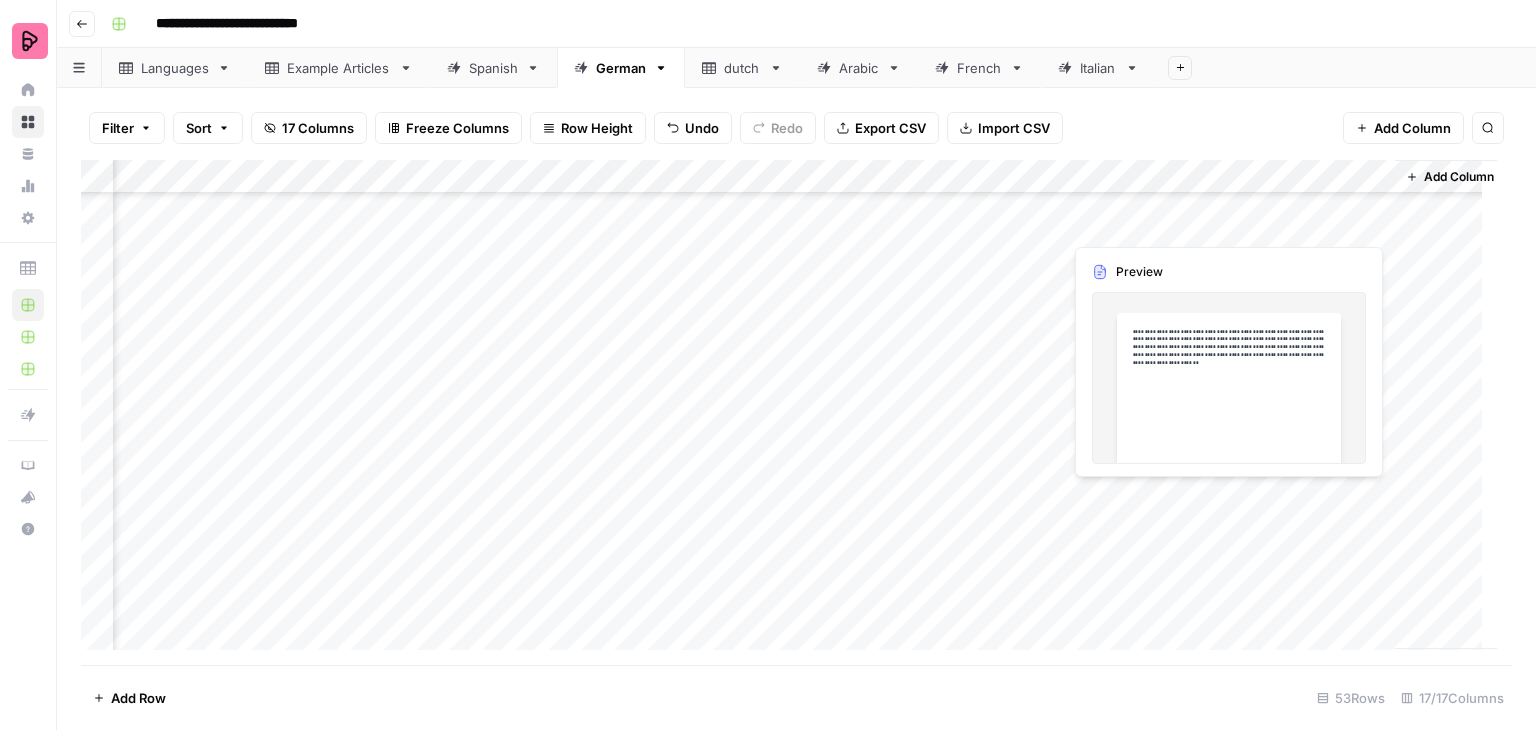 click on "Add Column" at bounding box center (789, 413) 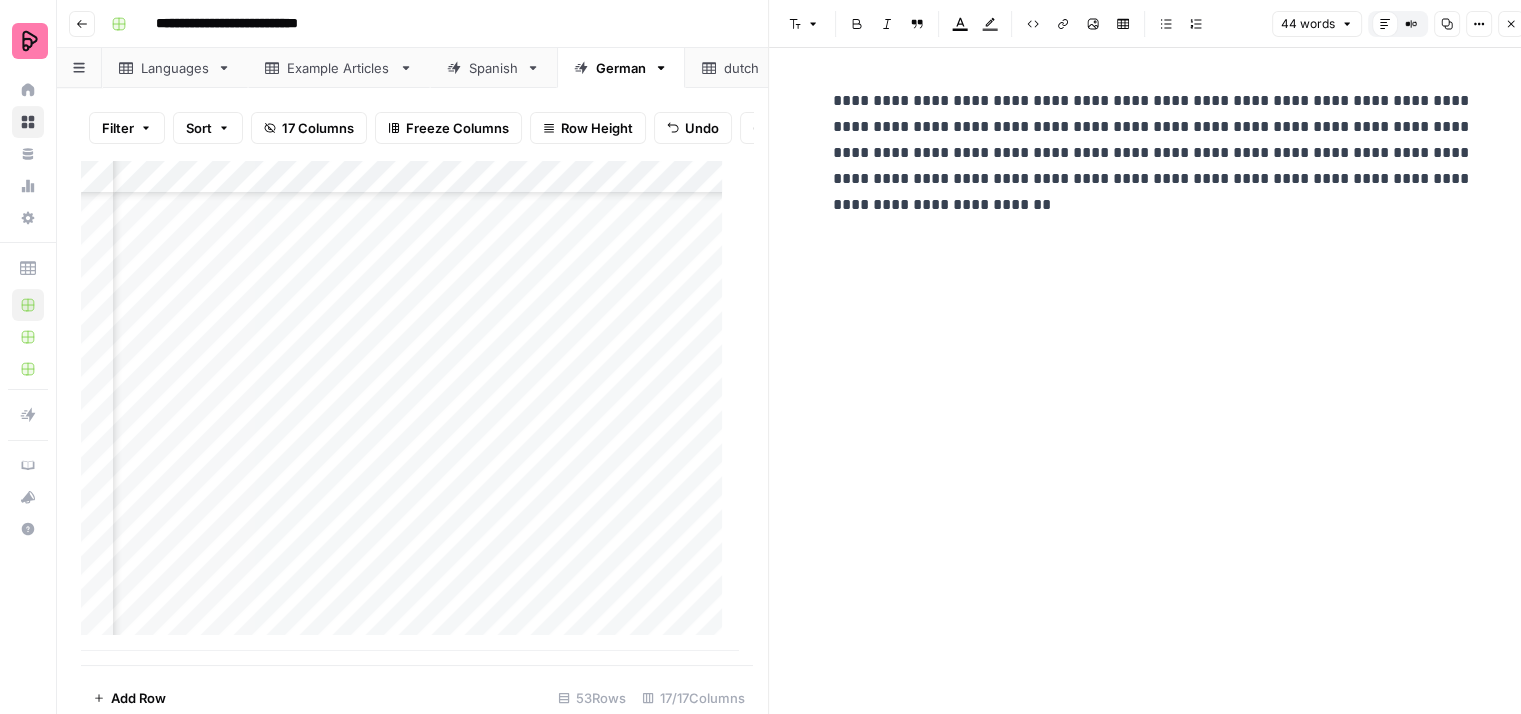 click on "**********" at bounding box center [1153, 153] 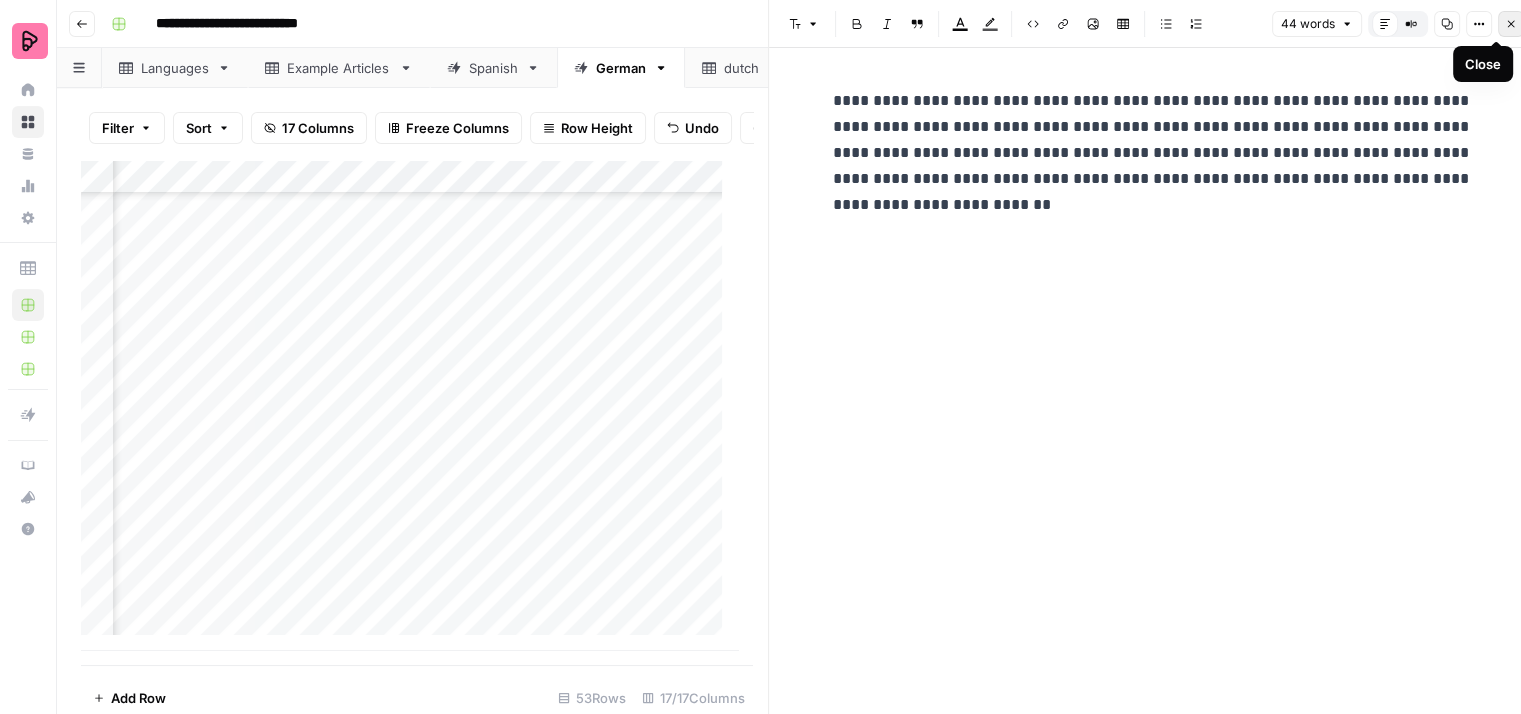 click 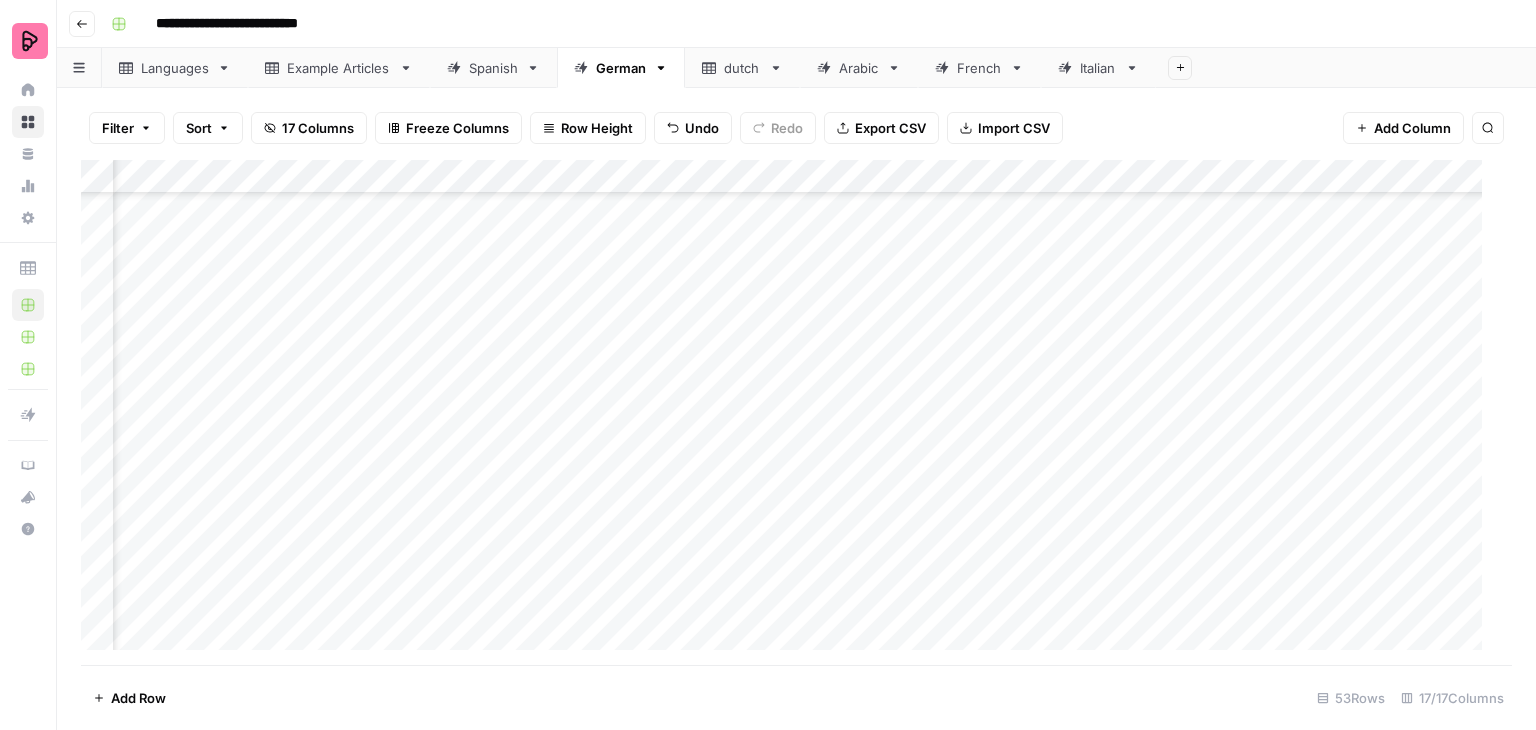 scroll, scrollTop: 1377, scrollLeft: 162, axis: both 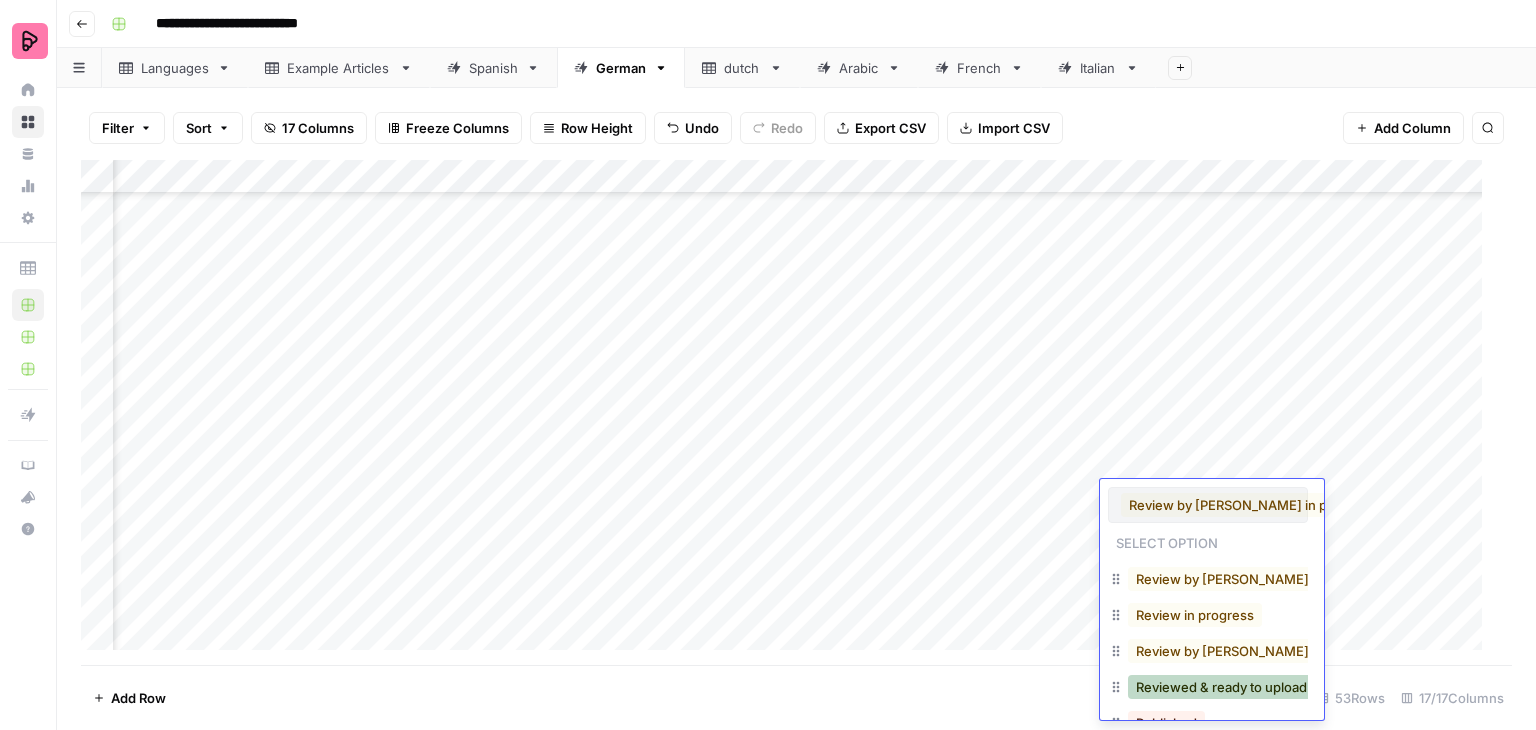 click on "Reviewed & ready to upload" at bounding box center (1221, 687) 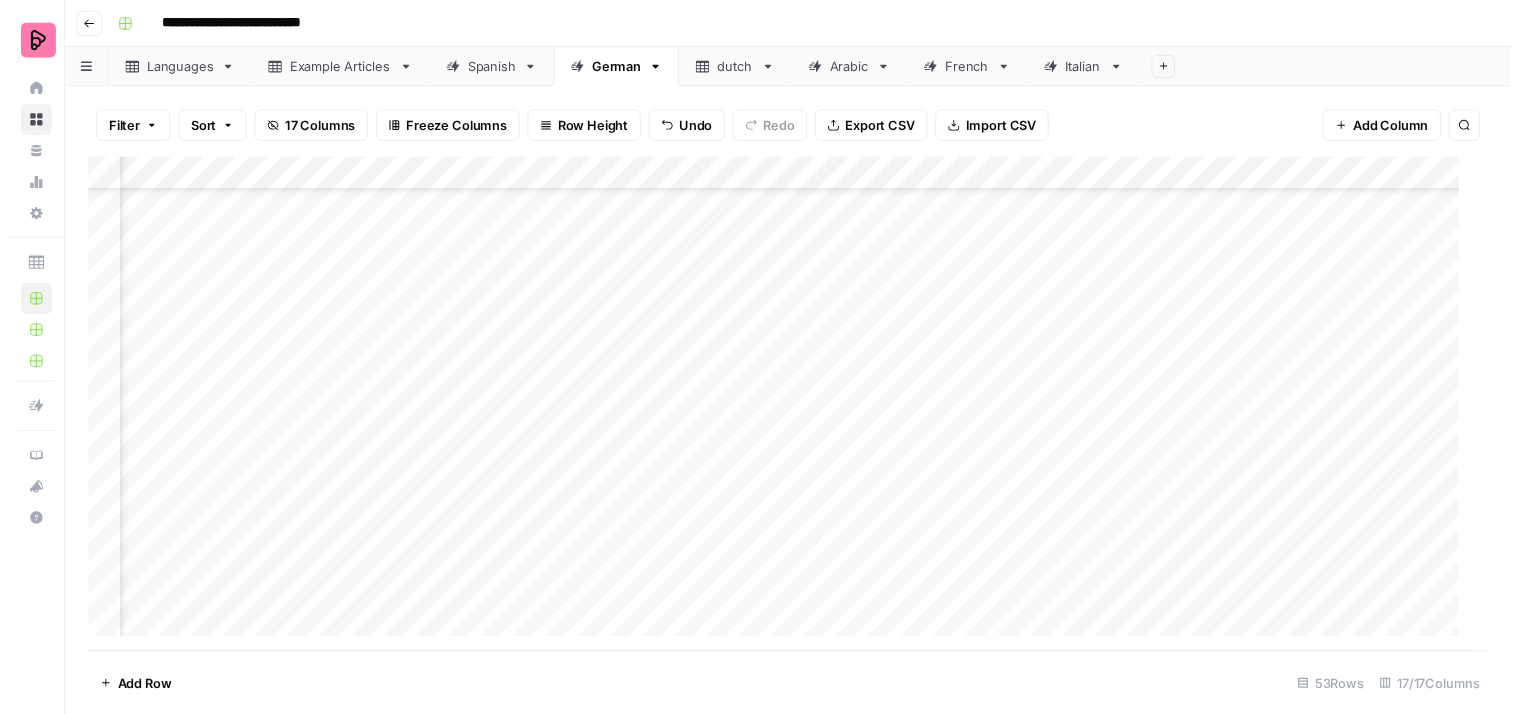 scroll, scrollTop: 1377, scrollLeft: 678, axis: both 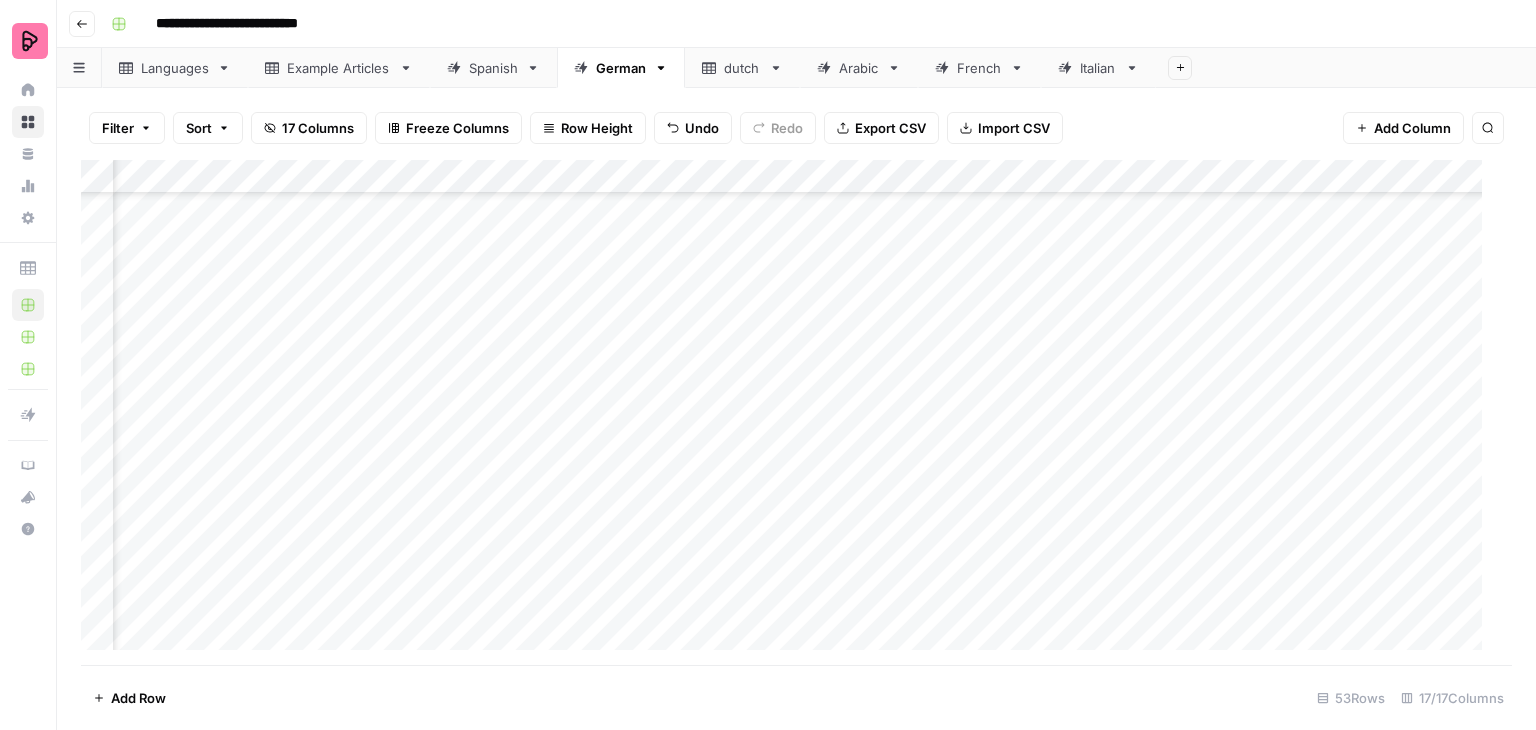 click on "Add Column" at bounding box center (789, 413) 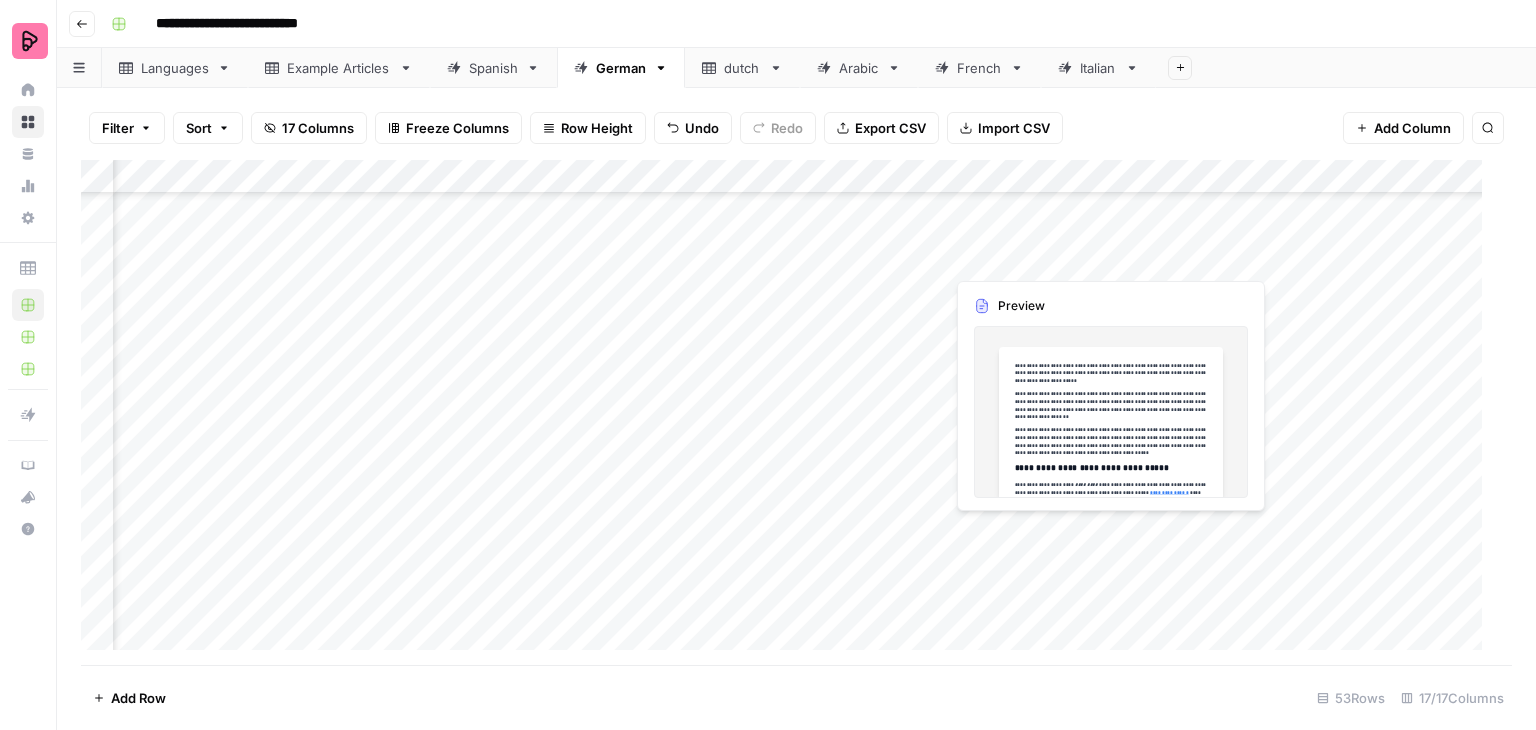 click on "Add Column" at bounding box center [789, 413] 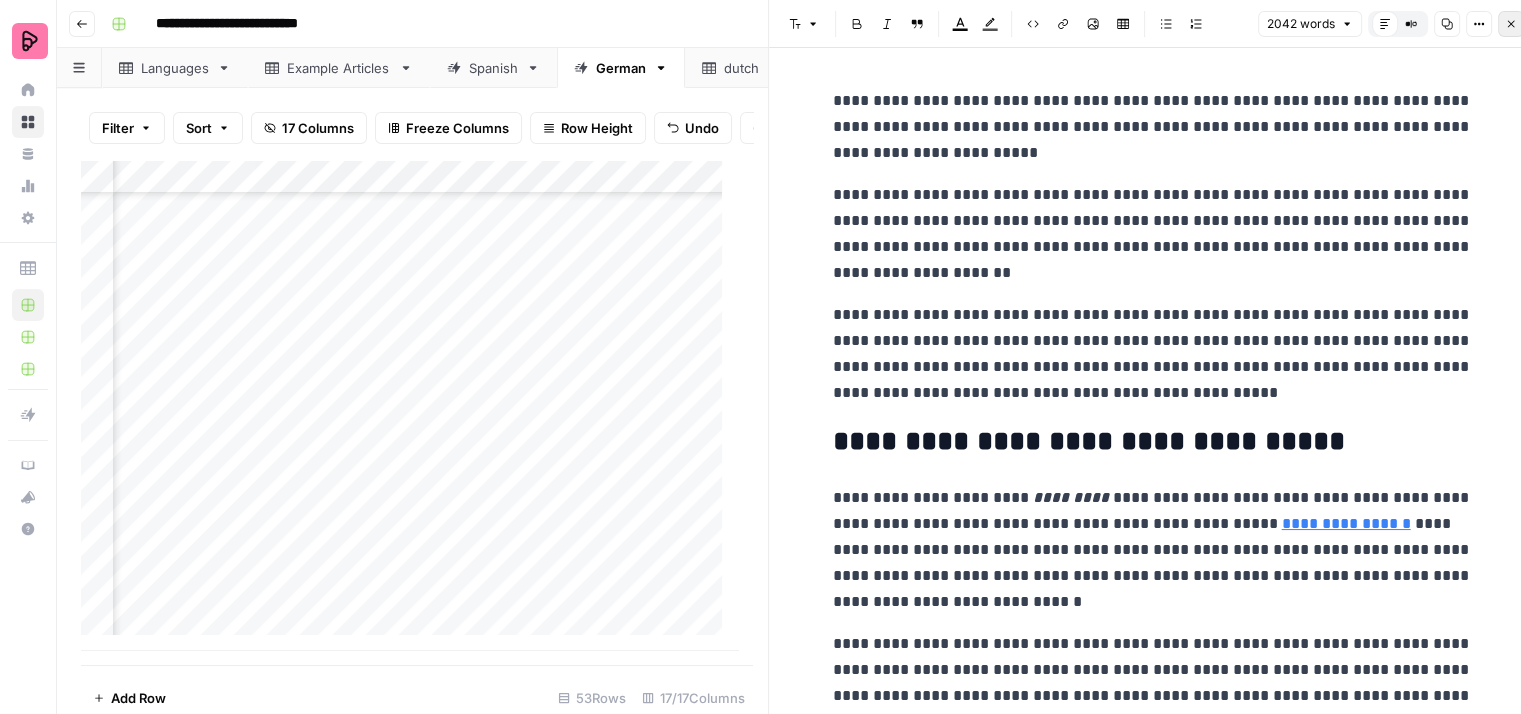click 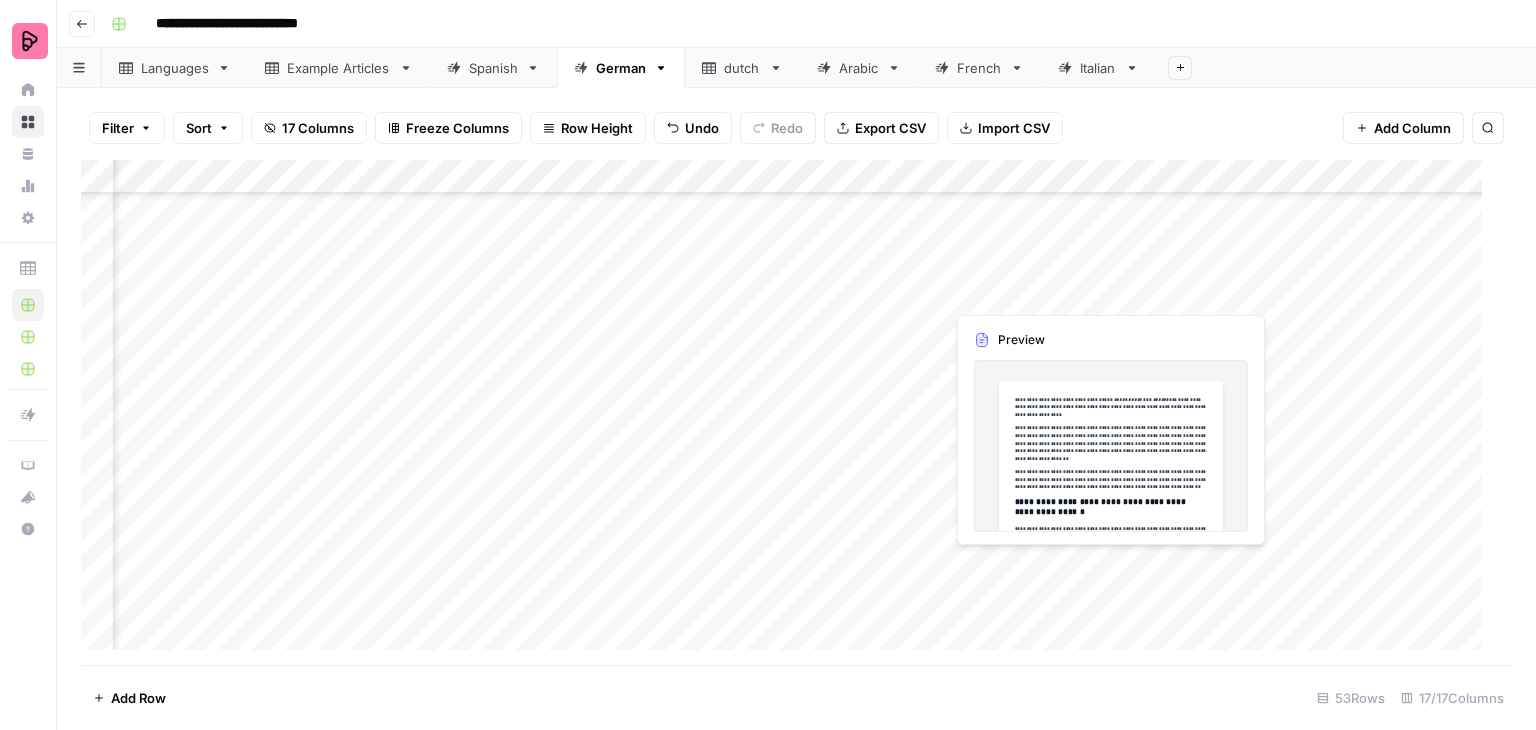 click on "Add Column" at bounding box center (789, 413) 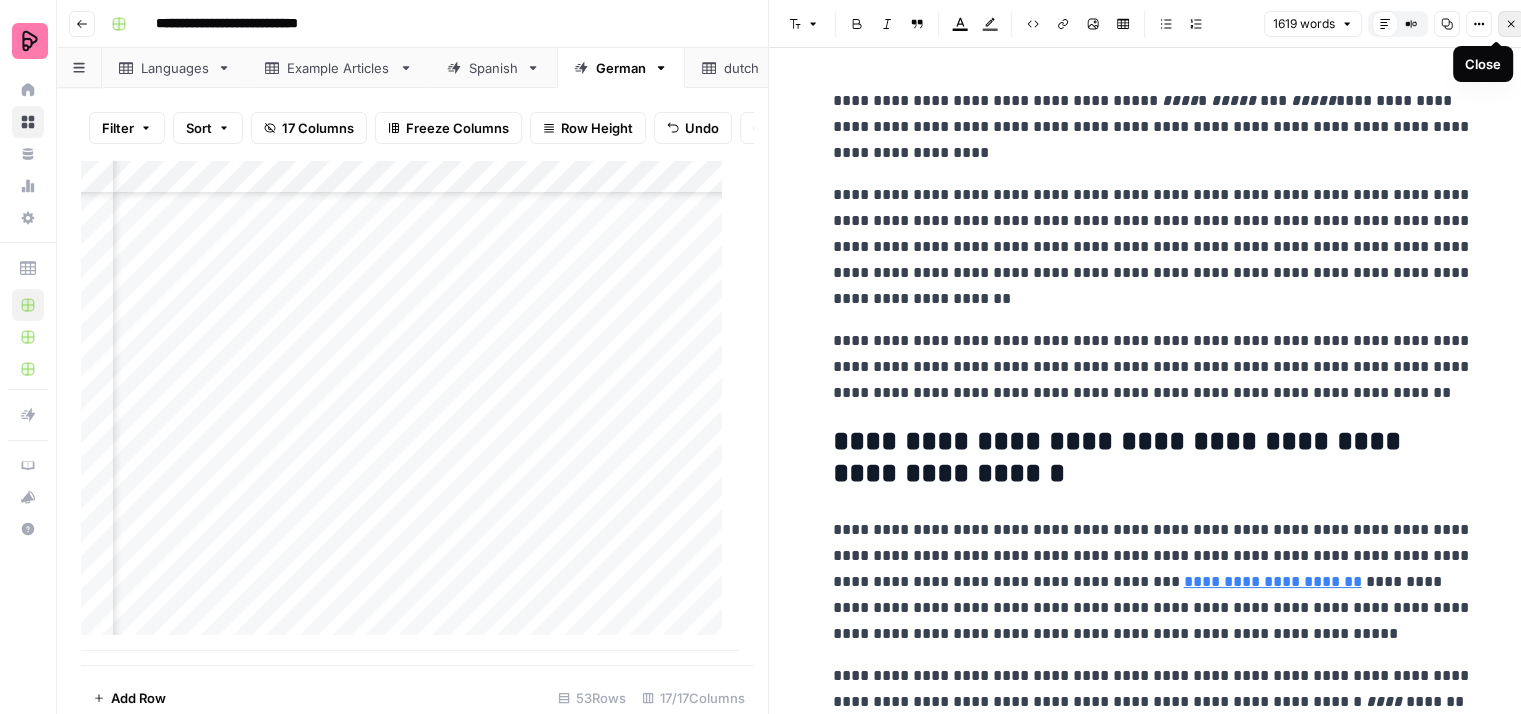 click 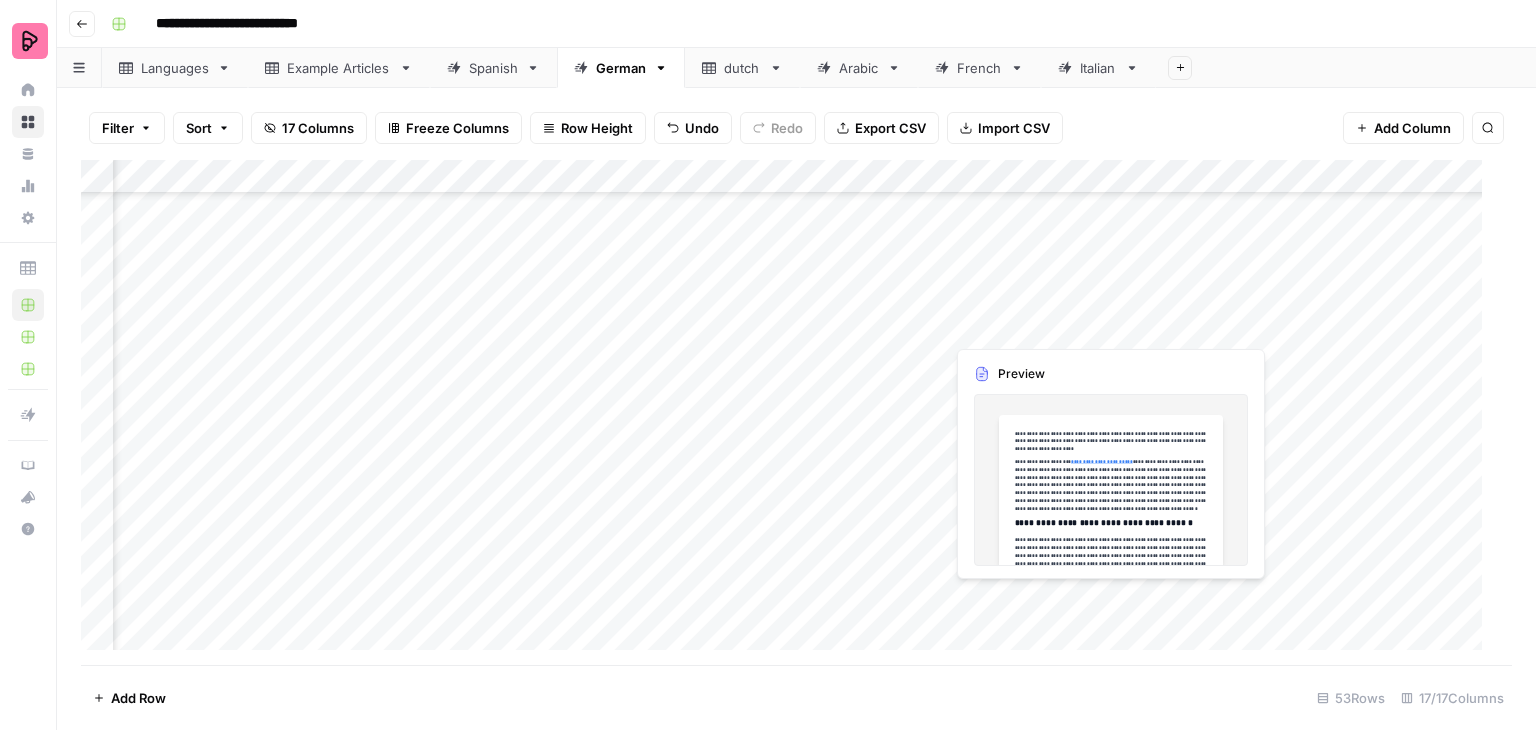 click on "Add Column" at bounding box center [789, 413] 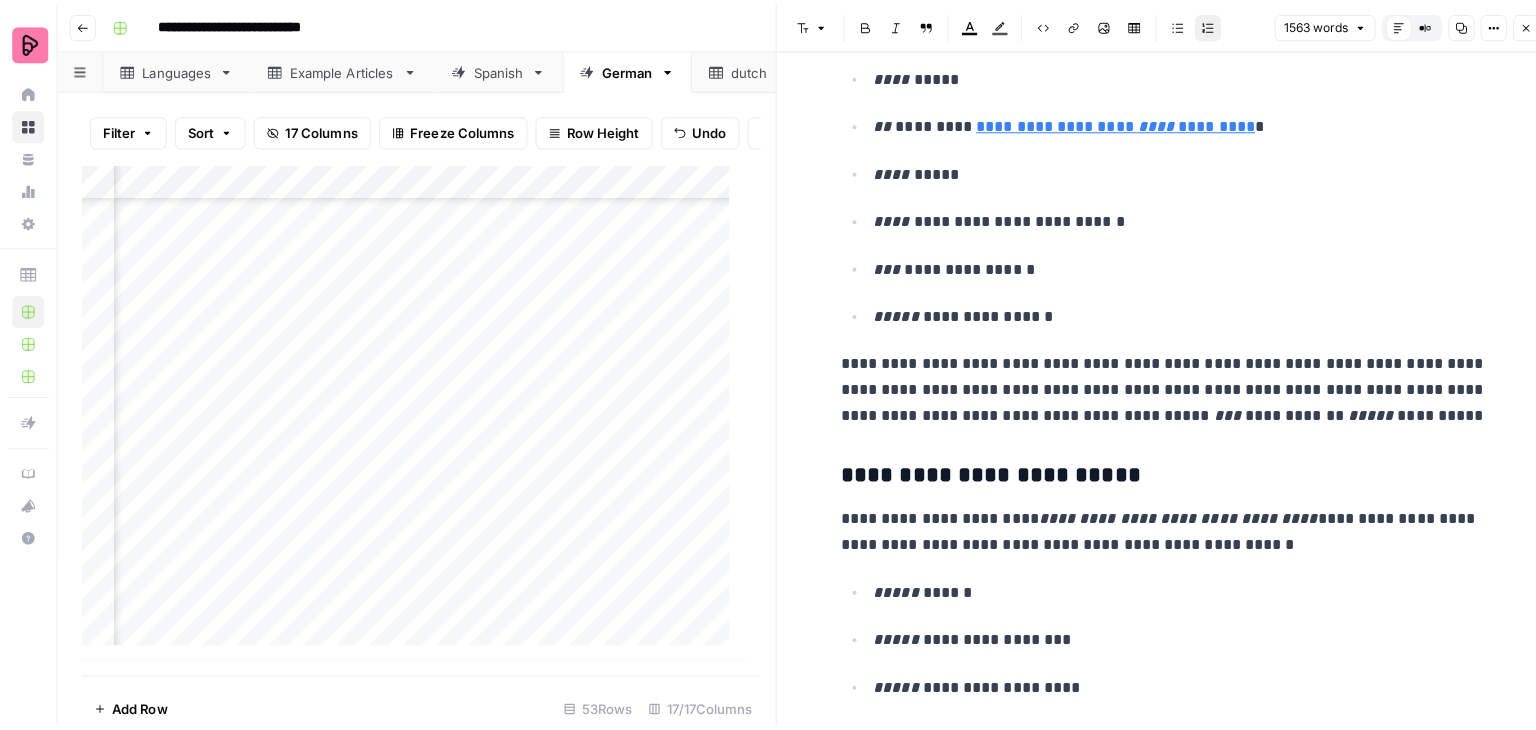 scroll, scrollTop: 1300, scrollLeft: 0, axis: vertical 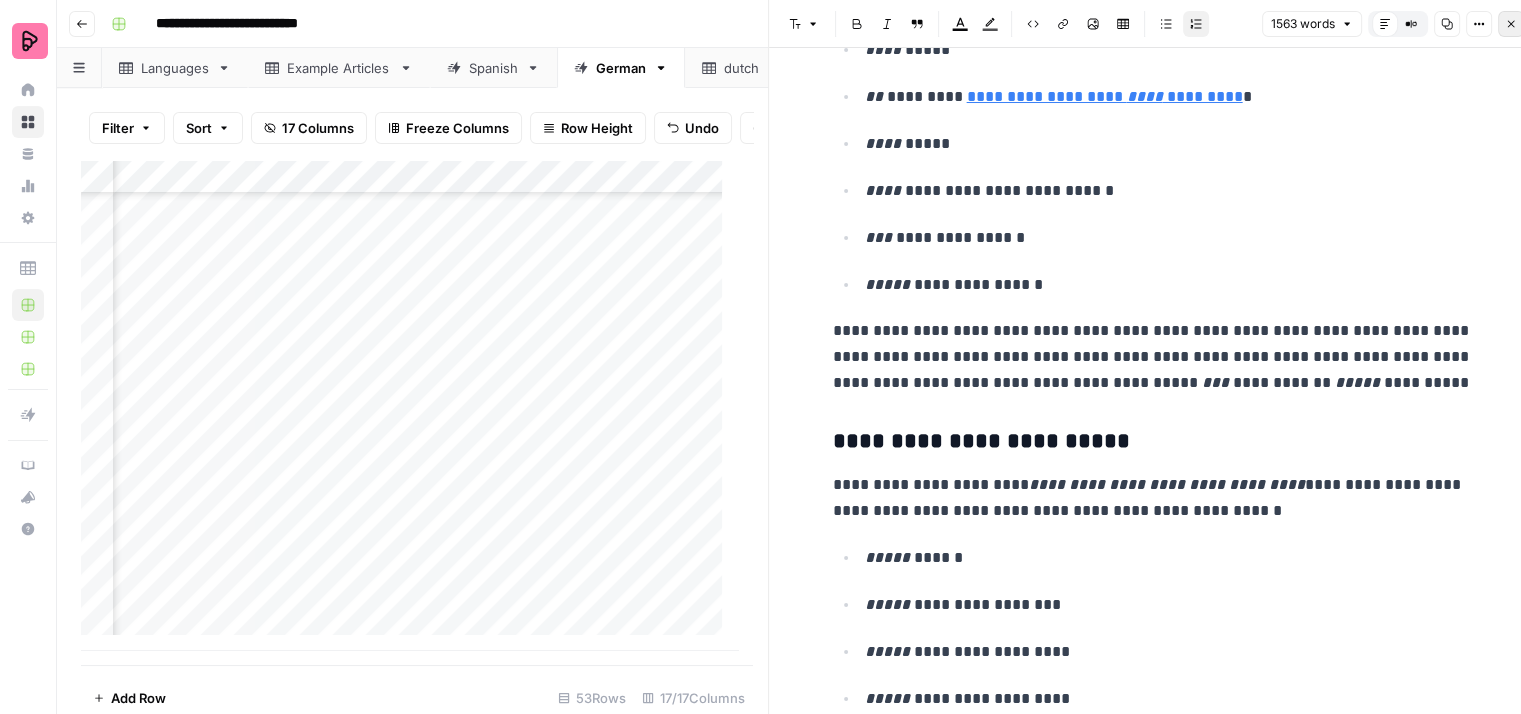 click 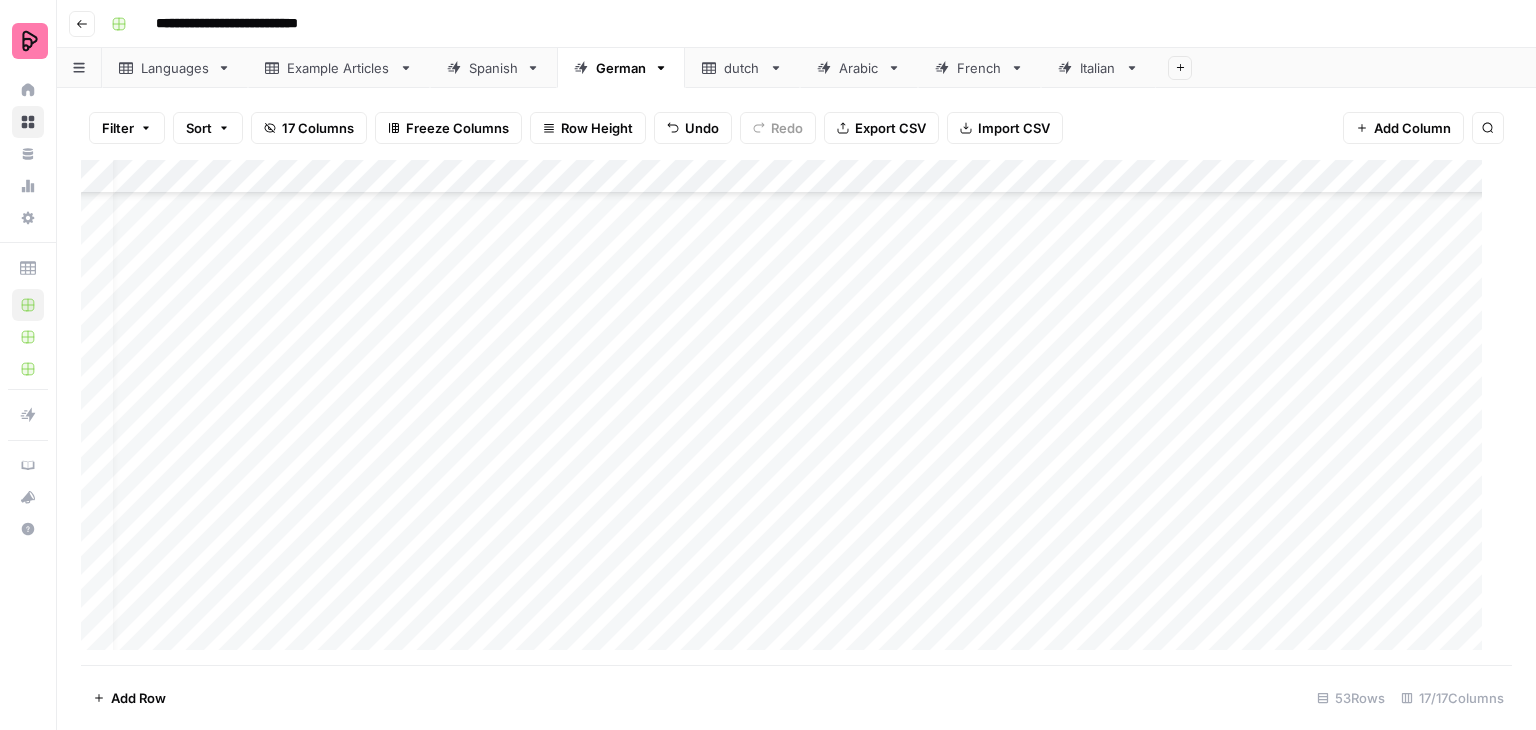 scroll, scrollTop: 1377, scrollLeft: 0, axis: vertical 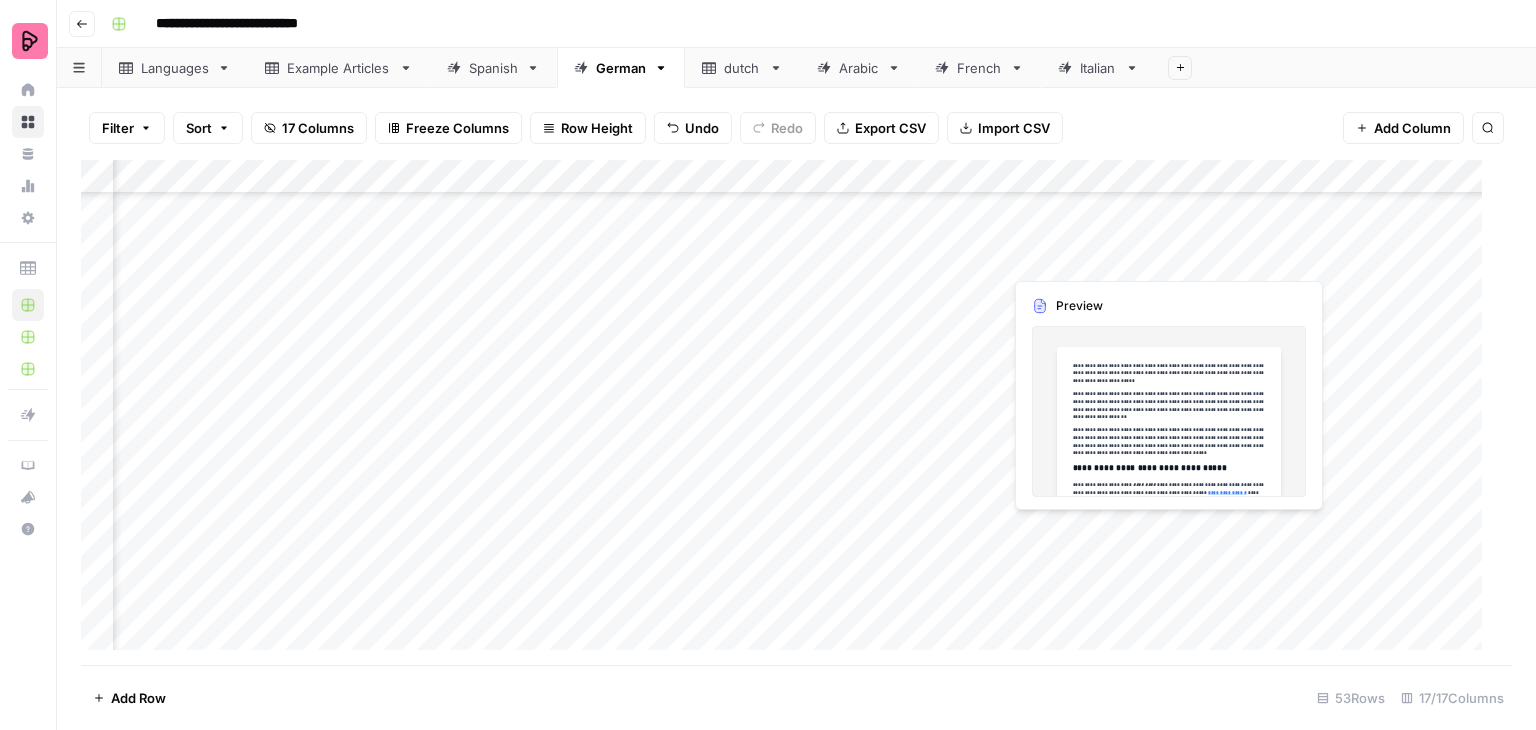 click on "Add Column" at bounding box center (789, 413) 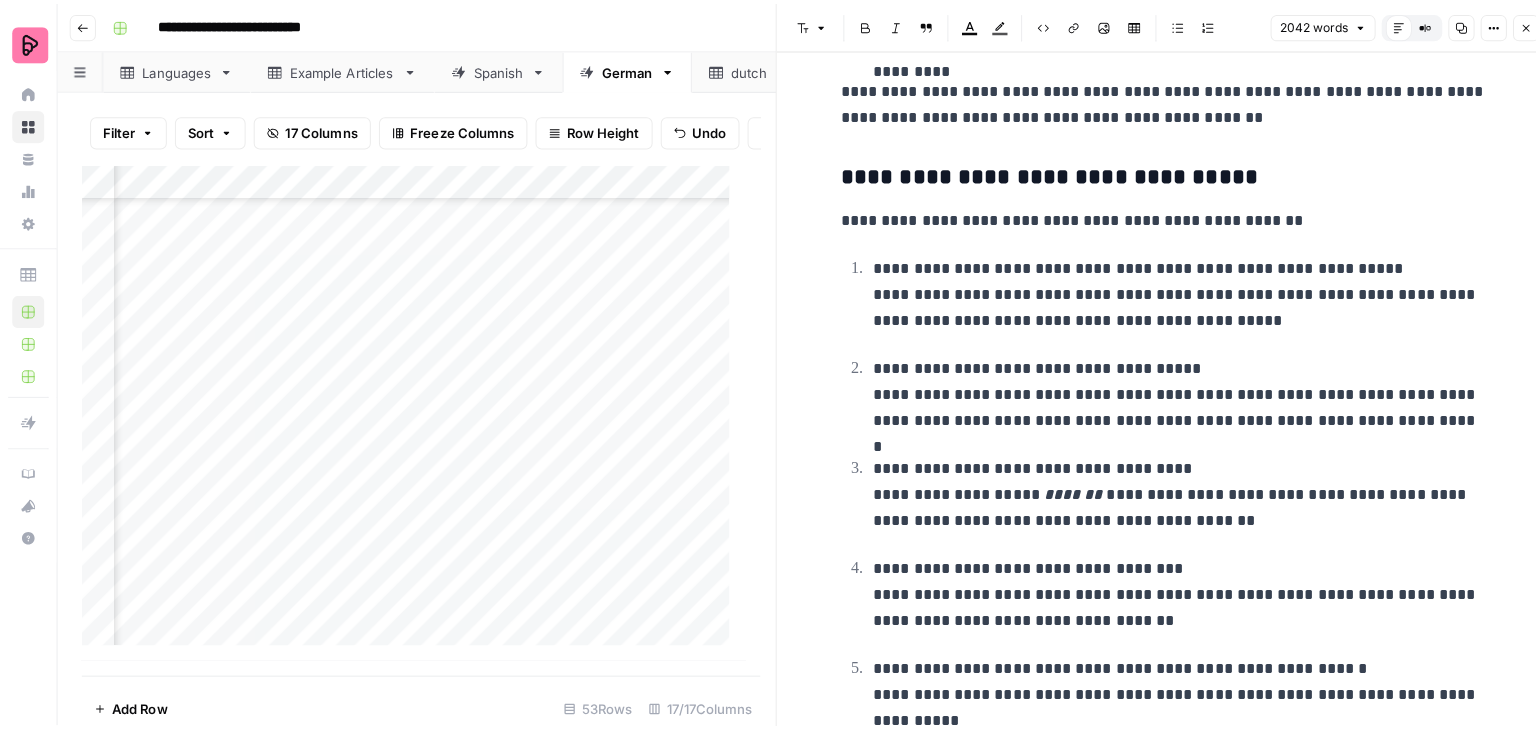 scroll, scrollTop: 8948, scrollLeft: 0, axis: vertical 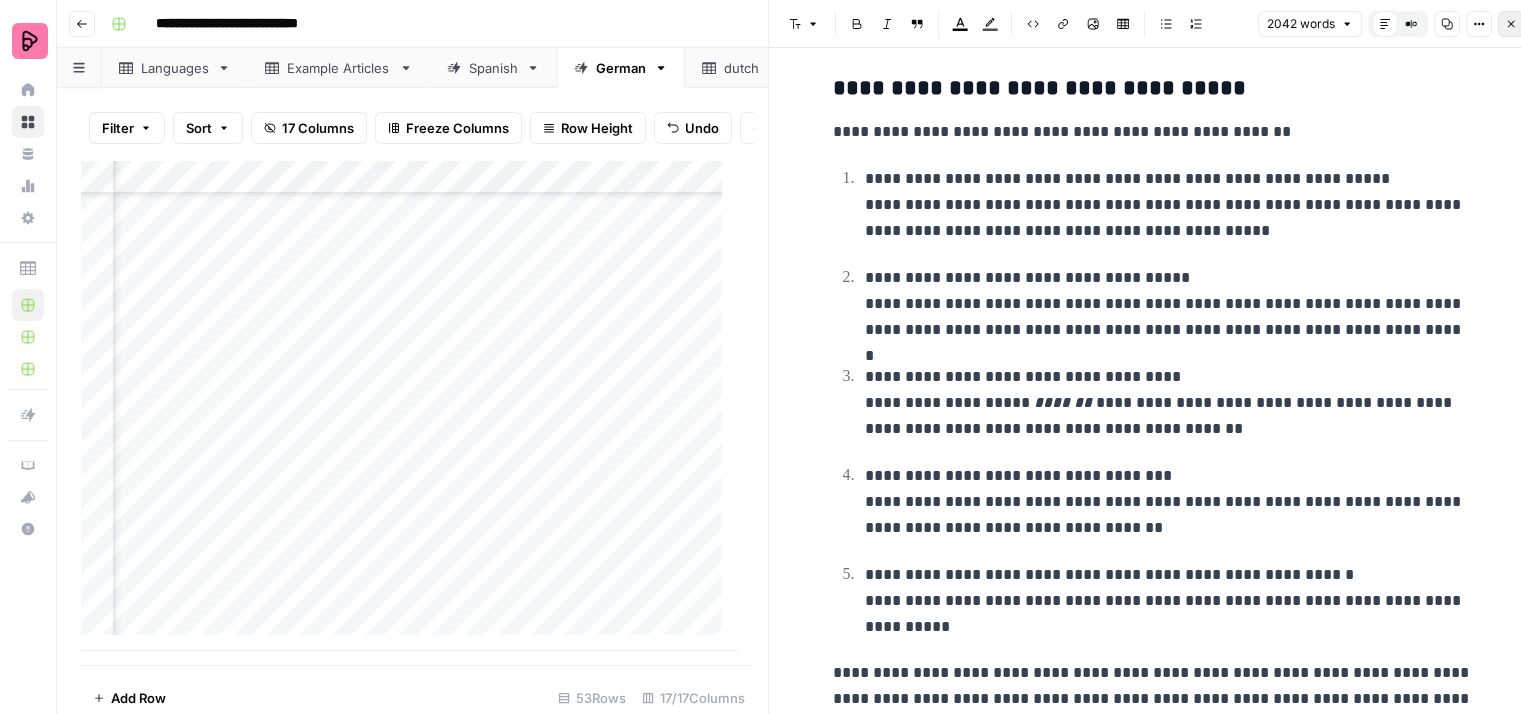 click 